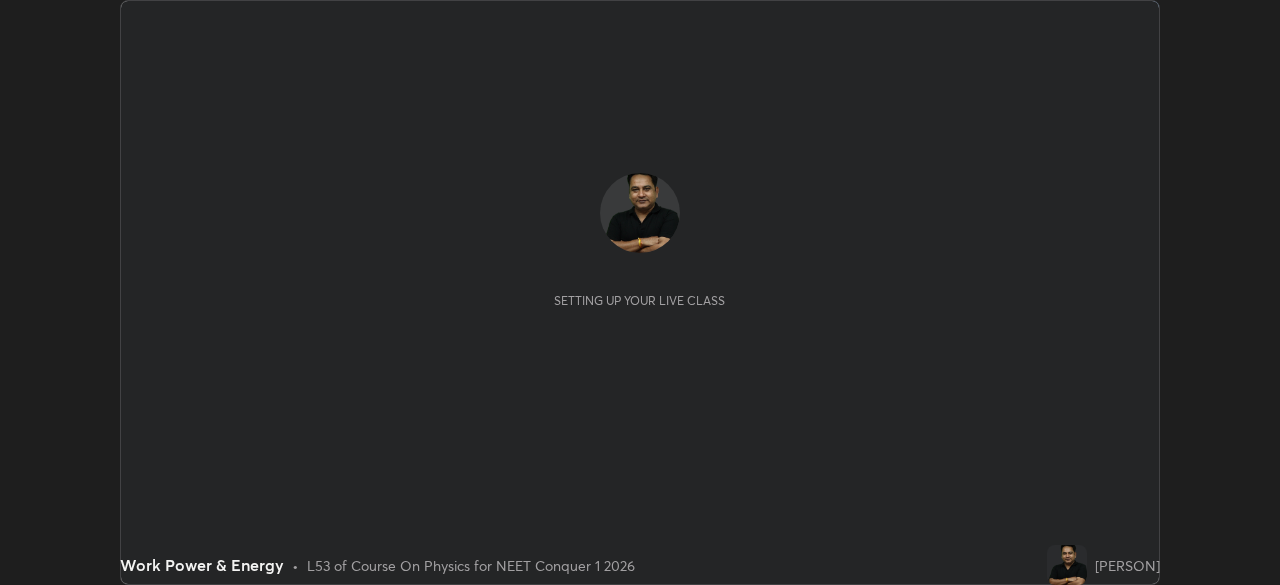 scroll, scrollTop: 0, scrollLeft: 0, axis: both 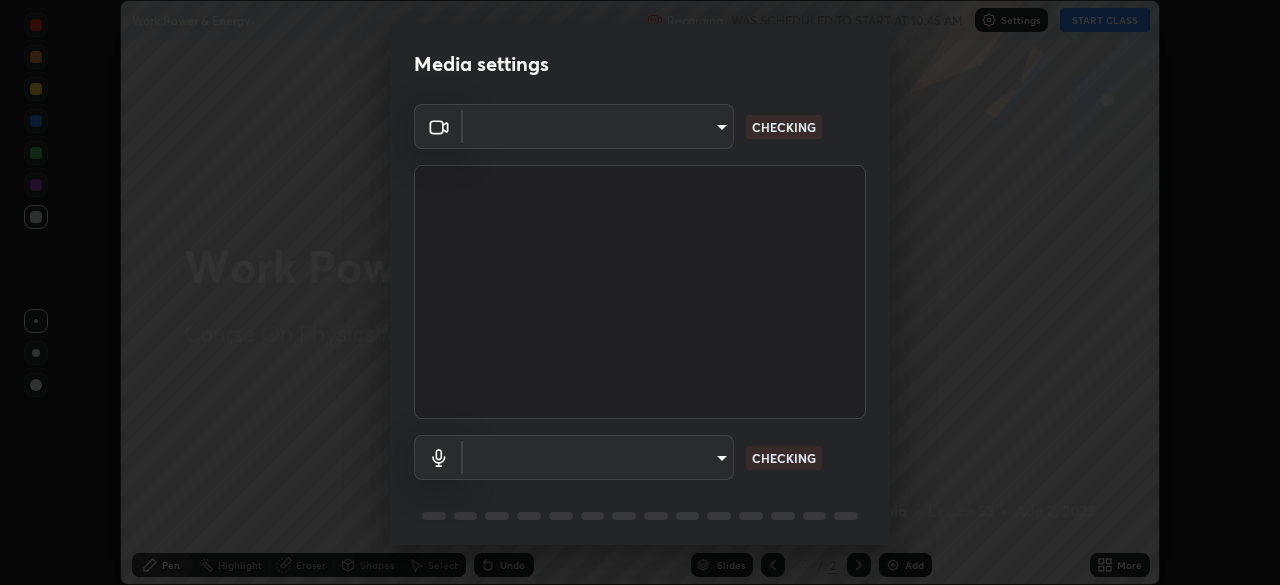 type on "1f3b1a4dbf7f6127e04a7c32b9c59d4571b9df5a52b12507af43ba0352f2305c" 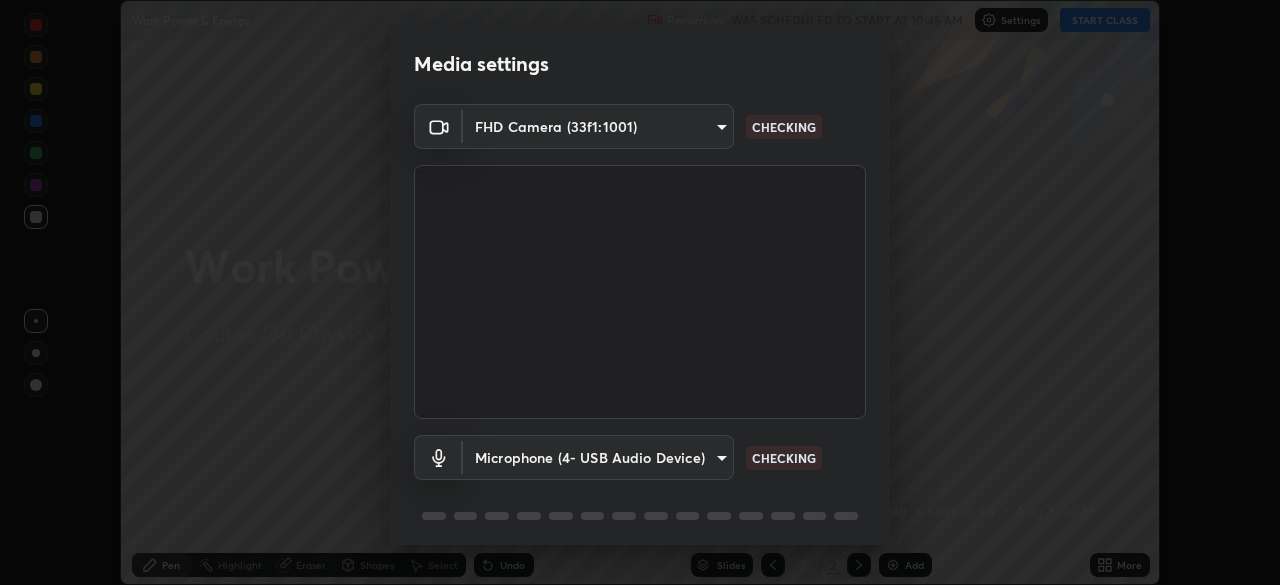 click on "Erase all Work Power & Energy Recording WAS SCHEDULED TO START AT  10:45 AM Settings START CLASS Setting up your live class Work Power & Energy • L53 of Course On Physics for NEET Conquer 1 2026 [FIRST] [LAST] Pen Highlight Eraser Shapes Select Undo Slides 2 / 2 Add More No doubts shared Encourage your learners to ask a doubt for better clarity Report an issue Reason for reporting Buffering Chat not working Audio - Video sync issue Educator video quality low ​ Attach an image Report Media settings FHD Camera (33f1:1001) 1f3b1a4dbf7f6127e04a7c32b9c59d4571b9df5a52b12507af43ba0352f2305c CHECKING Microphone (4- USB Audio Device) 8dae596eb5ddfa425320ecb5605176ab17f242cab3e4b93d0353b323e8efb41d CHECKING 1 / 5 Next" at bounding box center (640, 292) 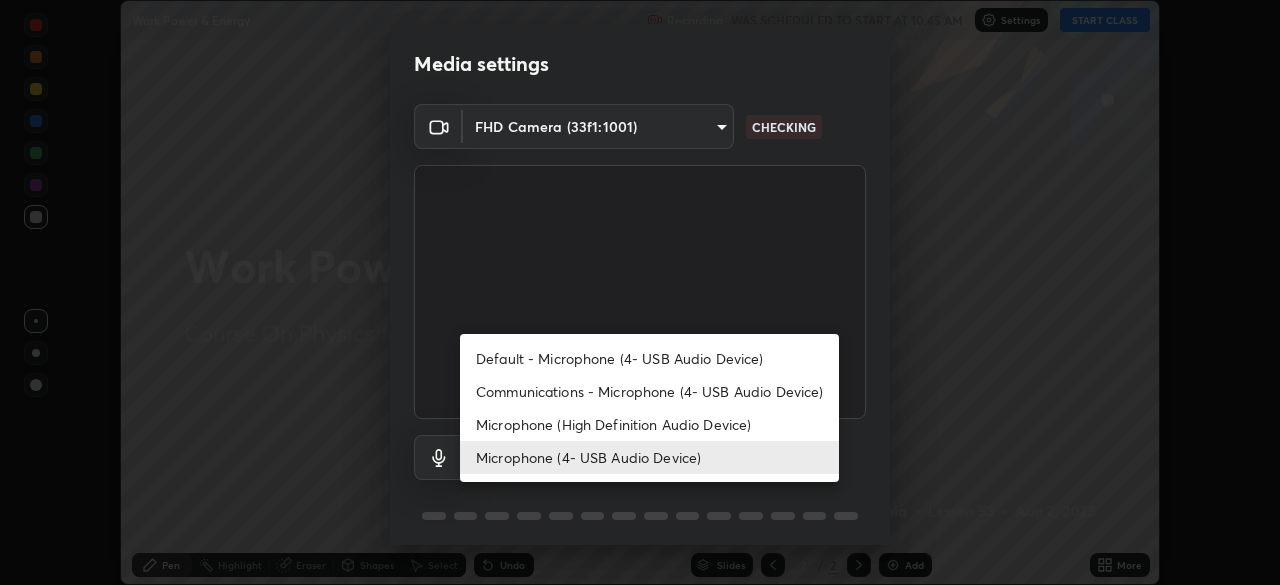 click on "Microphone (High Definition Audio Device)" at bounding box center [649, 424] 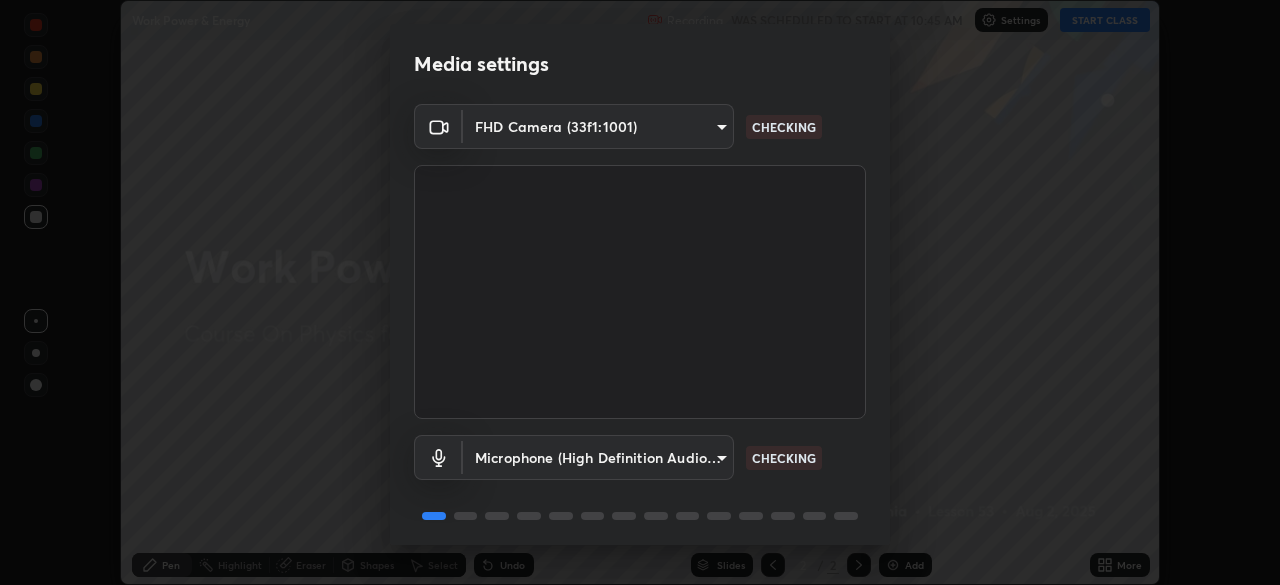 click on "Erase all Work Power & Energy Recording WAS SCHEDULED TO START AT  10:45 AM Settings START CLASS Setting up your live class Work Power & Energy • L53 of Course On Physics for NEET Conquer 1 2026 [PERSON] Pen Highlight Eraser Shapes Select Undo Slides 2 / 2 Add More No doubts shared Encourage your learners to ask a doubt for better clarity Report an issue Reason for reporting Buffering Chat not working Audio - Video sync issue Educator video quality low ​ Attach an image Report Media settings FHD Camera (33f1:1001) [HASH] CHECKING Microphone (High Definition Audio Device) [HASH] CHECKING 1 / 5 Next" at bounding box center [640, 292] 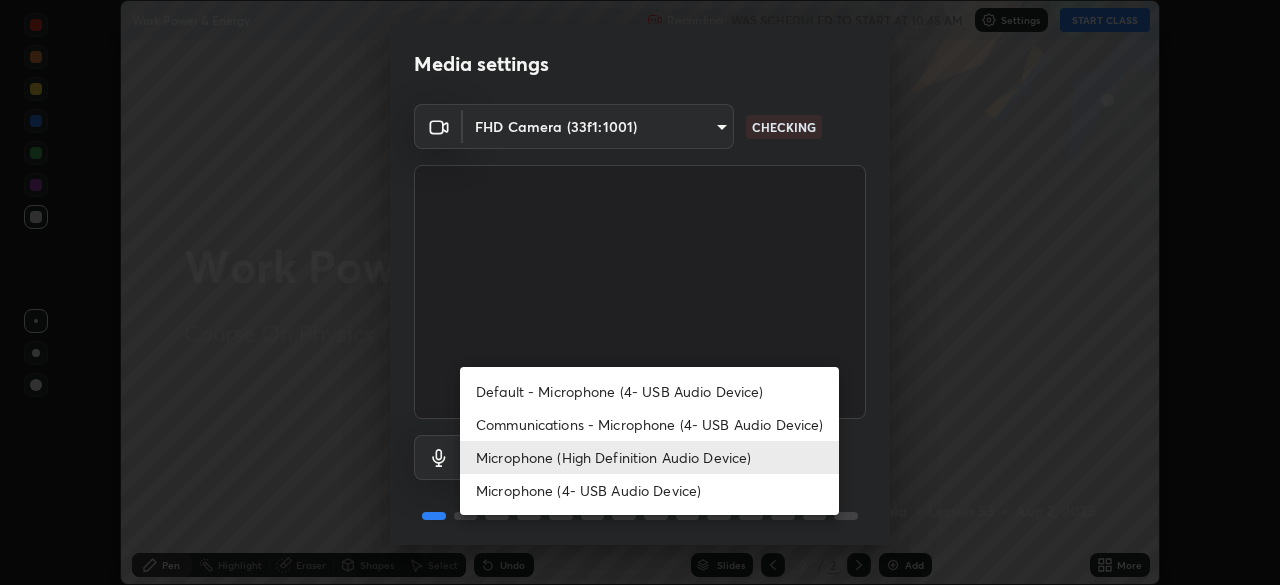 click on "Microphone (4- USB Audio Device)" at bounding box center [649, 490] 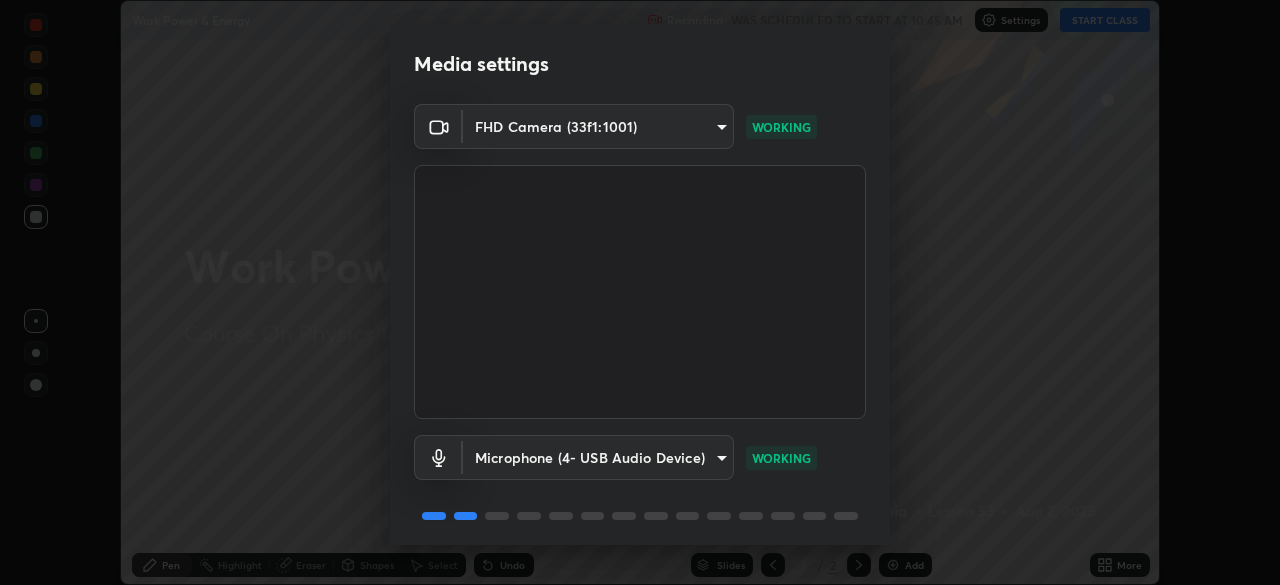 scroll, scrollTop: 70, scrollLeft: 0, axis: vertical 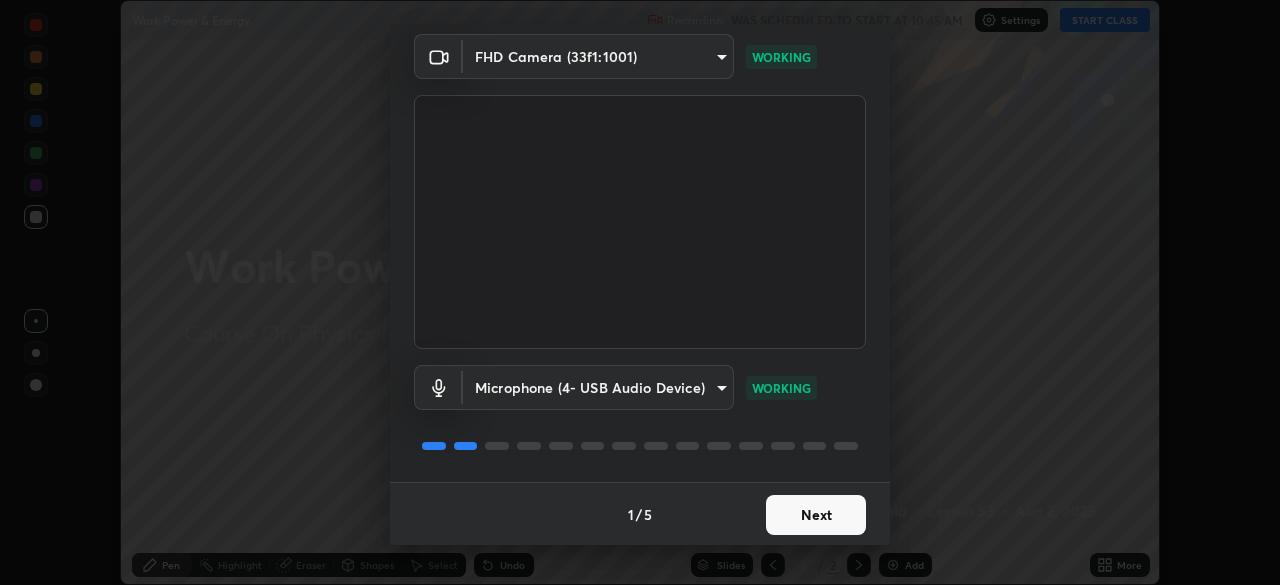 click on "Next" at bounding box center [816, 515] 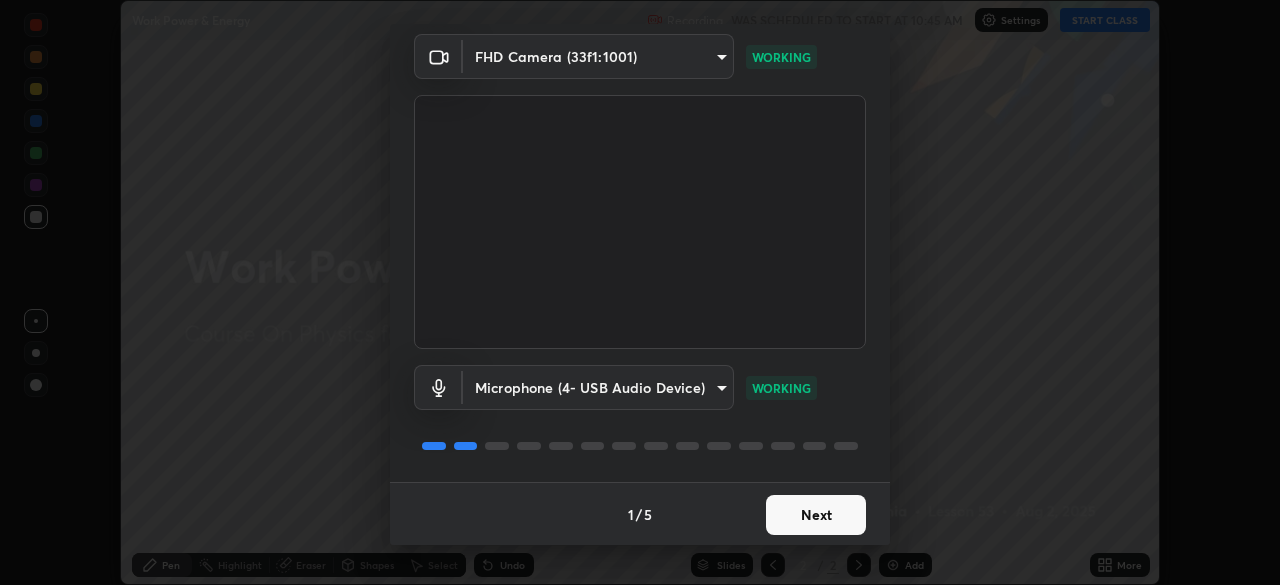 scroll, scrollTop: 0, scrollLeft: 0, axis: both 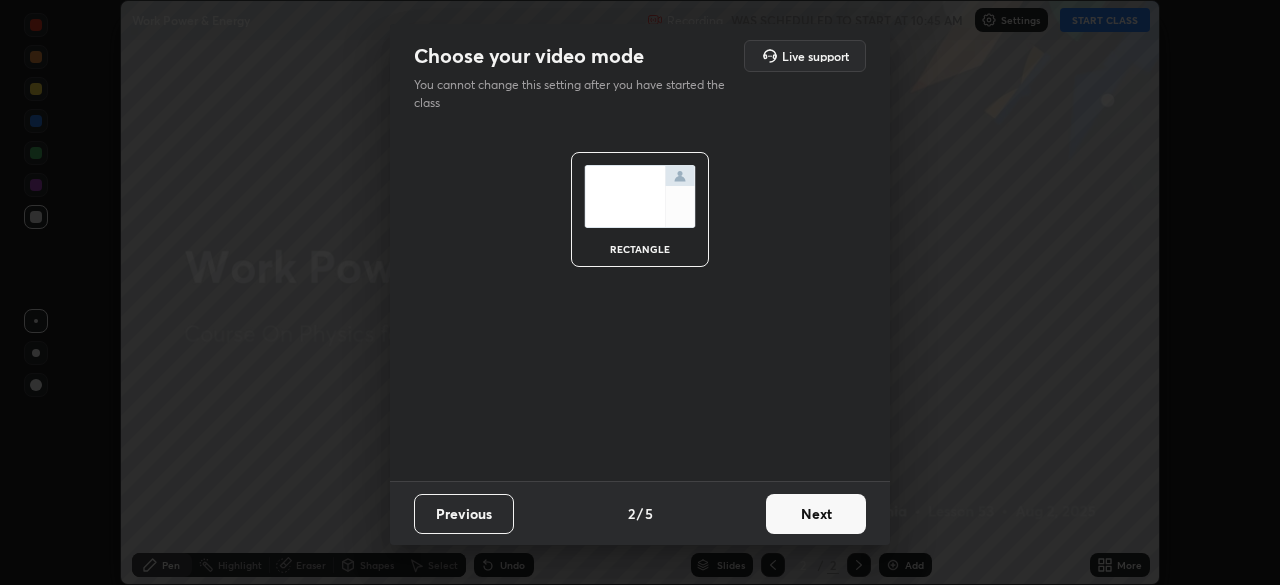 click on "Next" at bounding box center (816, 514) 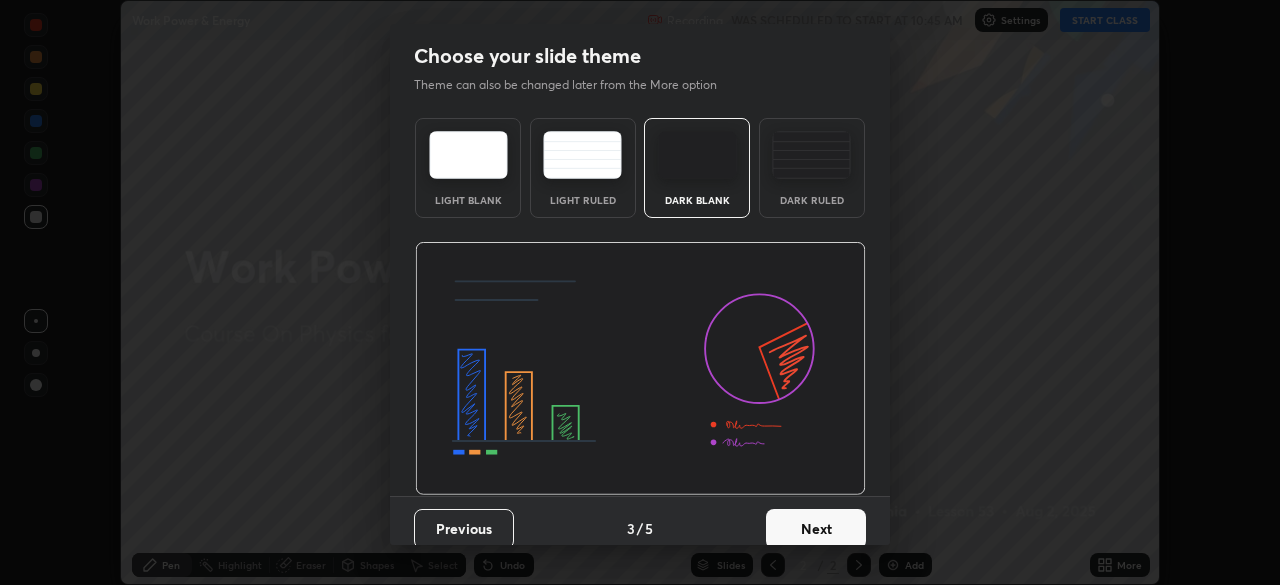 click on "Next" at bounding box center (816, 529) 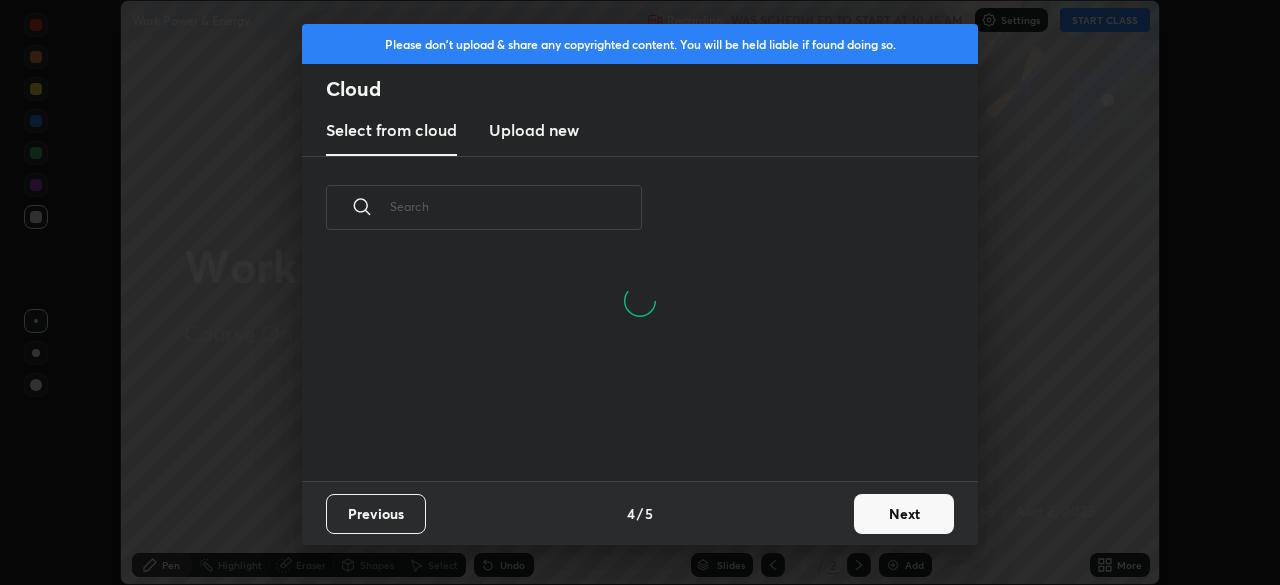 click on "Upload new" at bounding box center [534, 130] 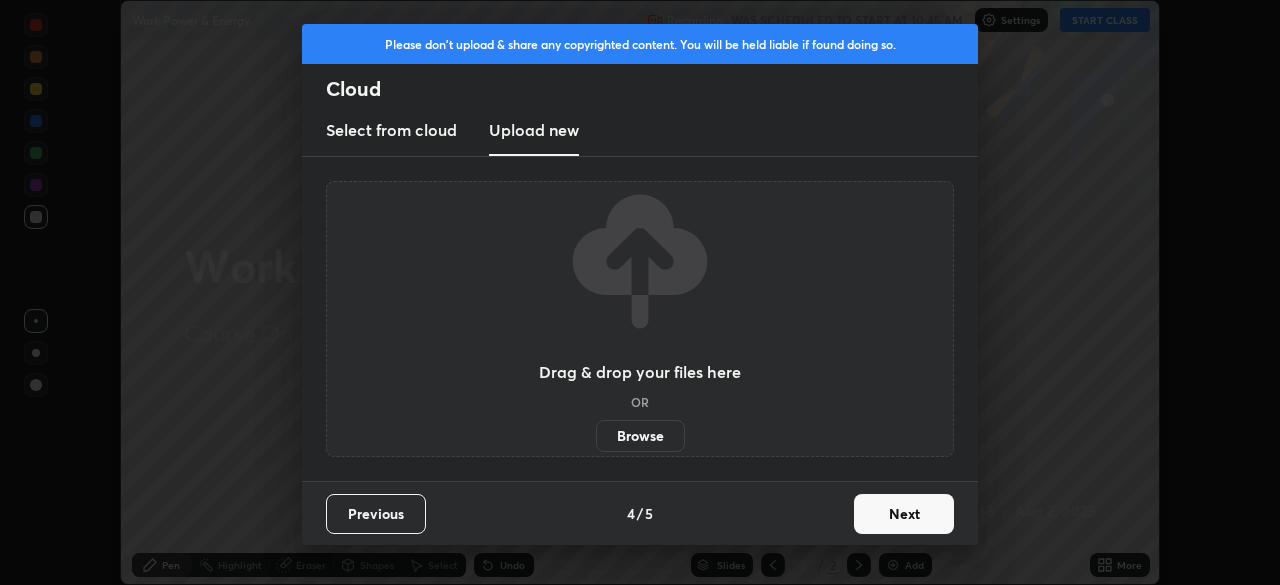 click on "Browse" at bounding box center [640, 436] 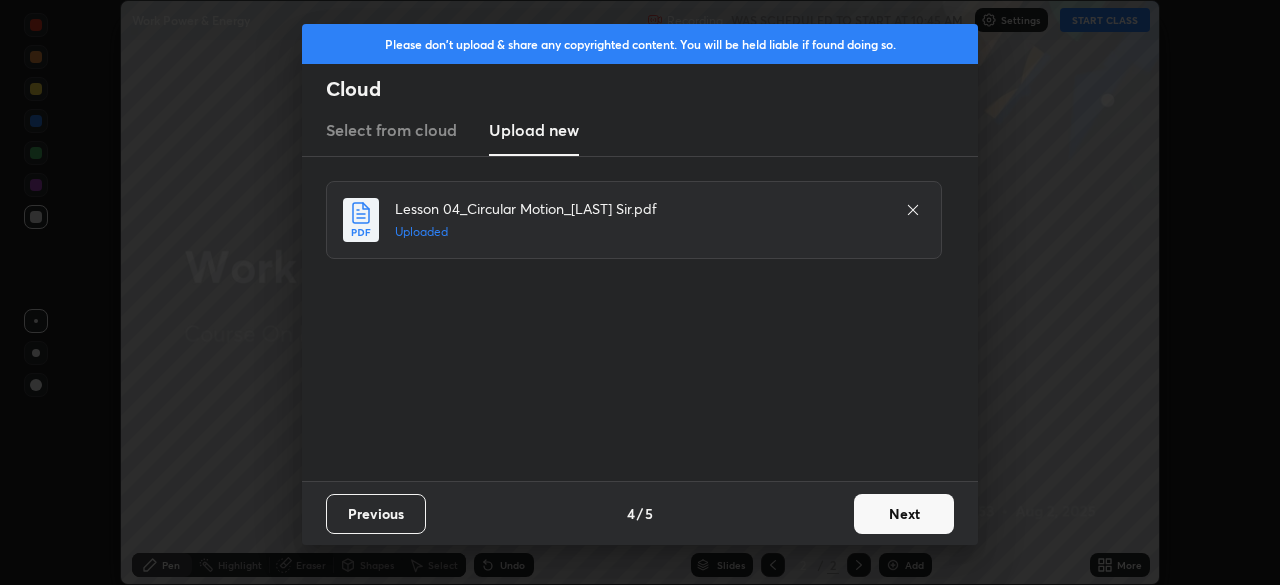 click on "Next" at bounding box center [904, 514] 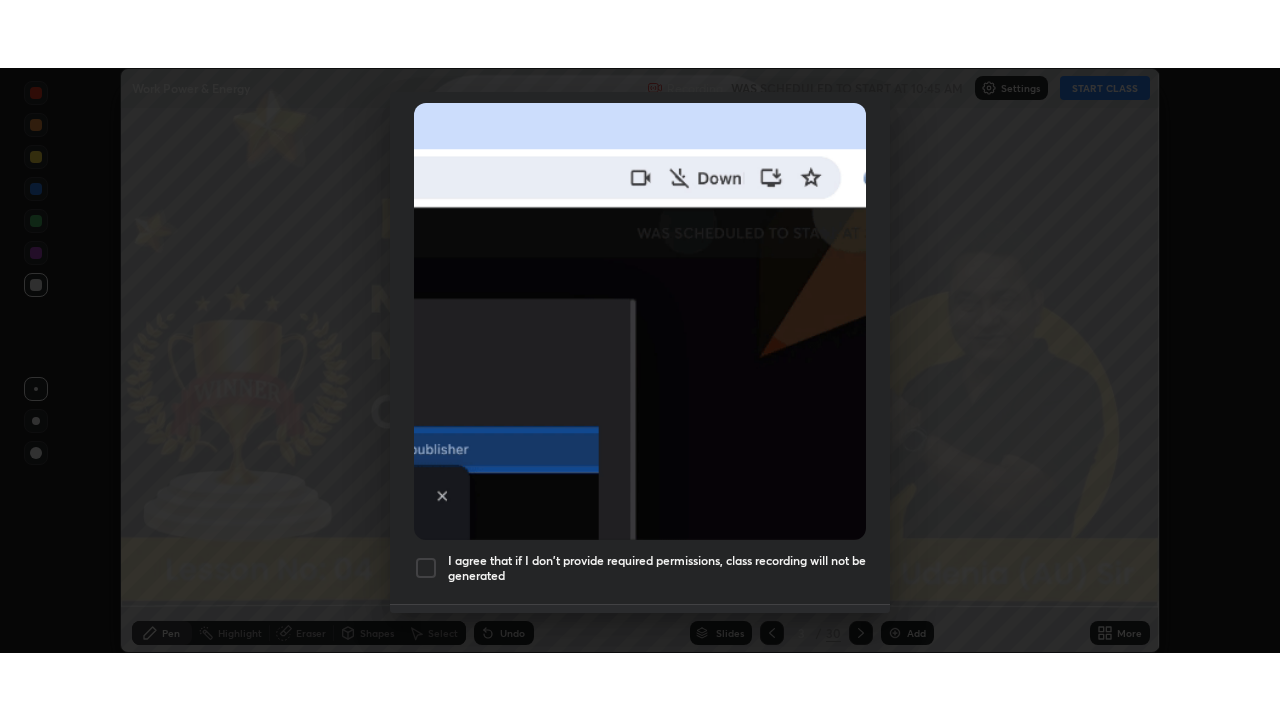 scroll, scrollTop: 478, scrollLeft: 0, axis: vertical 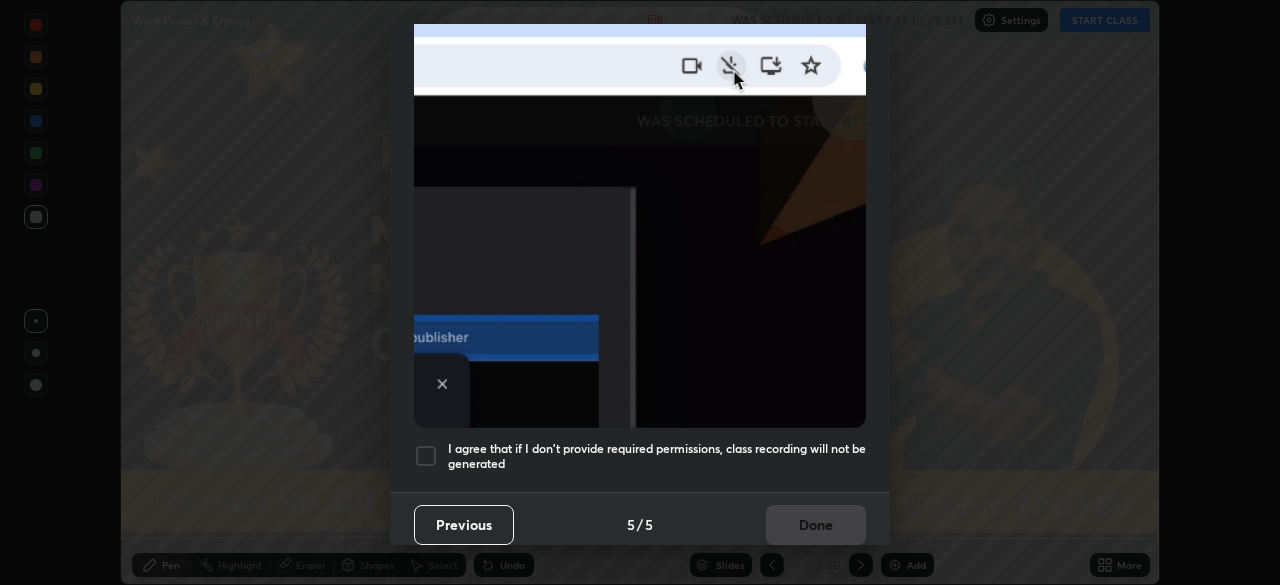 click at bounding box center (426, 456) 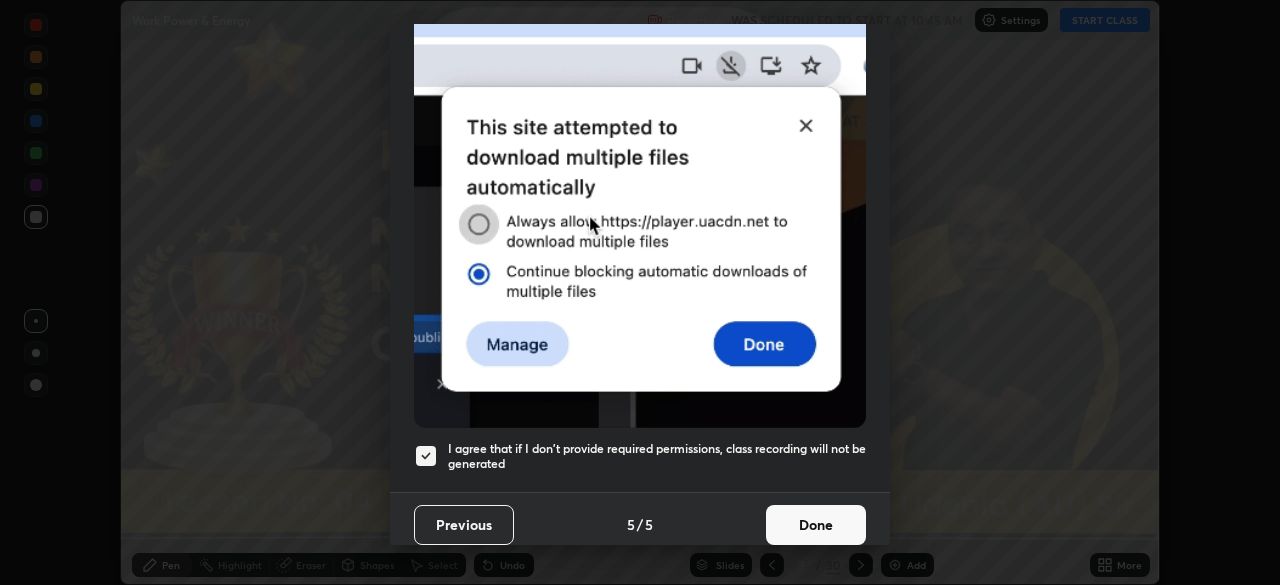 click on "Done" at bounding box center (816, 525) 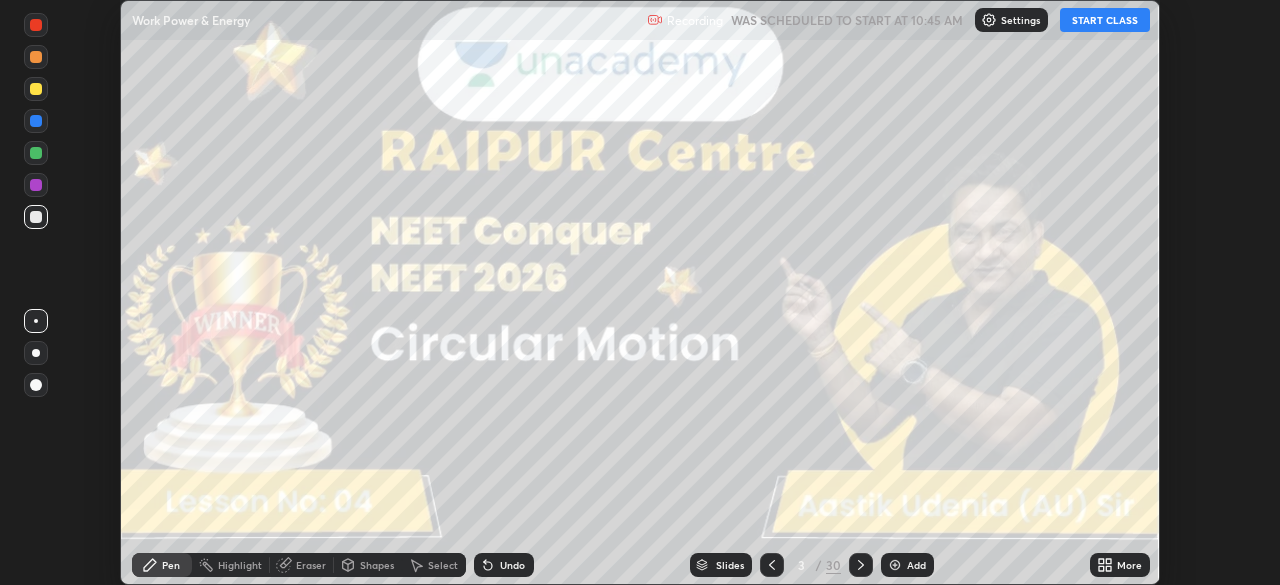 click 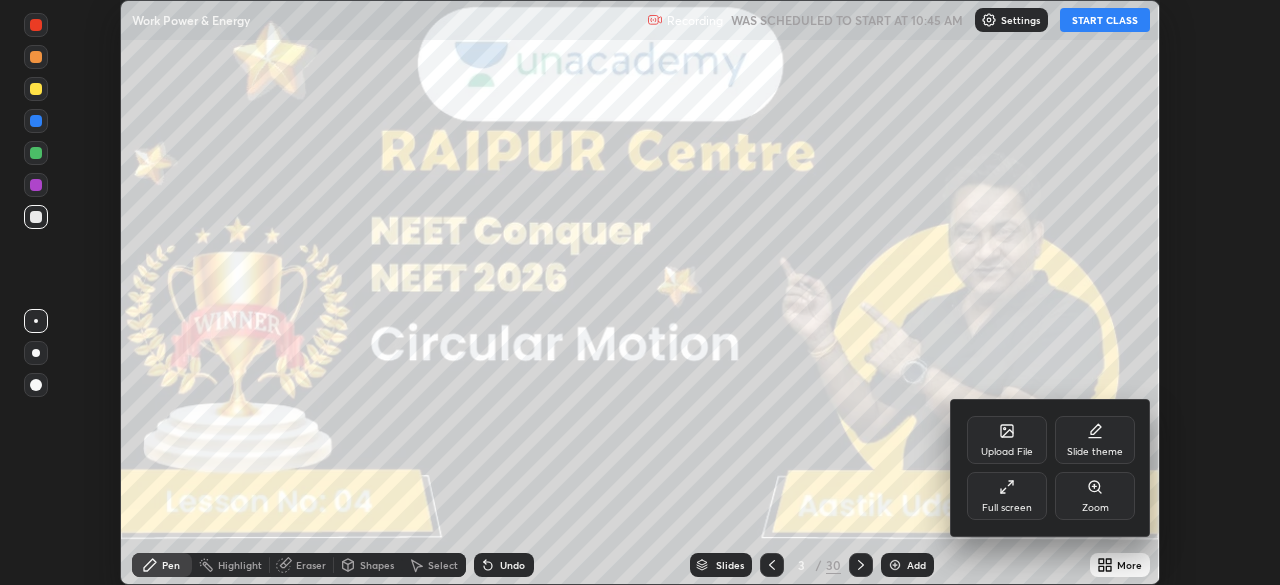 click 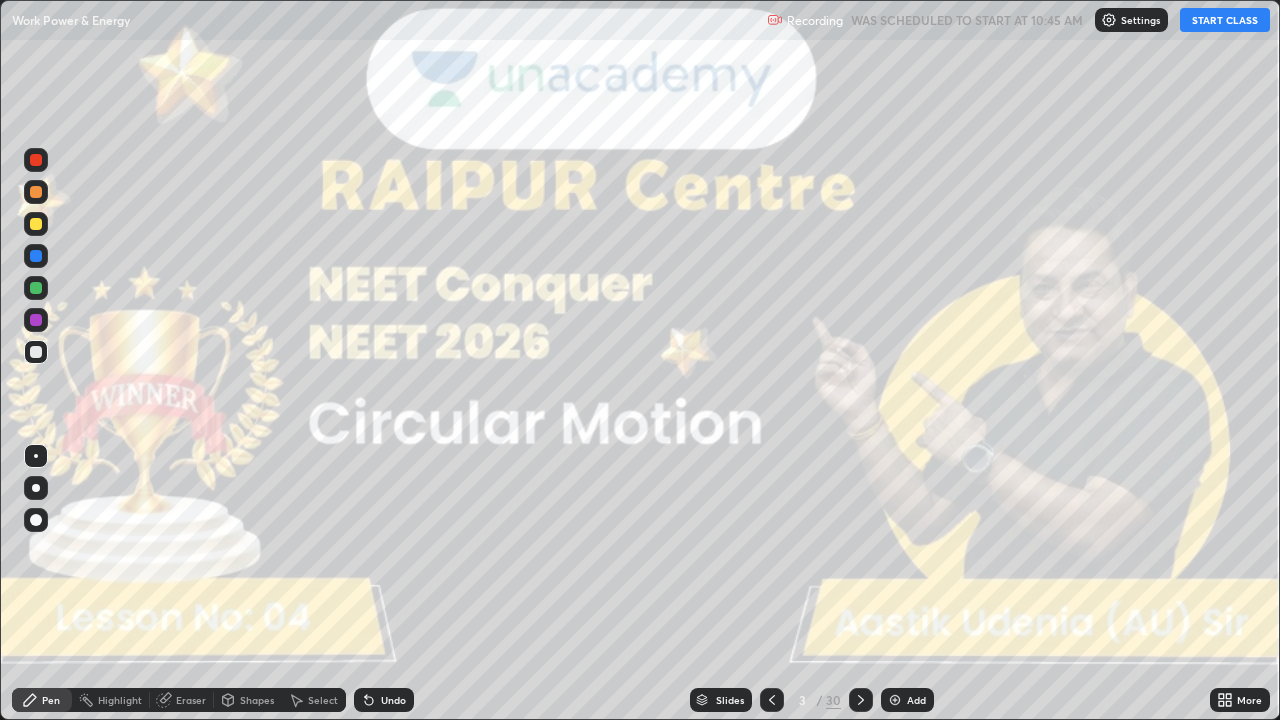 scroll, scrollTop: 99280, scrollLeft: 98720, axis: both 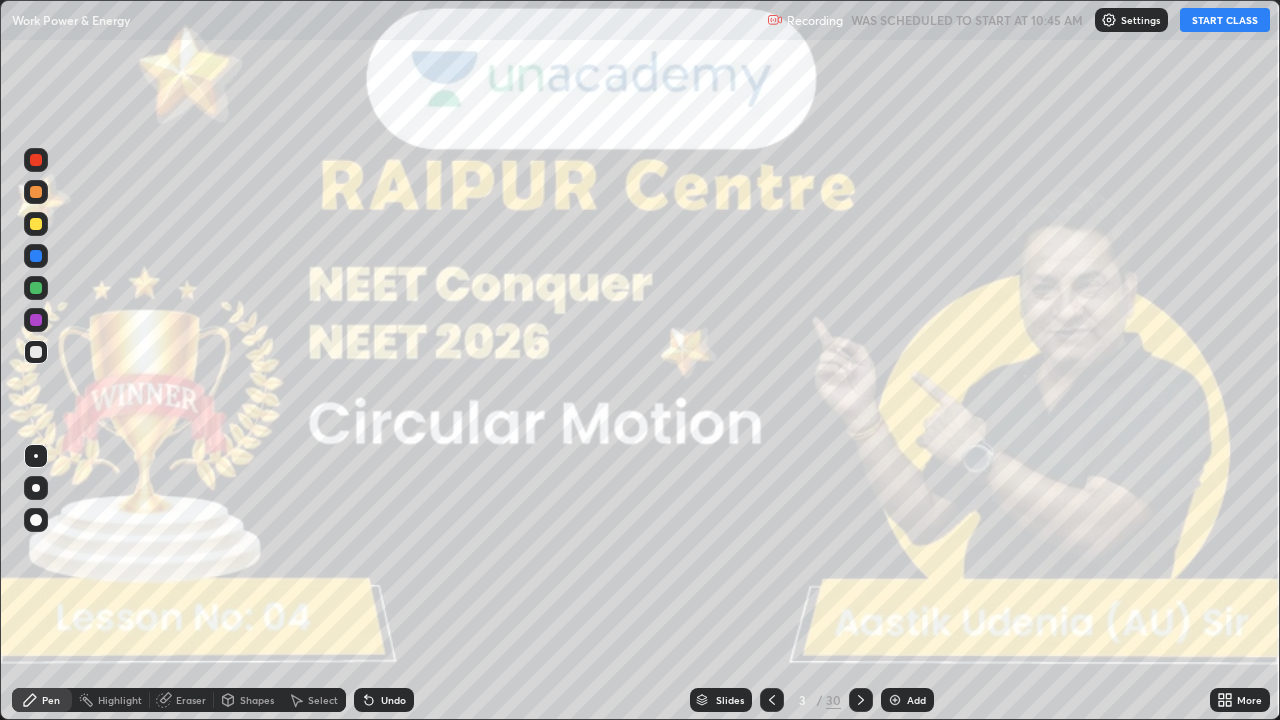 click on "START CLASS" at bounding box center [1225, 20] 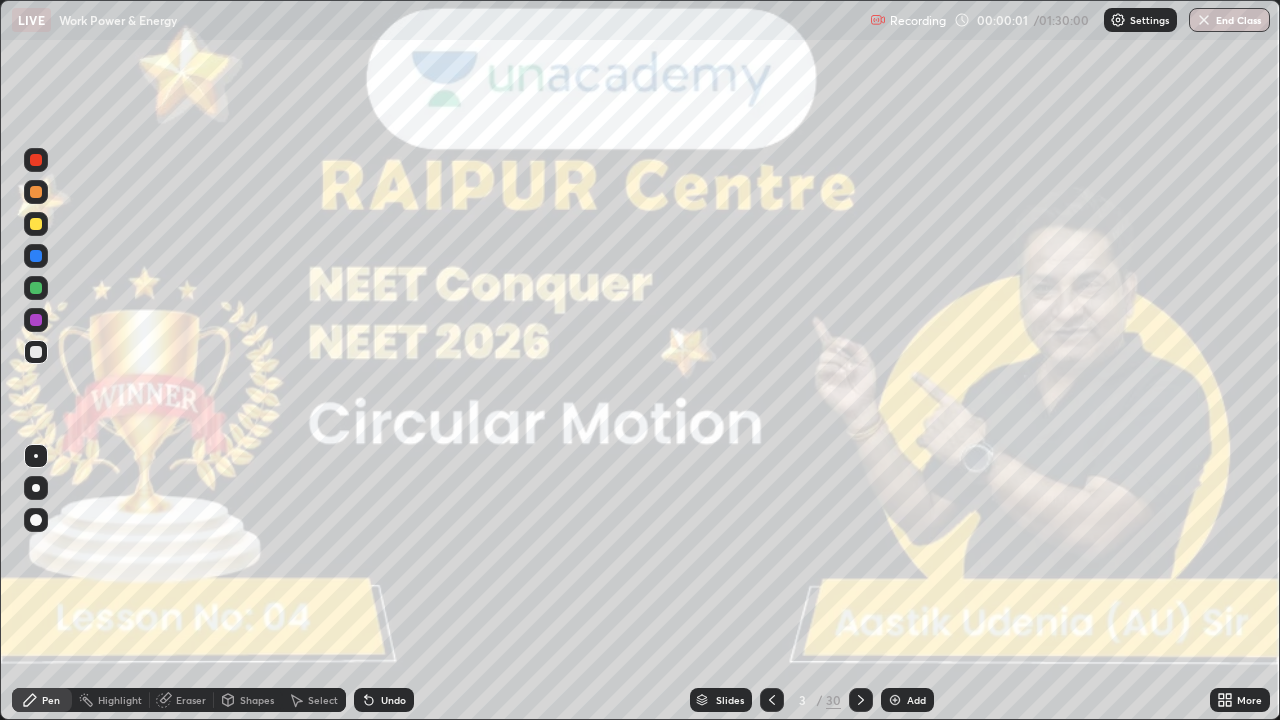 click at bounding box center (36, 488) 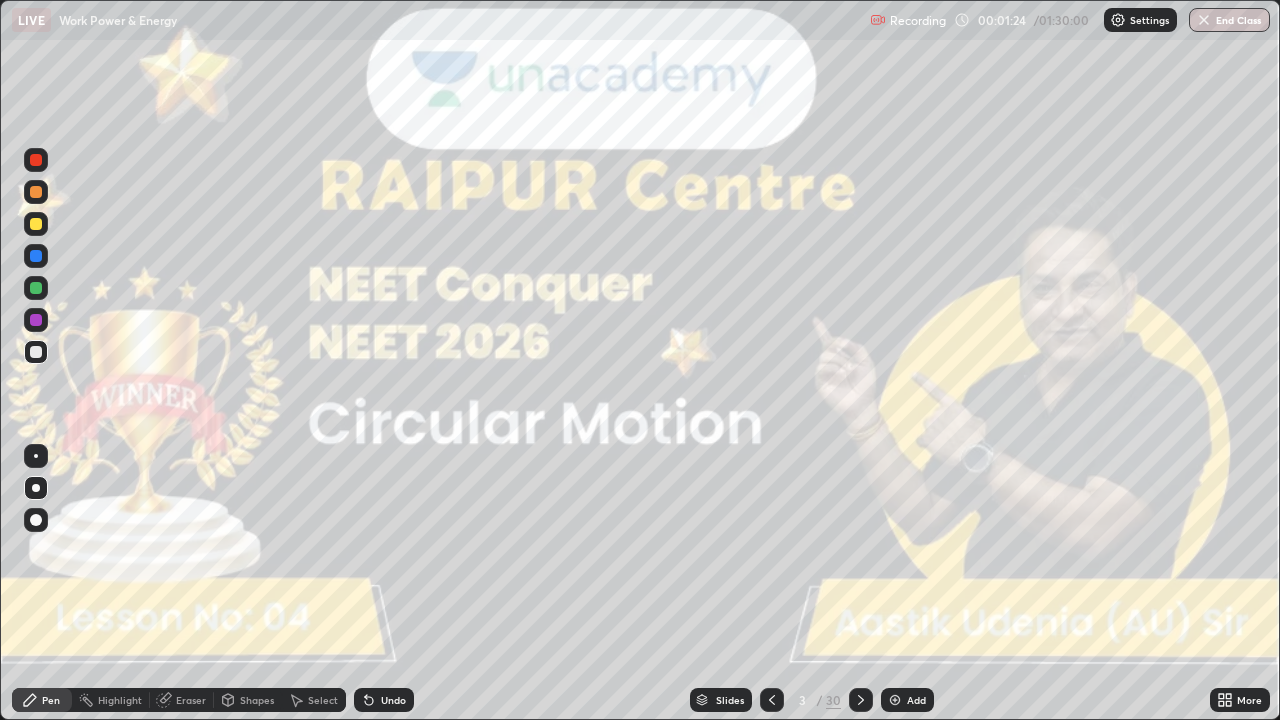 click 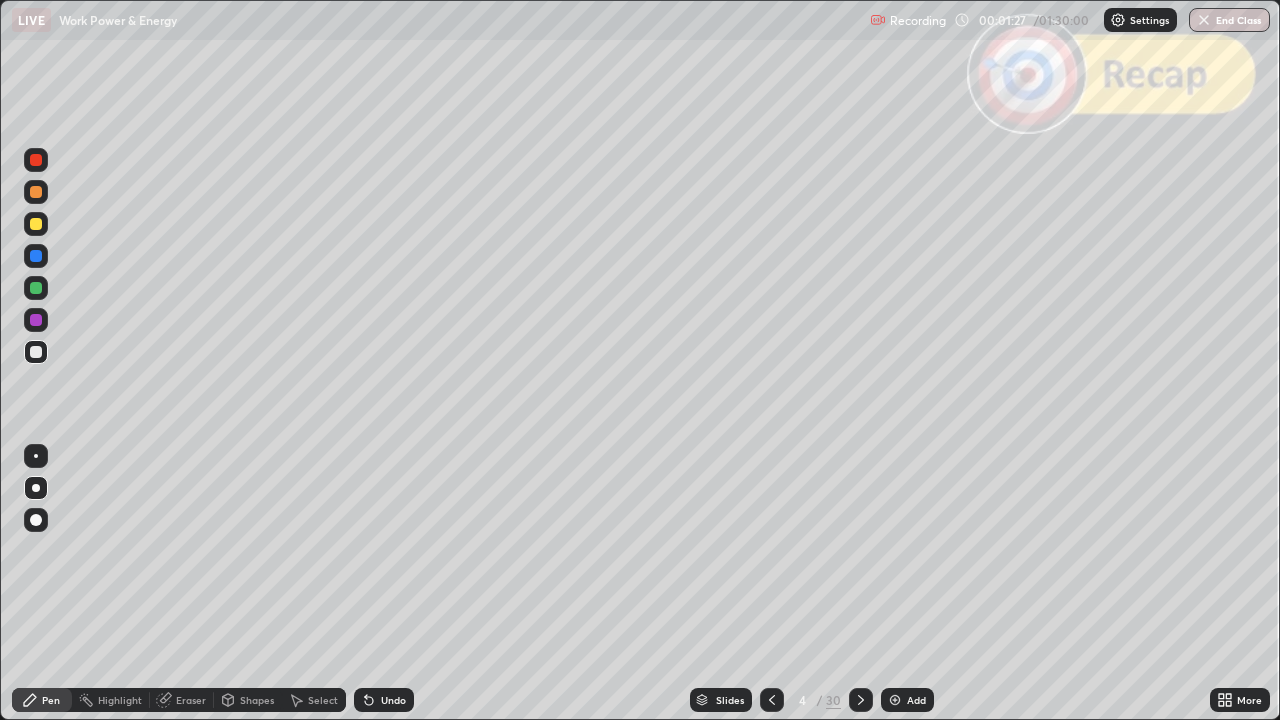 click 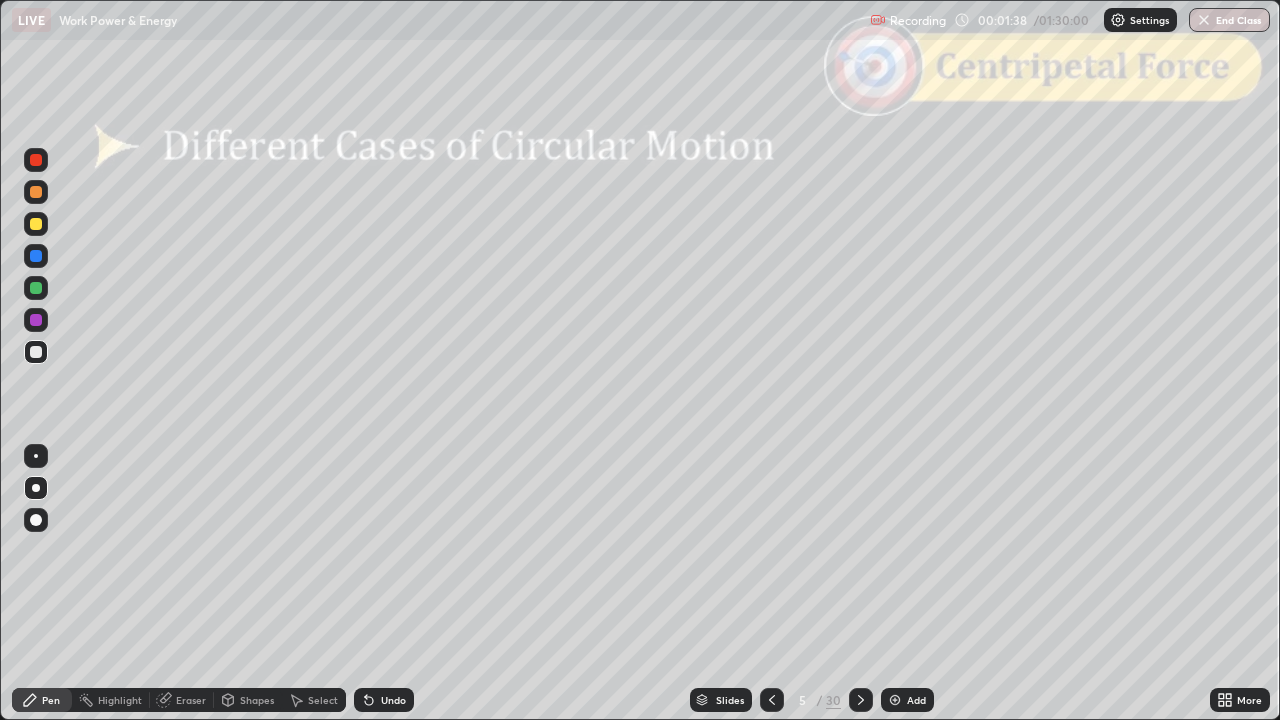 click at bounding box center [861, 700] 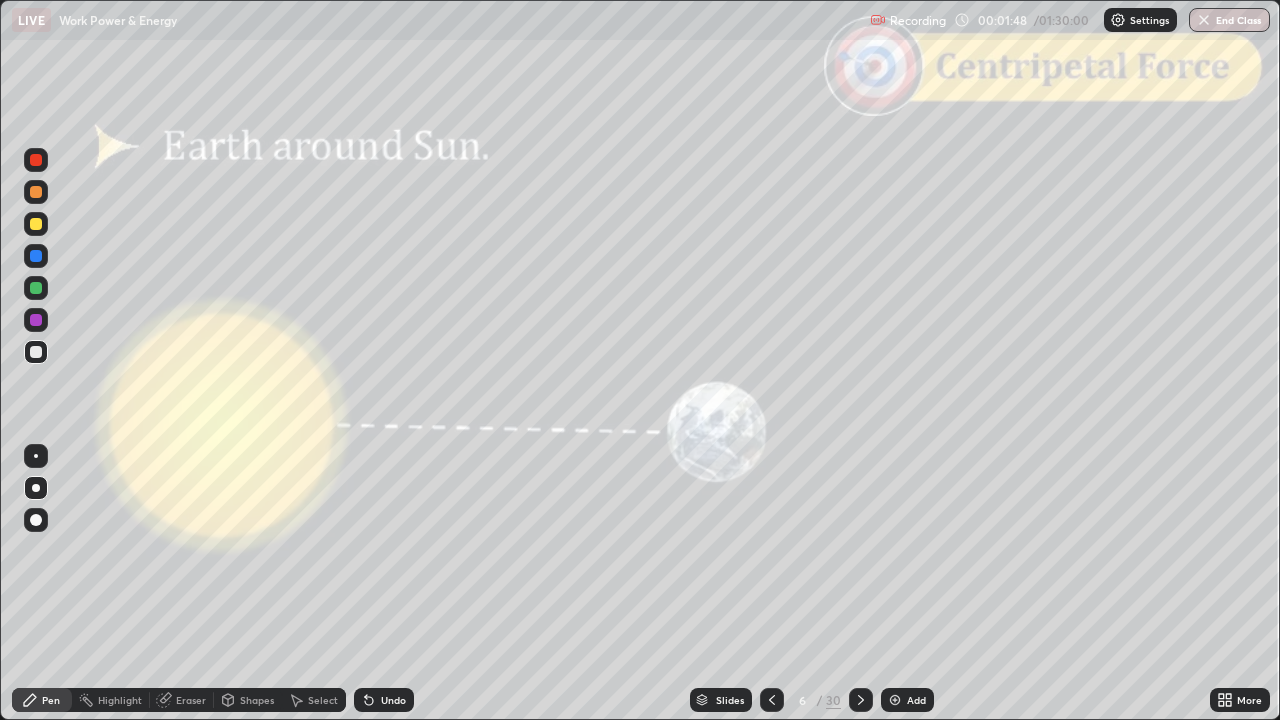 click 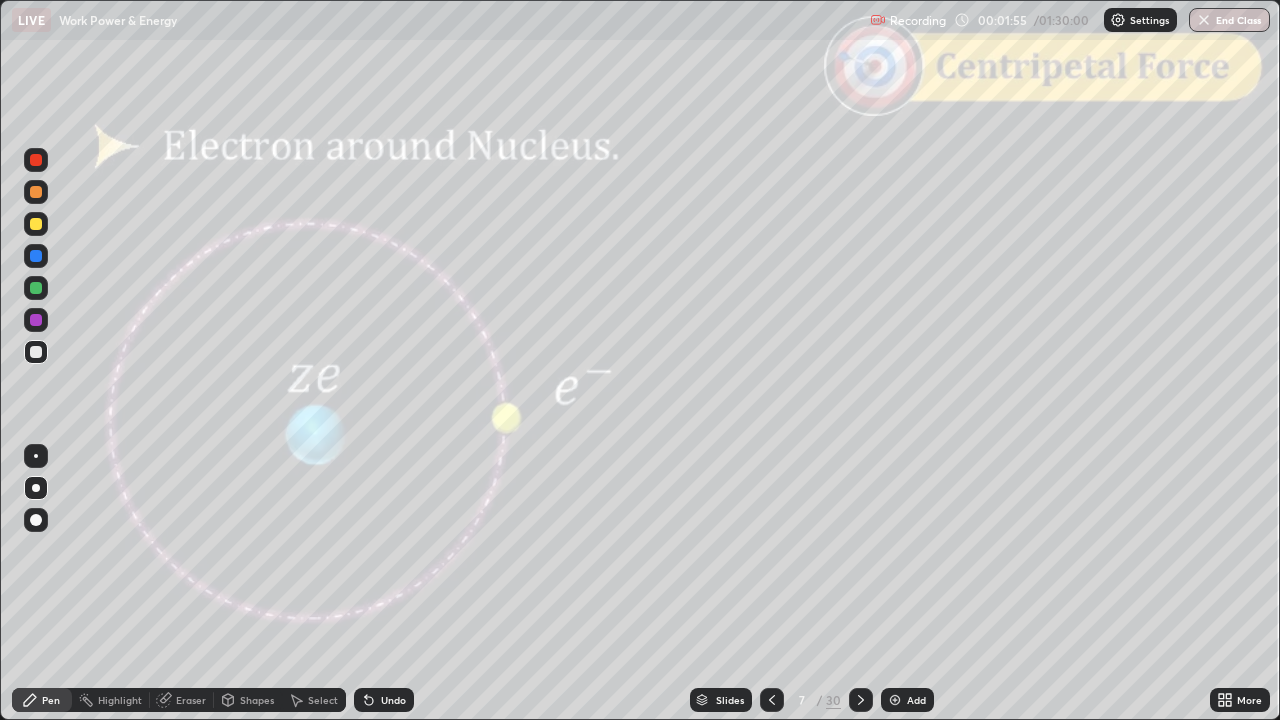 click 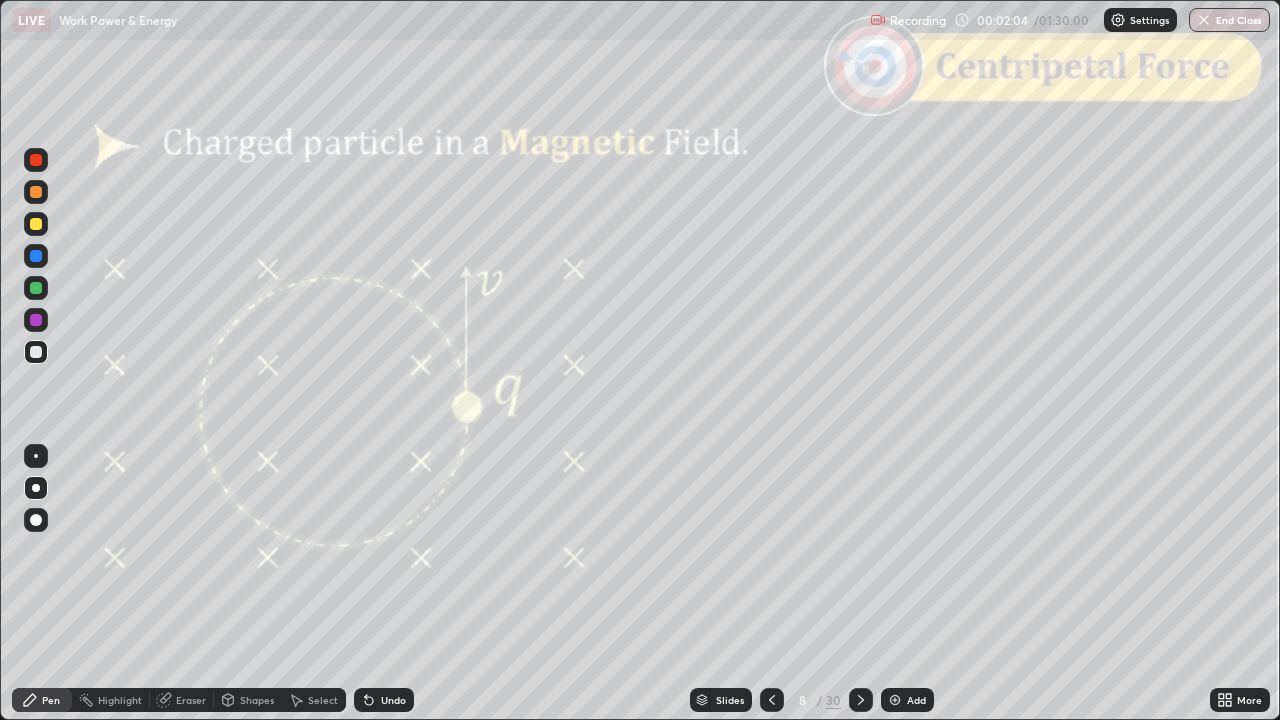 click at bounding box center (861, 700) 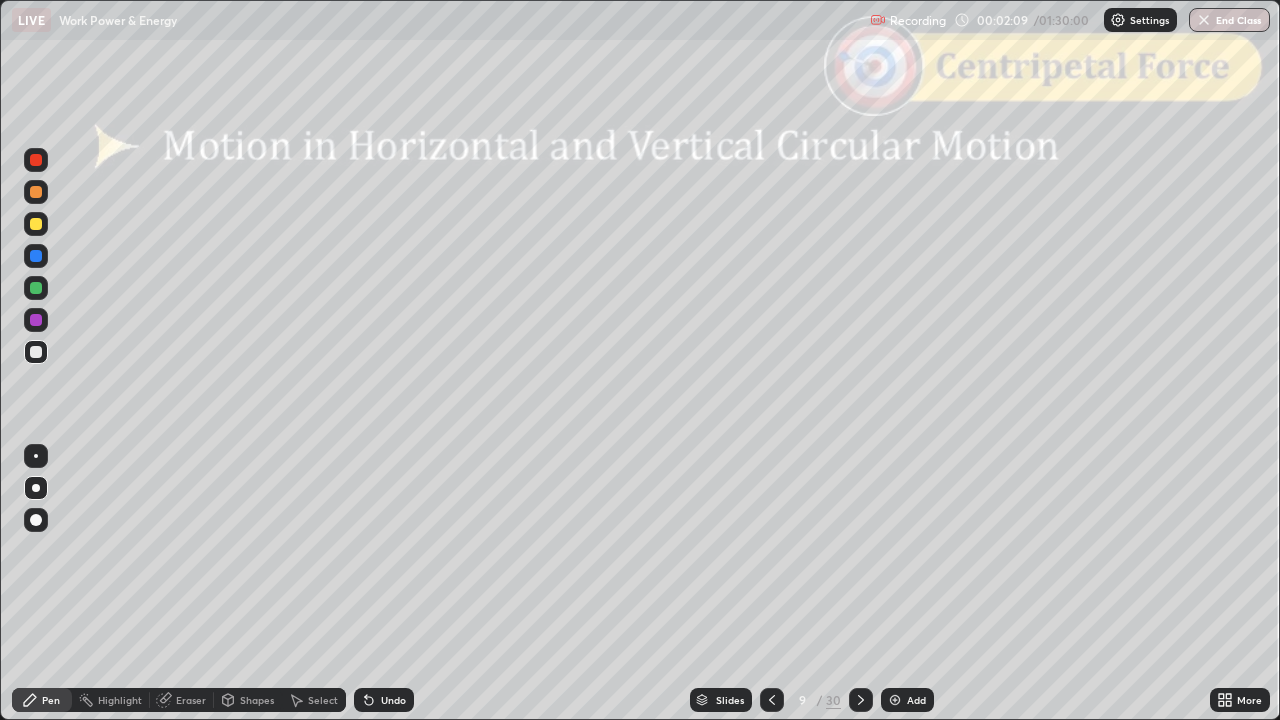 click 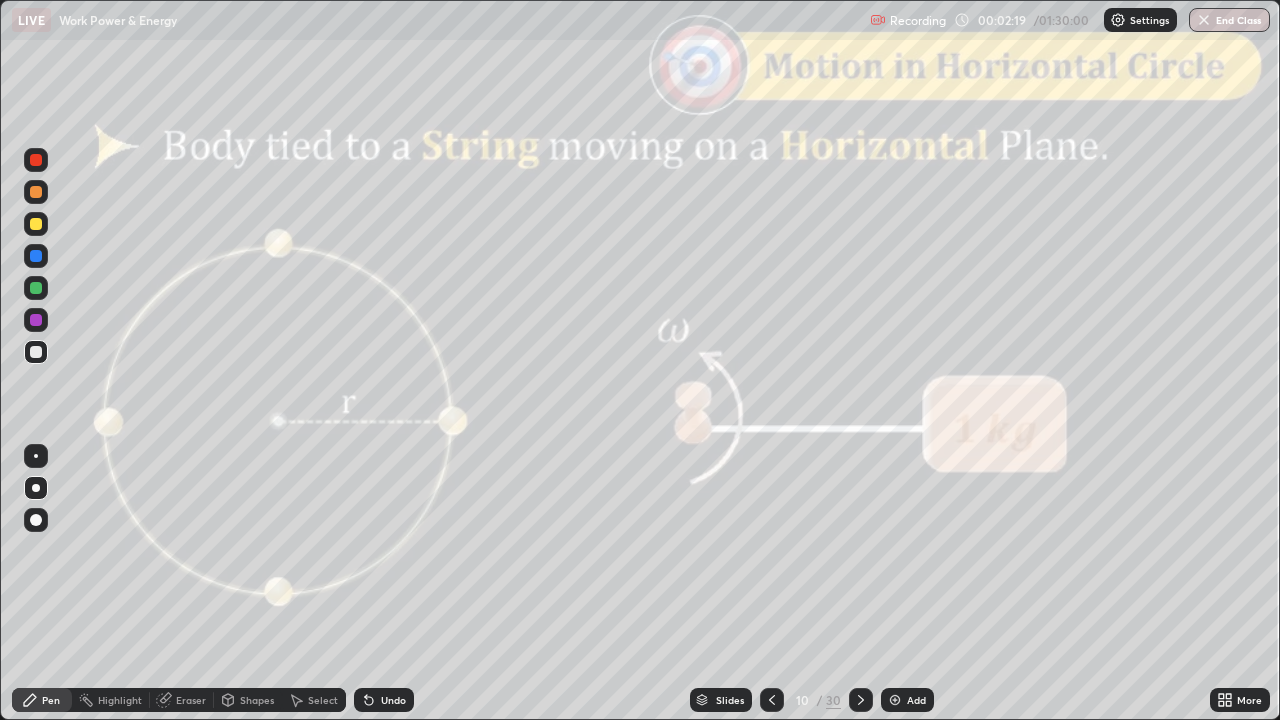 click 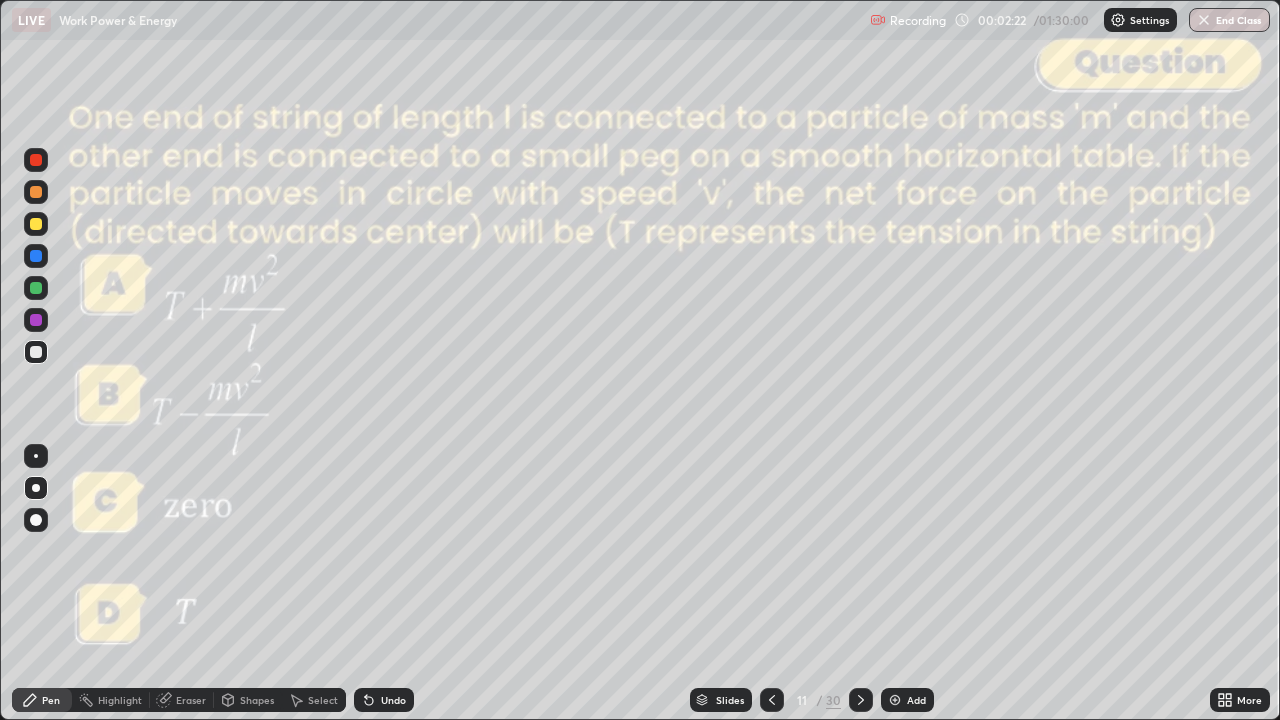 click 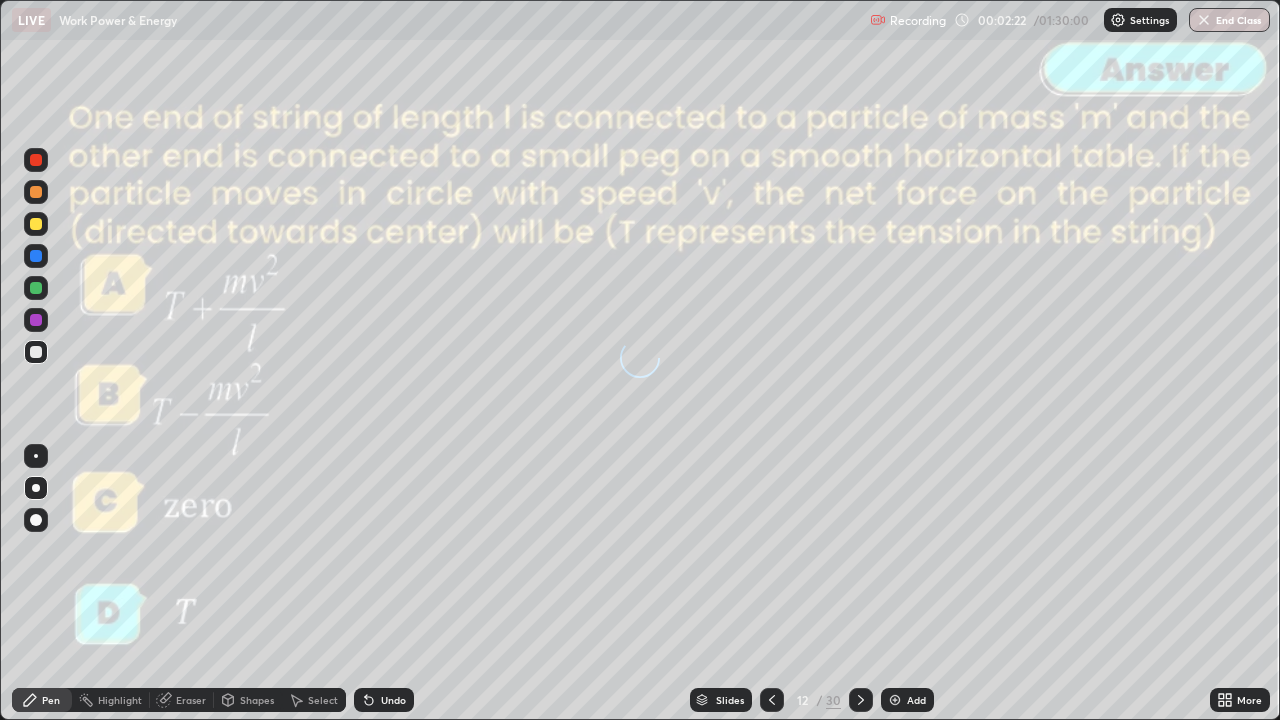 click 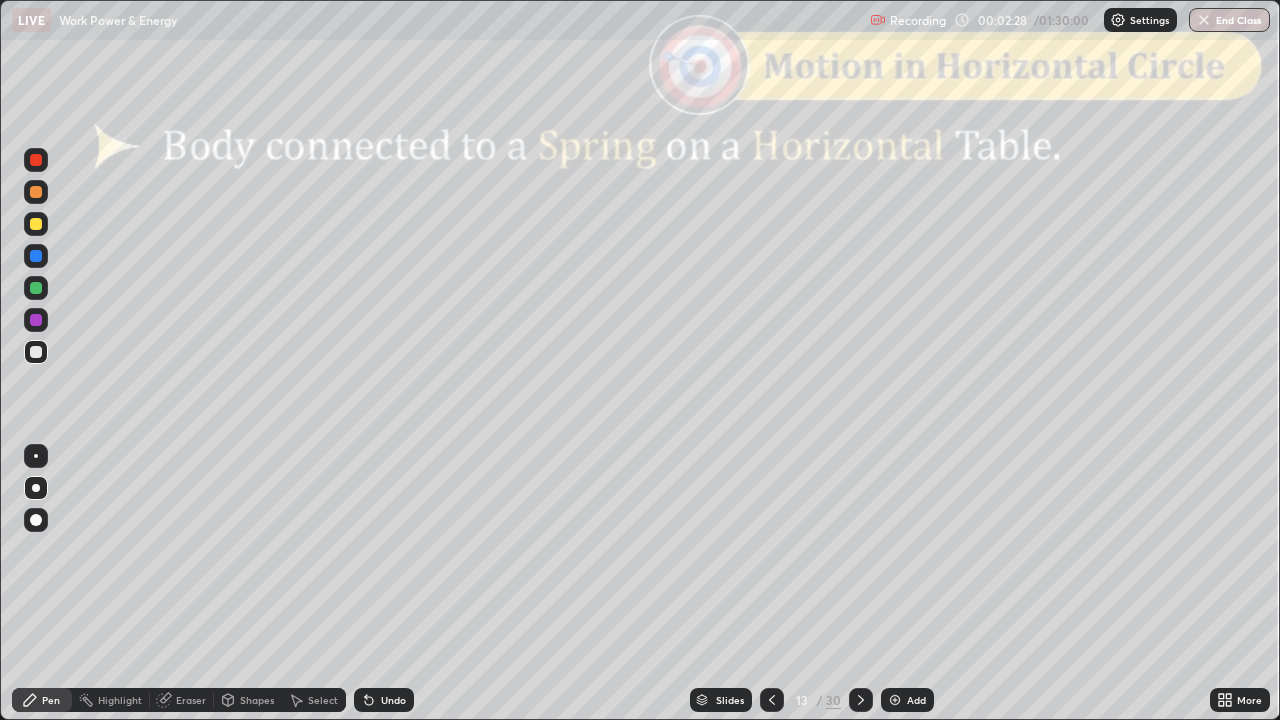 click 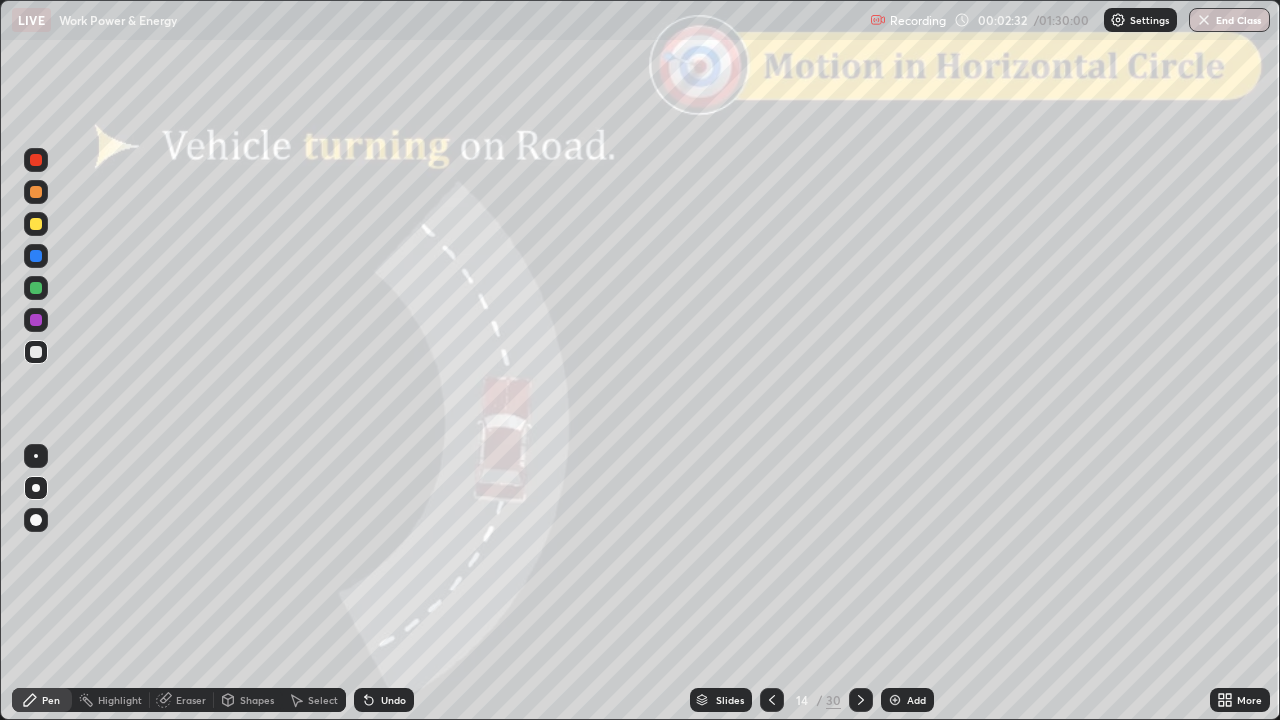 click at bounding box center (861, 700) 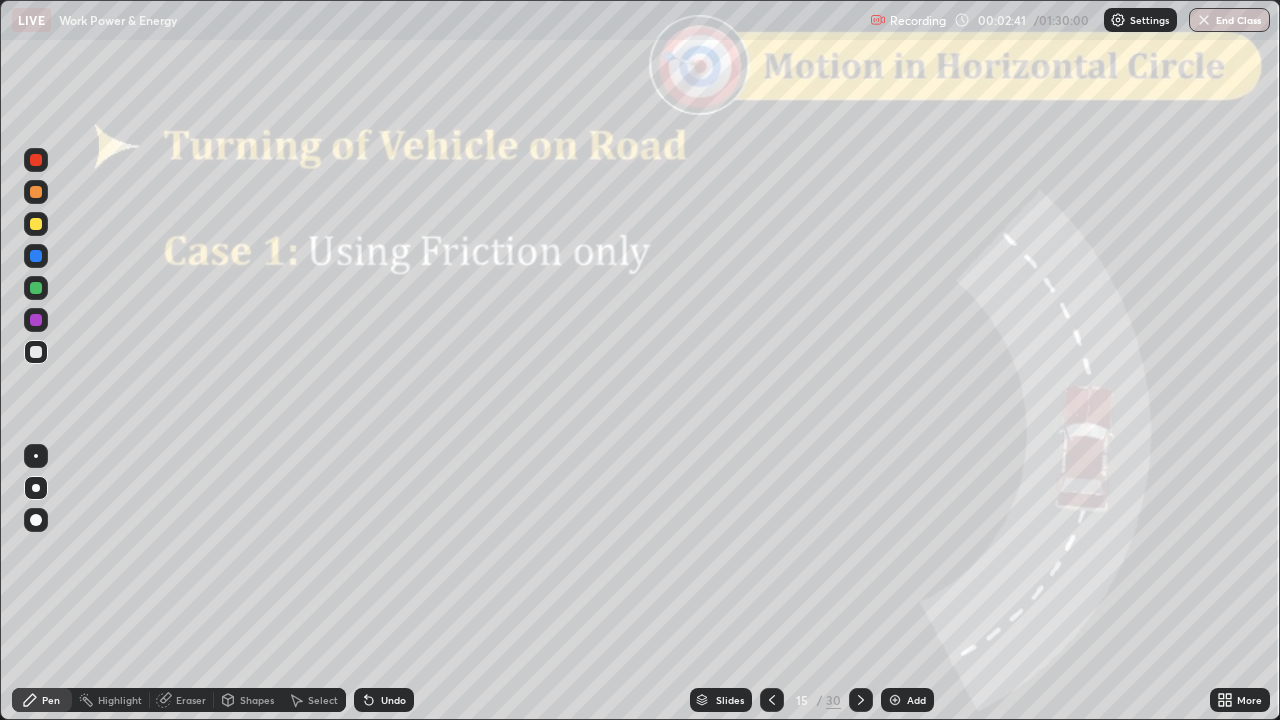 click at bounding box center (861, 700) 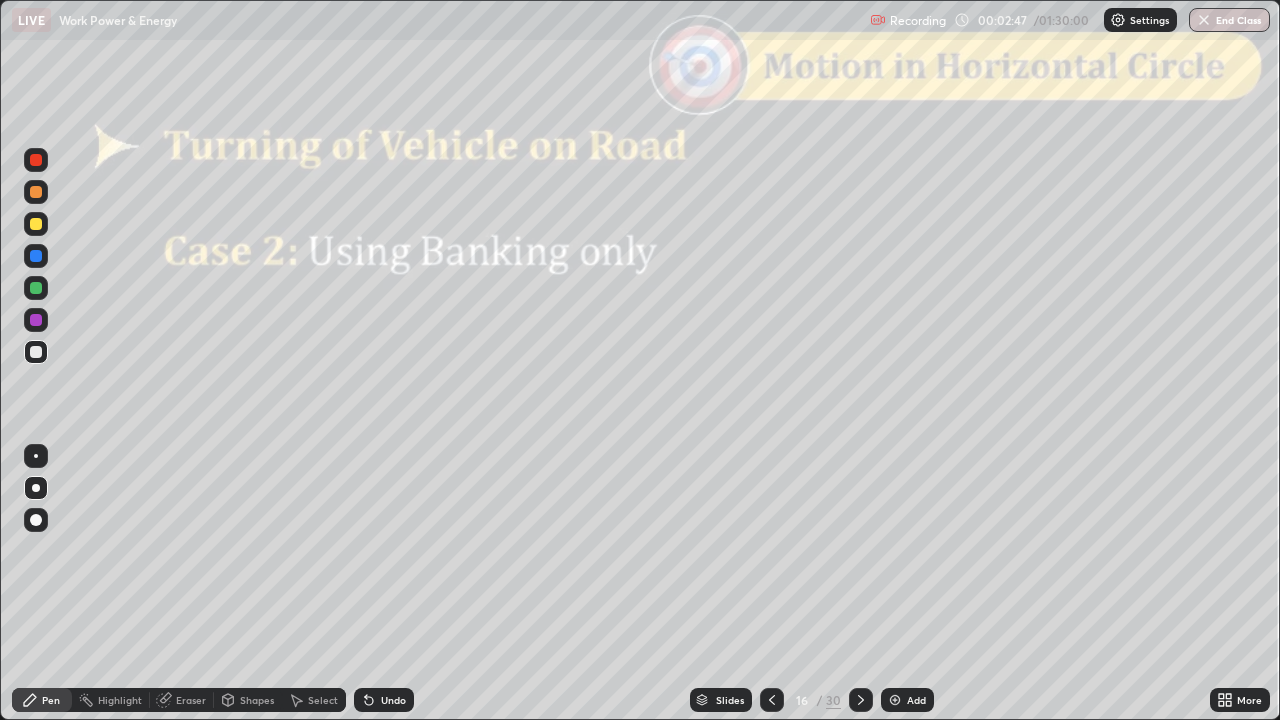 click 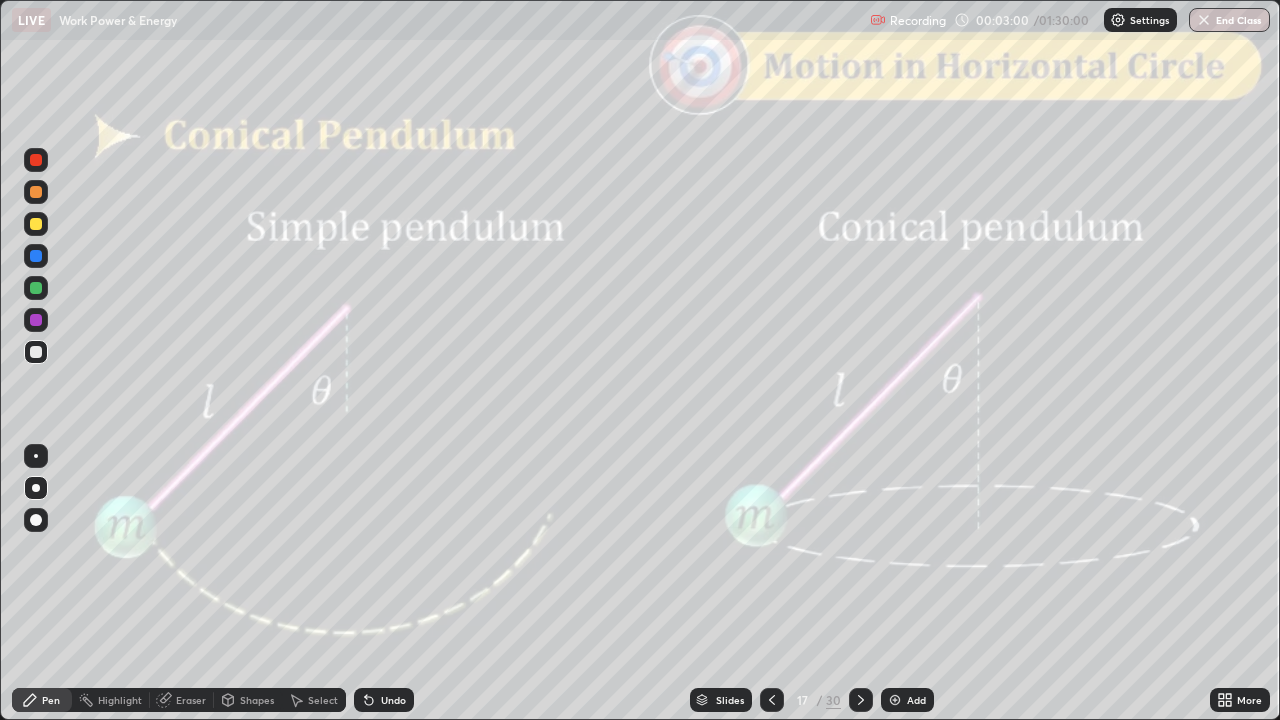 click on "Shapes" at bounding box center [257, 700] 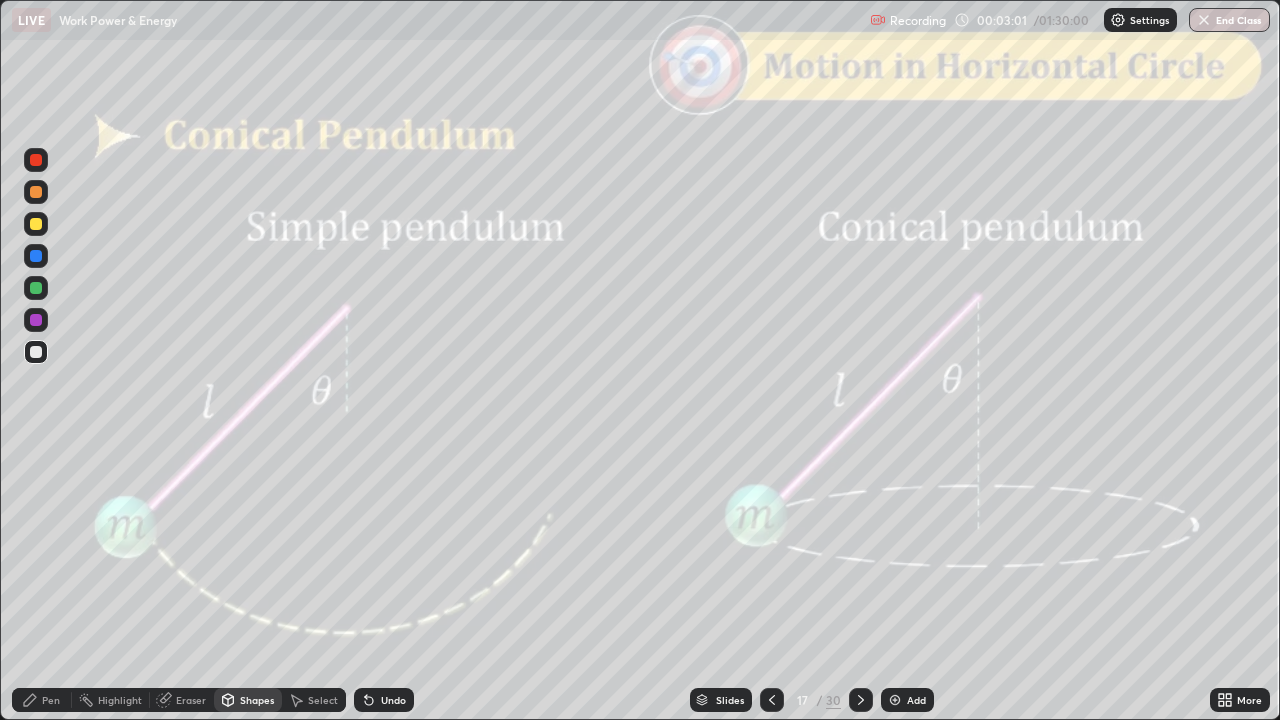 click at bounding box center (36, 160) 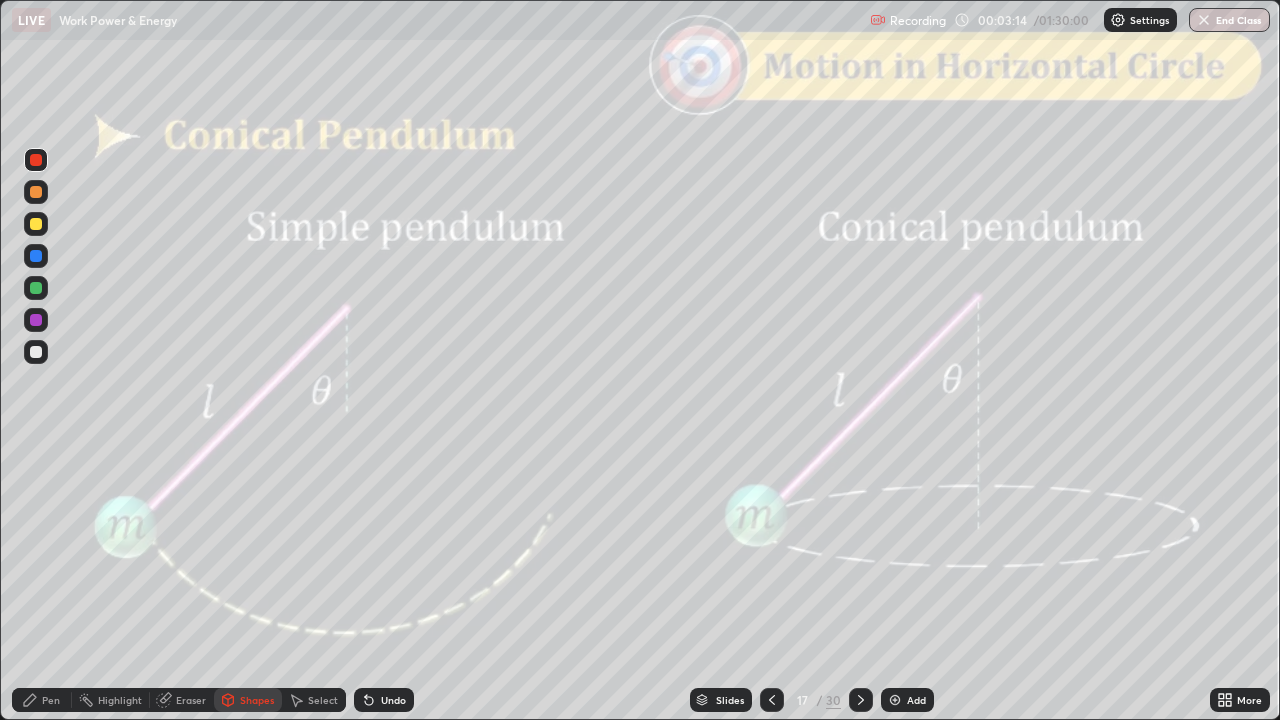 click on "Pen" at bounding box center (51, 700) 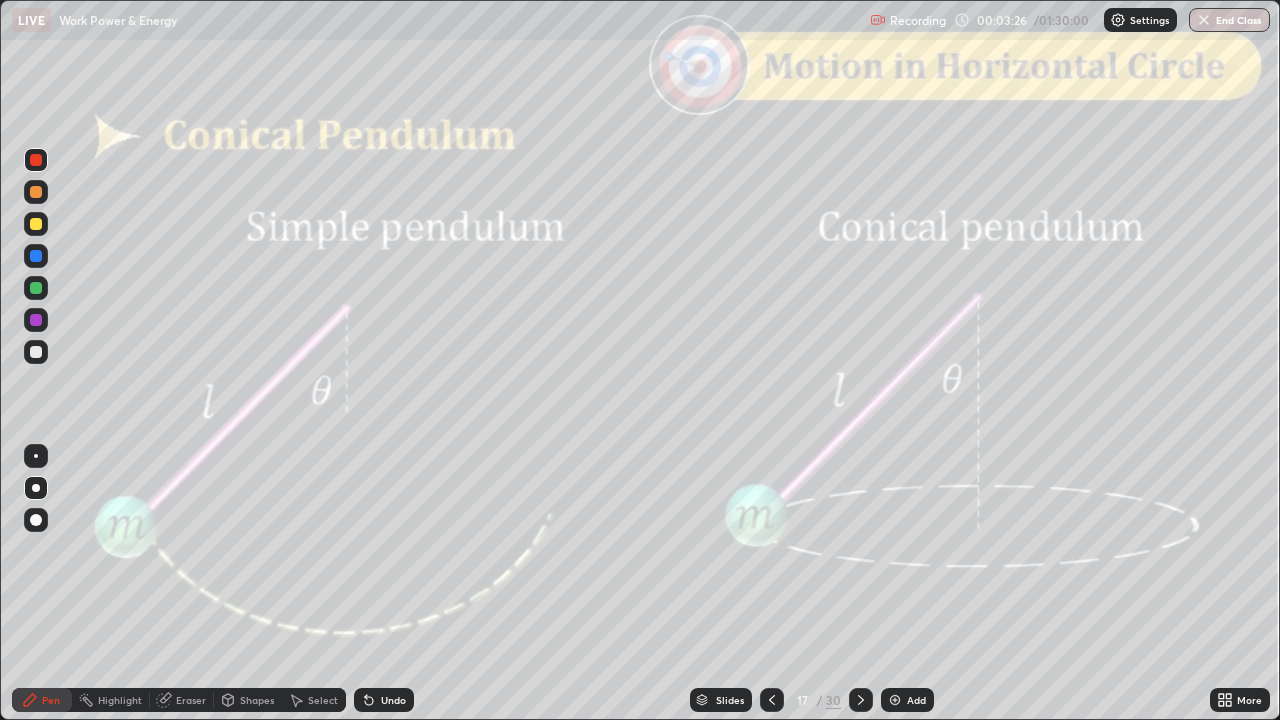 click on "Shapes" at bounding box center [257, 700] 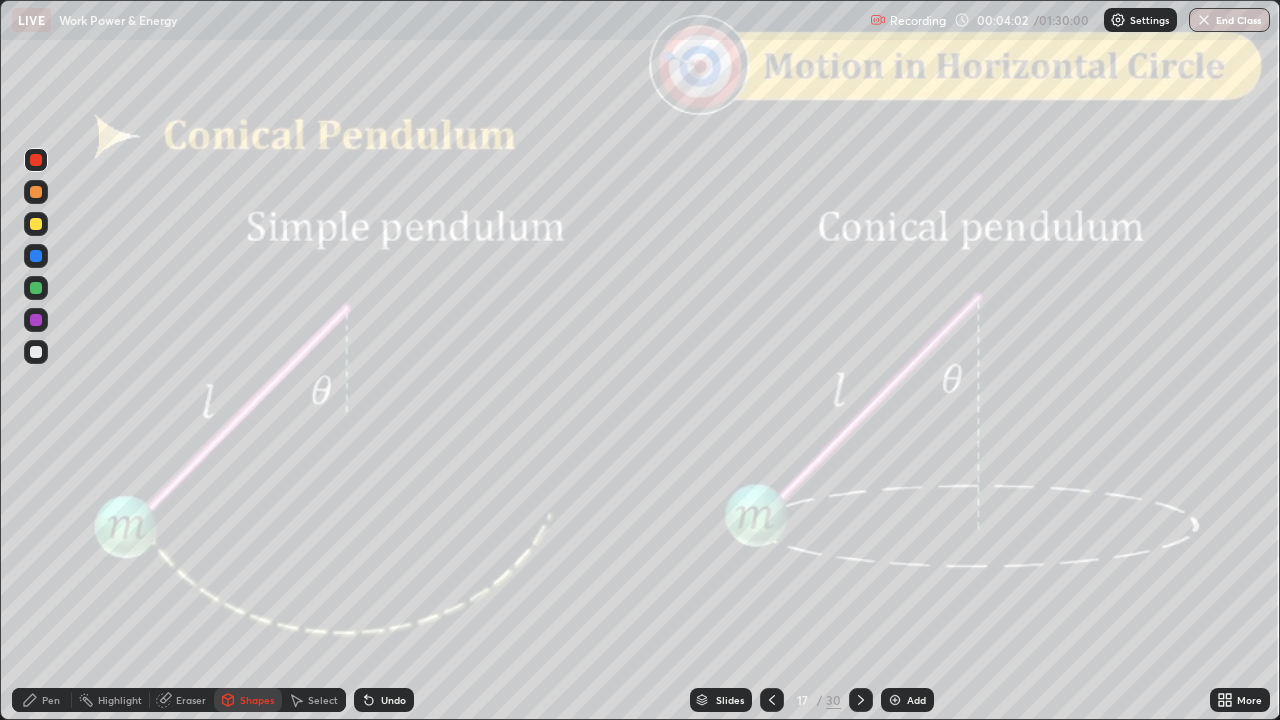 click at bounding box center (861, 700) 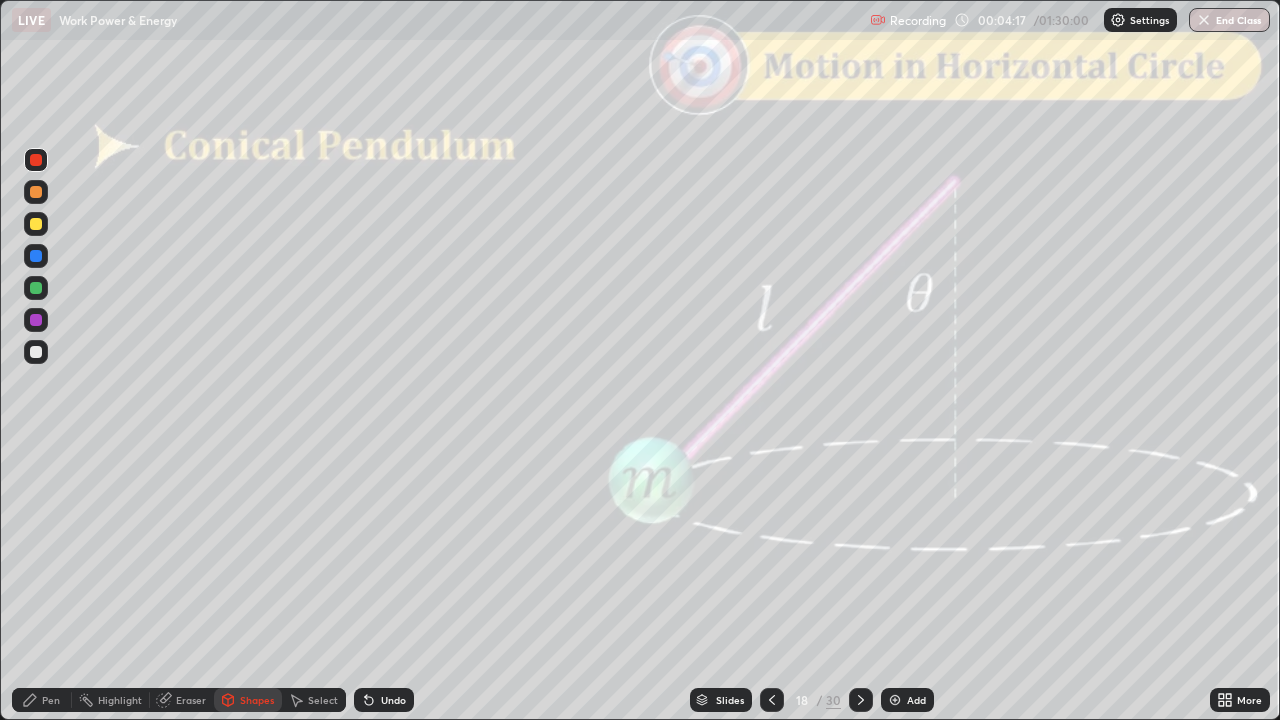 click on "Pen" at bounding box center [51, 700] 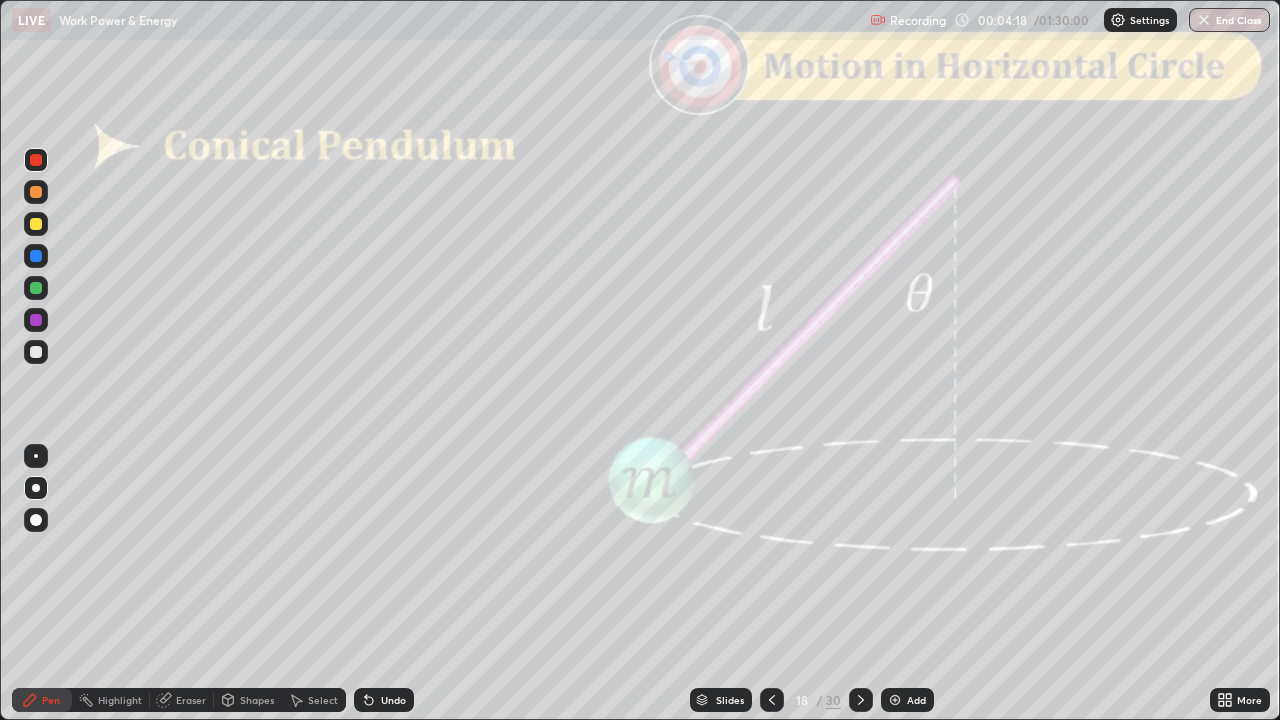 click at bounding box center (36, 192) 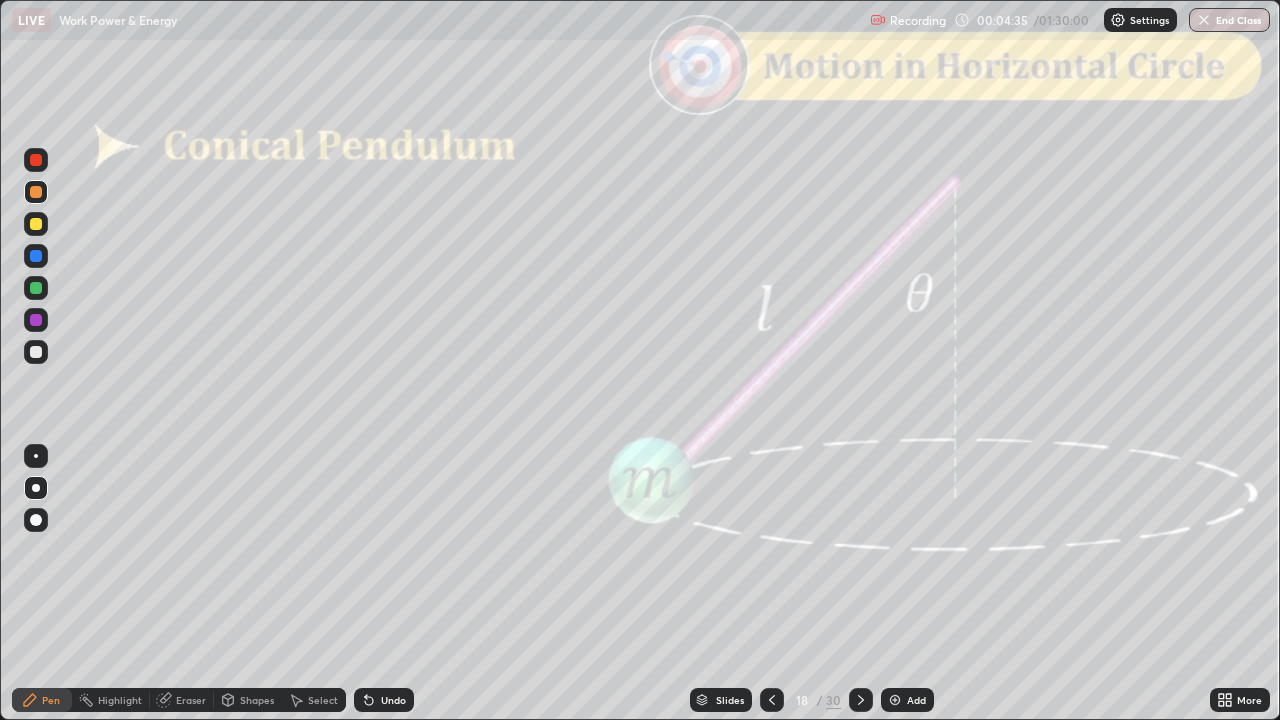 click at bounding box center [36, 160] 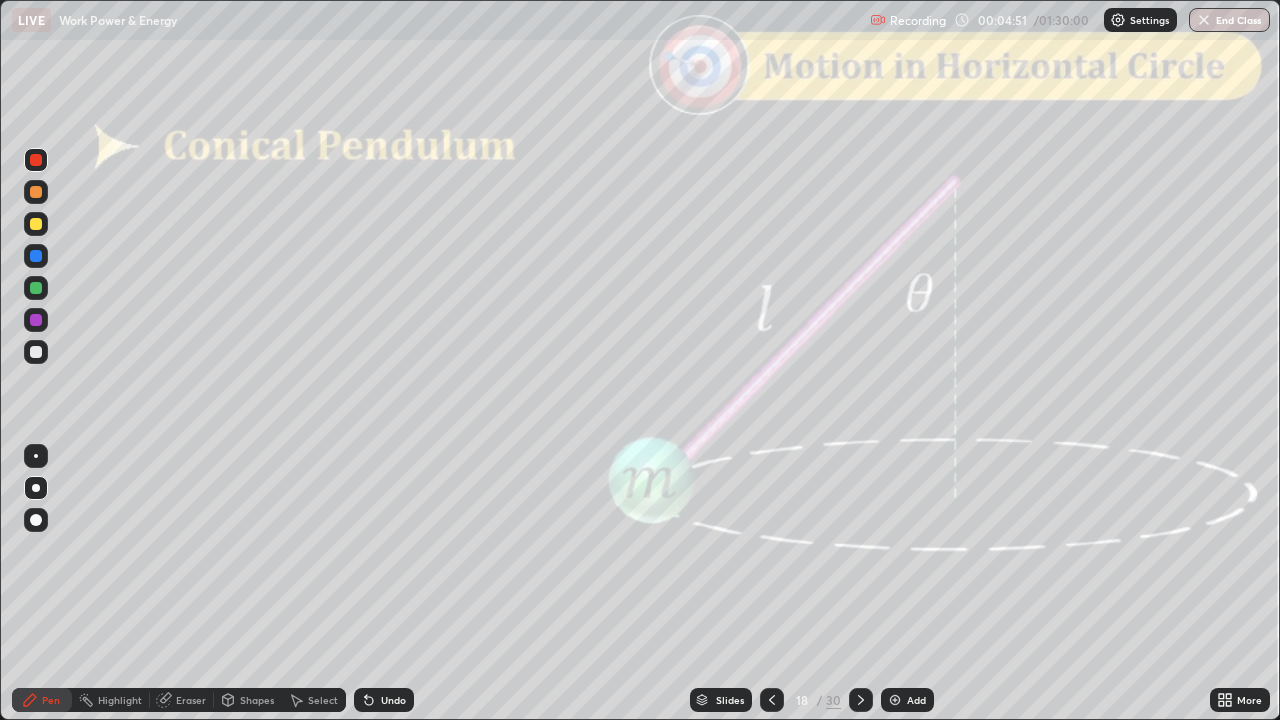 click at bounding box center [36, 352] 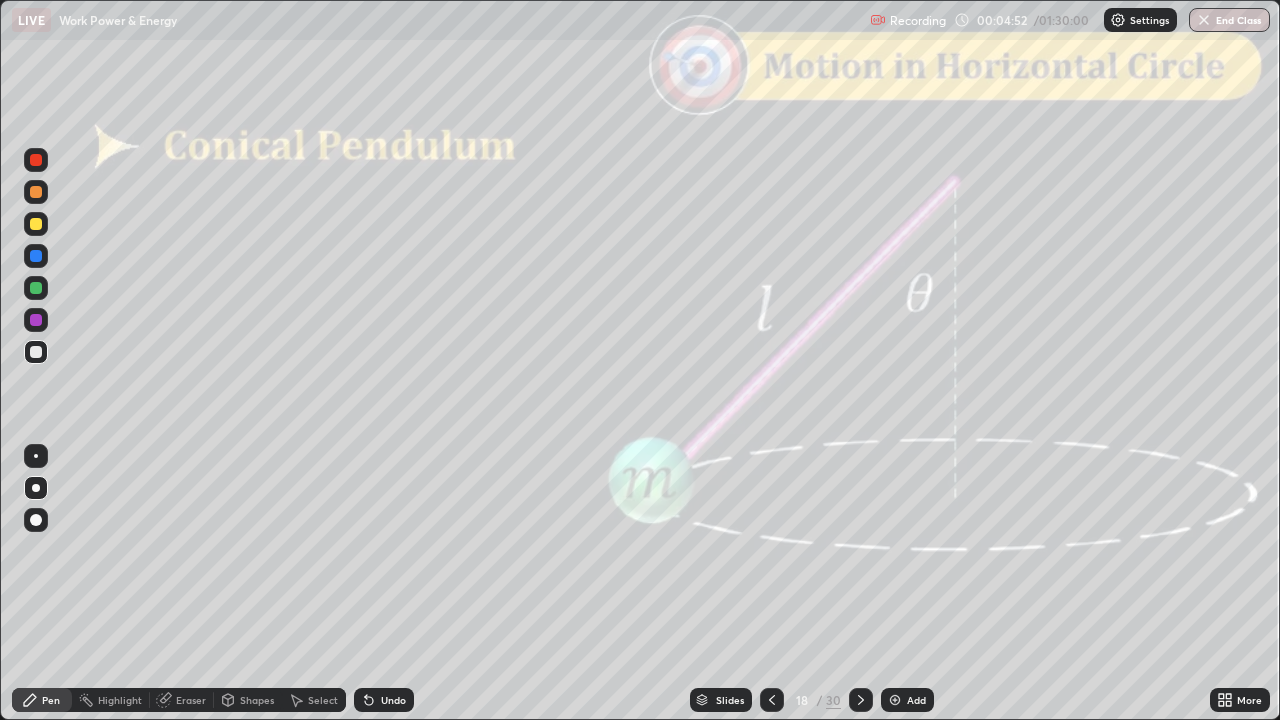 click on "Shapes" at bounding box center (257, 700) 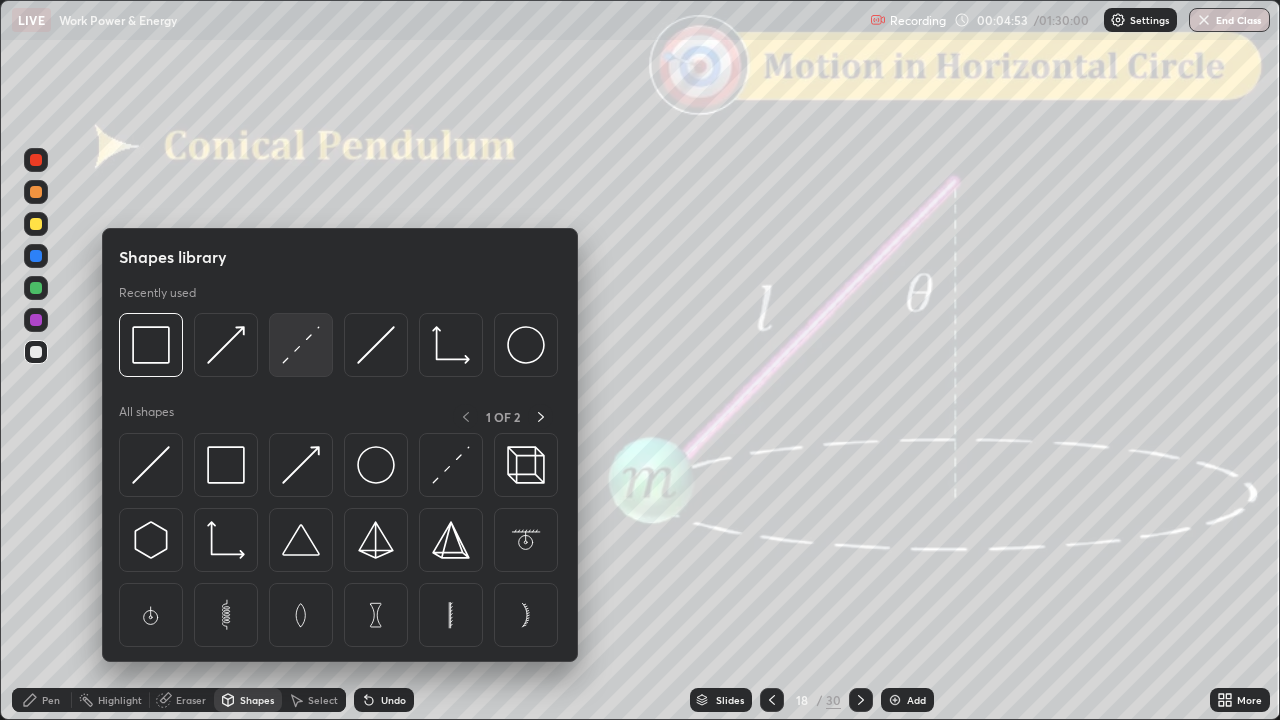 click at bounding box center (301, 345) 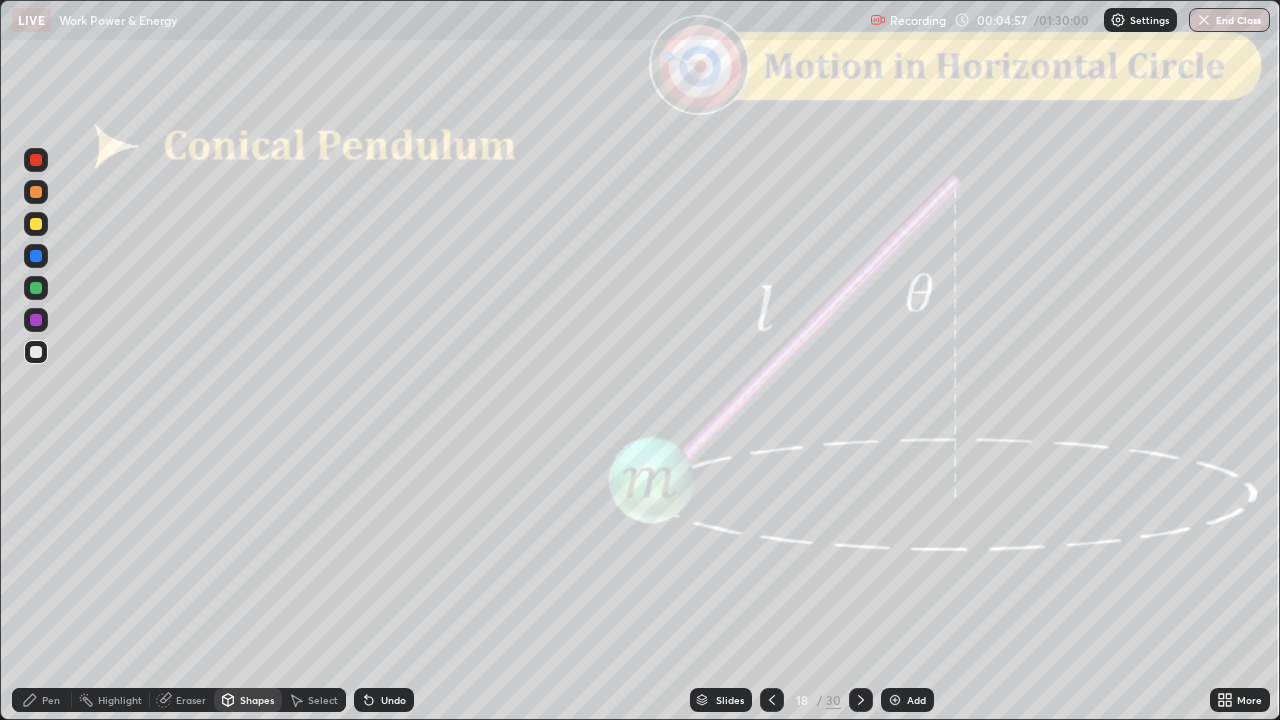 click on "Pen" at bounding box center (51, 700) 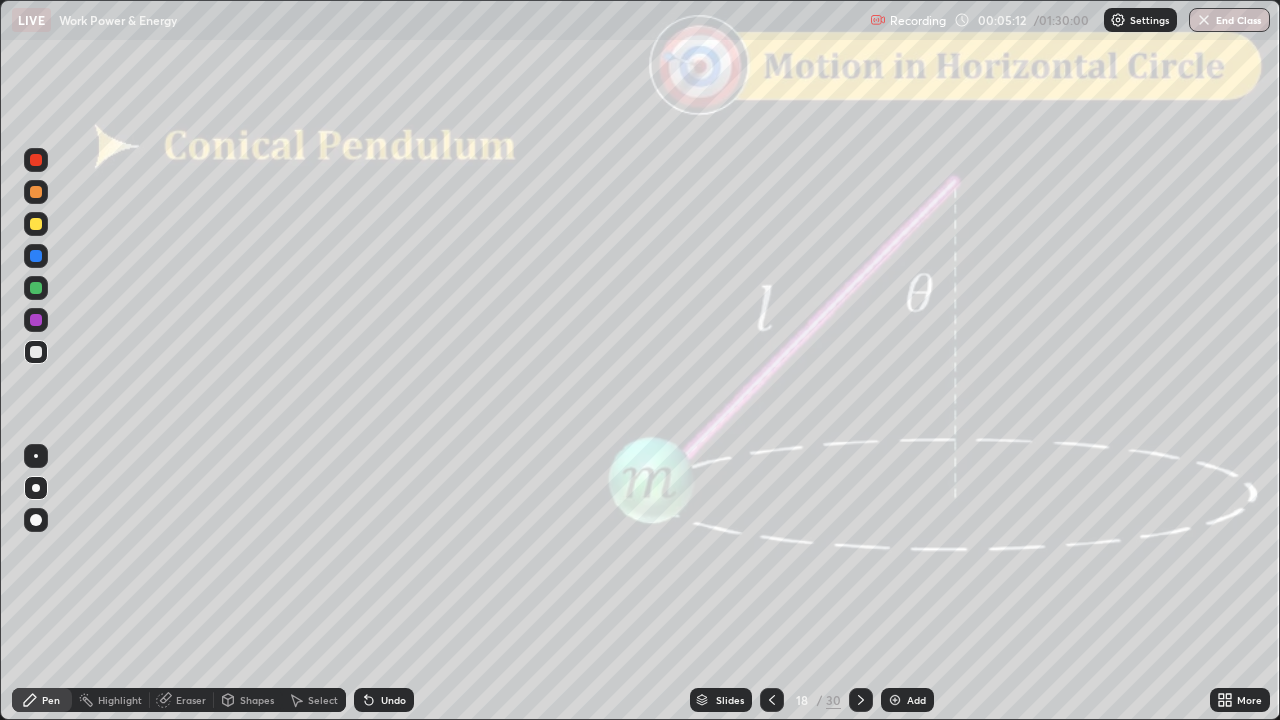 click on "Add" at bounding box center (916, 700) 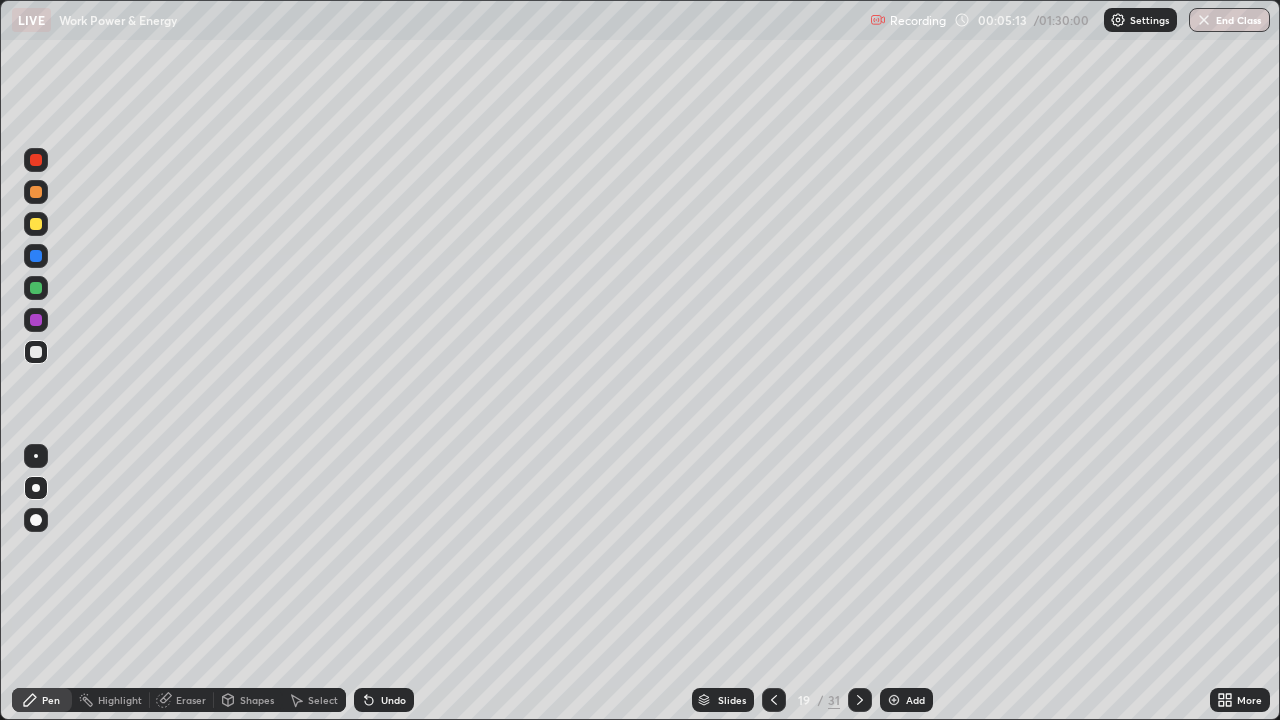 click on "Add" at bounding box center (906, 700) 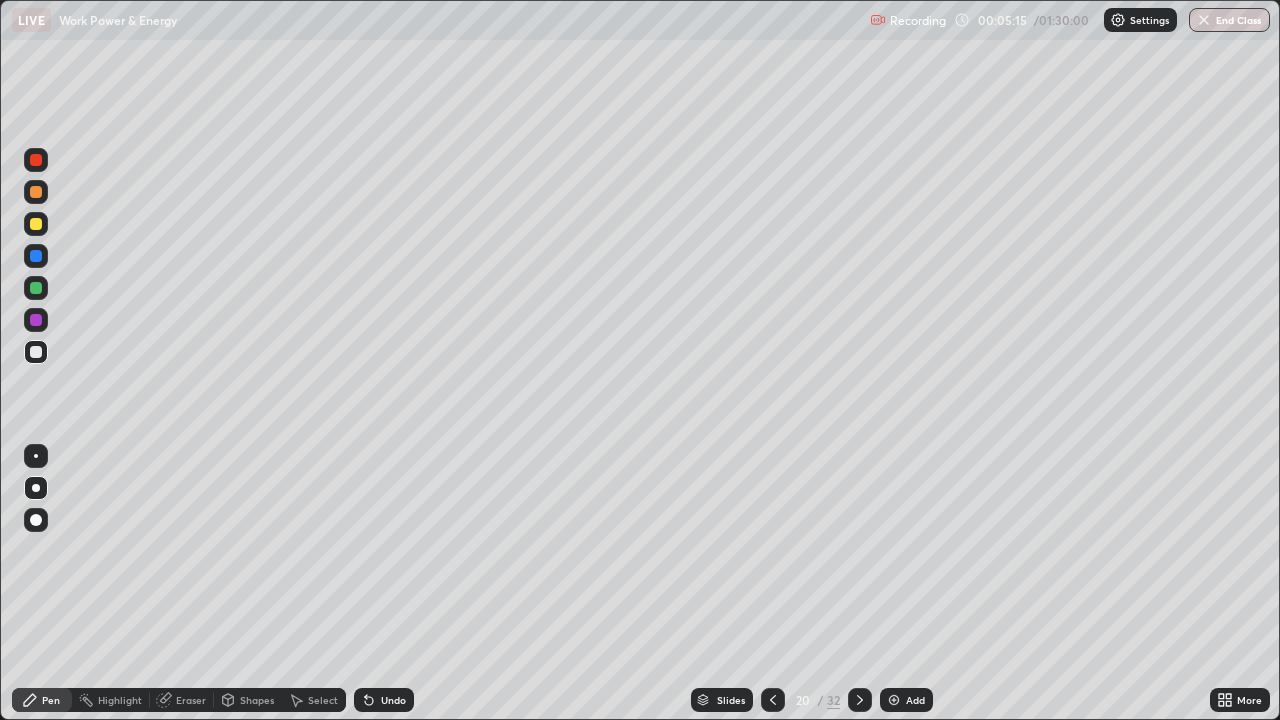 click 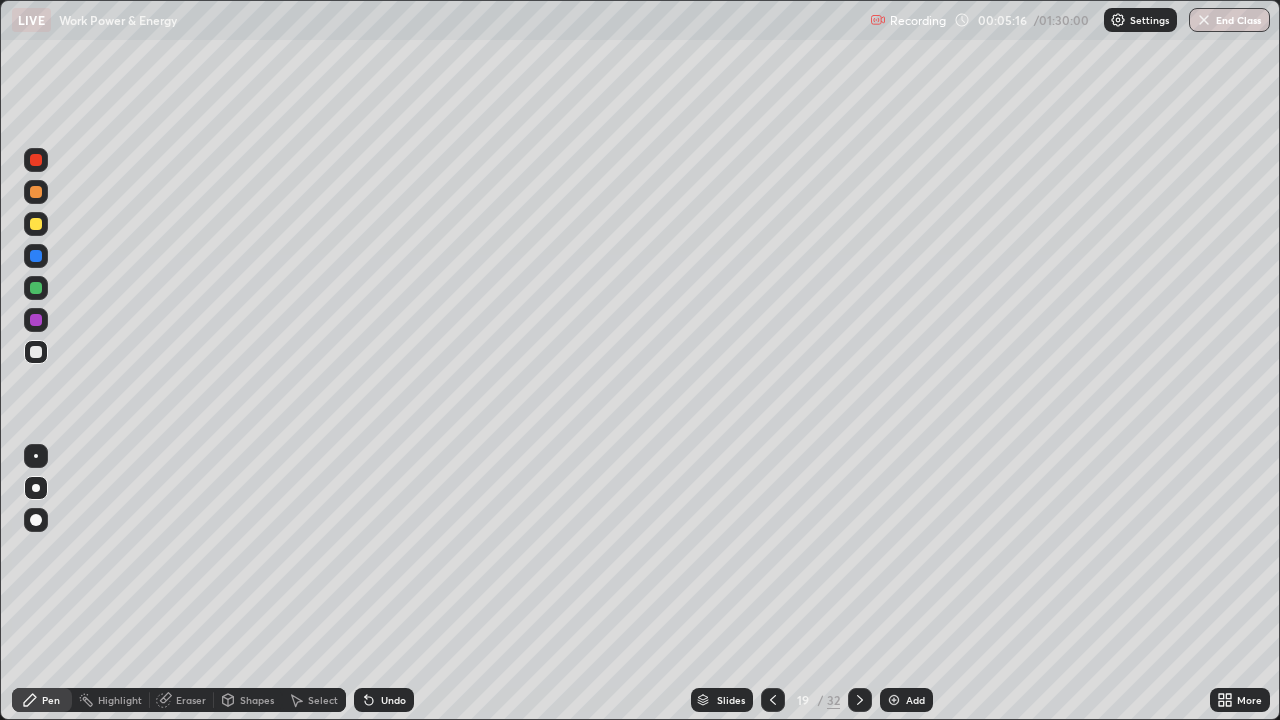 click 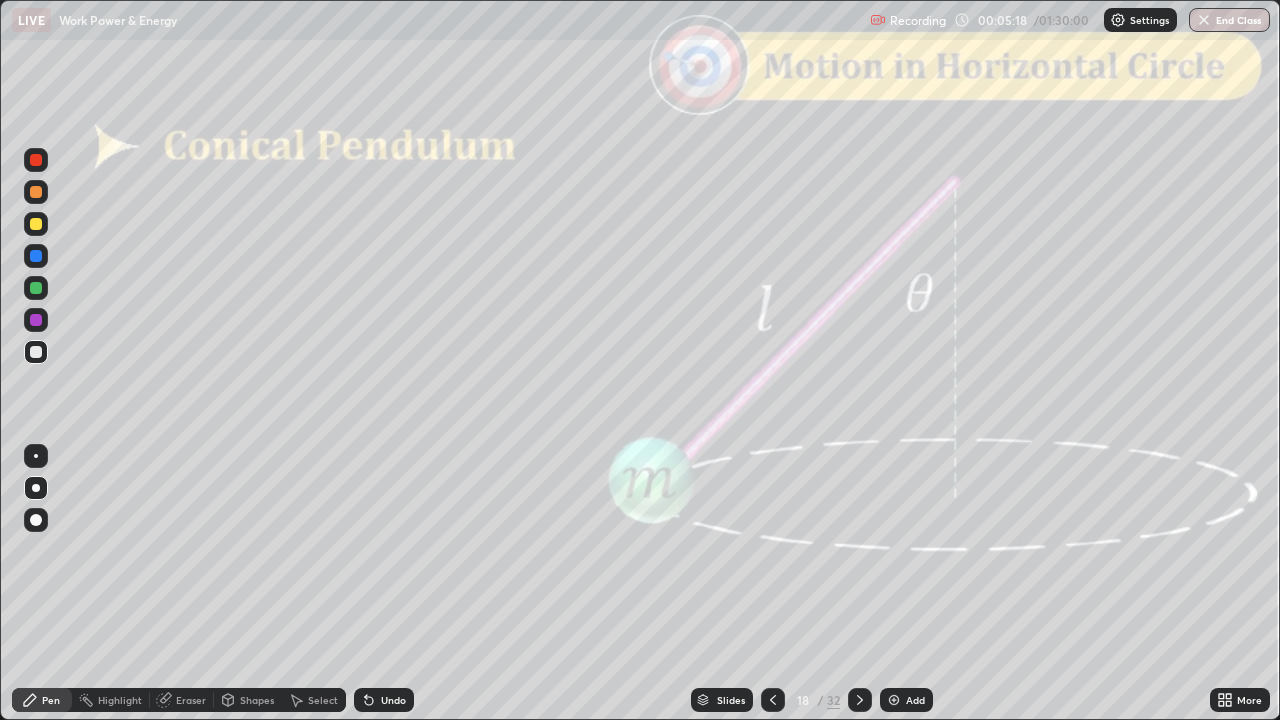 click on "Undo" at bounding box center (384, 700) 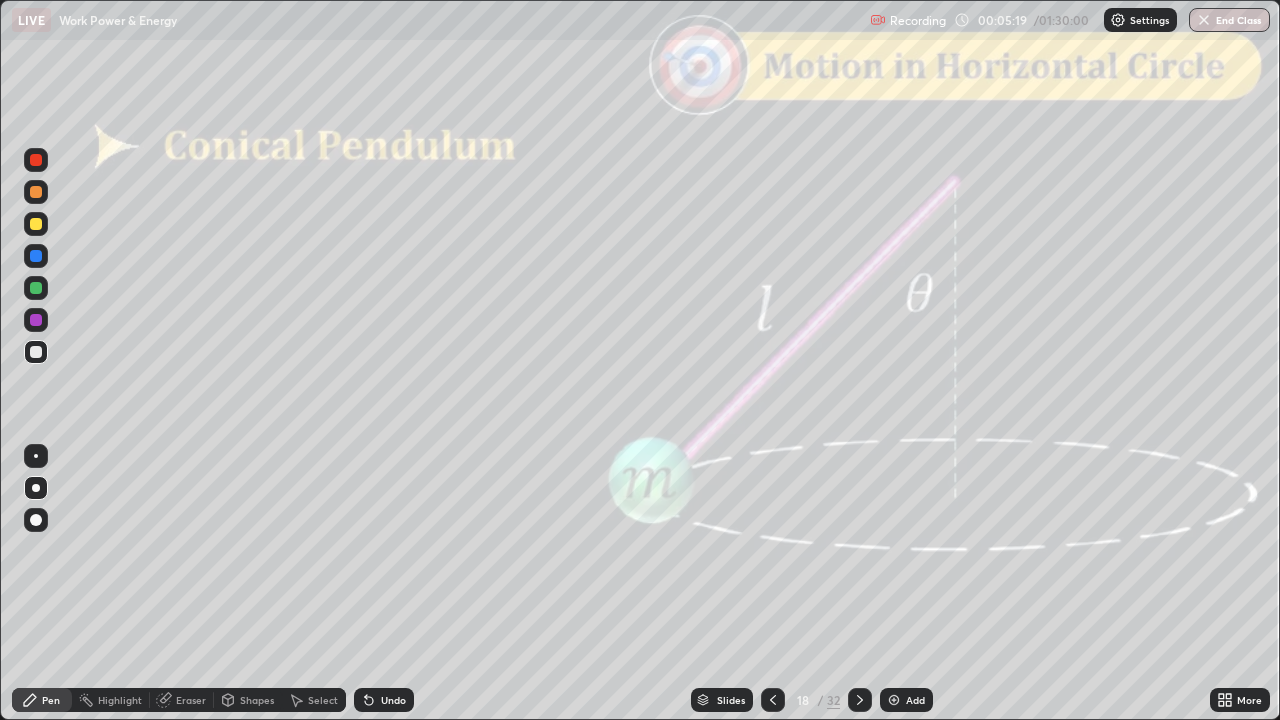 click on "Undo" at bounding box center [384, 700] 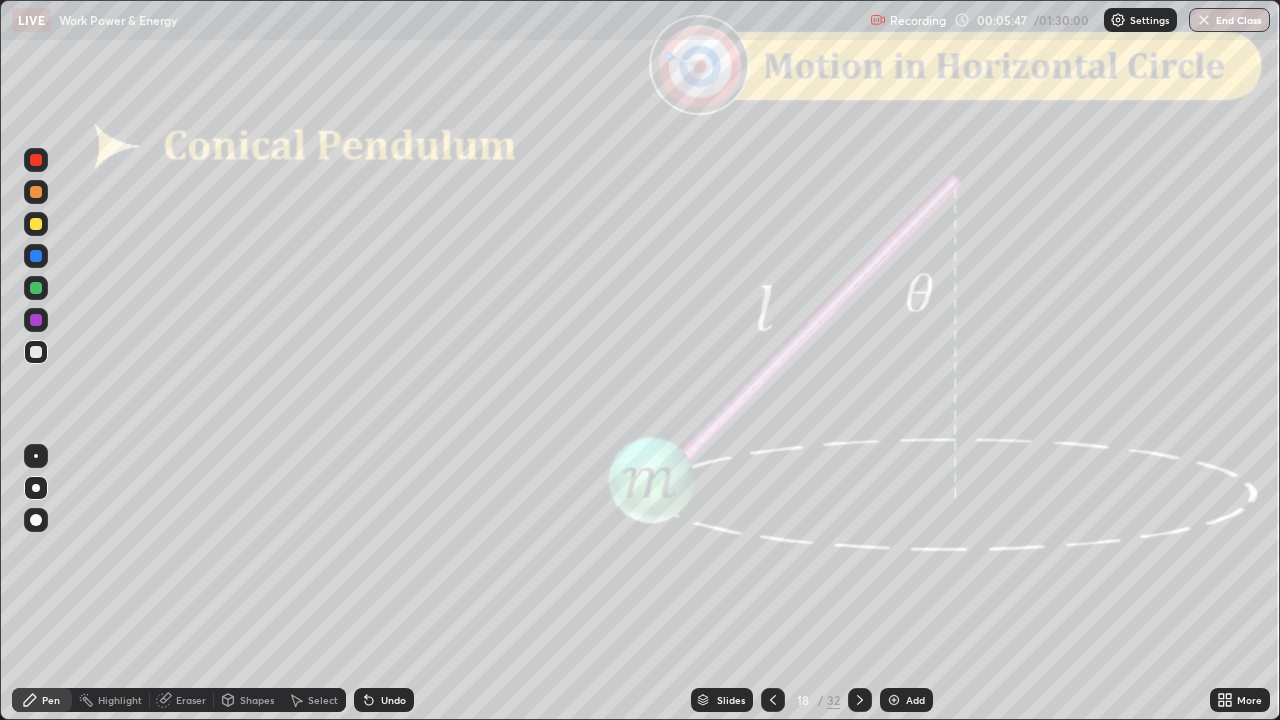 click at bounding box center (36, 192) 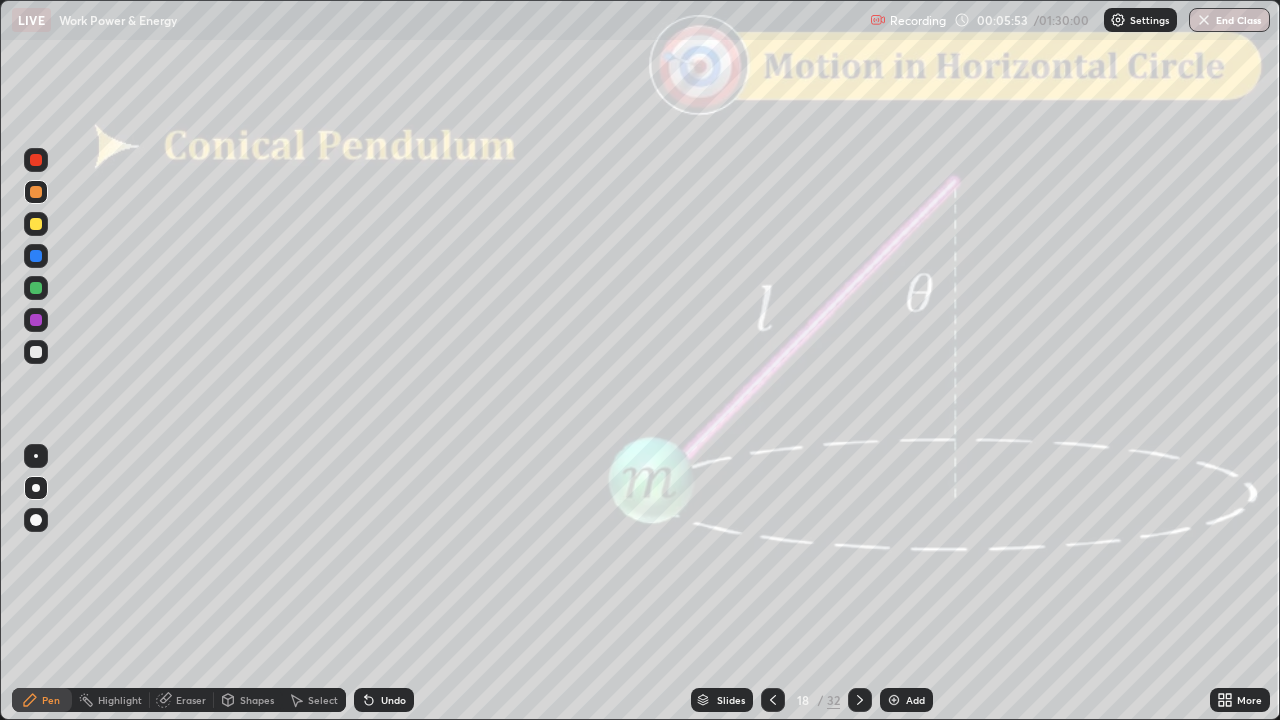 click on "Shapes" at bounding box center (257, 700) 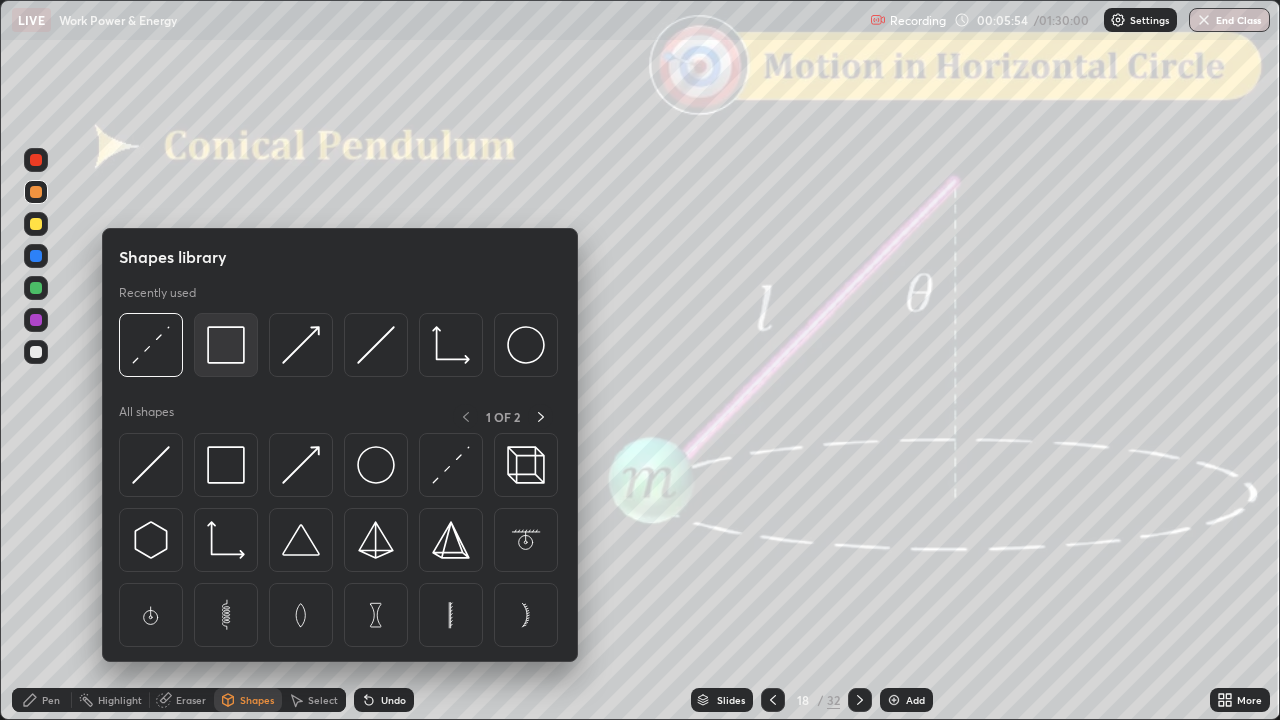 click at bounding box center [226, 345] 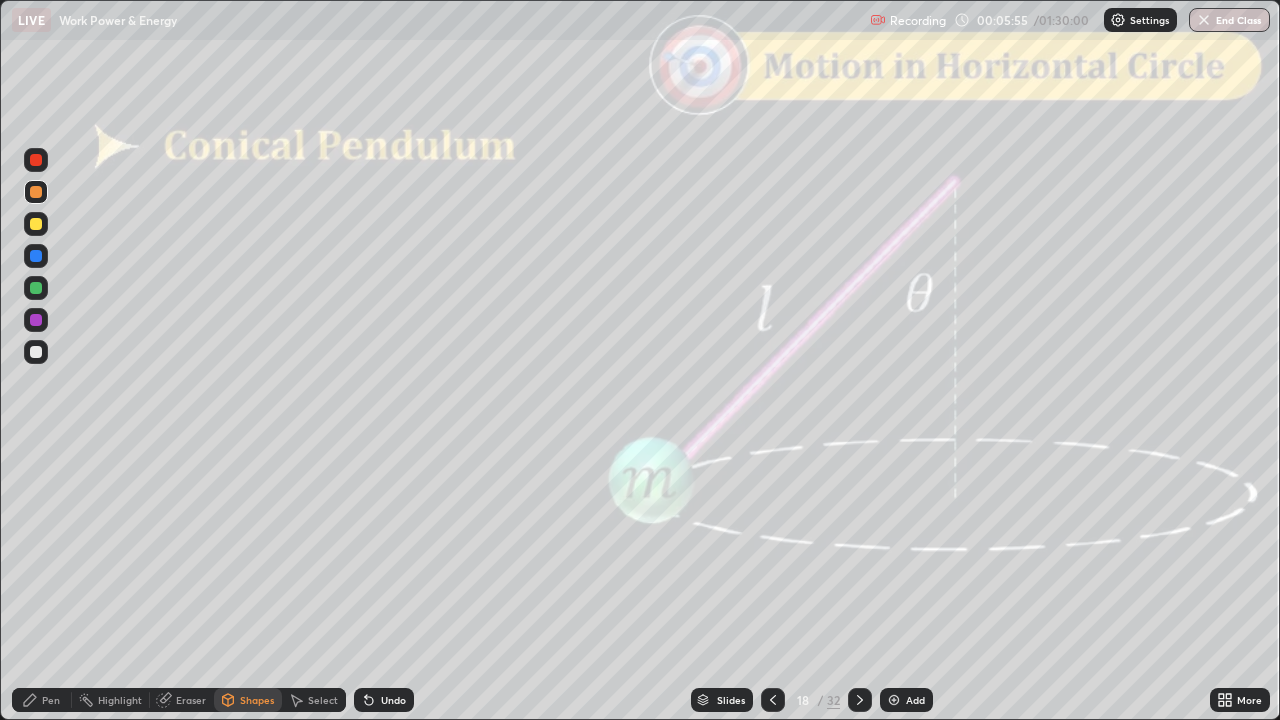 click at bounding box center [36, 160] 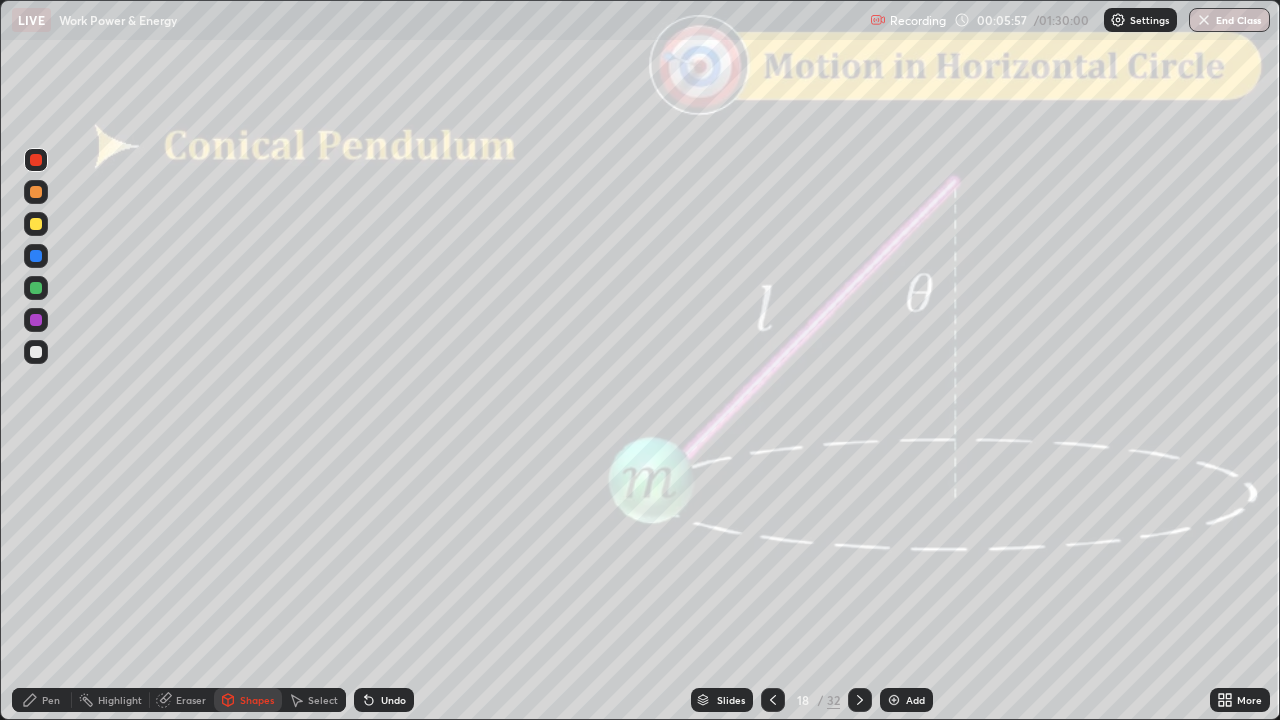 click on "Pen" at bounding box center [42, 700] 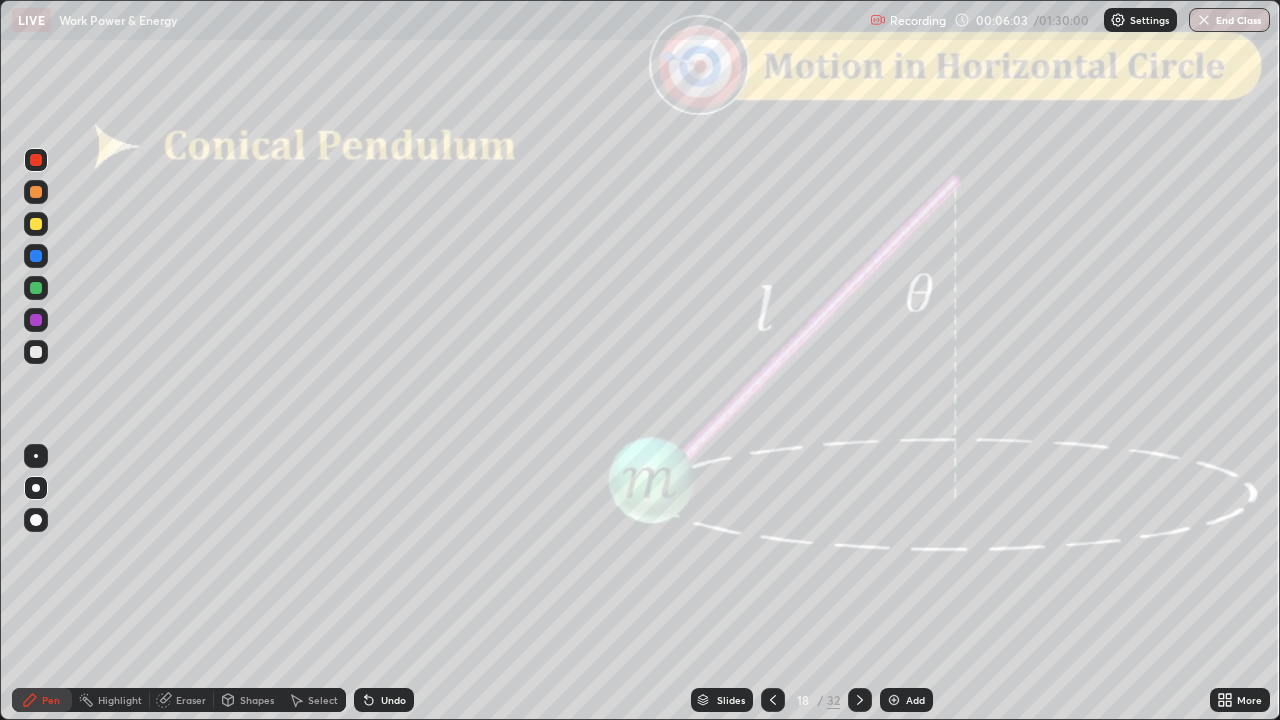 click on "Shapes" at bounding box center (248, 700) 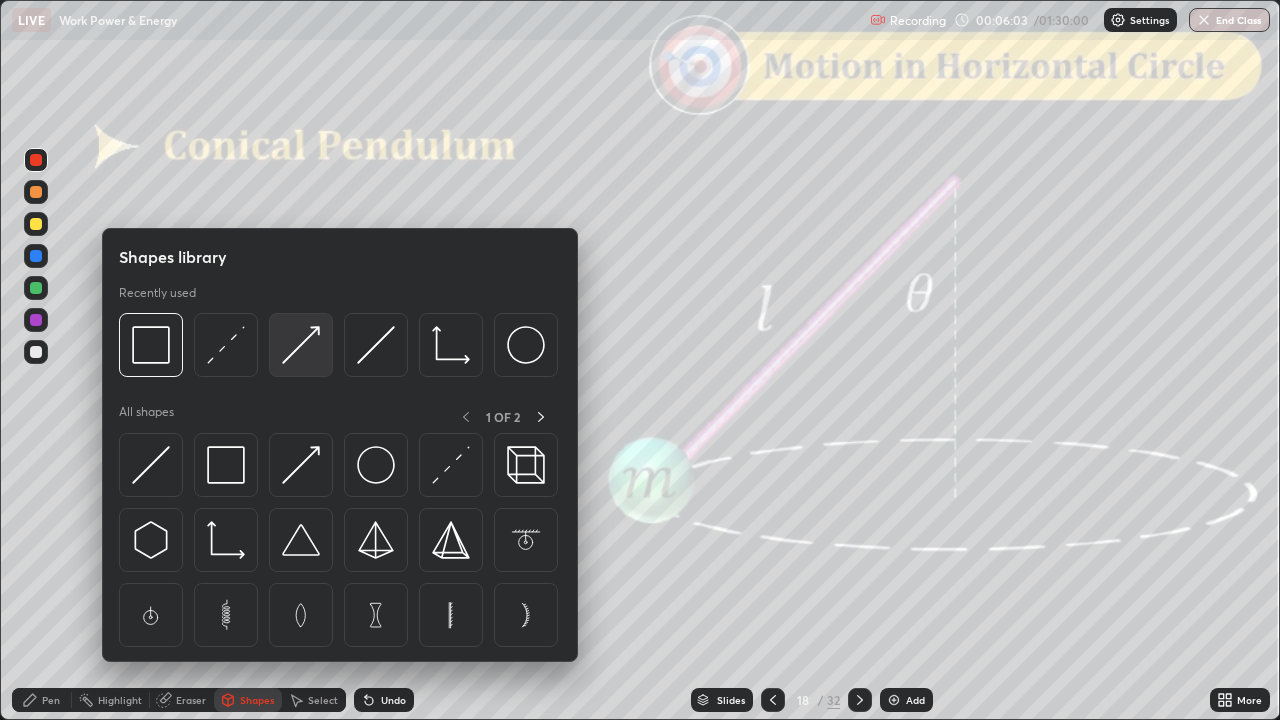 click at bounding box center (301, 345) 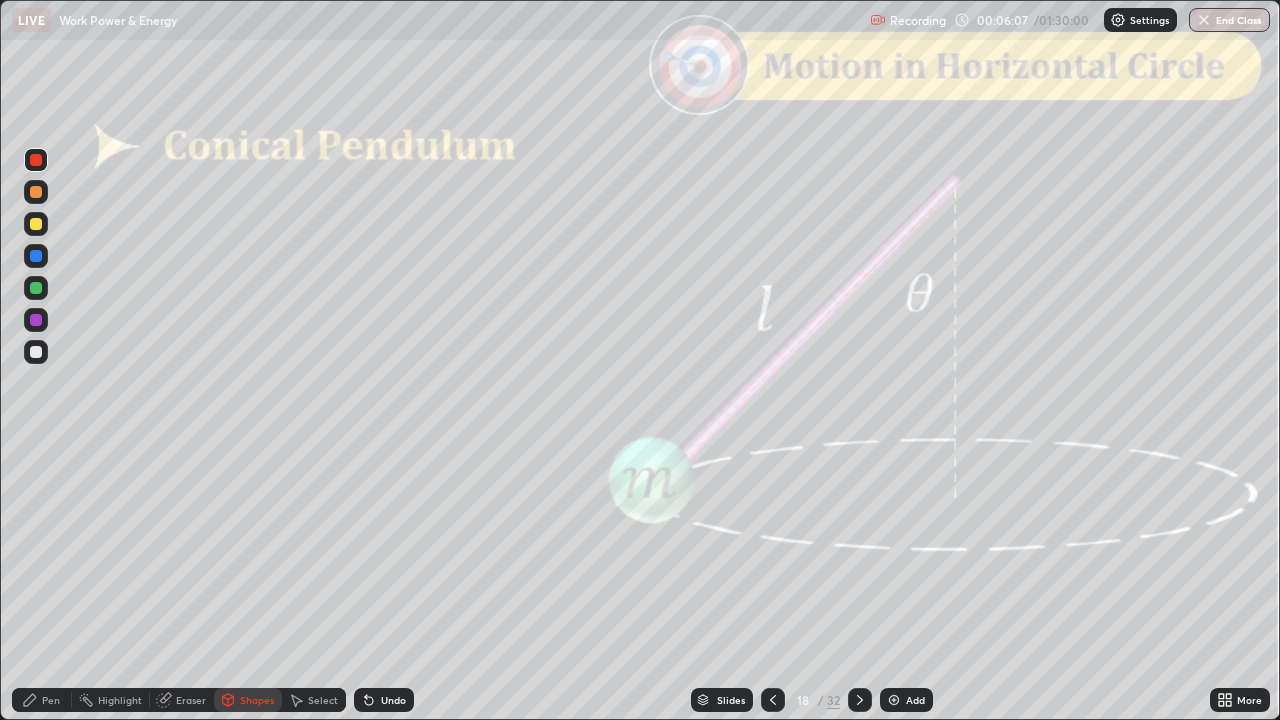 click on "Undo" at bounding box center (393, 700) 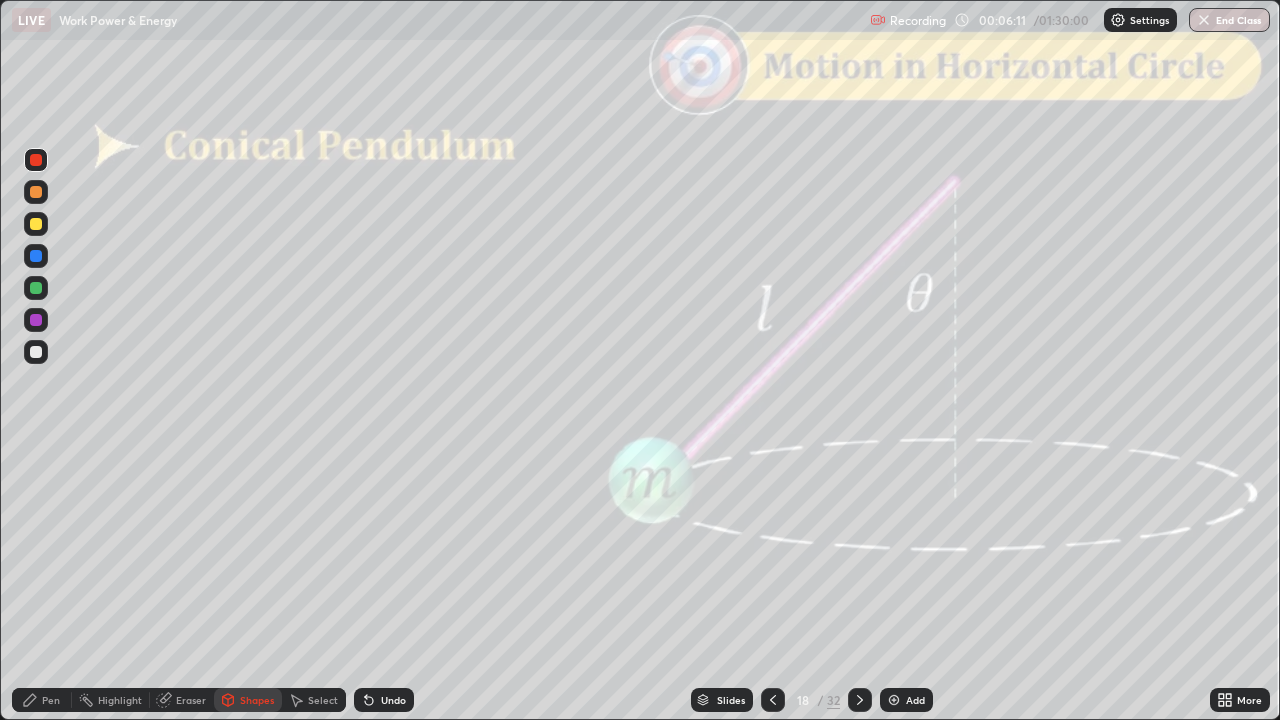 click on "Pen" at bounding box center [51, 700] 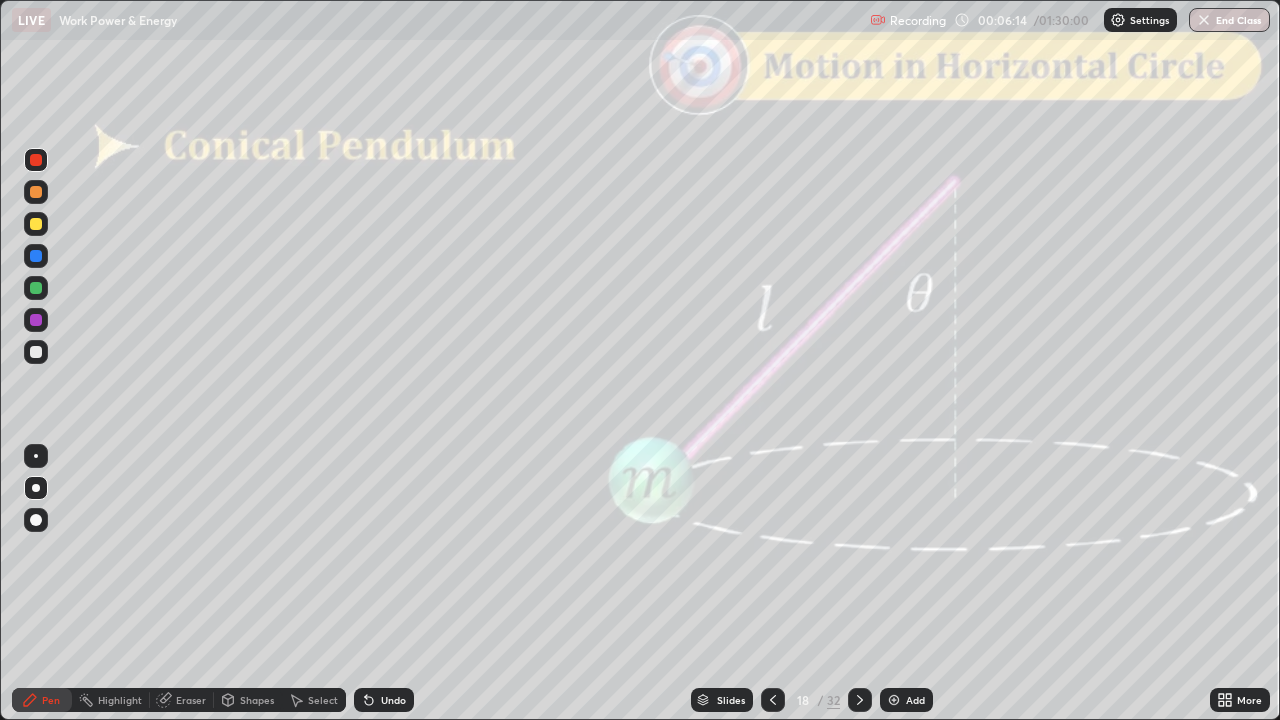click on "Shapes" at bounding box center [257, 700] 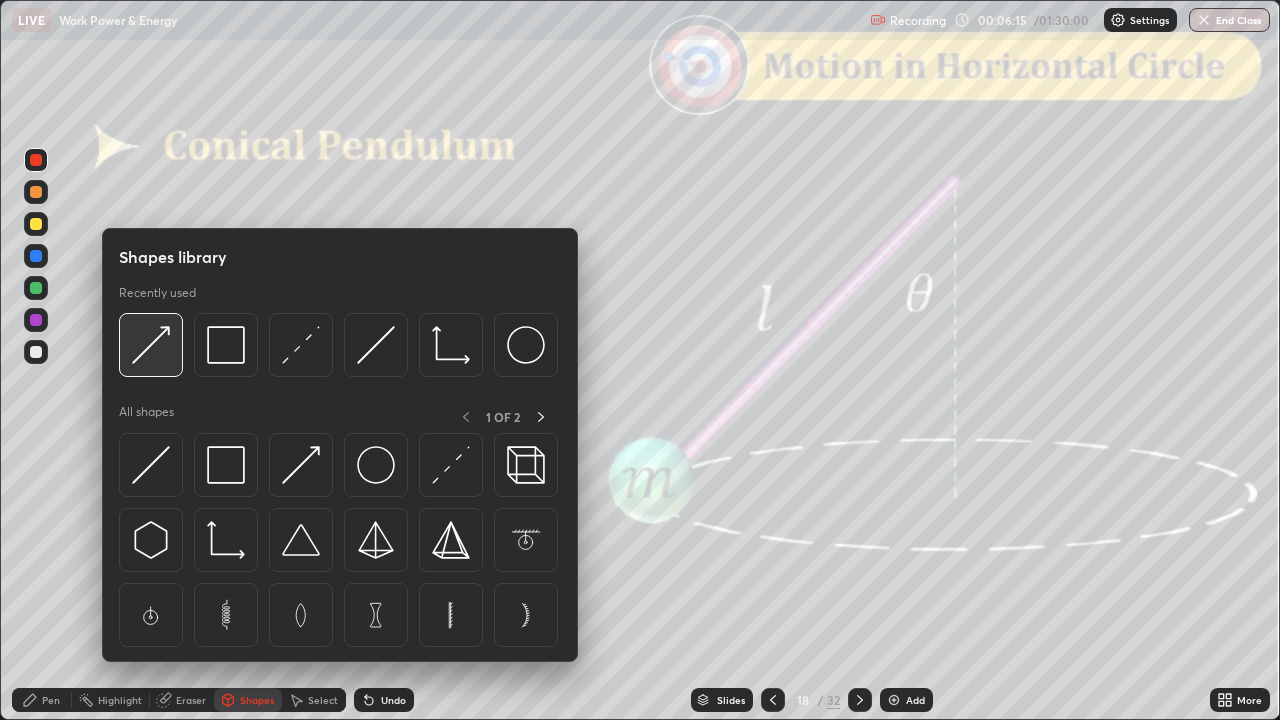 click at bounding box center [151, 345] 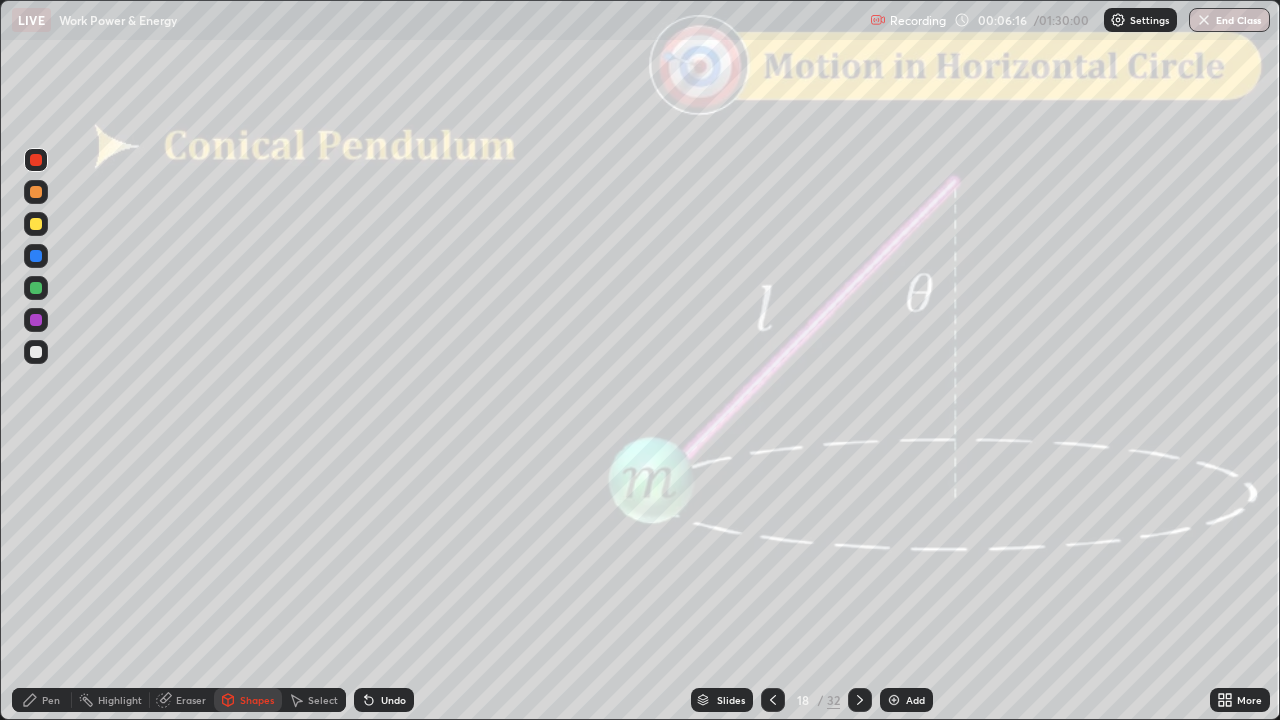 click at bounding box center [36, 192] 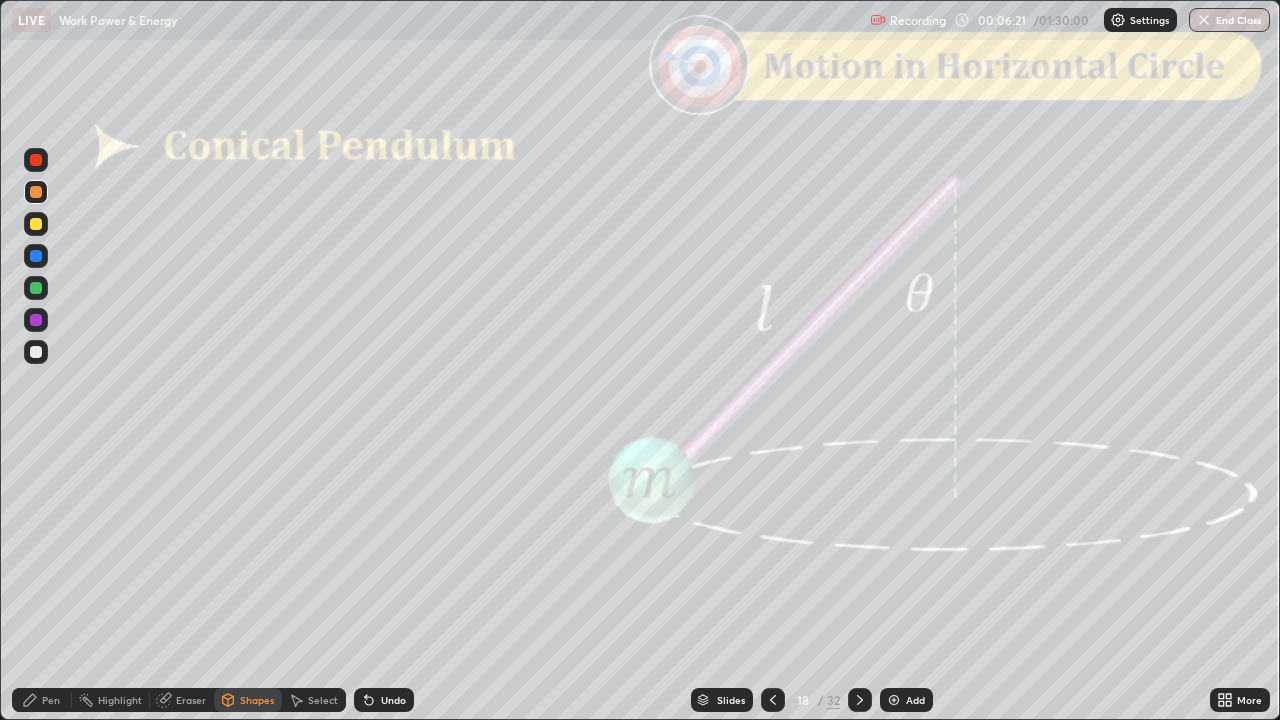 click 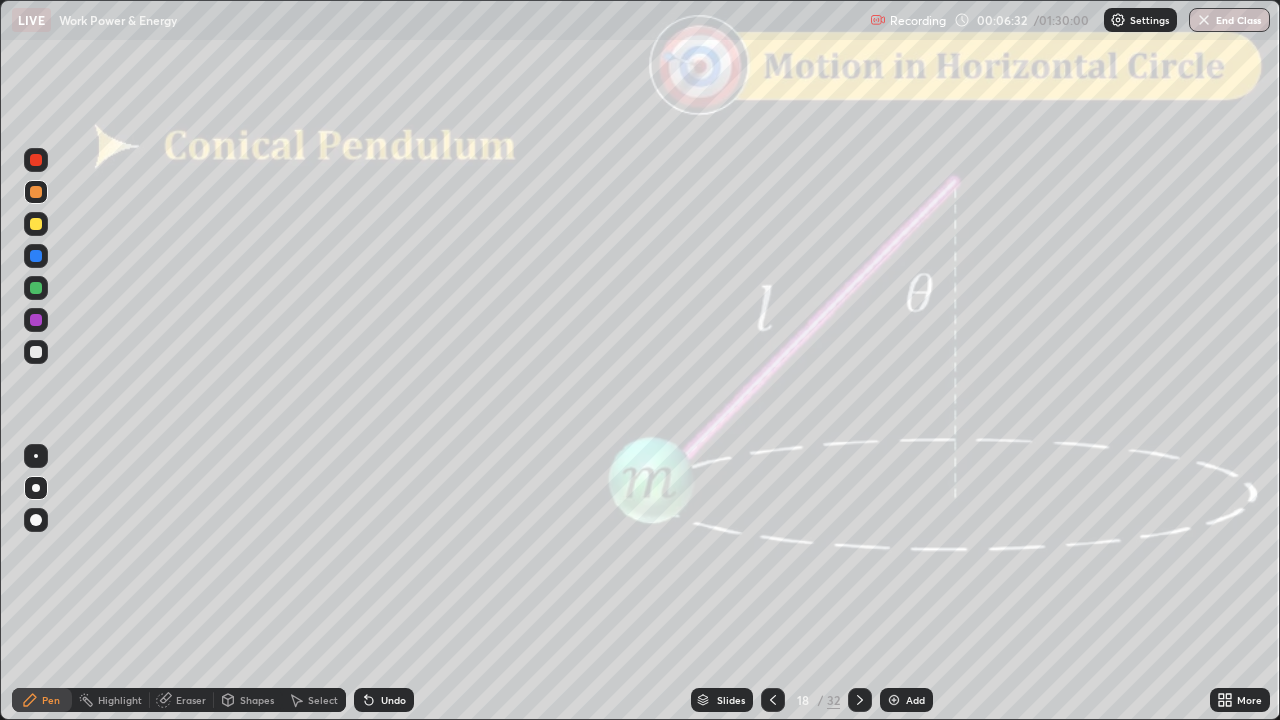 click on "Shapes" at bounding box center [257, 700] 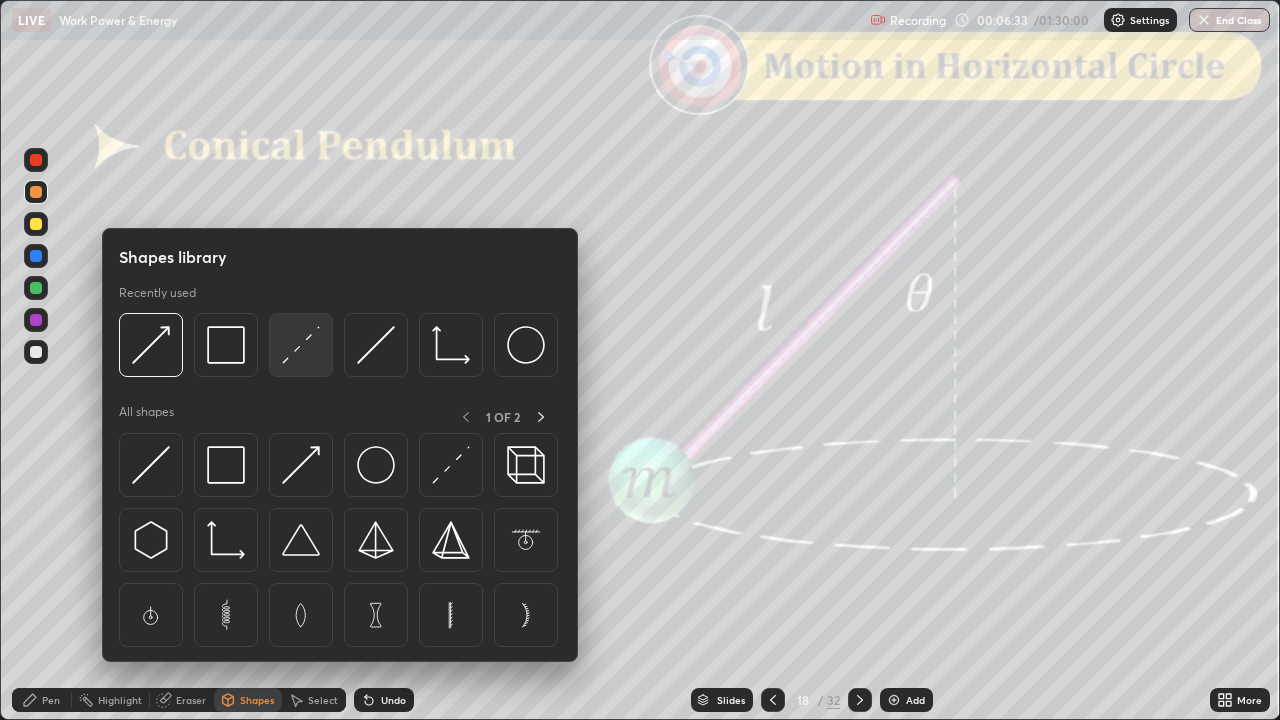 click at bounding box center [301, 345] 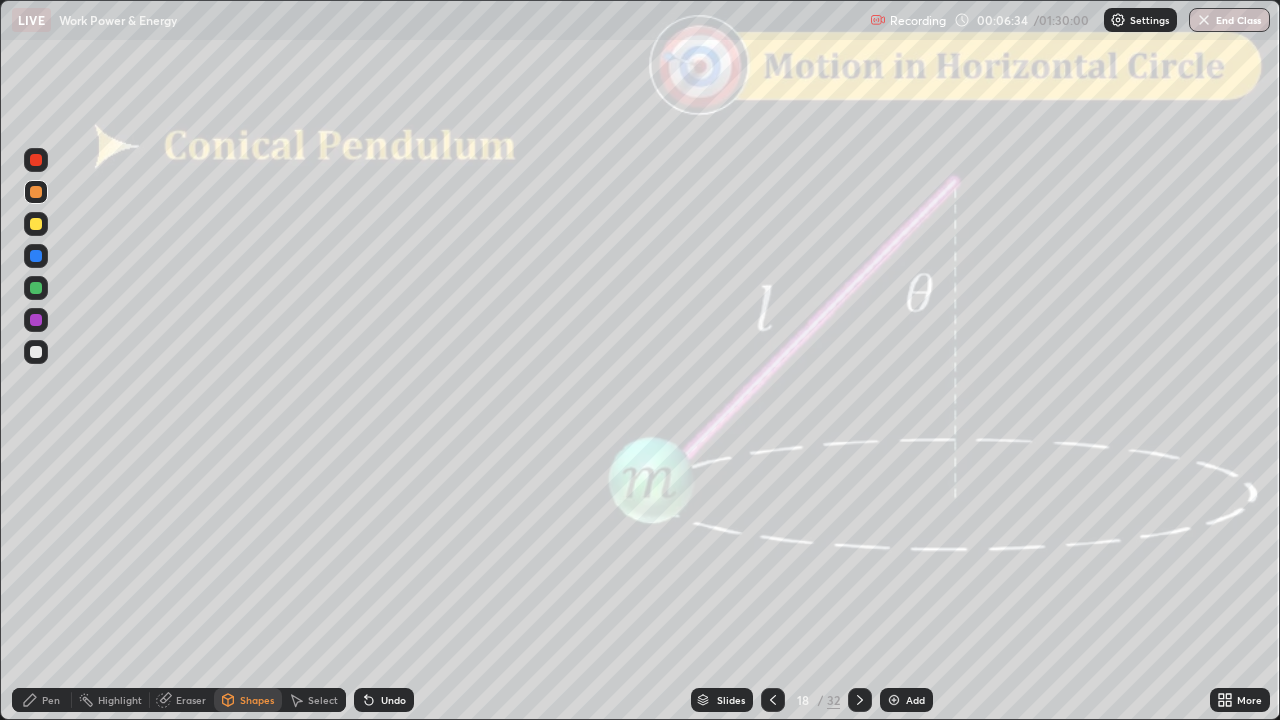 click at bounding box center [36, 352] 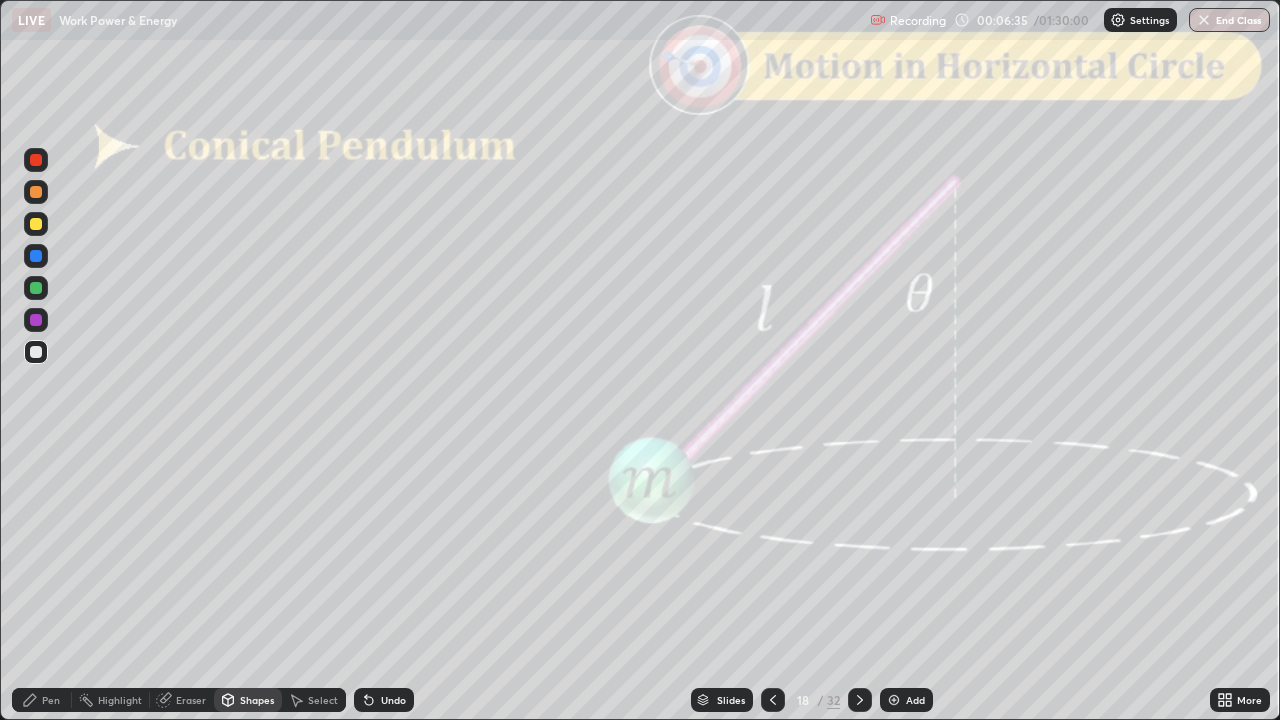 click on "Shapes" at bounding box center (257, 700) 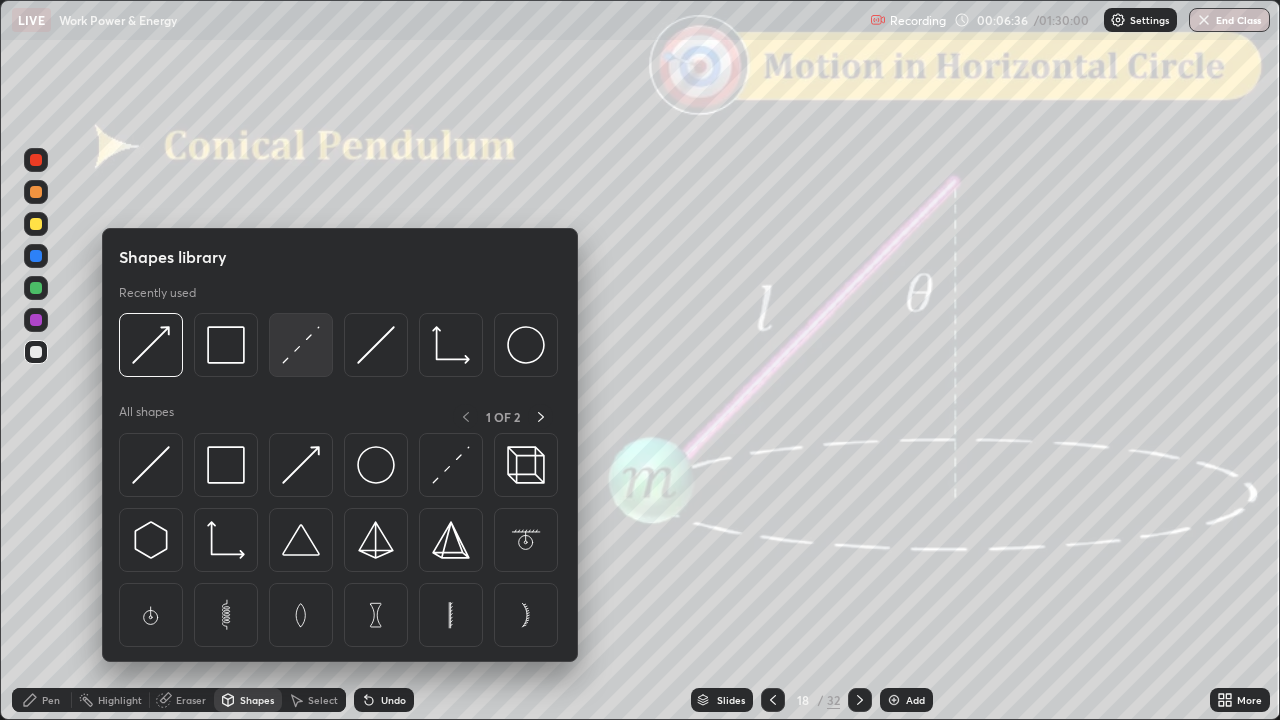 click at bounding box center (301, 345) 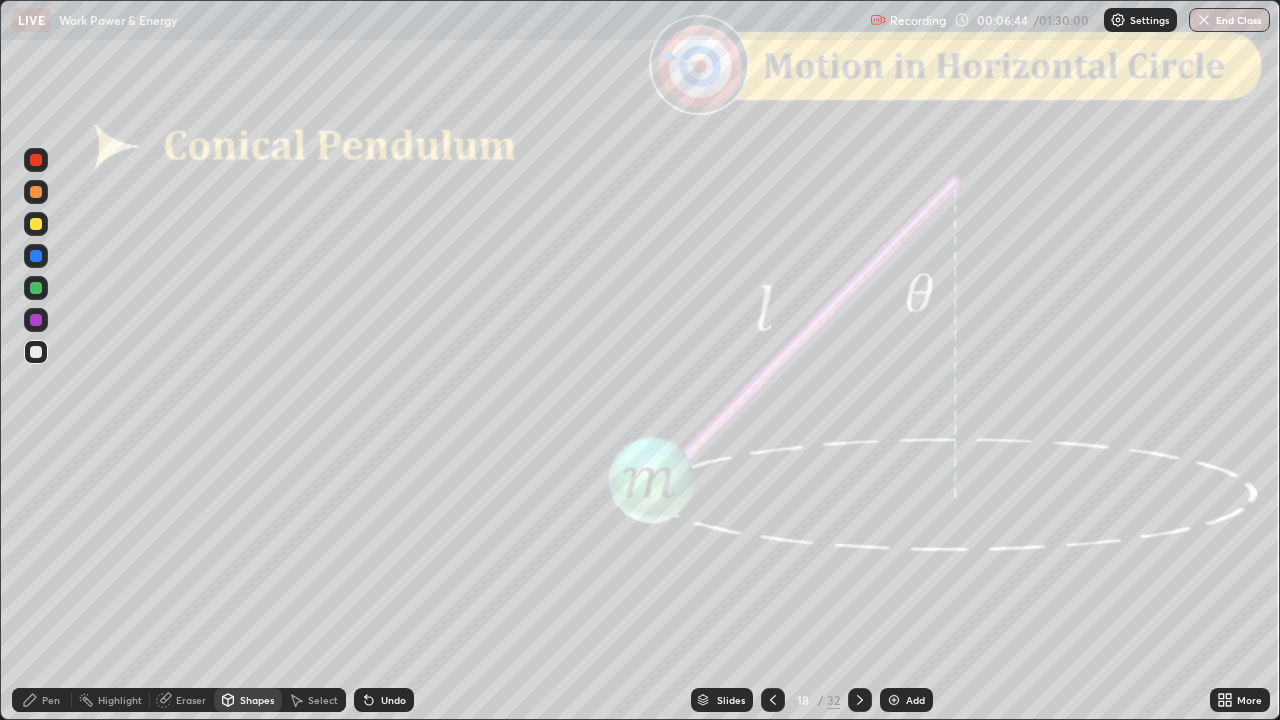 click 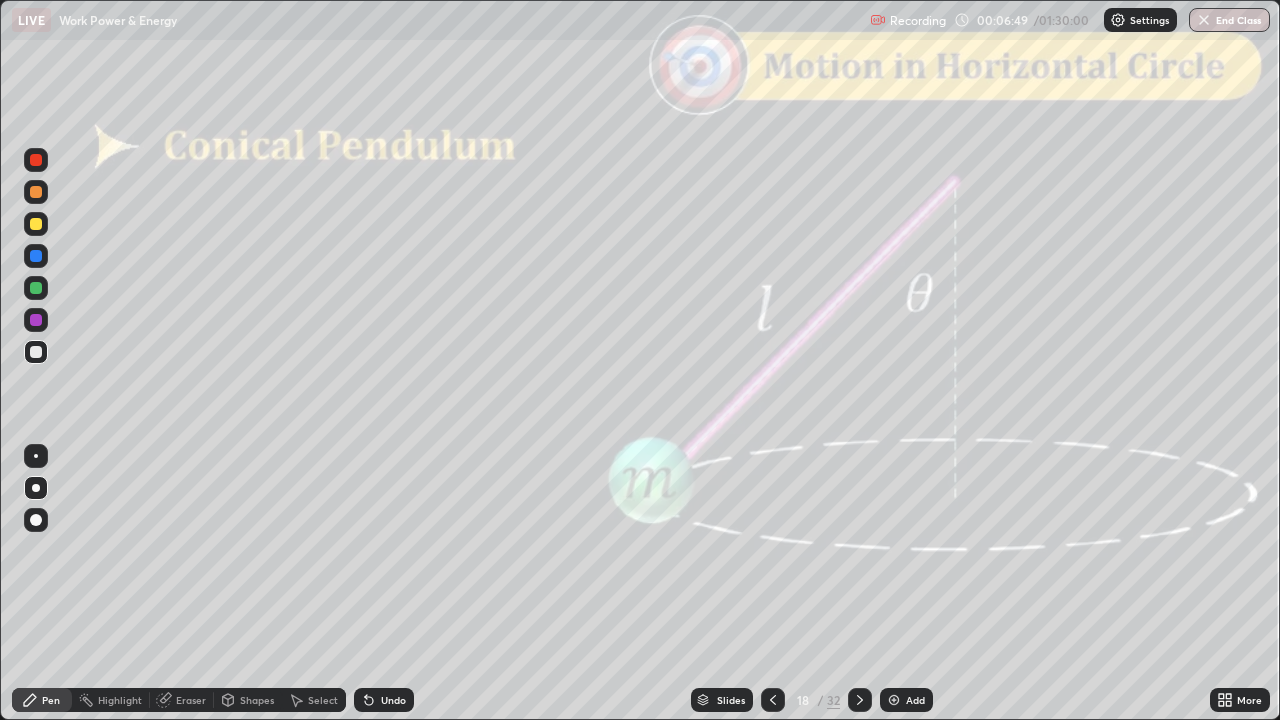 click on "Shapes" at bounding box center (257, 700) 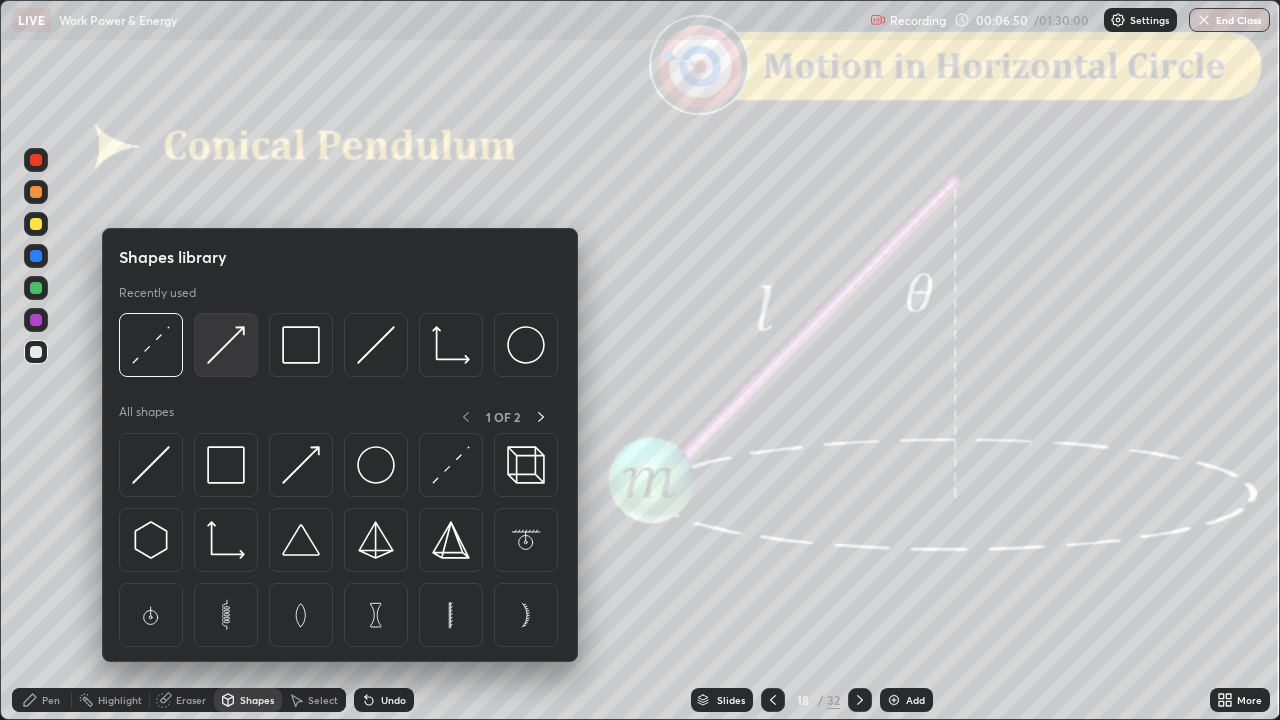 click at bounding box center [226, 345] 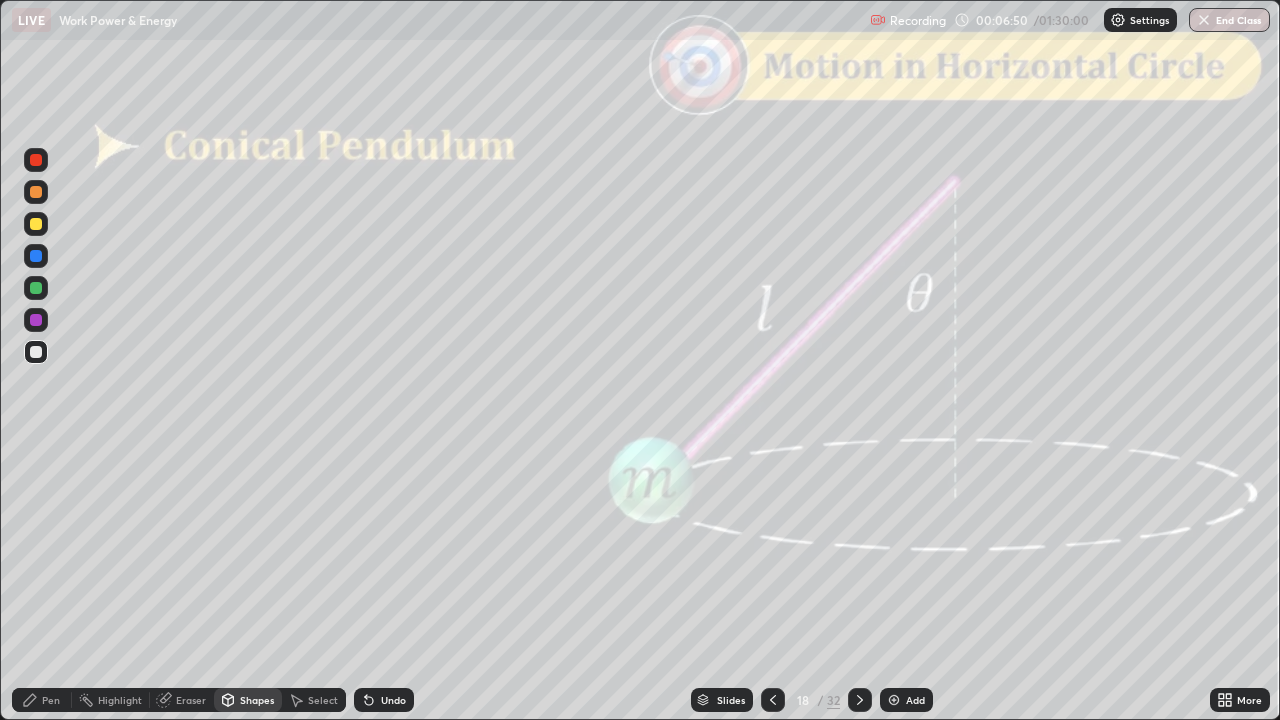 click at bounding box center (36, 192) 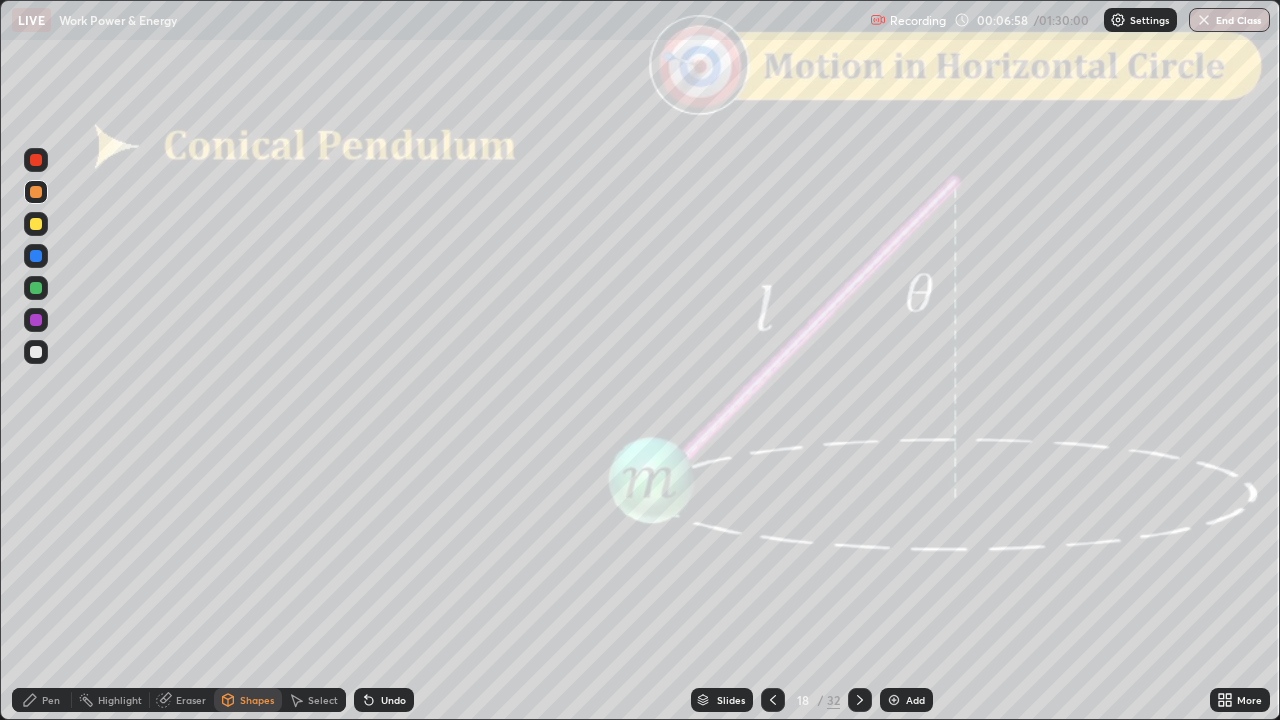click on "Pen" at bounding box center (42, 700) 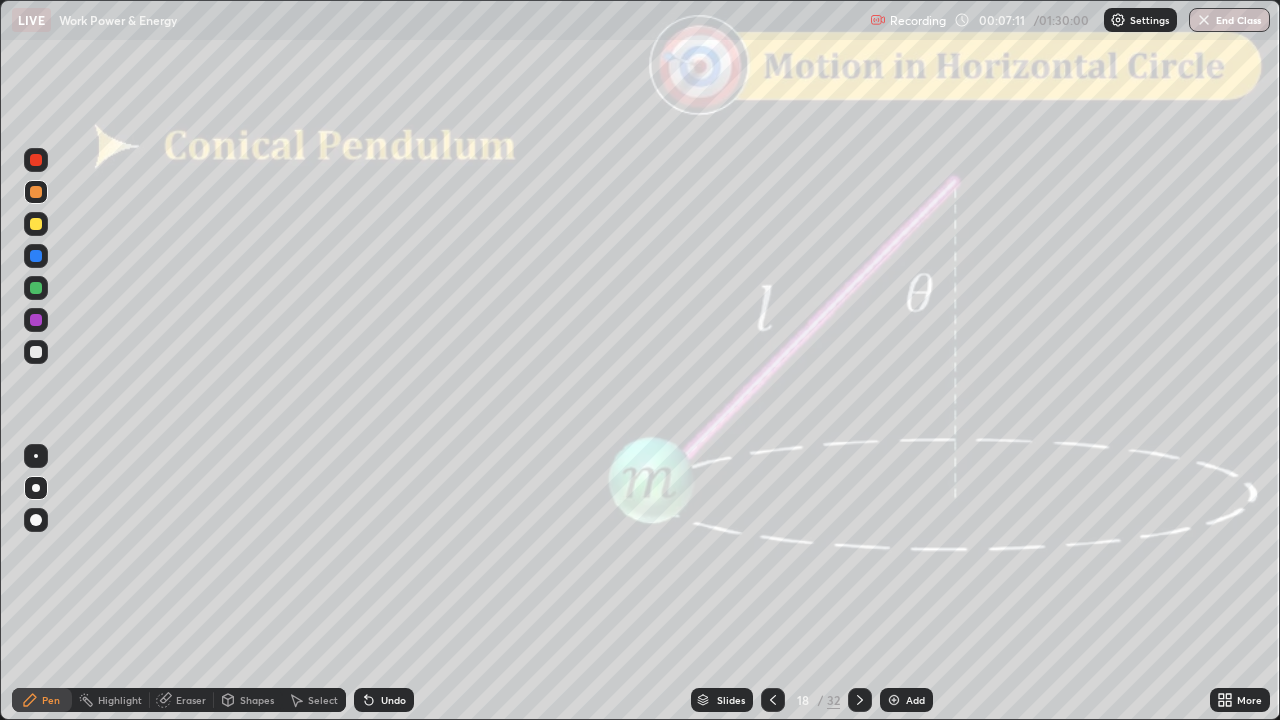 click at bounding box center [36, 288] 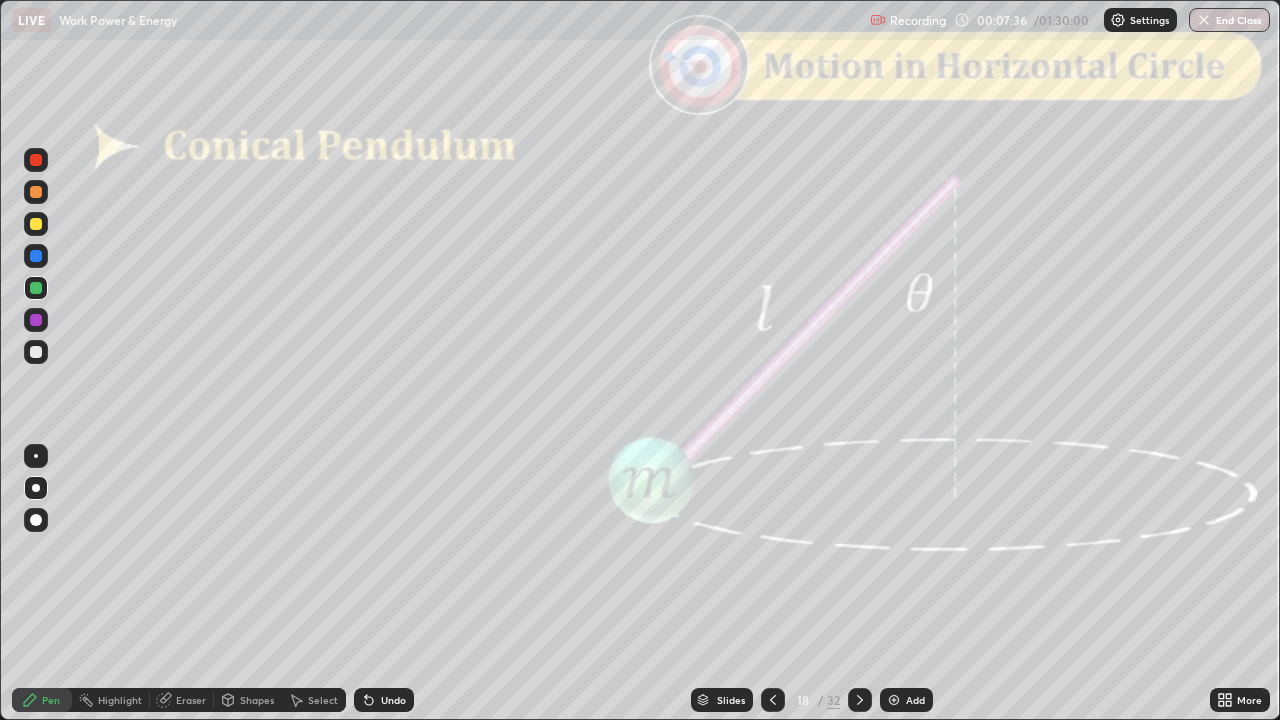click on "Shapes" at bounding box center (248, 700) 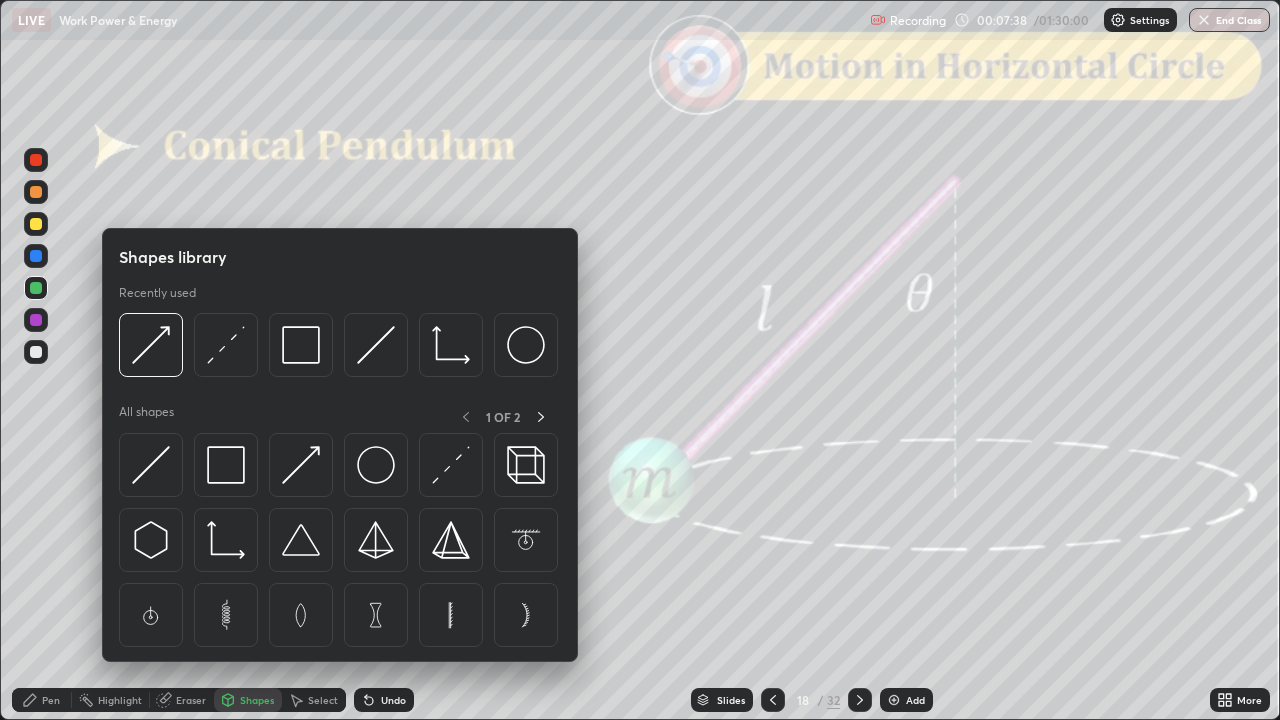 click at bounding box center [36, 160] 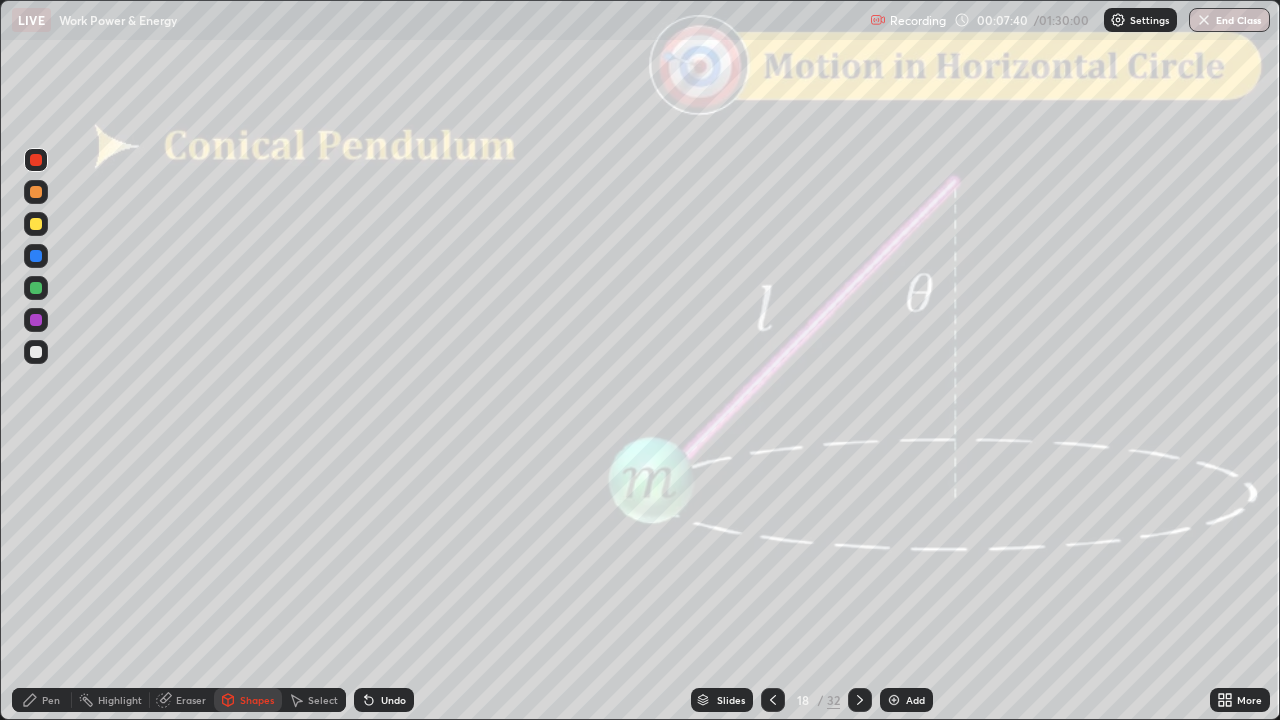 click on "Undo" at bounding box center [393, 700] 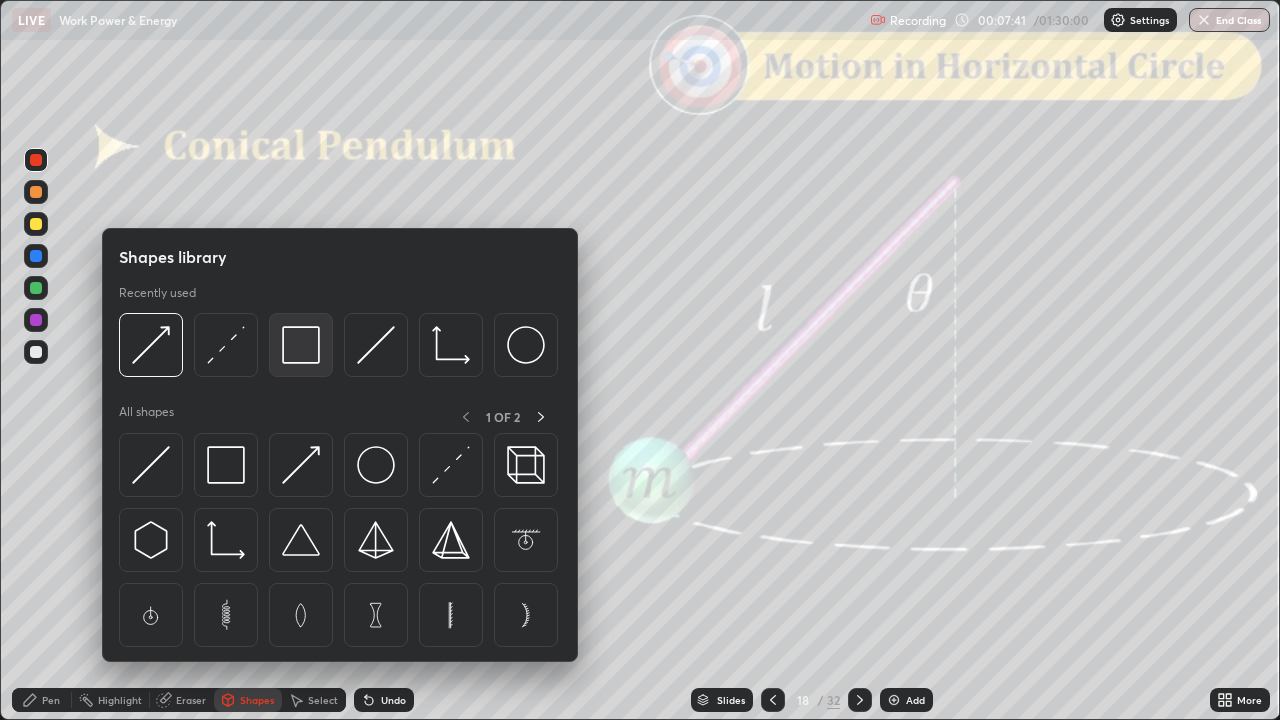click at bounding box center [301, 345] 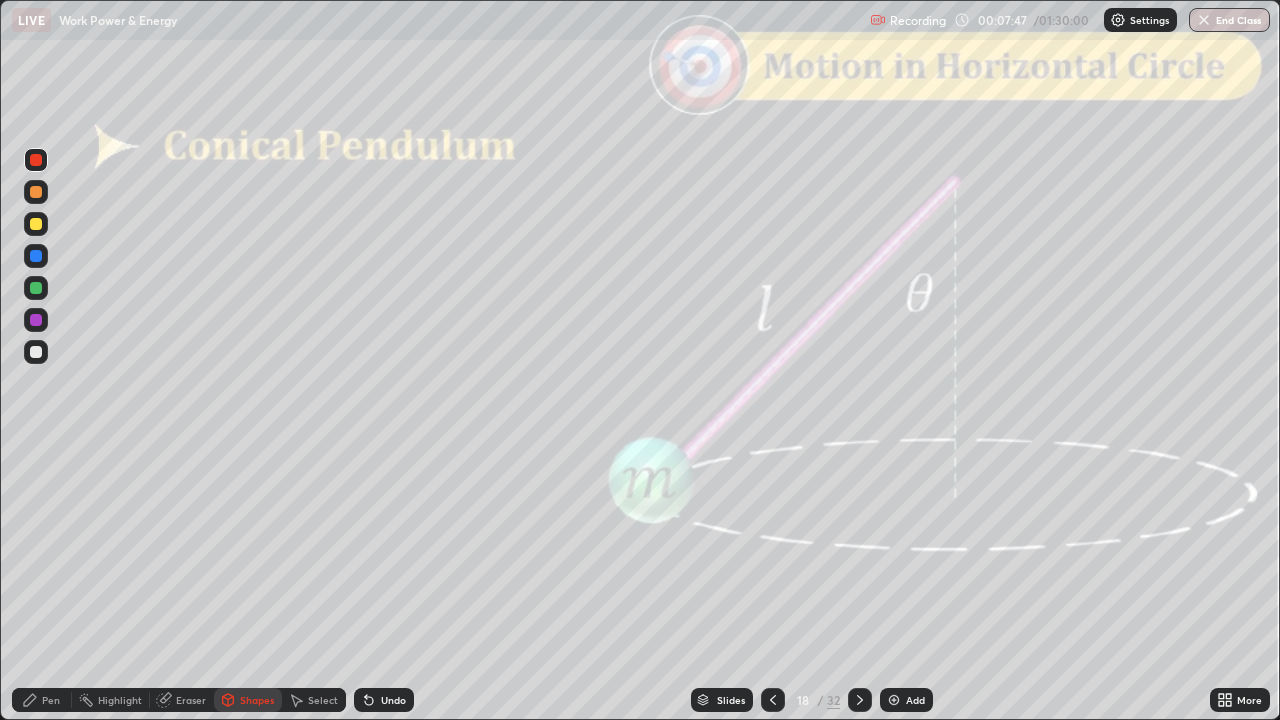 click on "Pen" at bounding box center [42, 700] 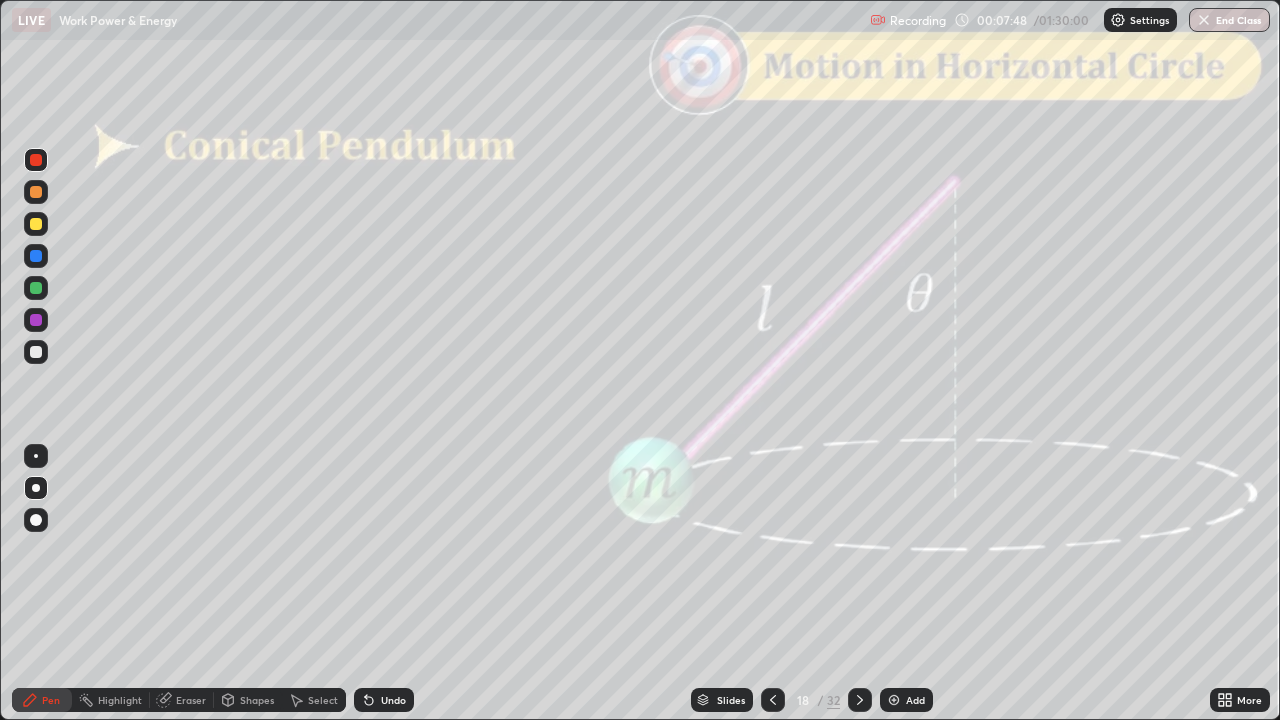 click at bounding box center [36, 224] 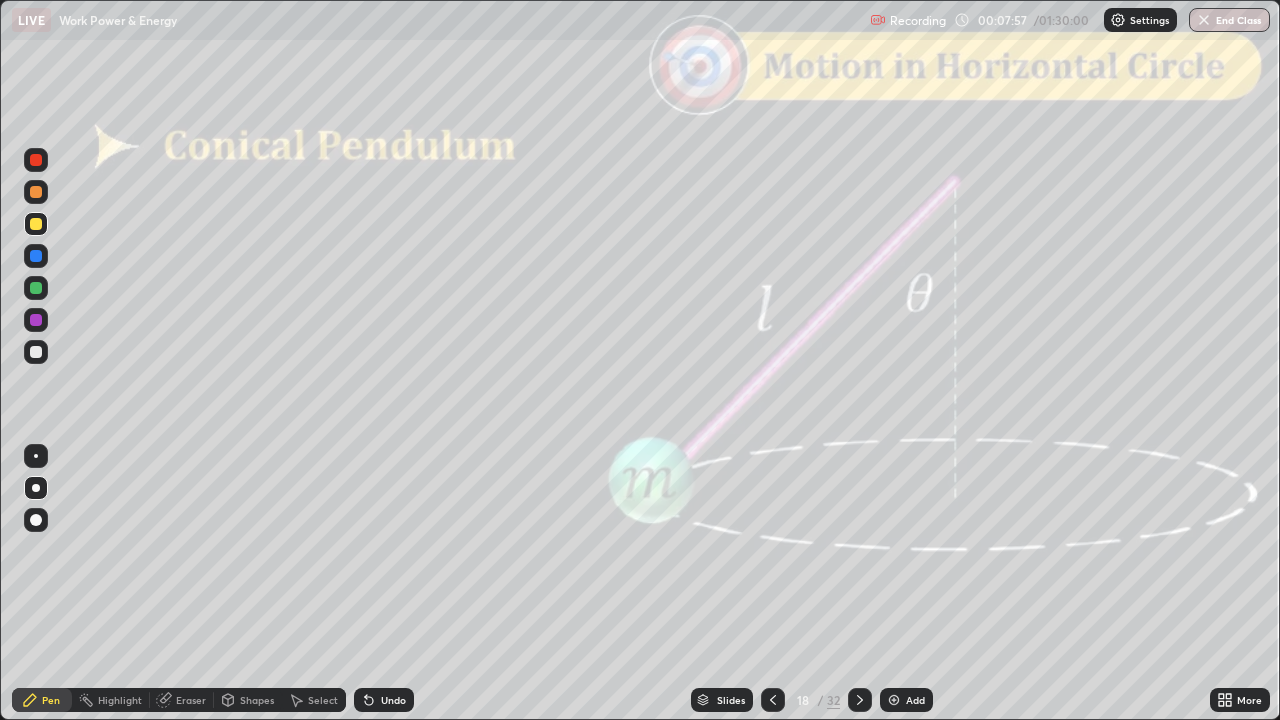 click on "Shapes" at bounding box center [248, 700] 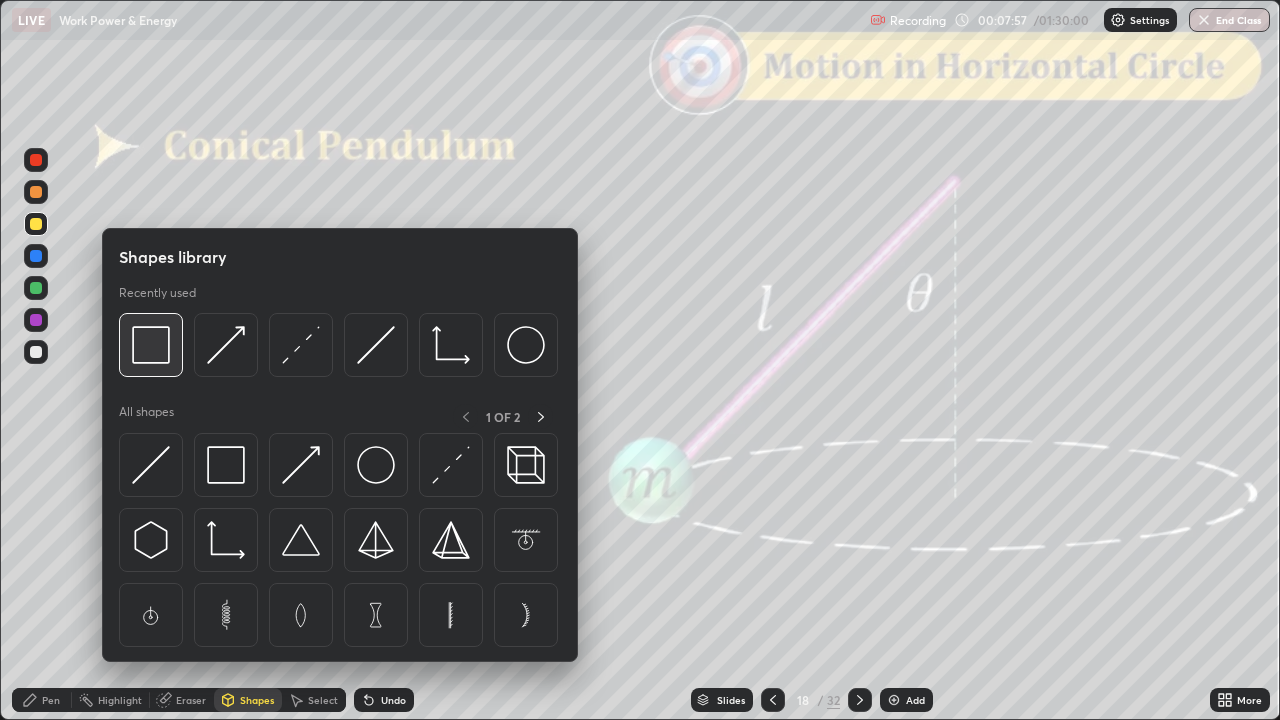 click at bounding box center (151, 345) 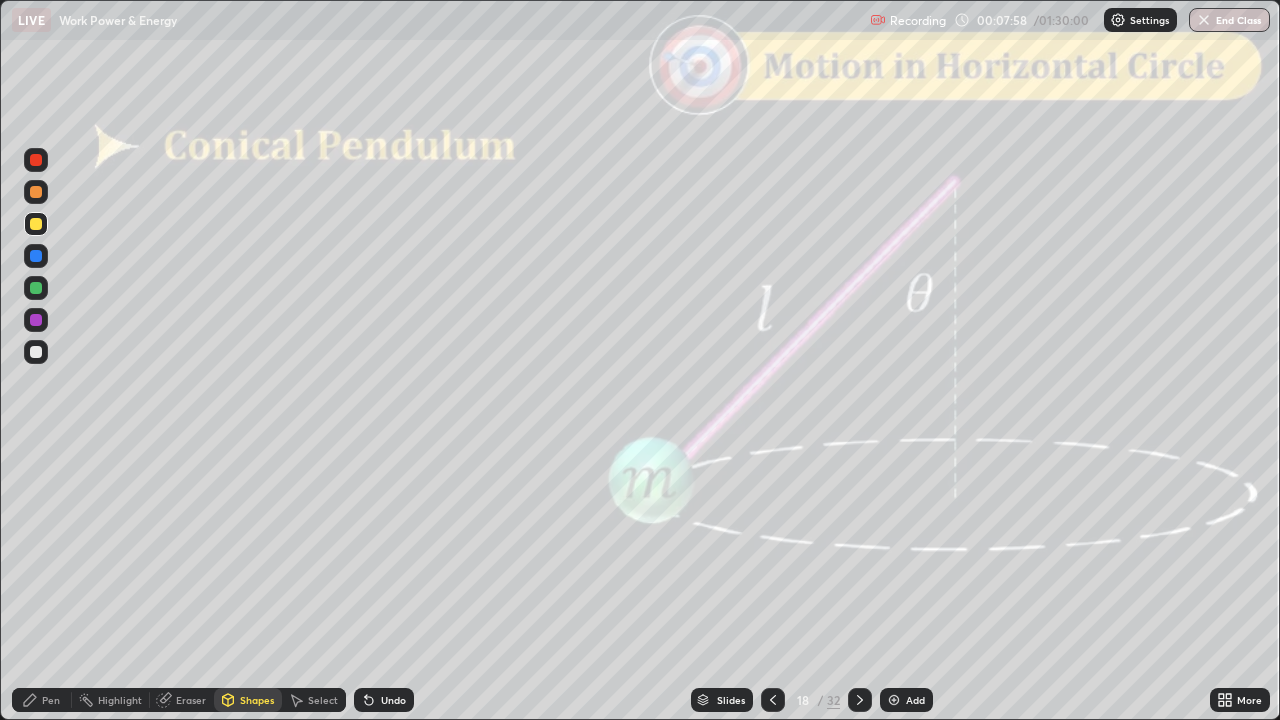click at bounding box center (36, 160) 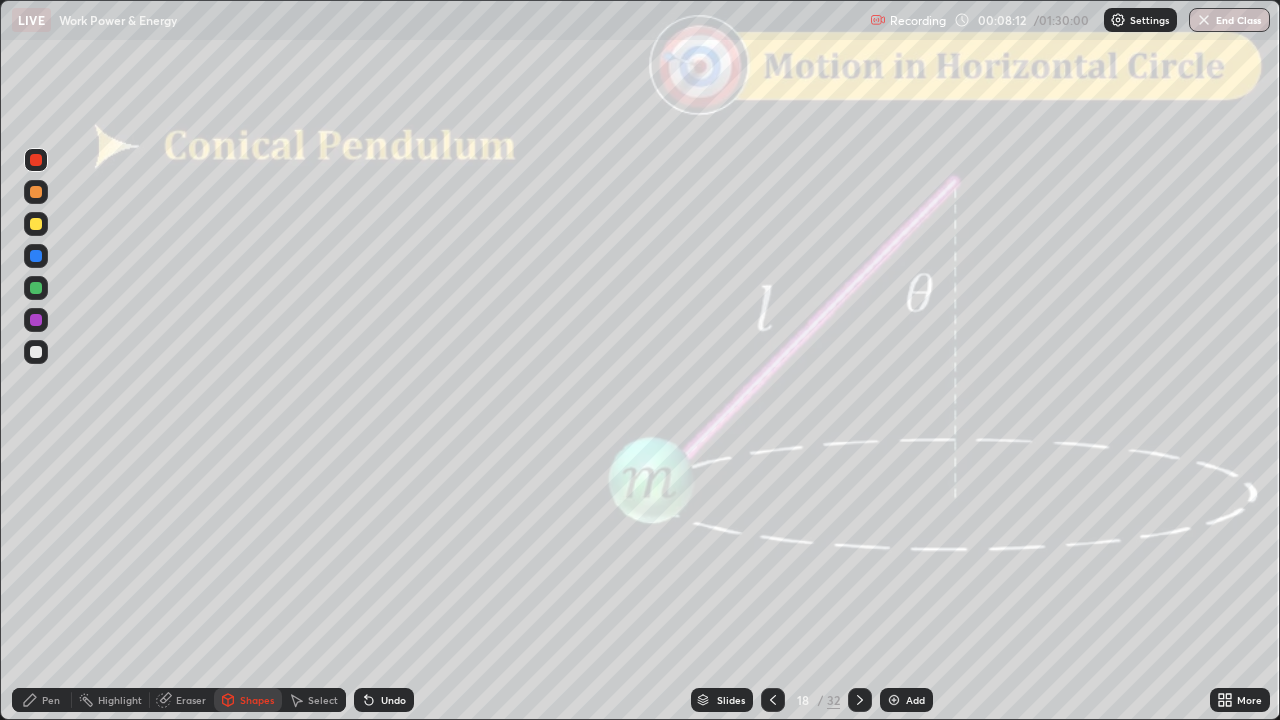 click on "Pen" at bounding box center [51, 700] 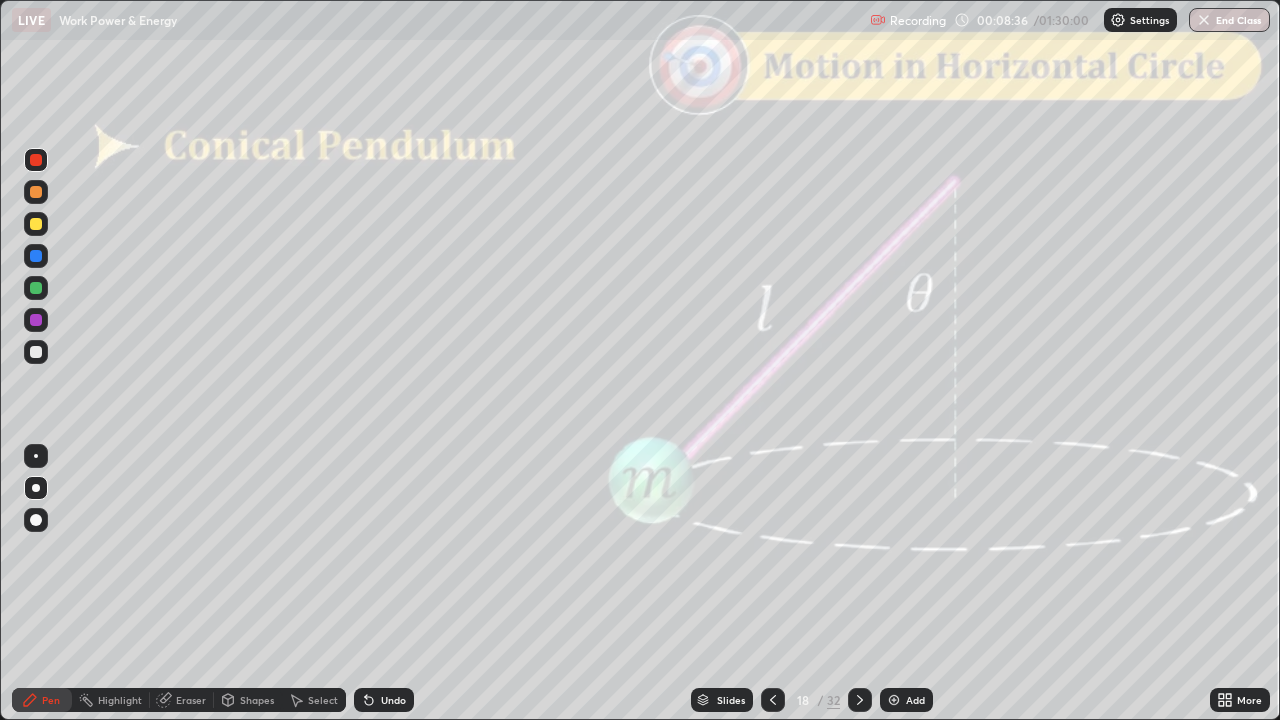 click at bounding box center (36, 352) 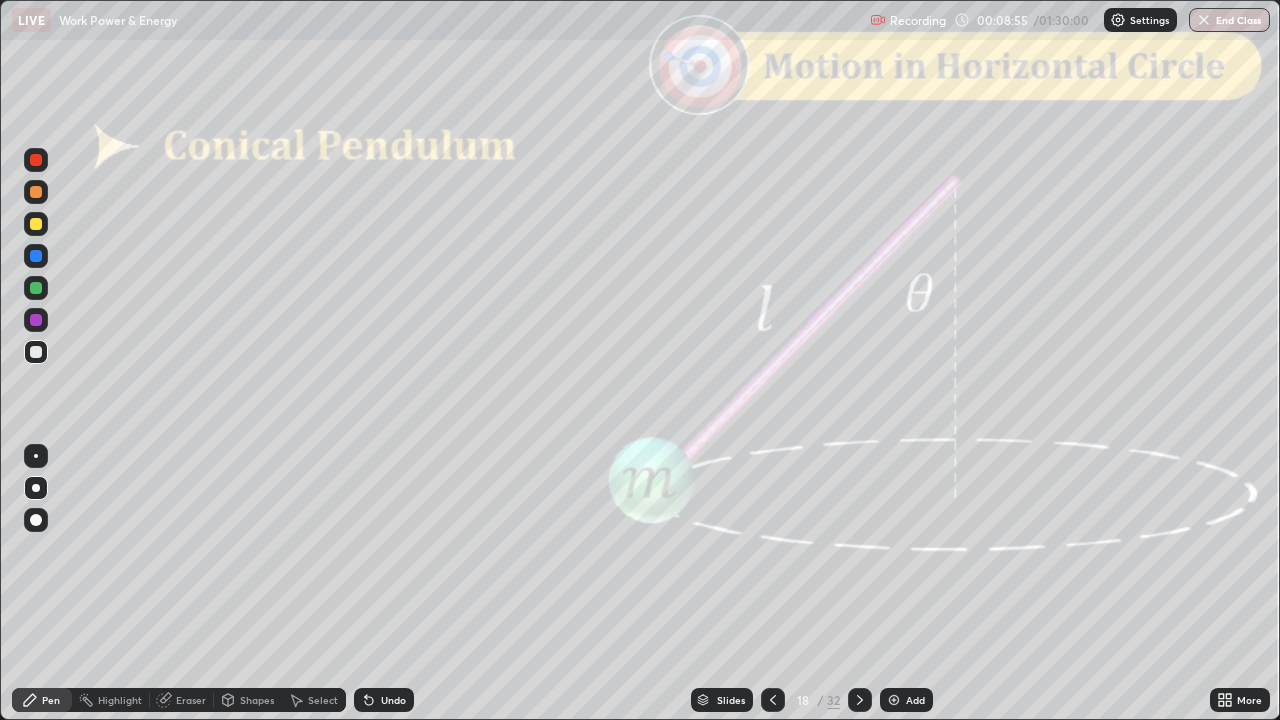 click on "Shapes" at bounding box center [248, 700] 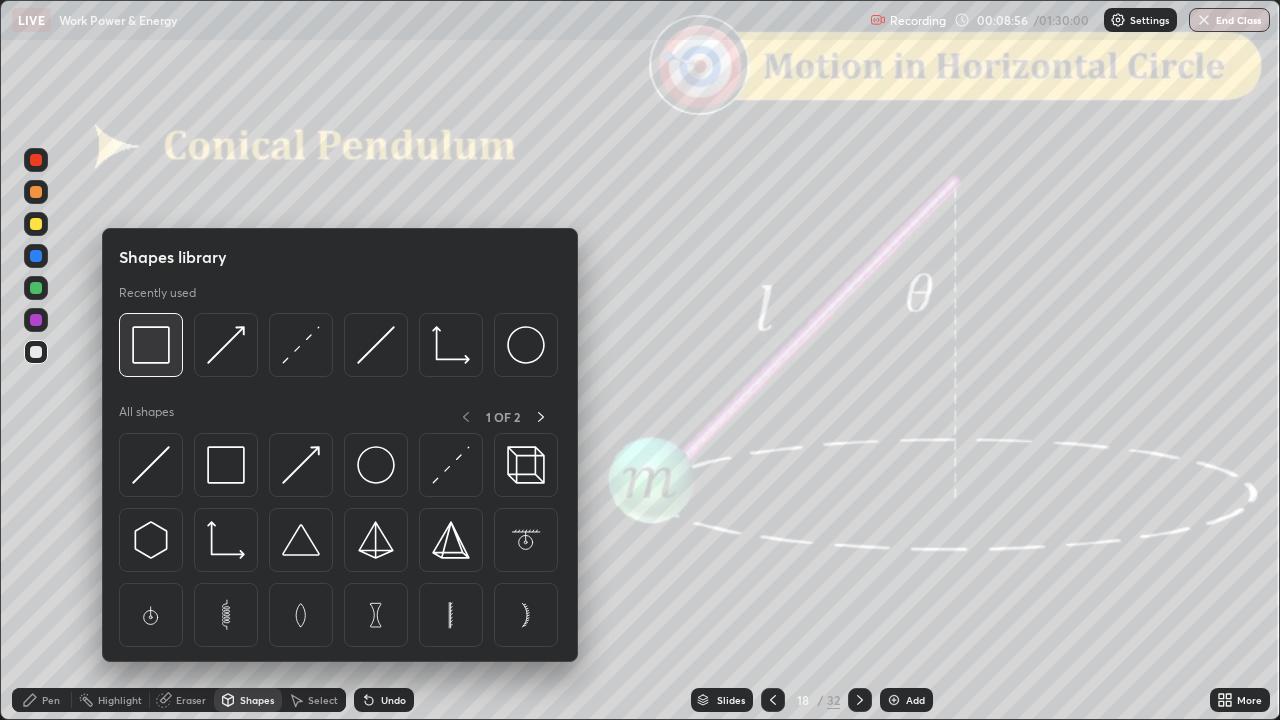 click at bounding box center [151, 345] 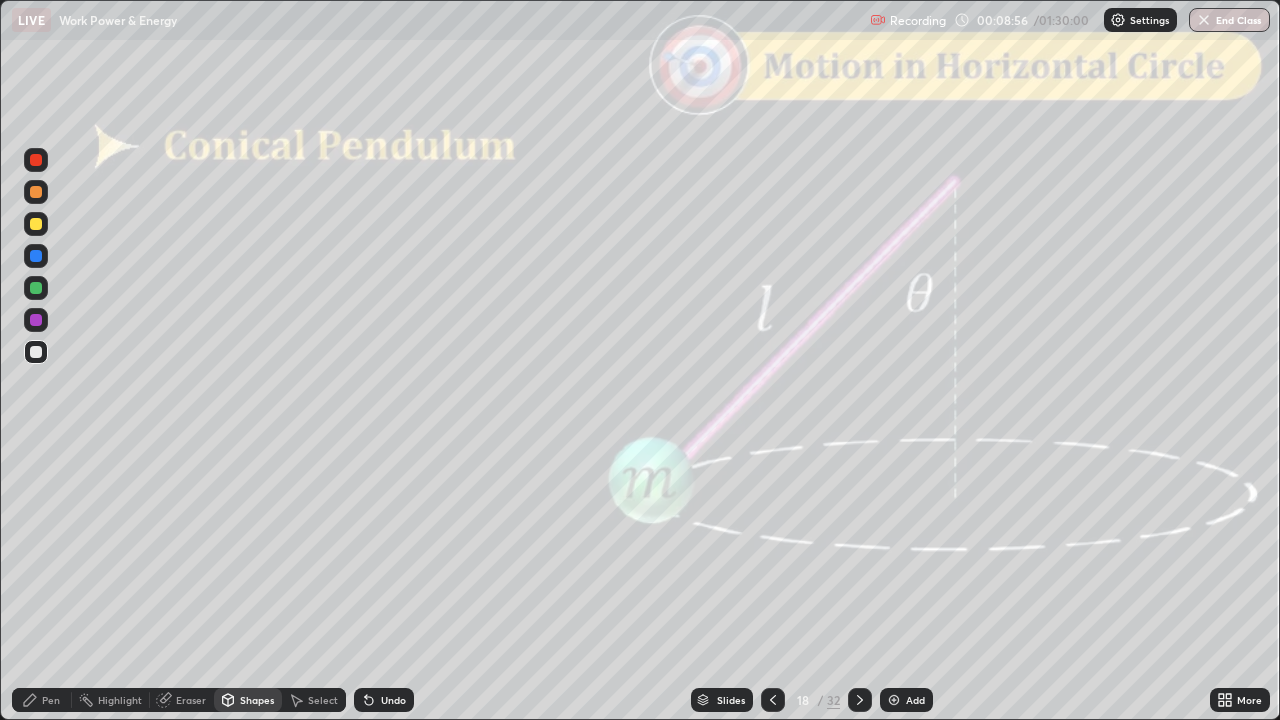 click at bounding box center (36, 160) 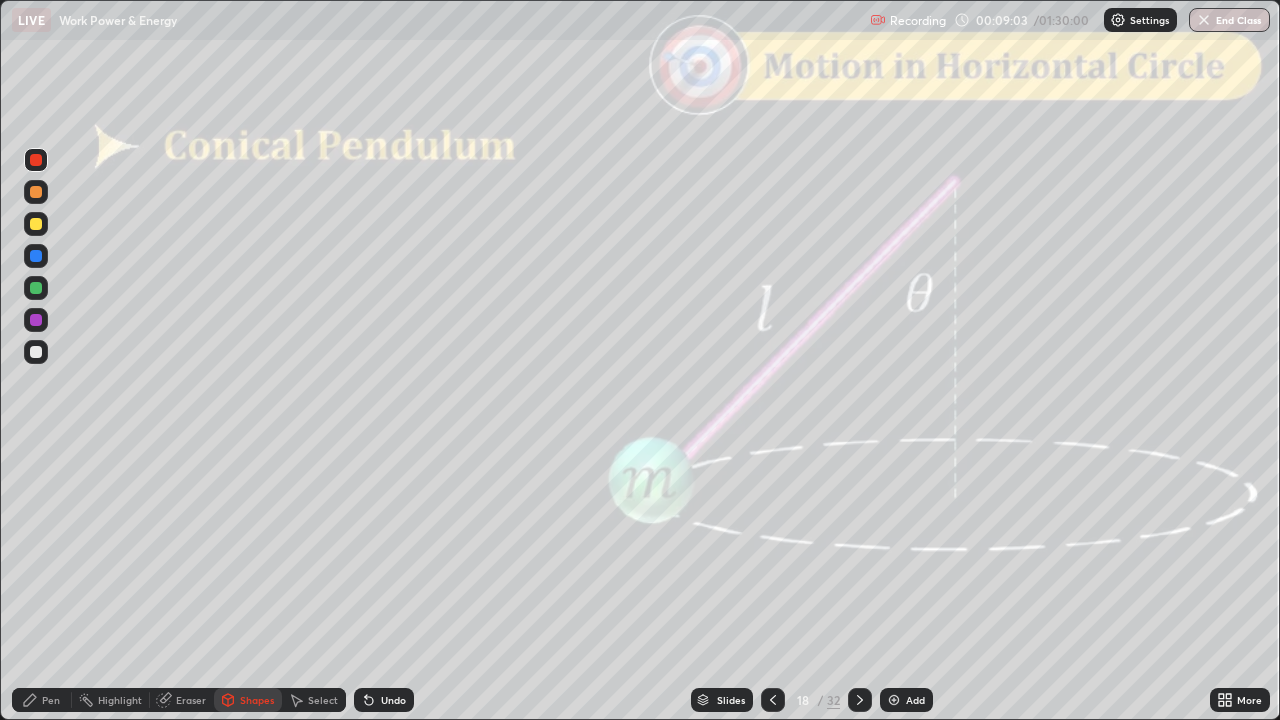 click on "Undo" at bounding box center [384, 700] 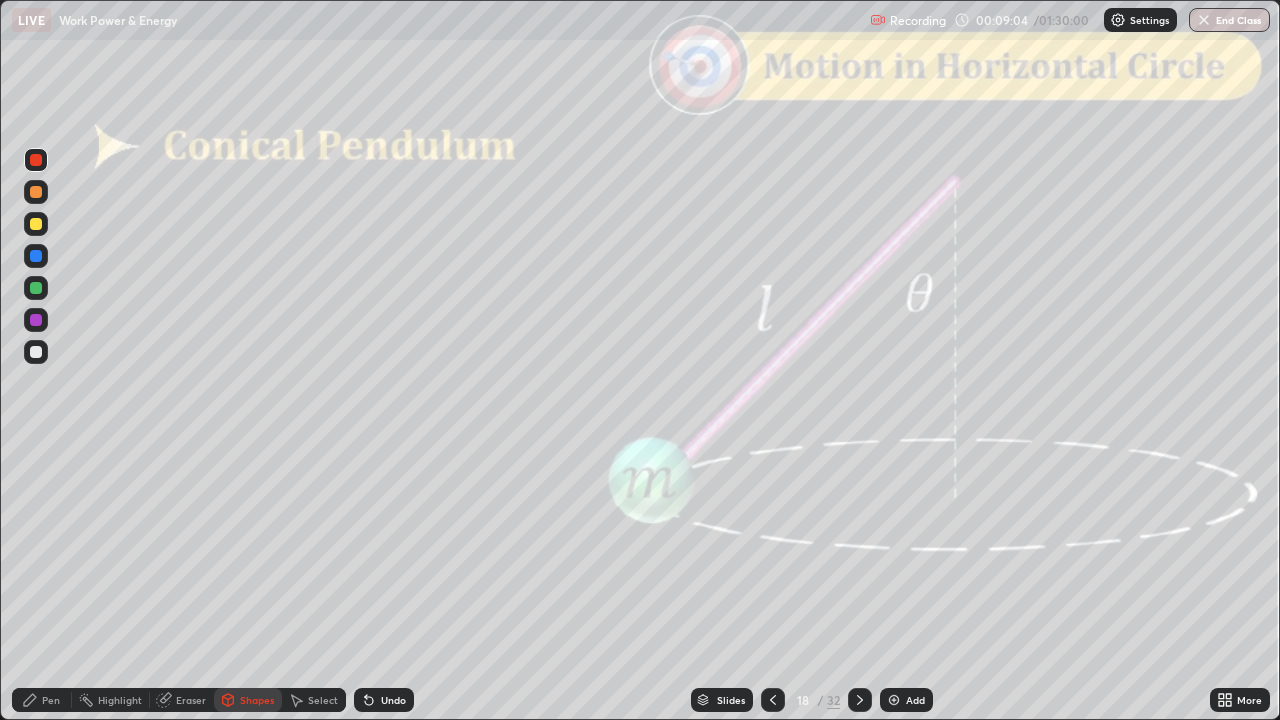 click on "Pen" at bounding box center [51, 700] 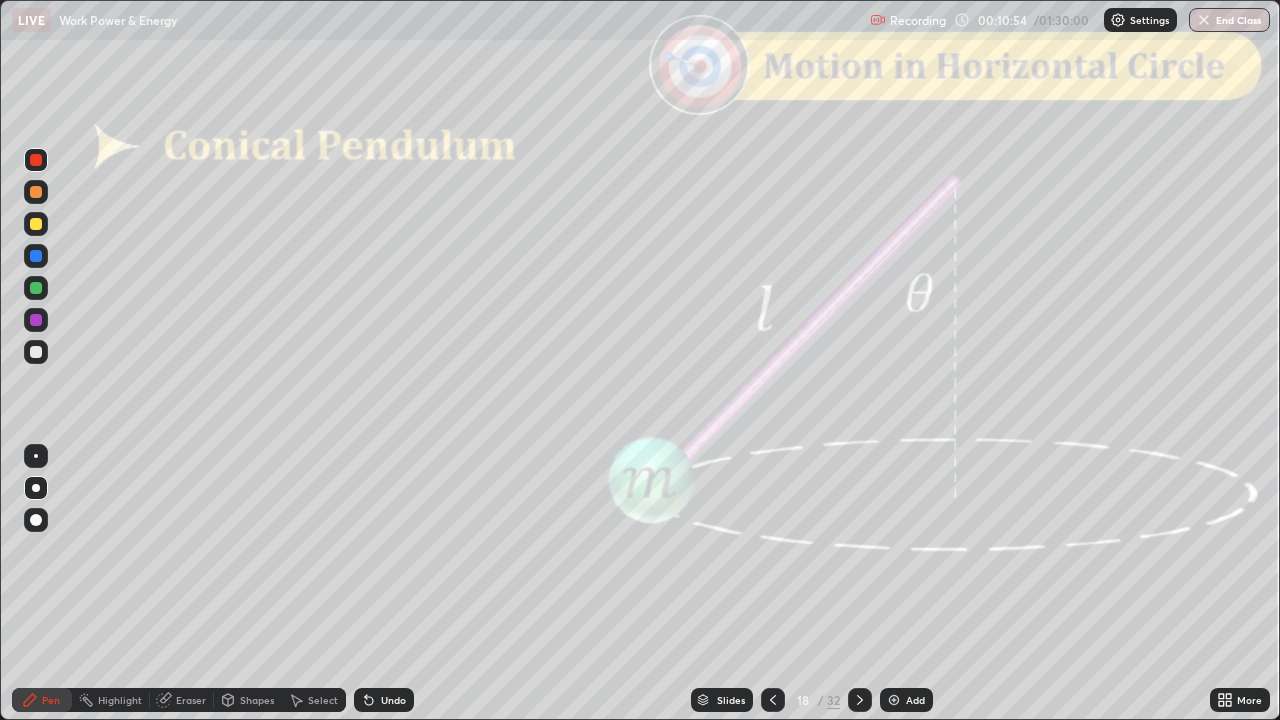 click at bounding box center [860, 700] 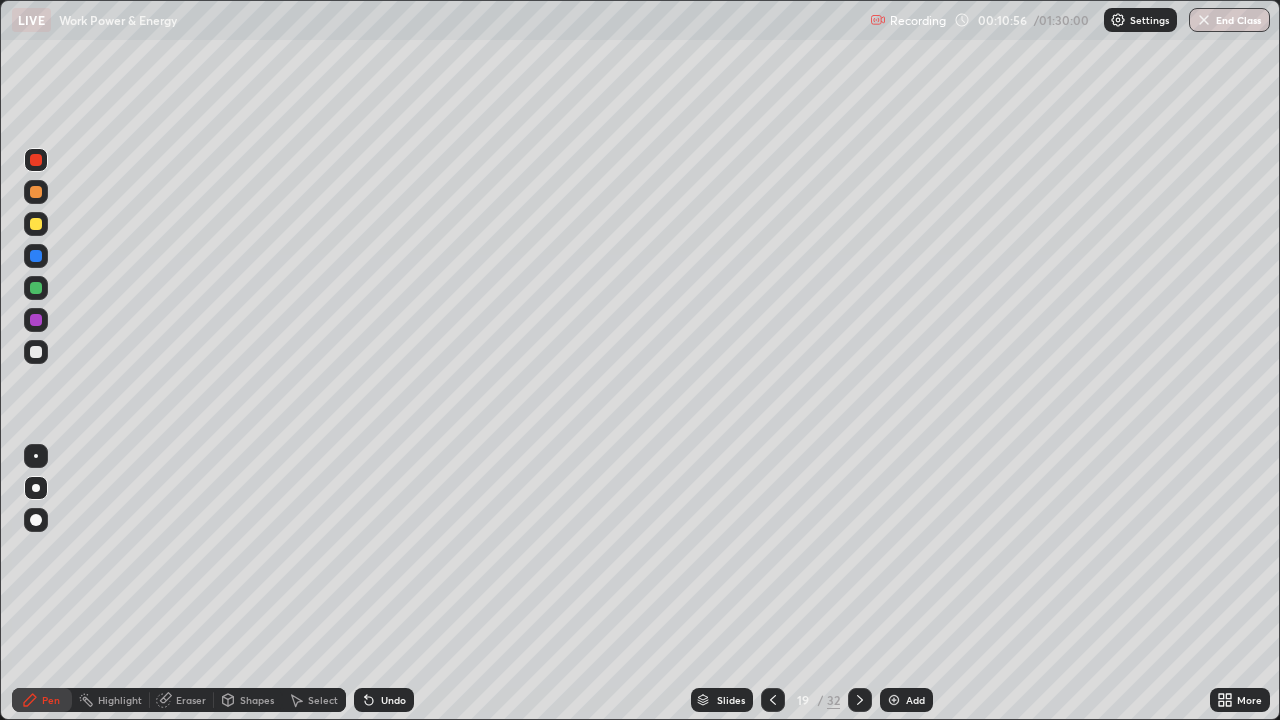 click 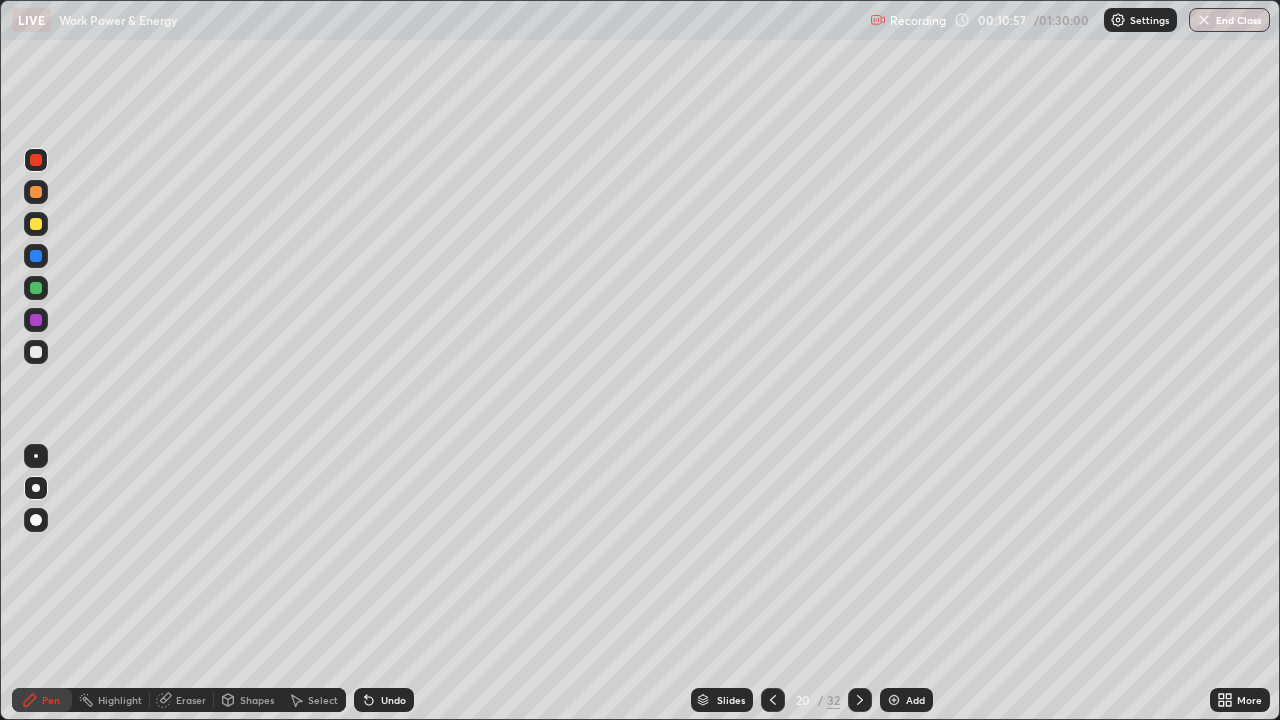 click 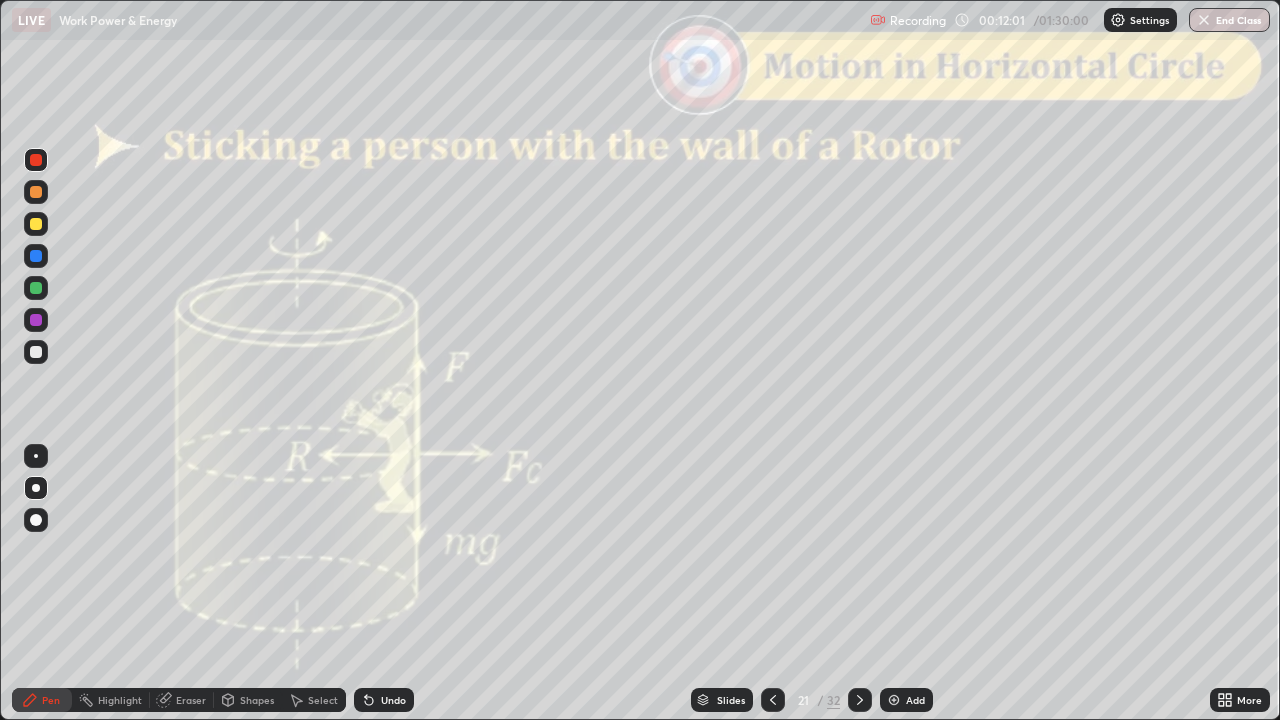 click at bounding box center (36, 224) 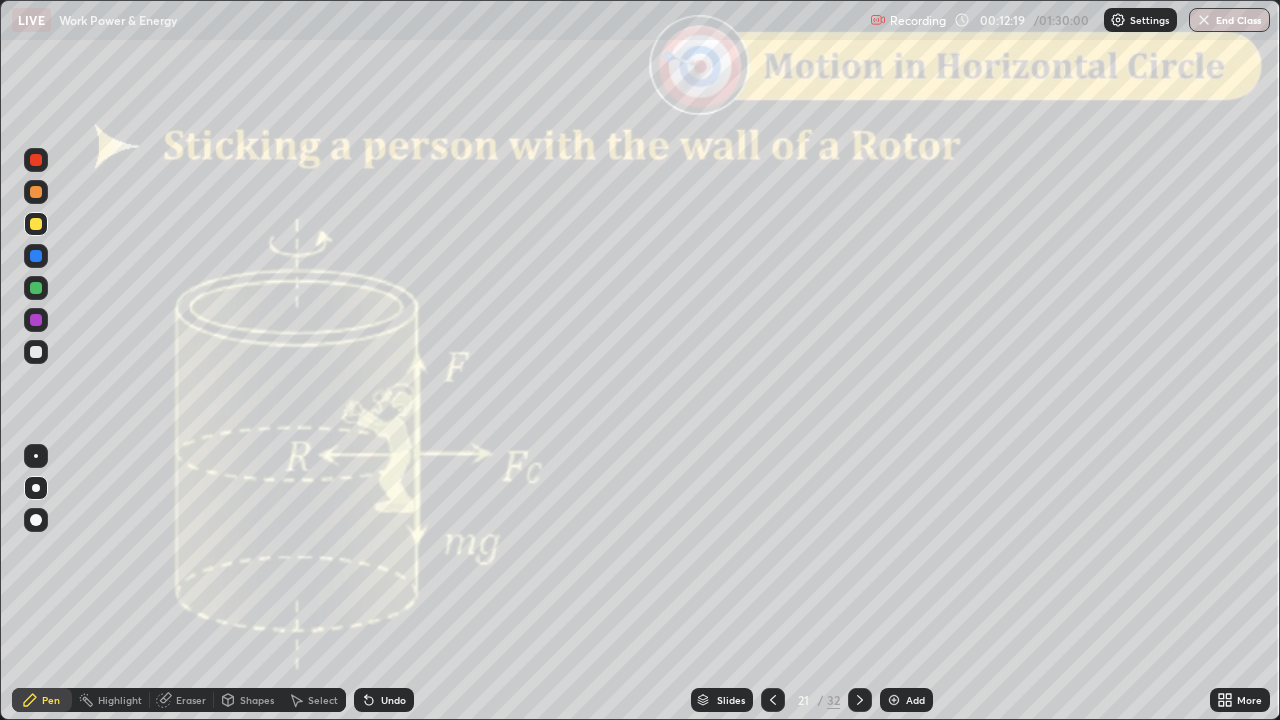 click at bounding box center [36, 160] 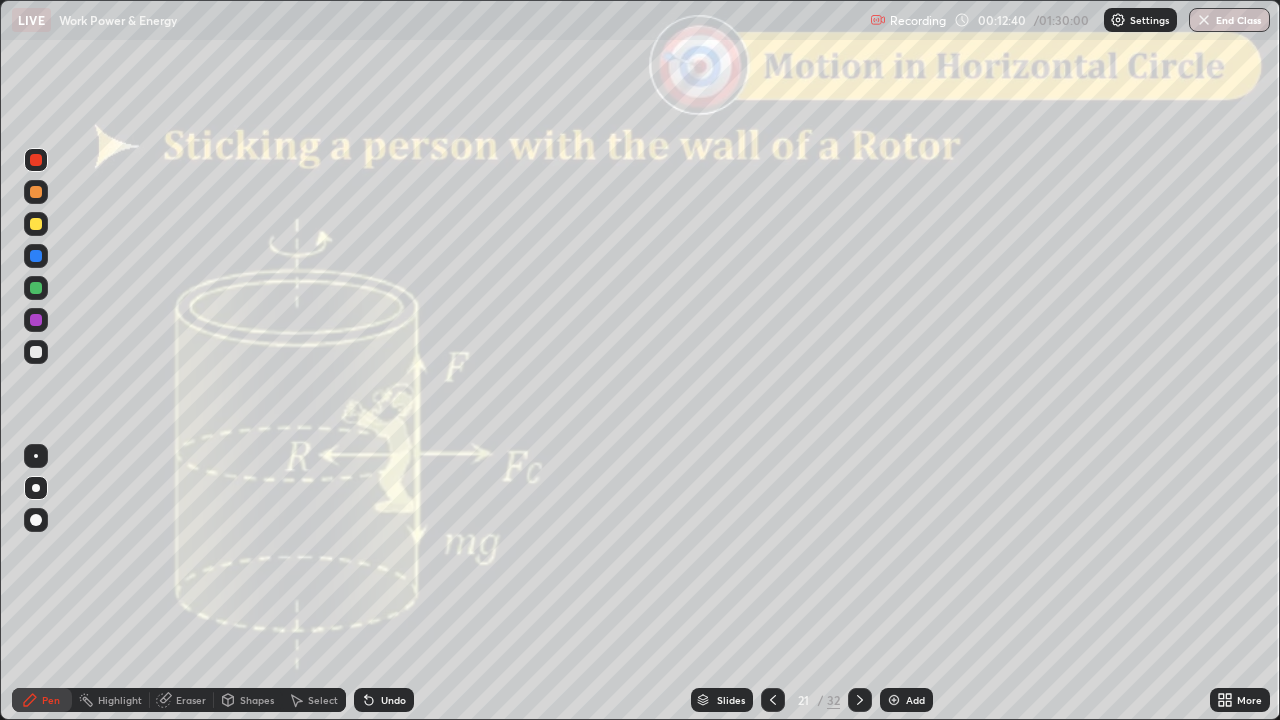 click at bounding box center [36, 224] 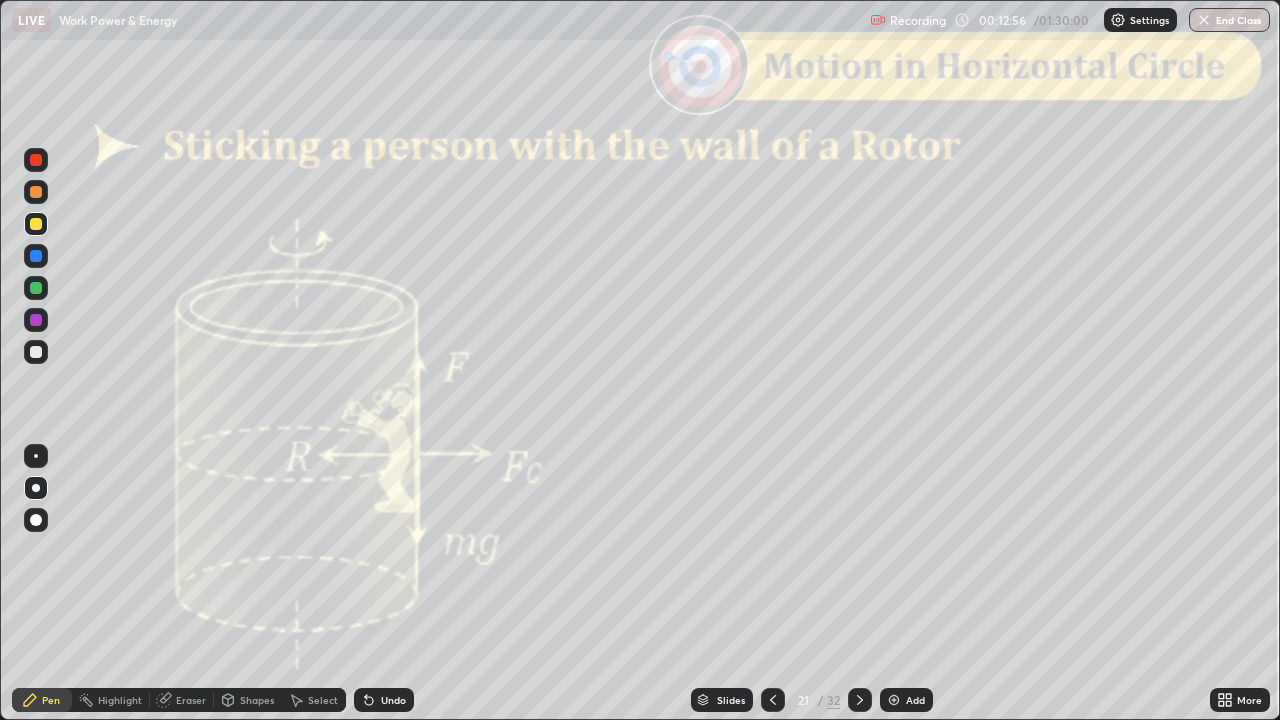 click on "Shapes" at bounding box center (257, 700) 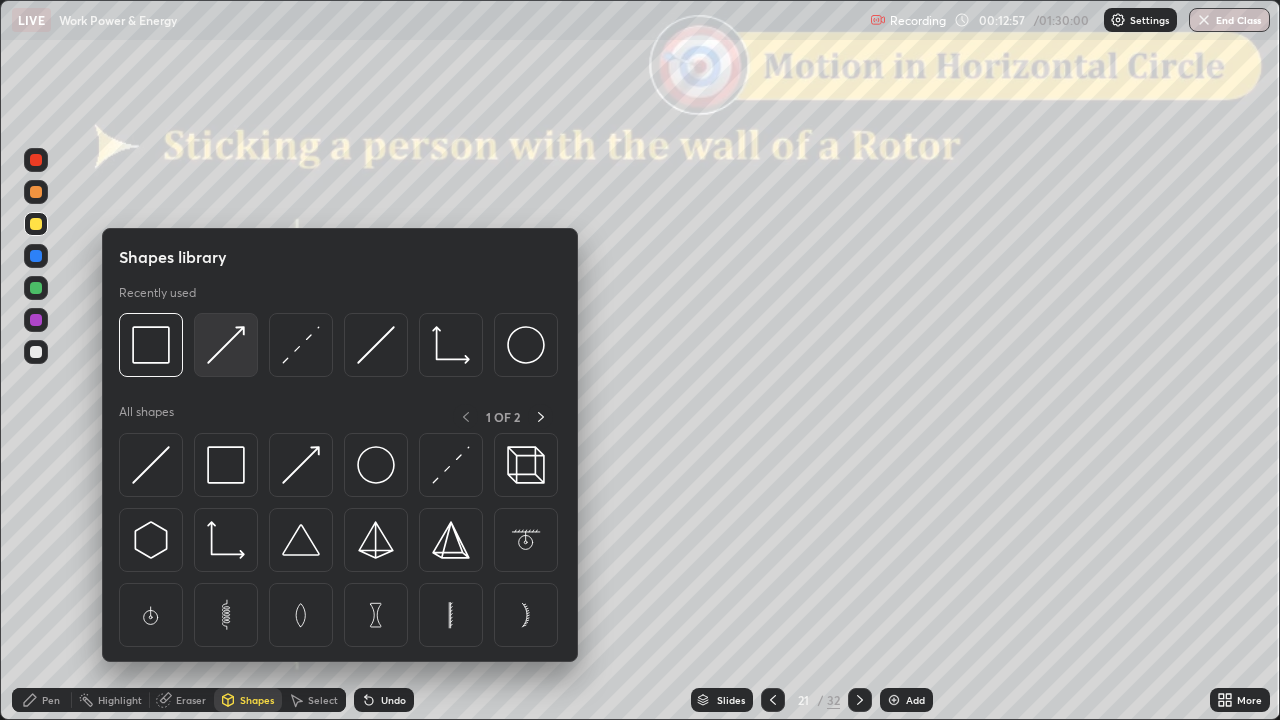click at bounding box center (226, 345) 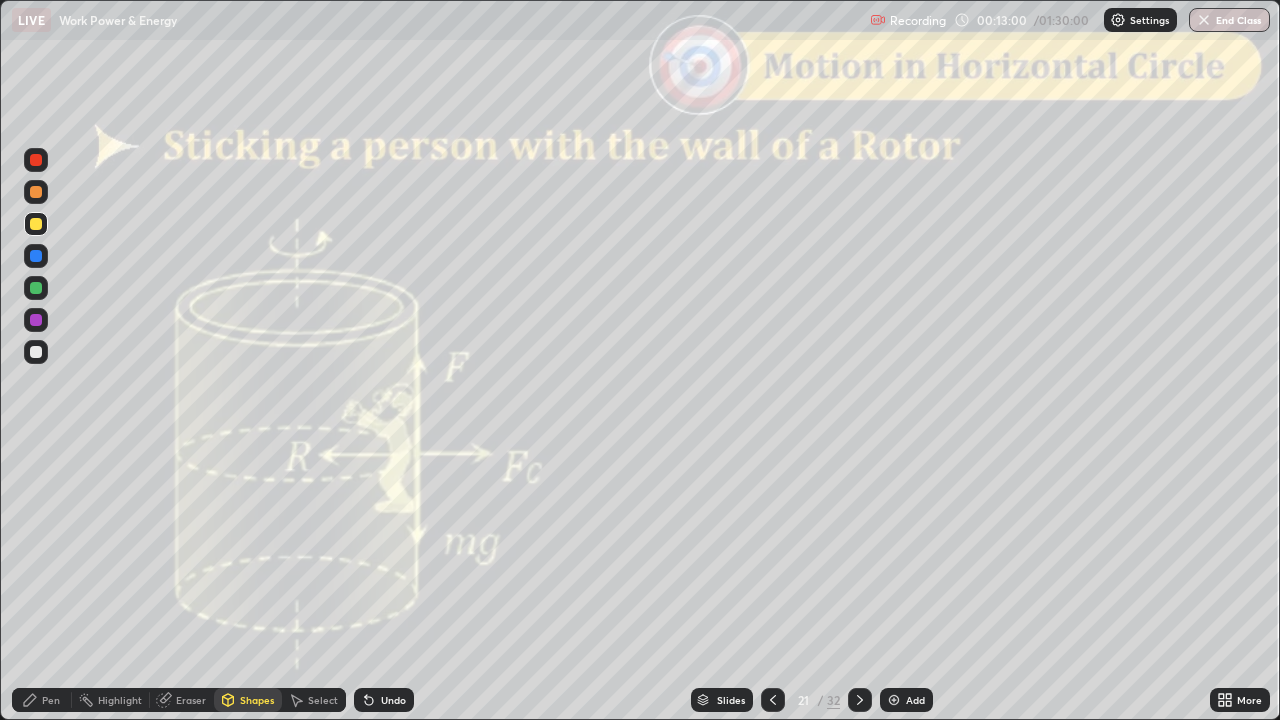 click on "Pen" at bounding box center (42, 700) 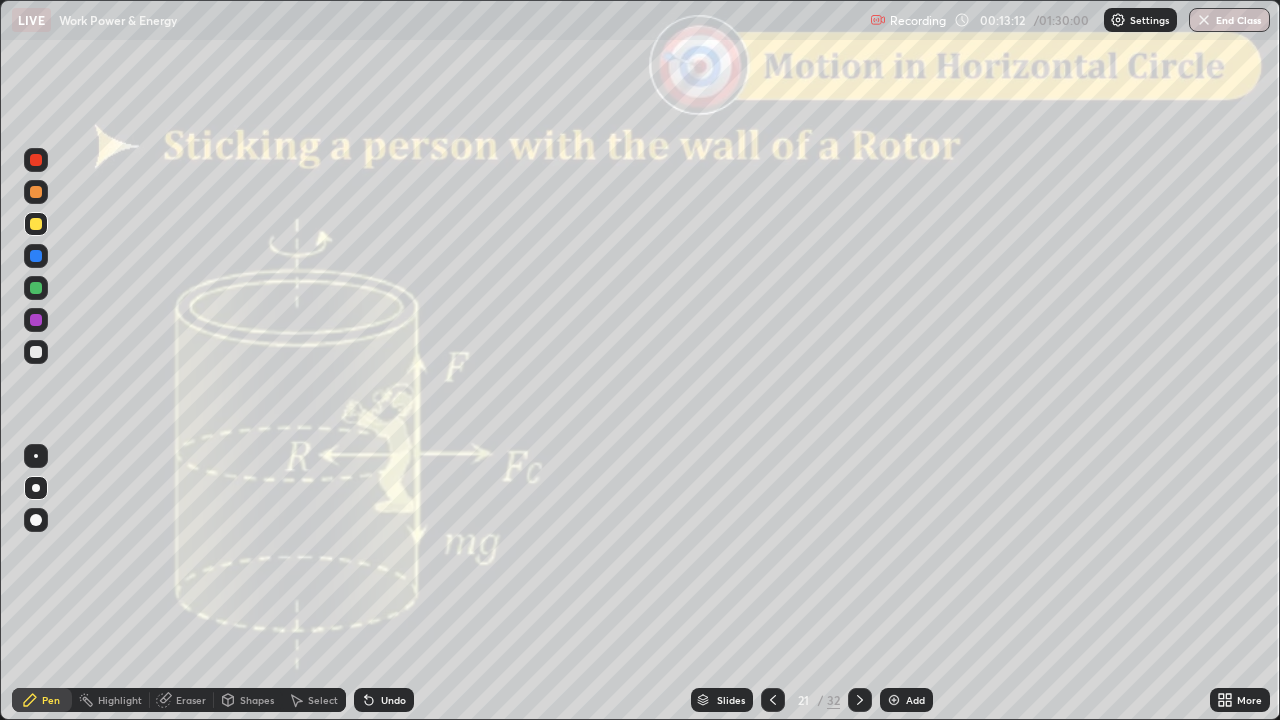 click at bounding box center [36, 192] 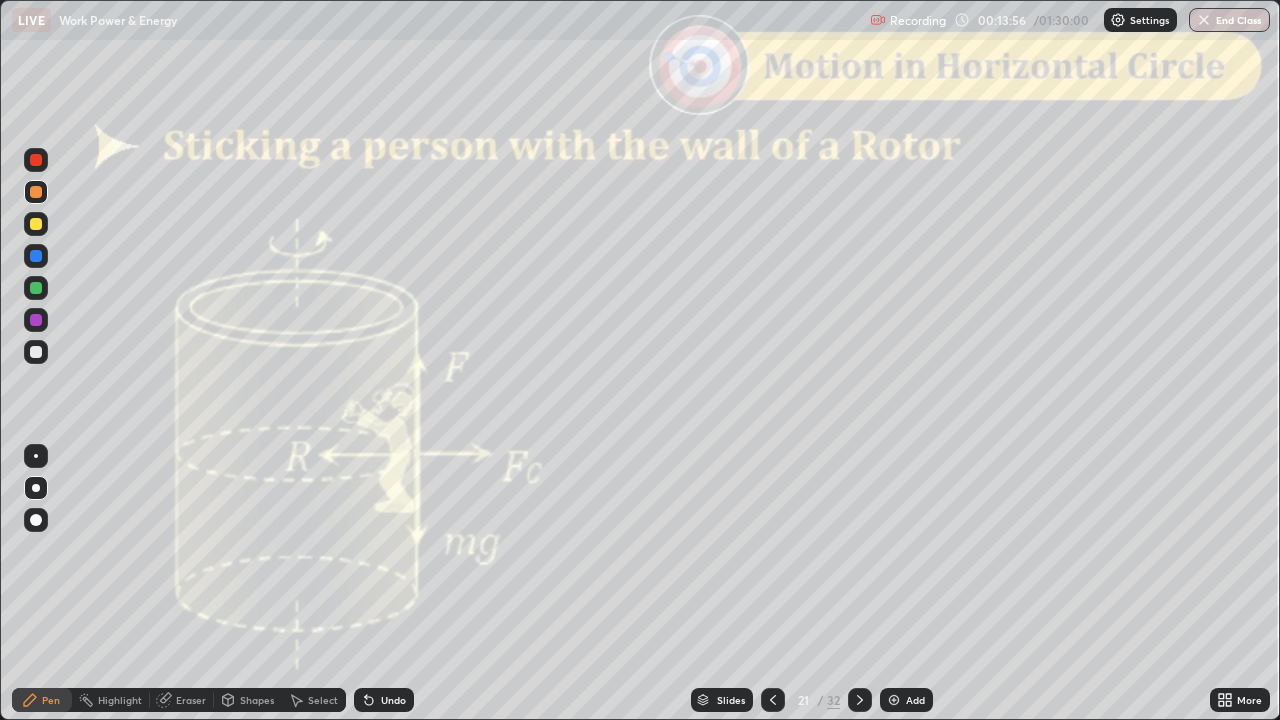 click on "Undo" at bounding box center [393, 700] 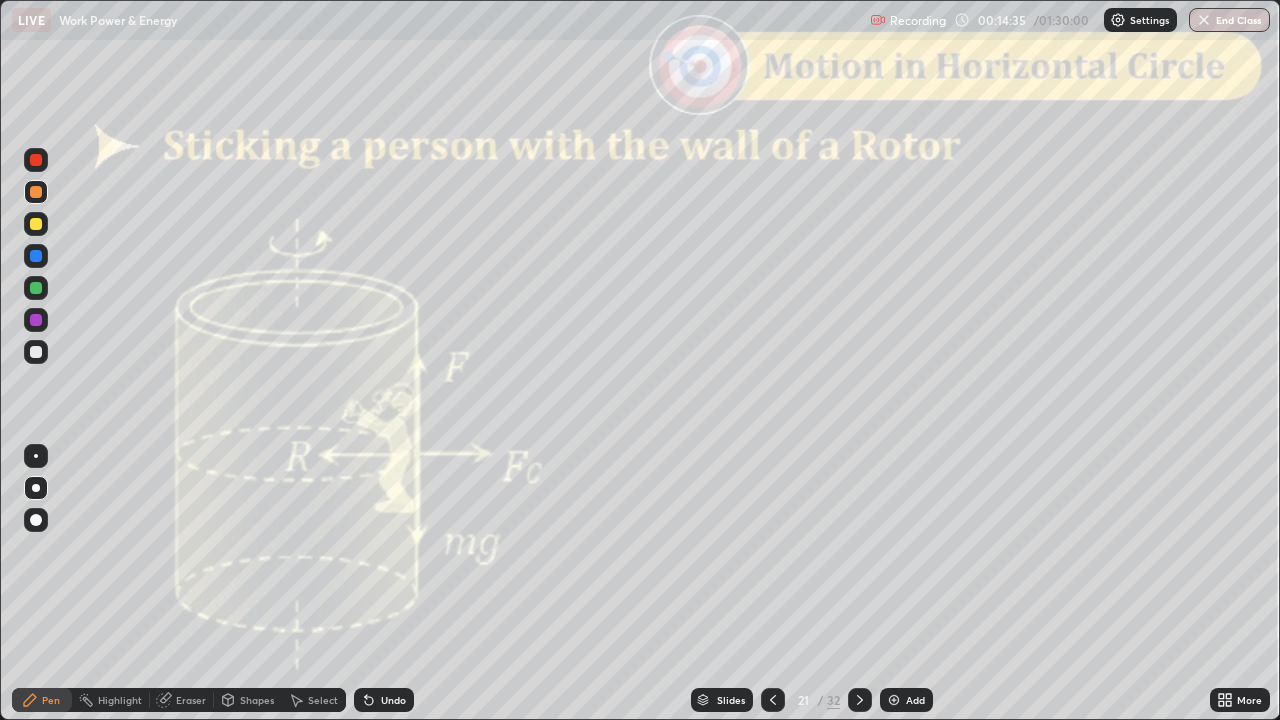 click on "Shapes" at bounding box center [257, 700] 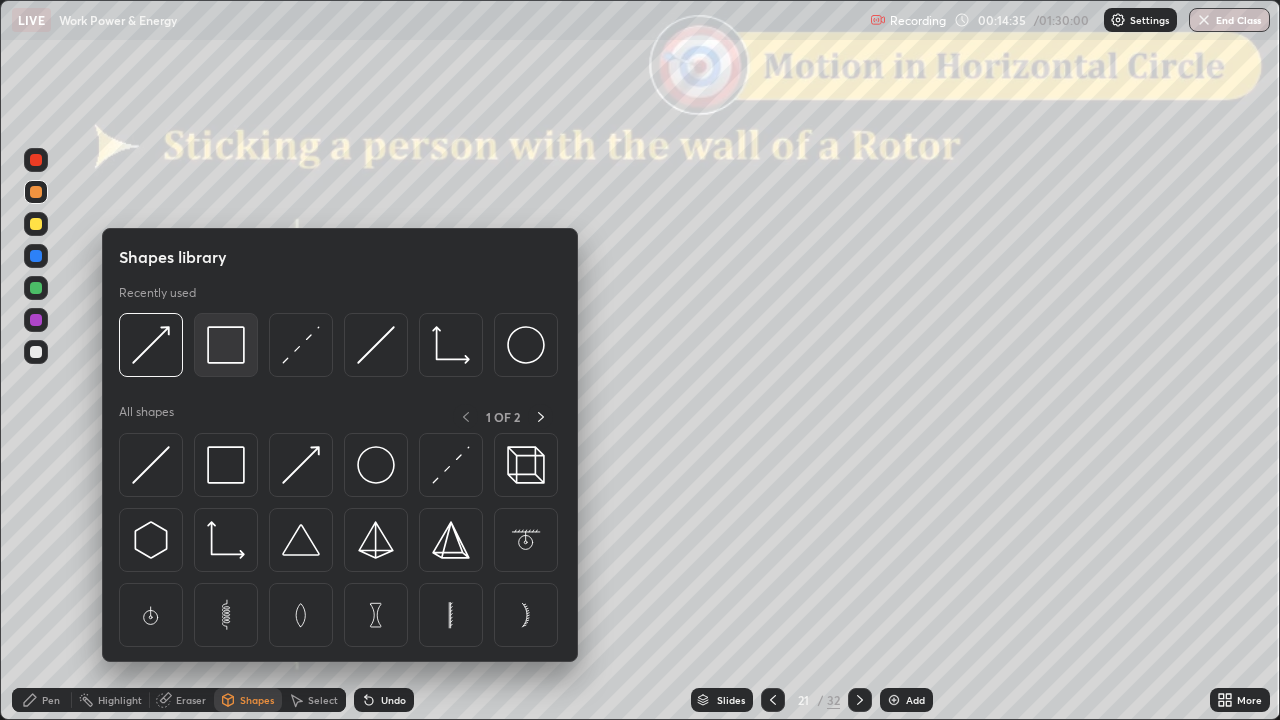 click at bounding box center [226, 345] 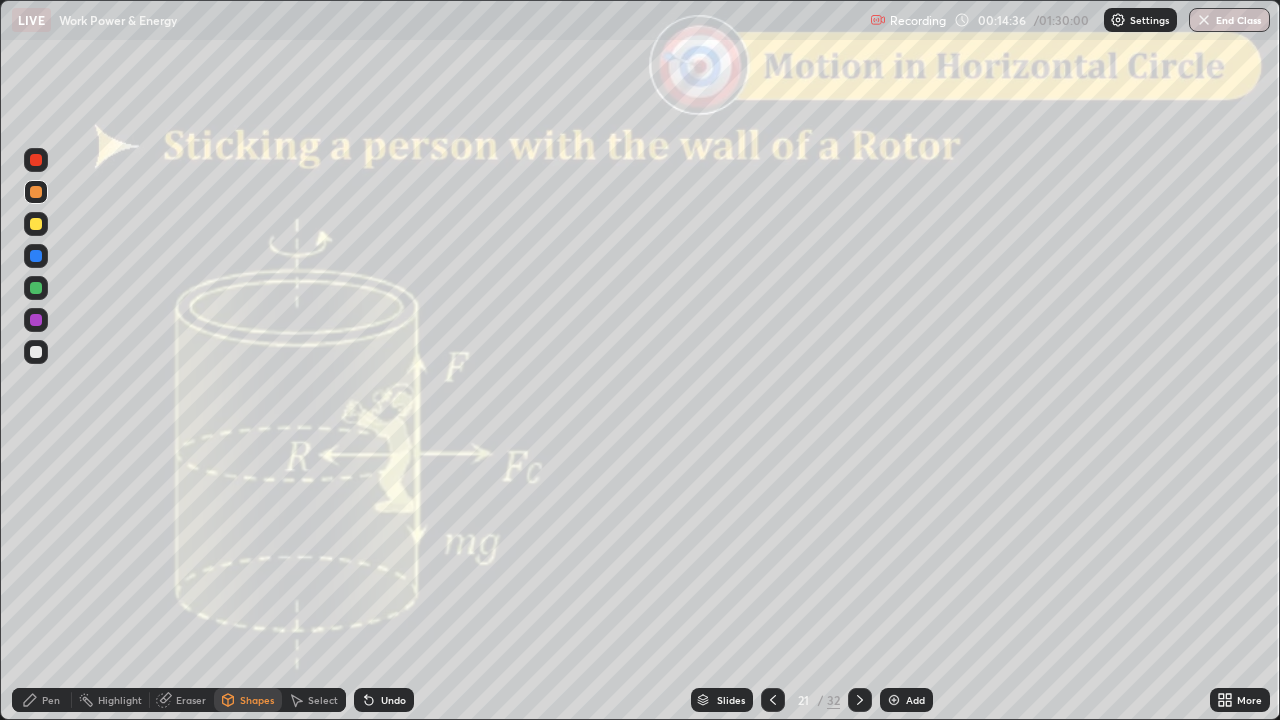 click at bounding box center [36, 160] 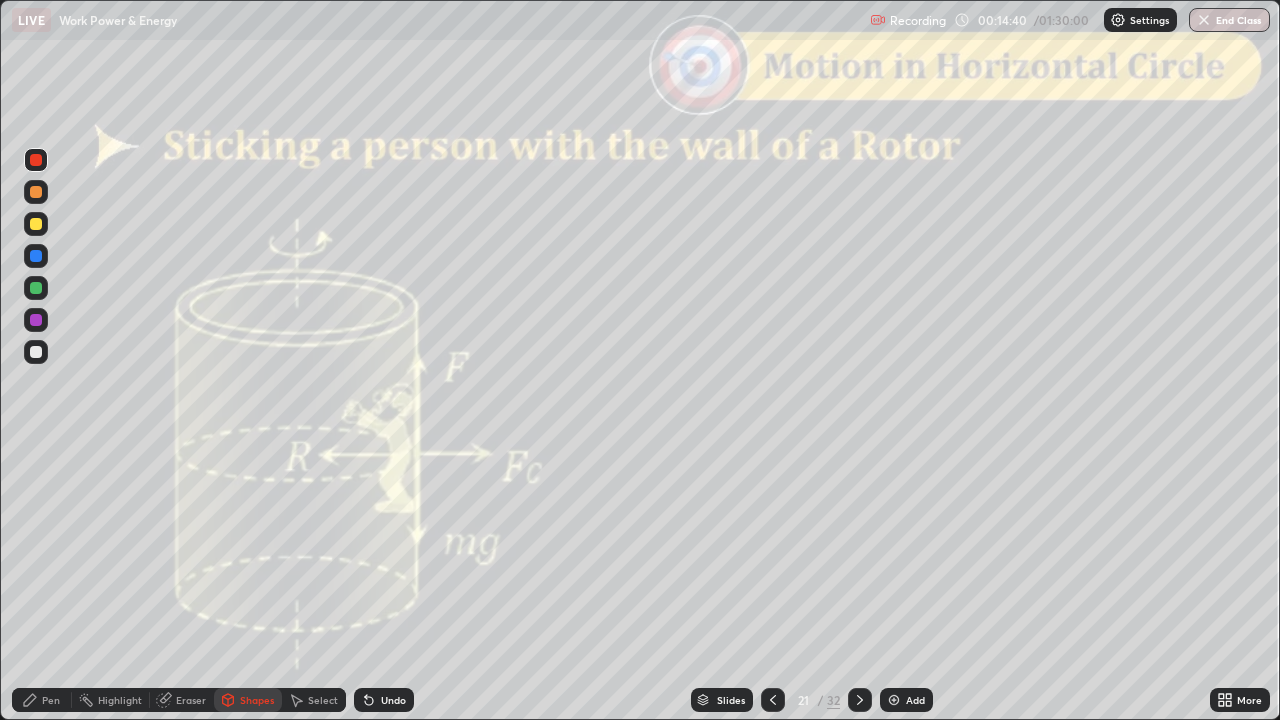 click at bounding box center [36, 288] 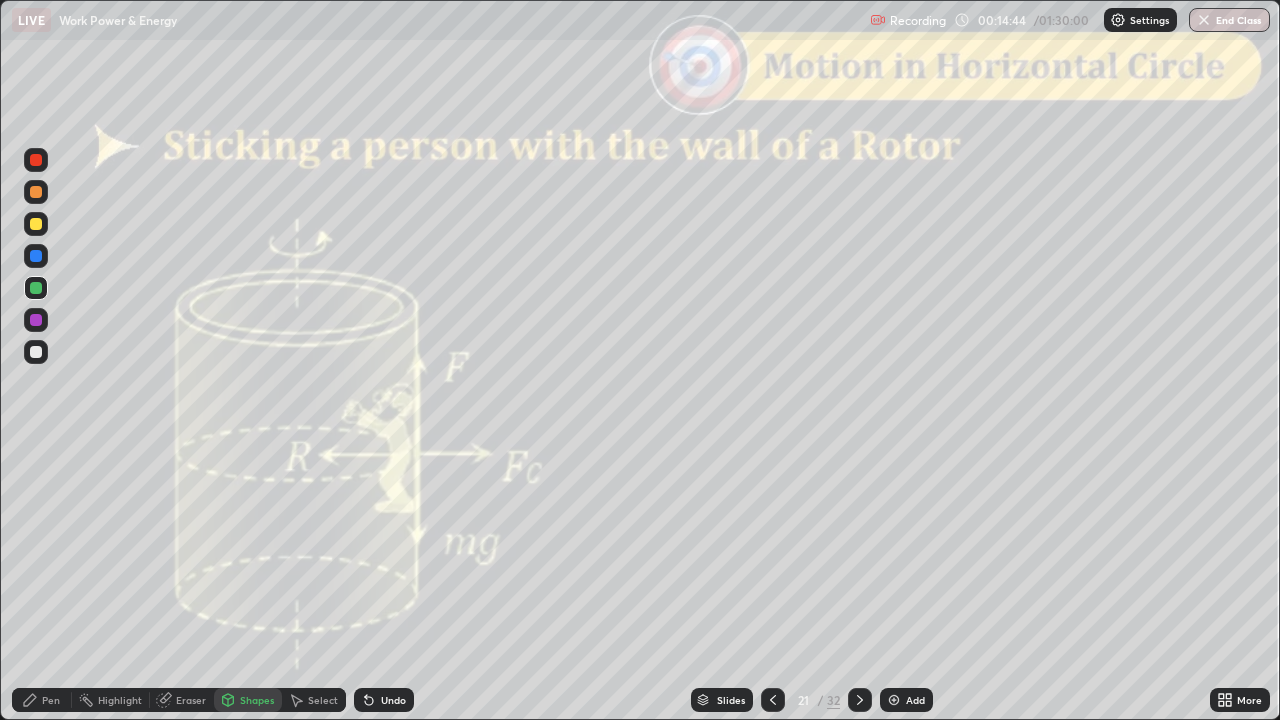 click on "Undo" at bounding box center [384, 700] 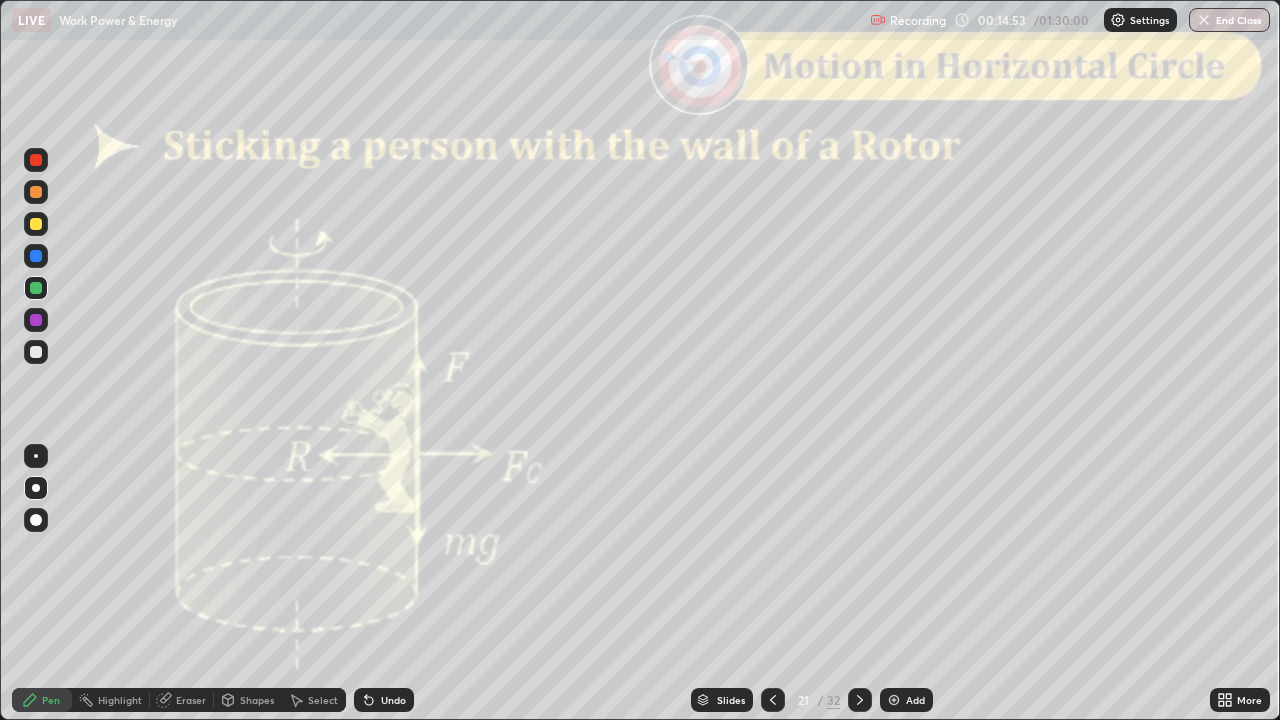 click on "Shapes" at bounding box center [257, 700] 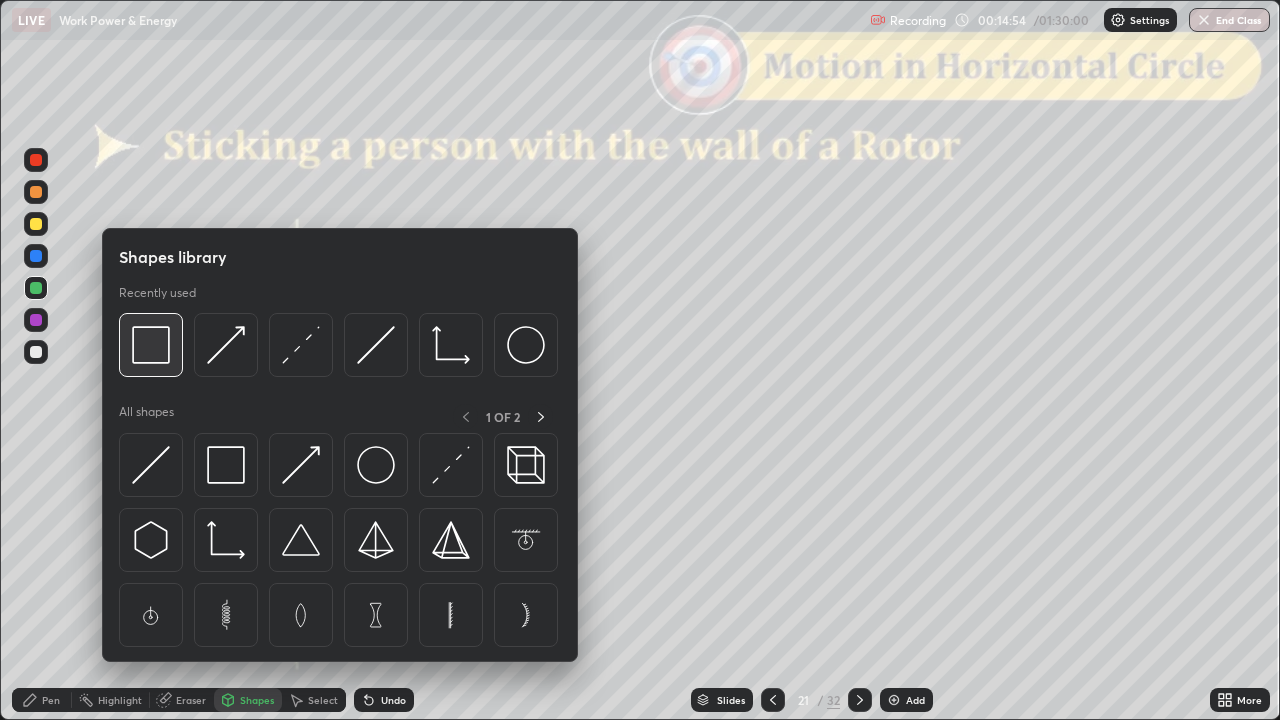 click at bounding box center [151, 345] 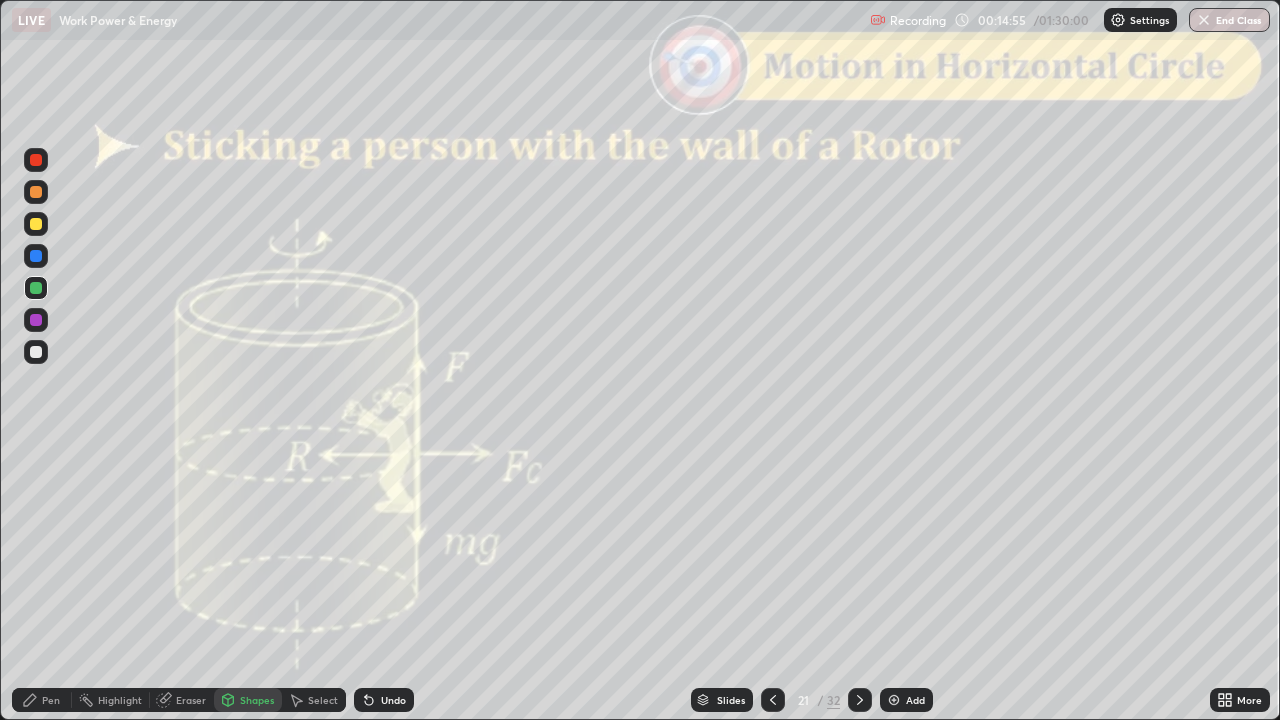click at bounding box center (36, 160) 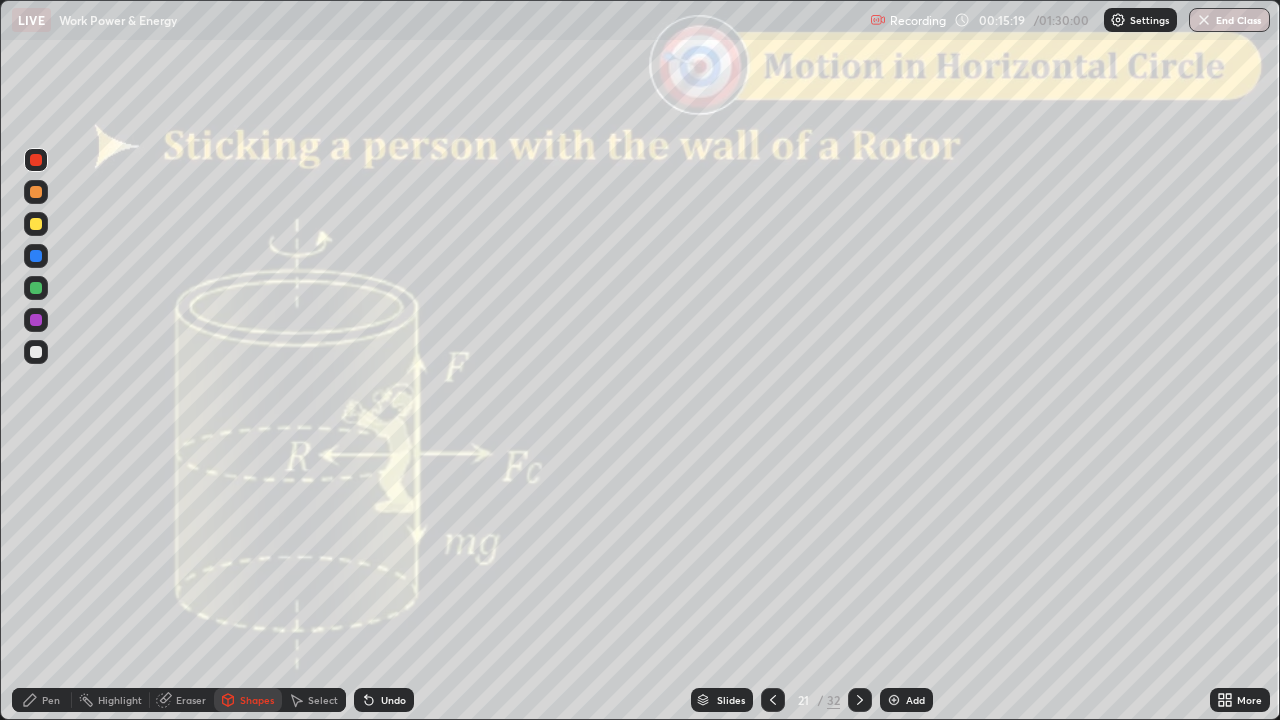 click on "Eraser" at bounding box center (191, 700) 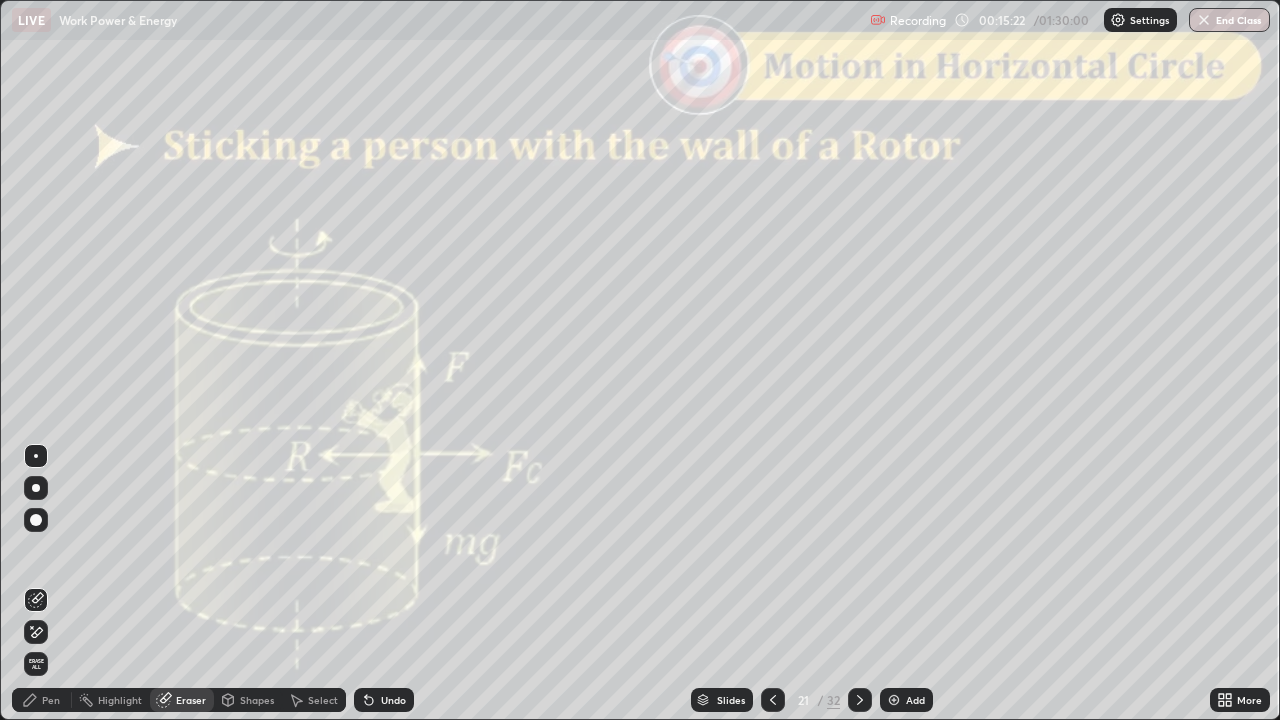 click on "Pen" at bounding box center (51, 700) 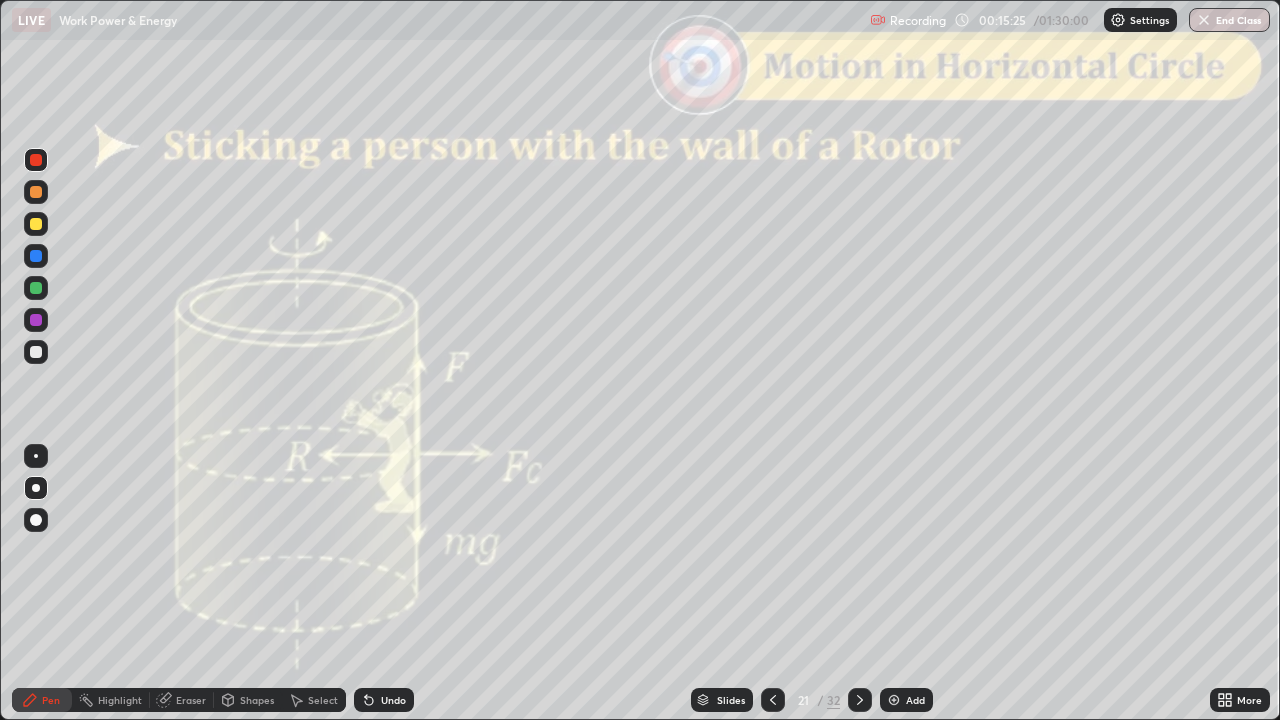 click at bounding box center (36, 192) 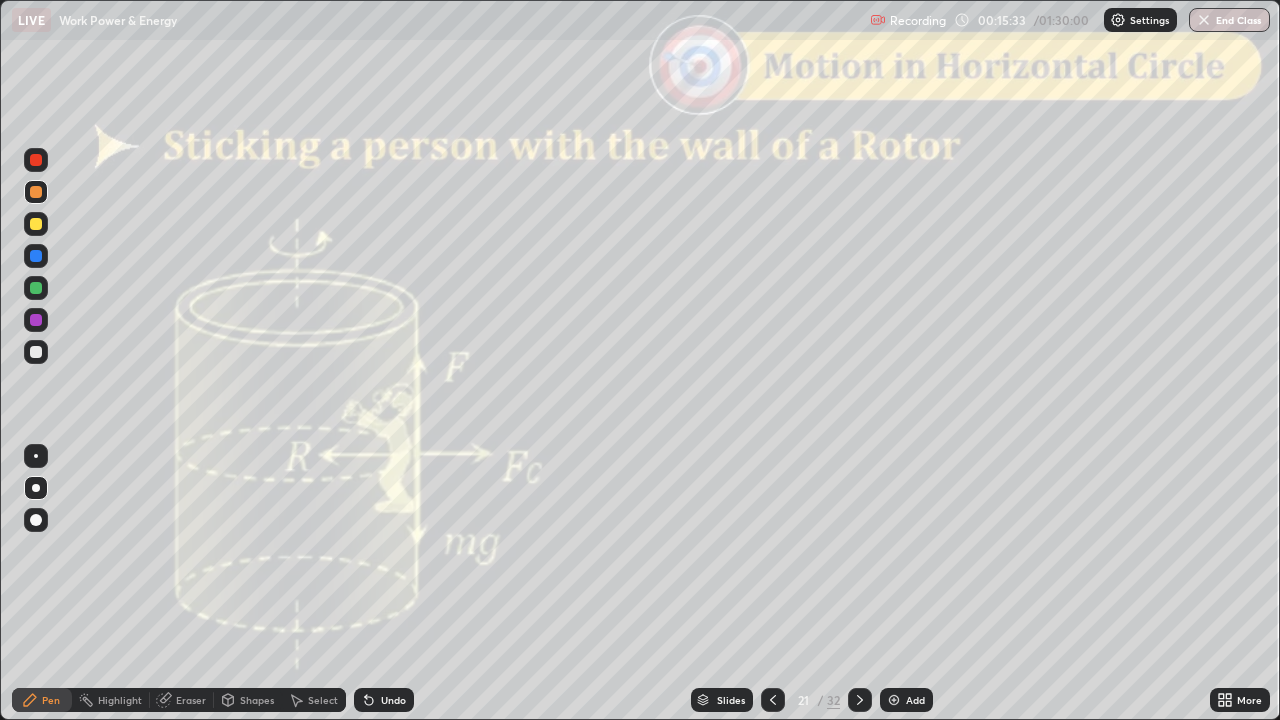 click at bounding box center [36, 288] 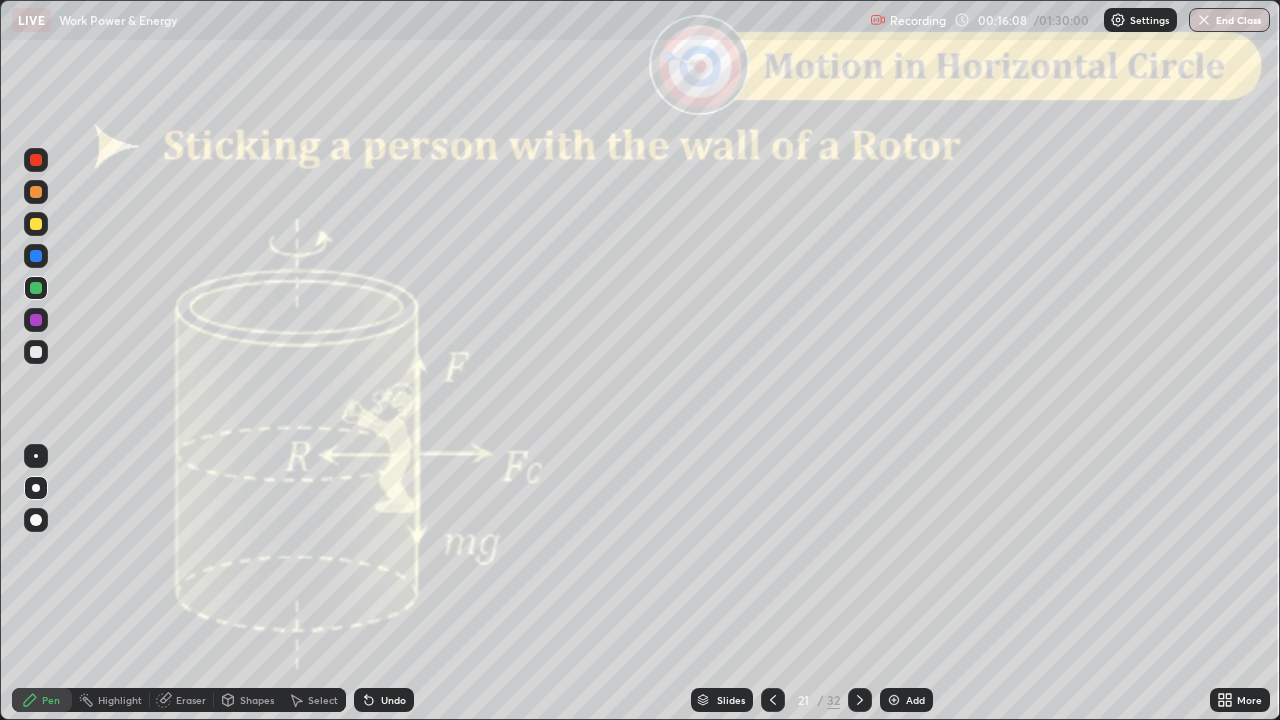 click on "Slides" at bounding box center (731, 700) 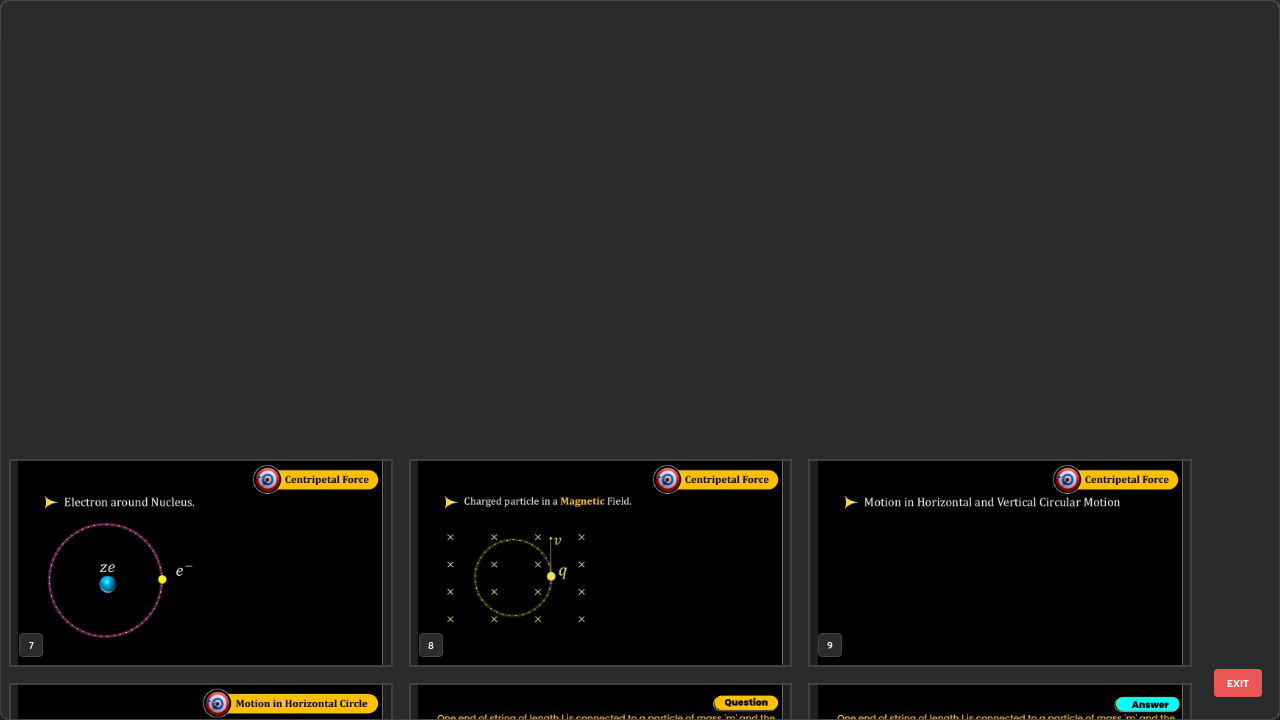 scroll, scrollTop: 854, scrollLeft: 0, axis: vertical 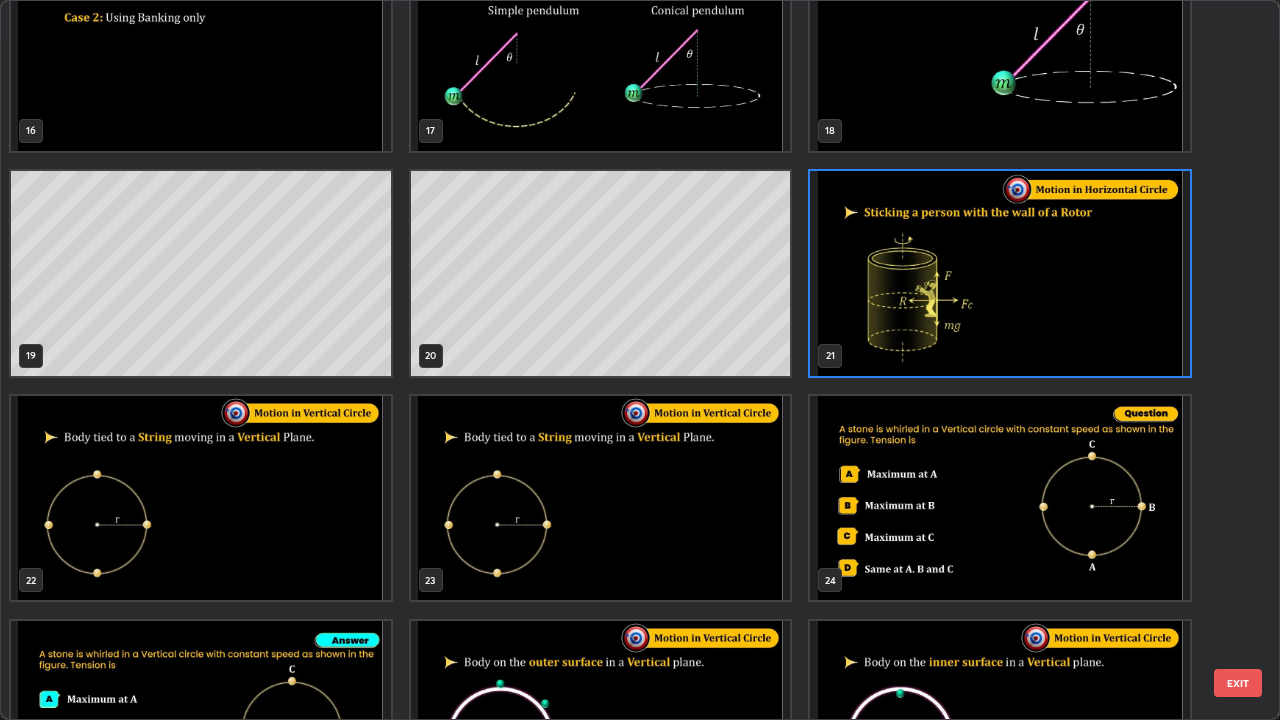 click on "EXIT" at bounding box center [1238, 683] 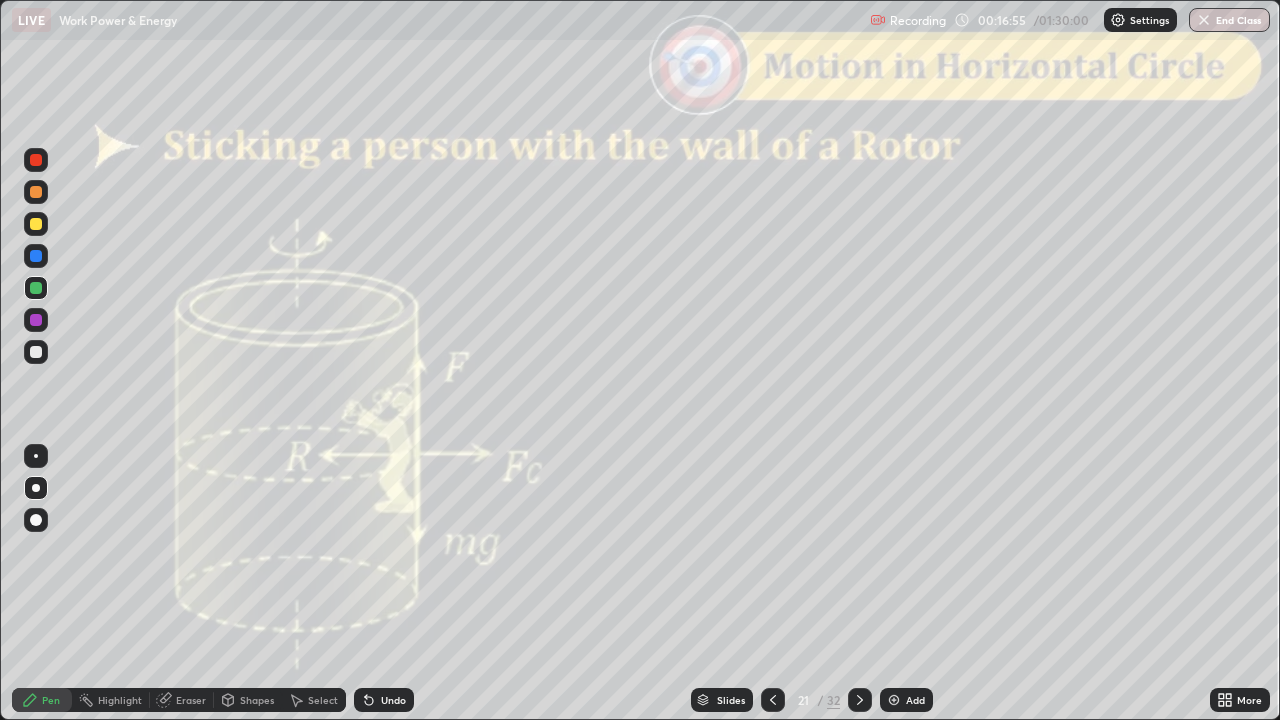 click 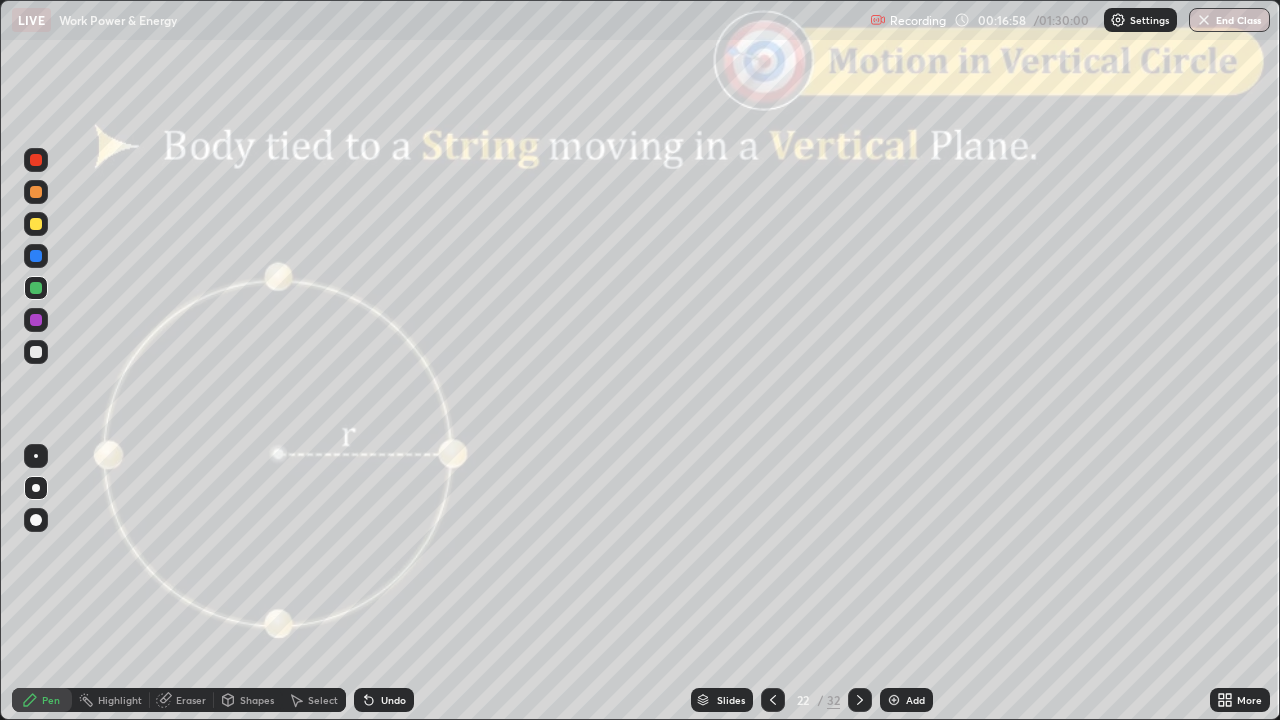 click at bounding box center (773, 700) 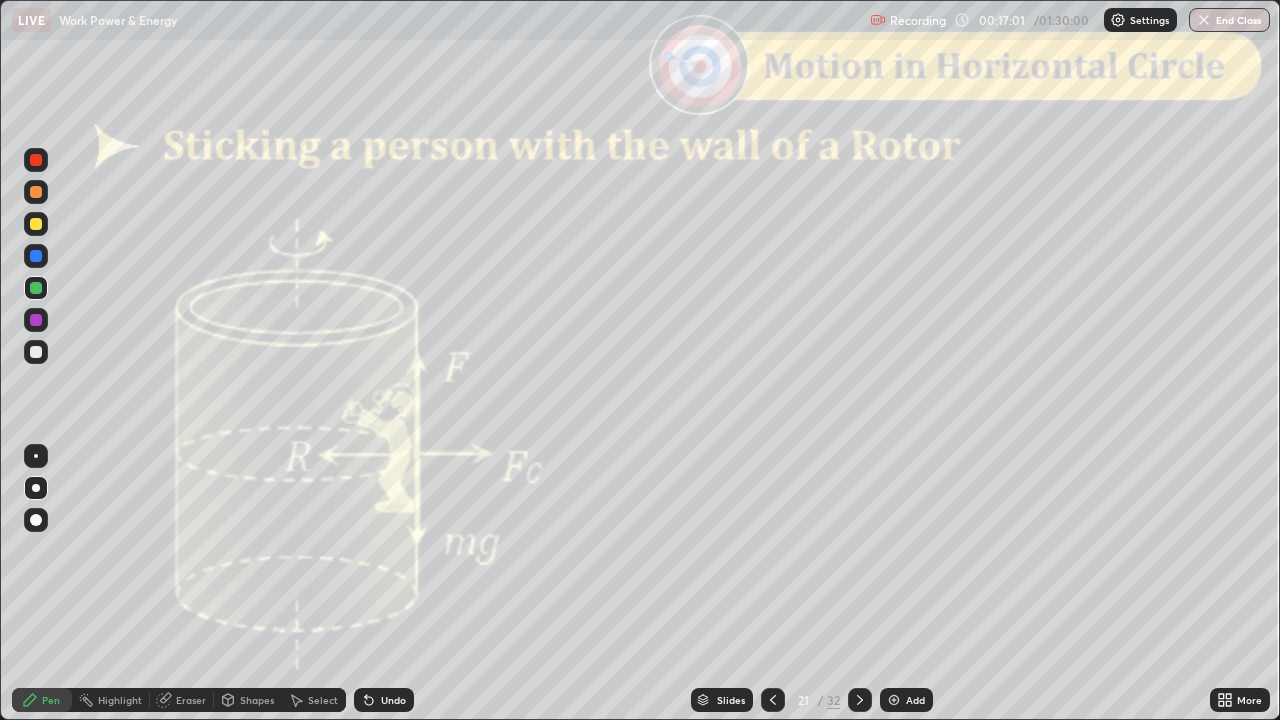 click 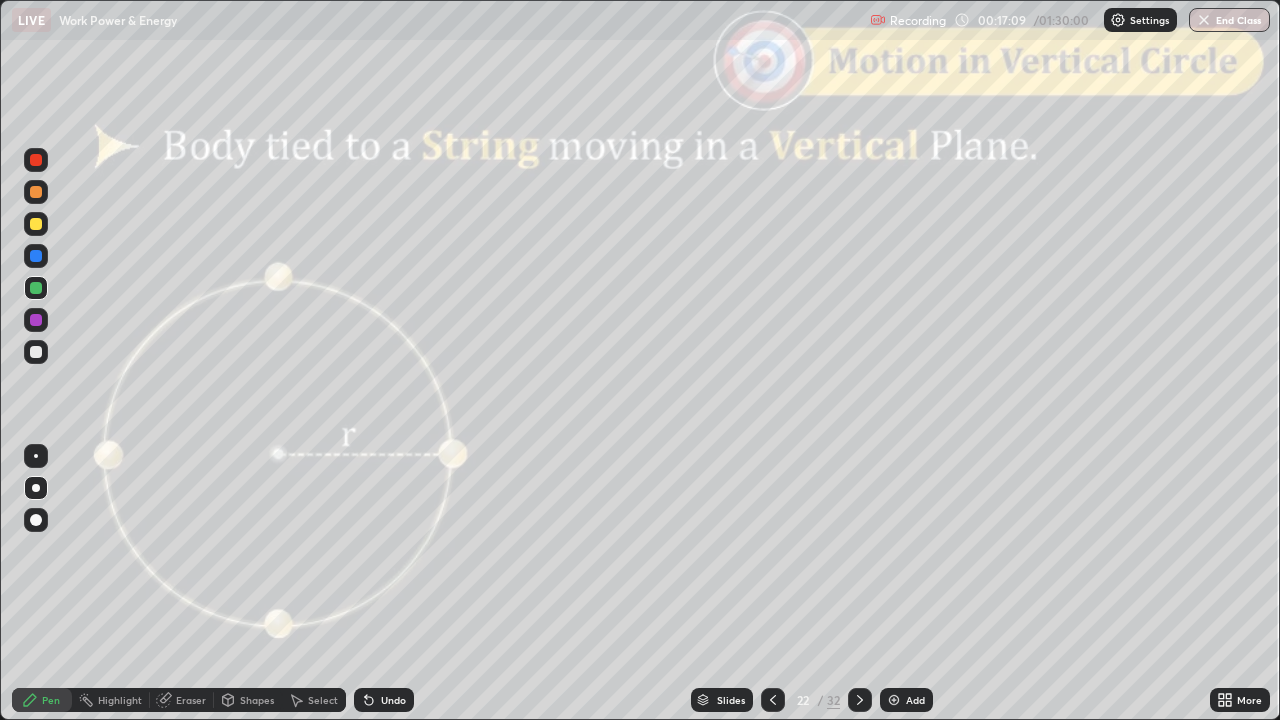 click at bounding box center [36, 352] 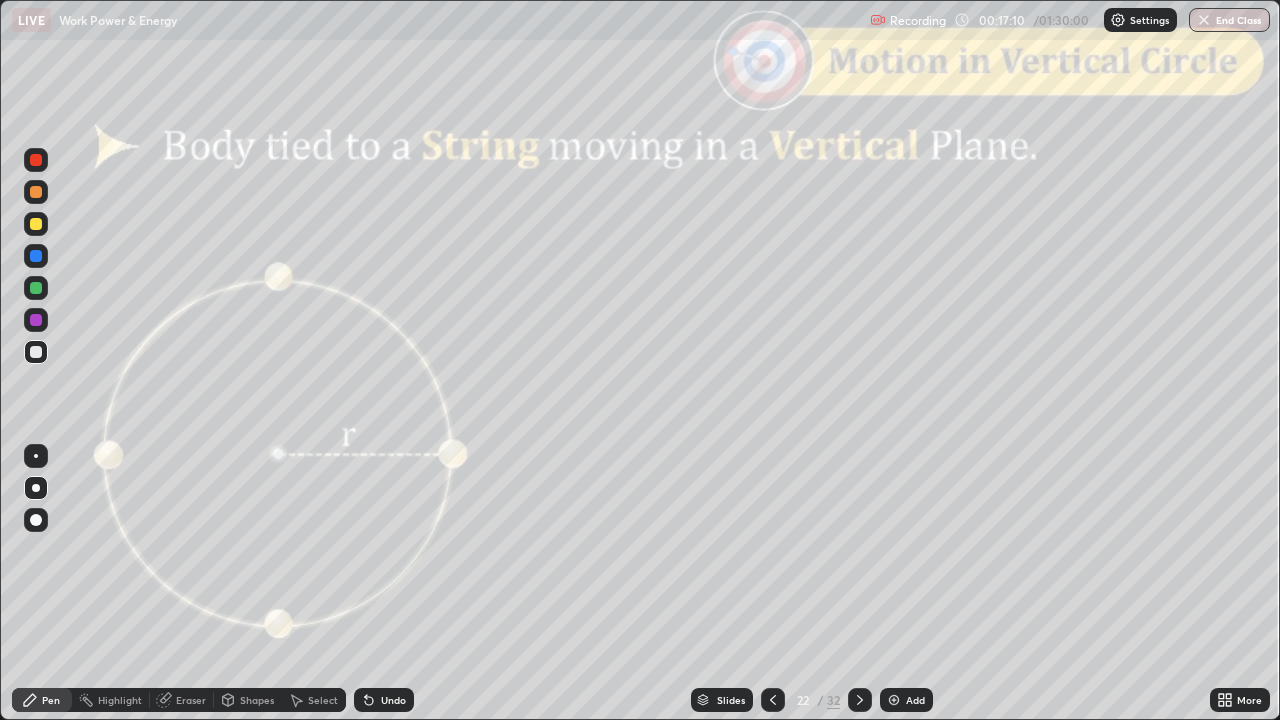 click on "Shapes" at bounding box center [257, 700] 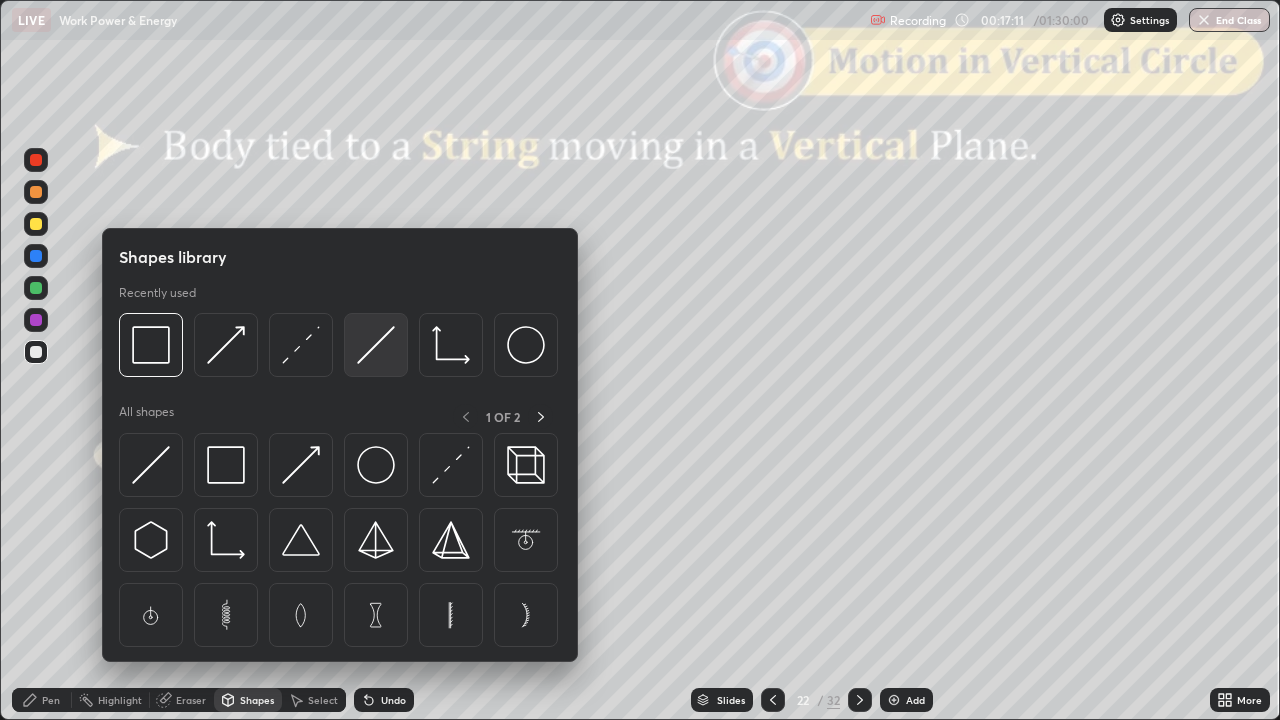 click at bounding box center (376, 345) 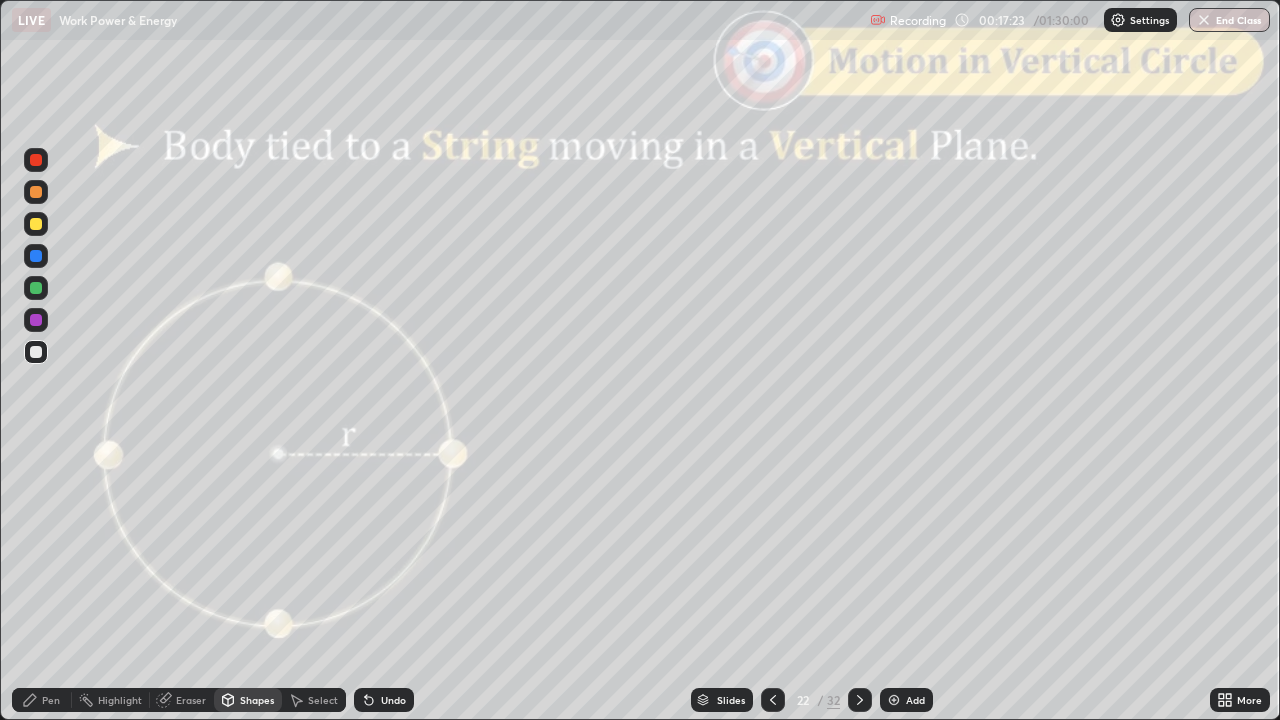 click on "Pen" at bounding box center (42, 700) 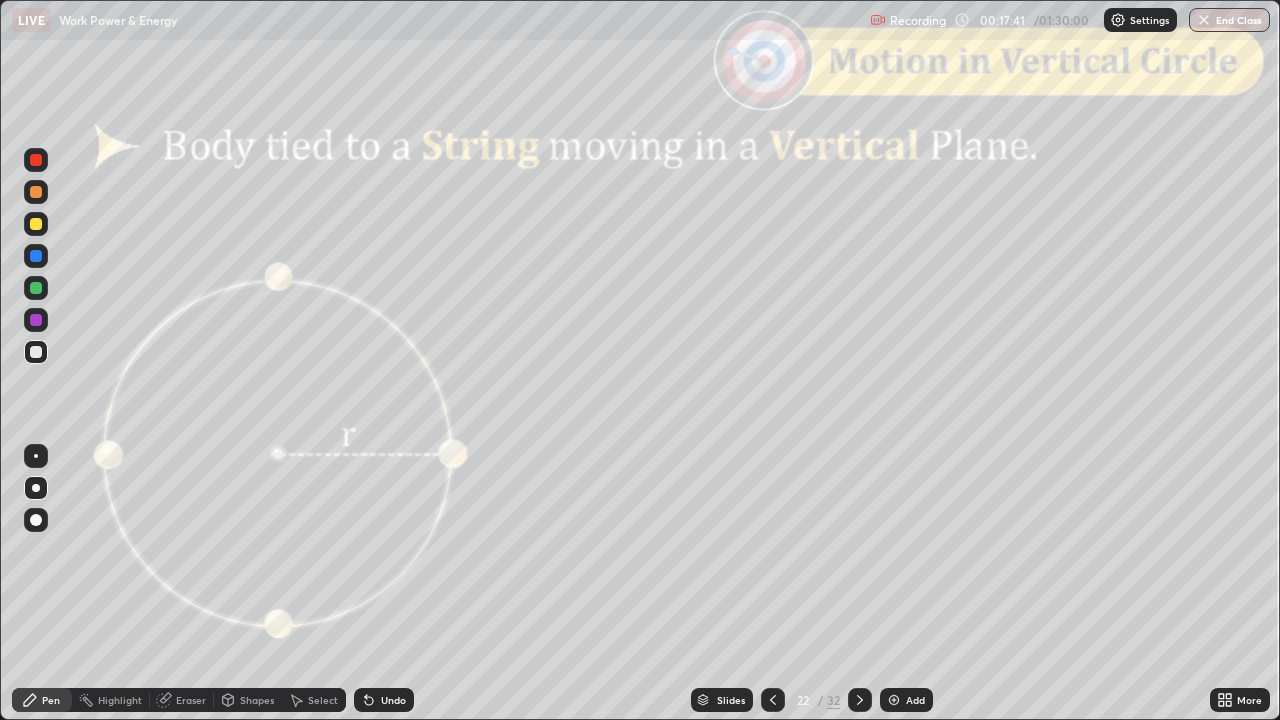 click on "Shapes" at bounding box center [257, 700] 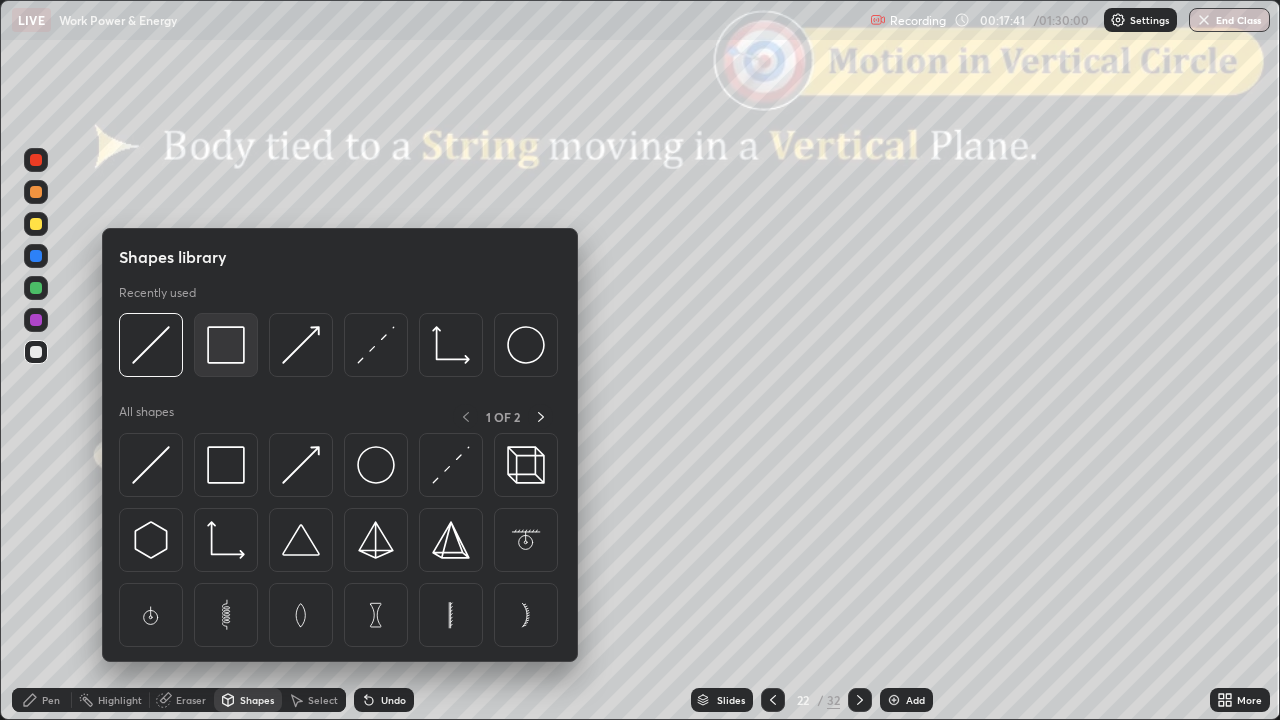 click at bounding box center (226, 345) 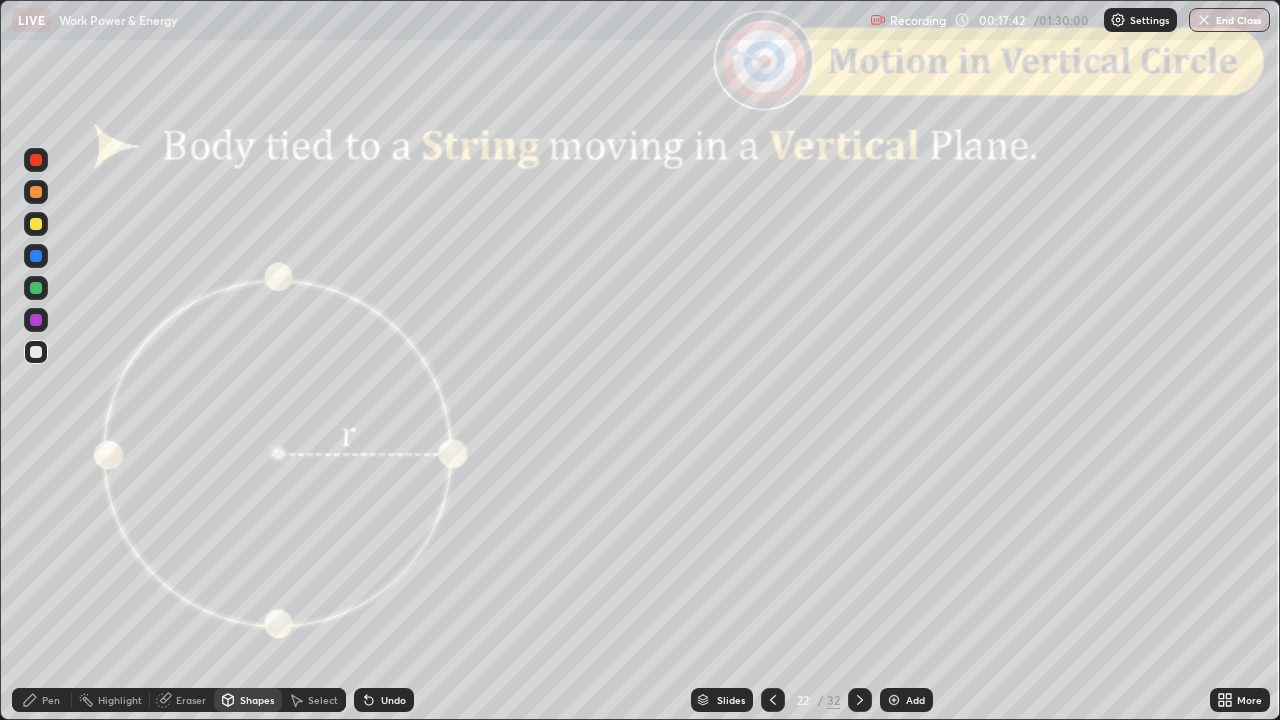 click at bounding box center [36, 160] 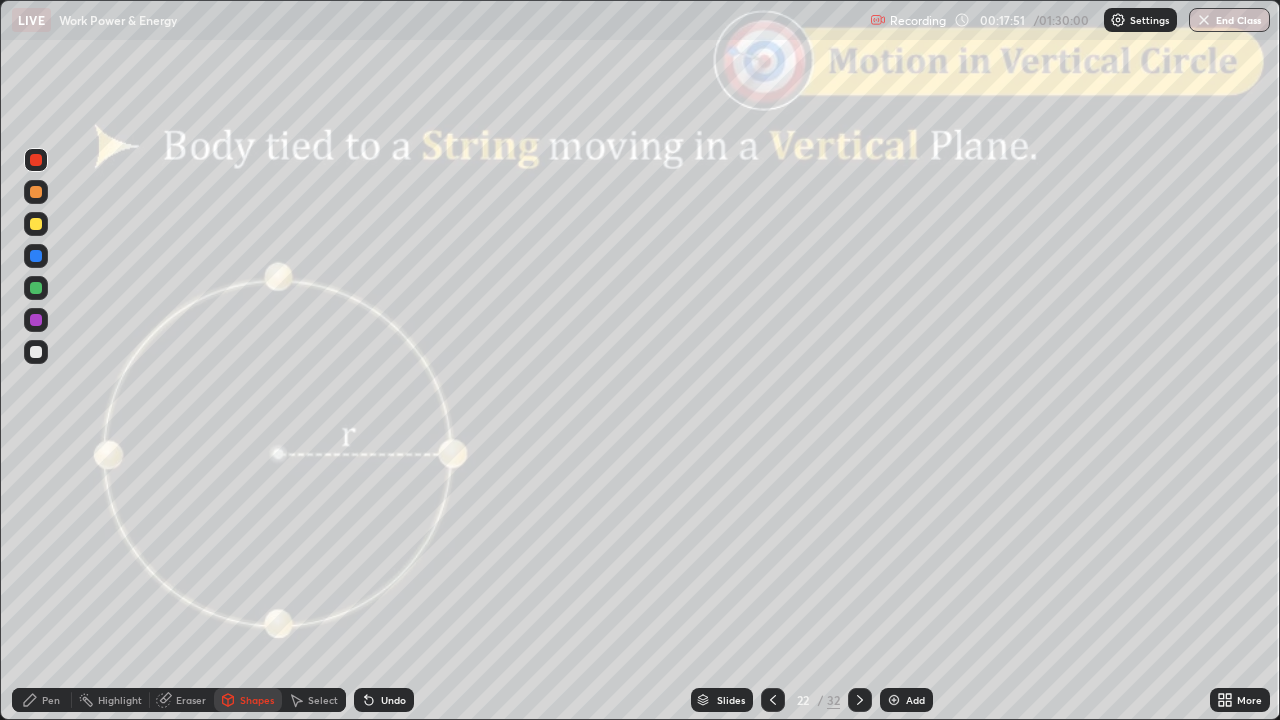 click on "Pen" at bounding box center [42, 700] 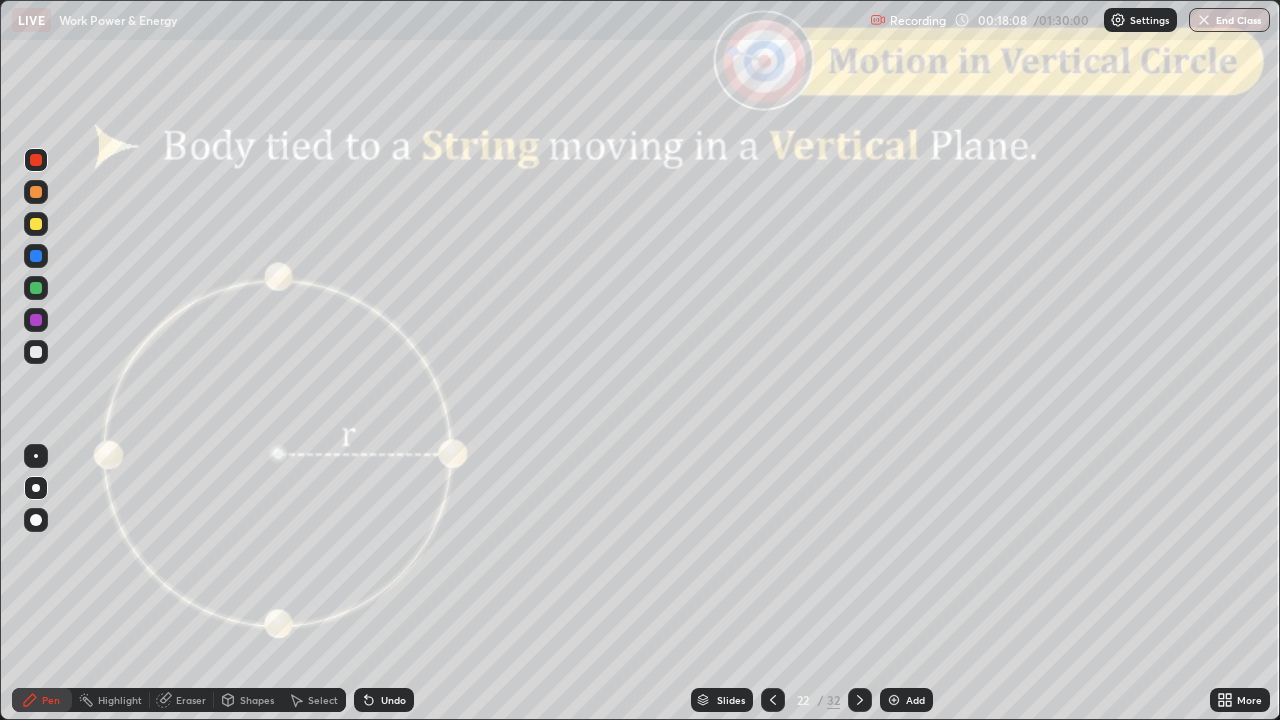 click at bounding box center [36, 352] 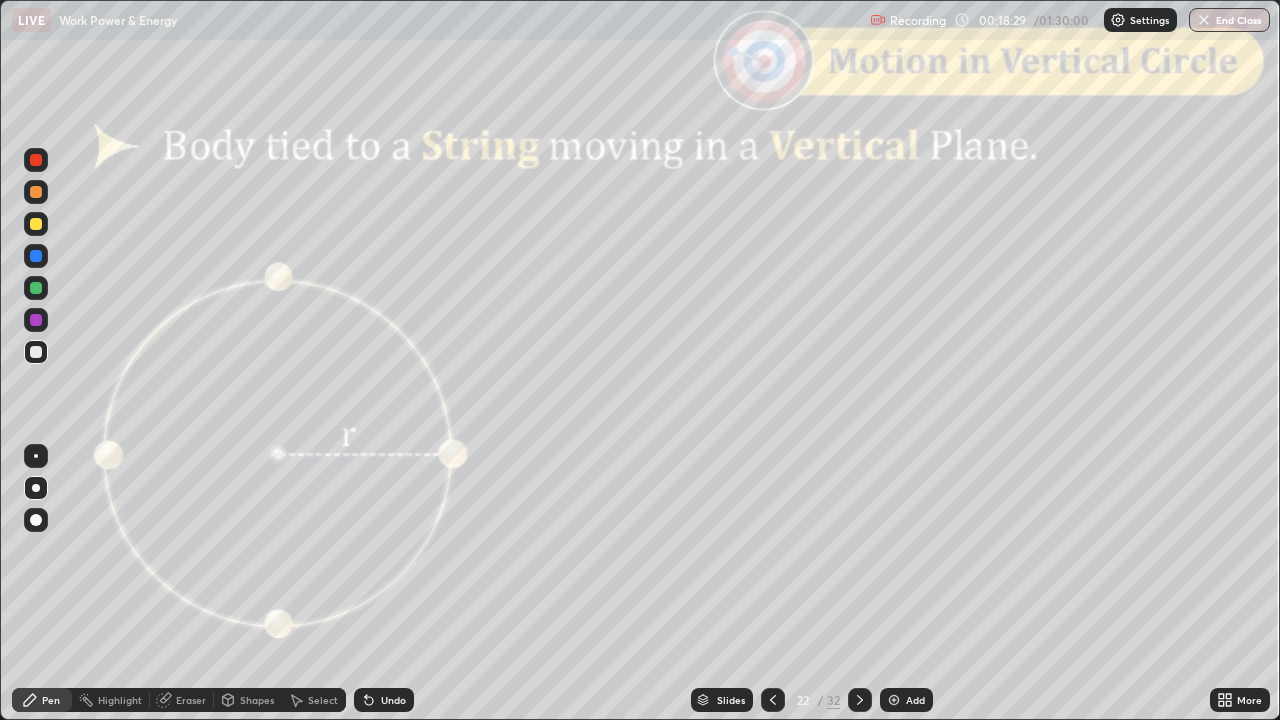 click at bounding box center [36, 160] 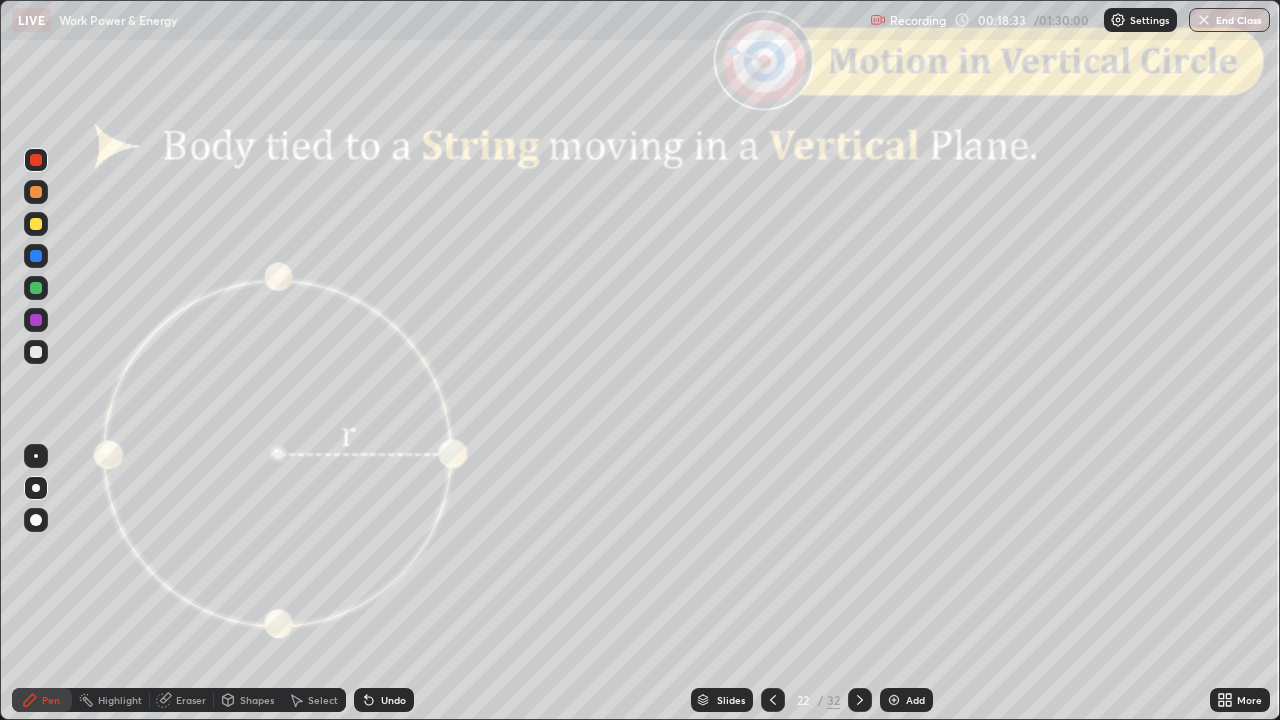 click on "Undo" at bounding box center (393, 700) 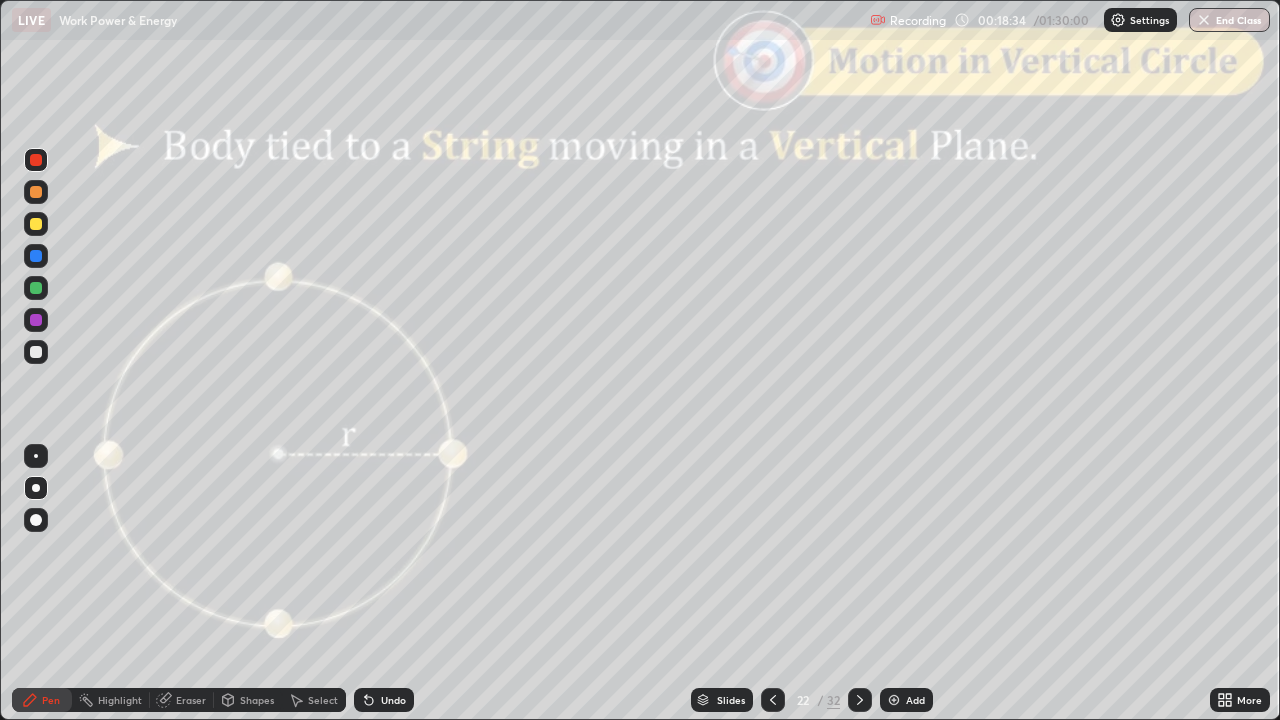 click on "Shapes" at bounding box center [257, 700] 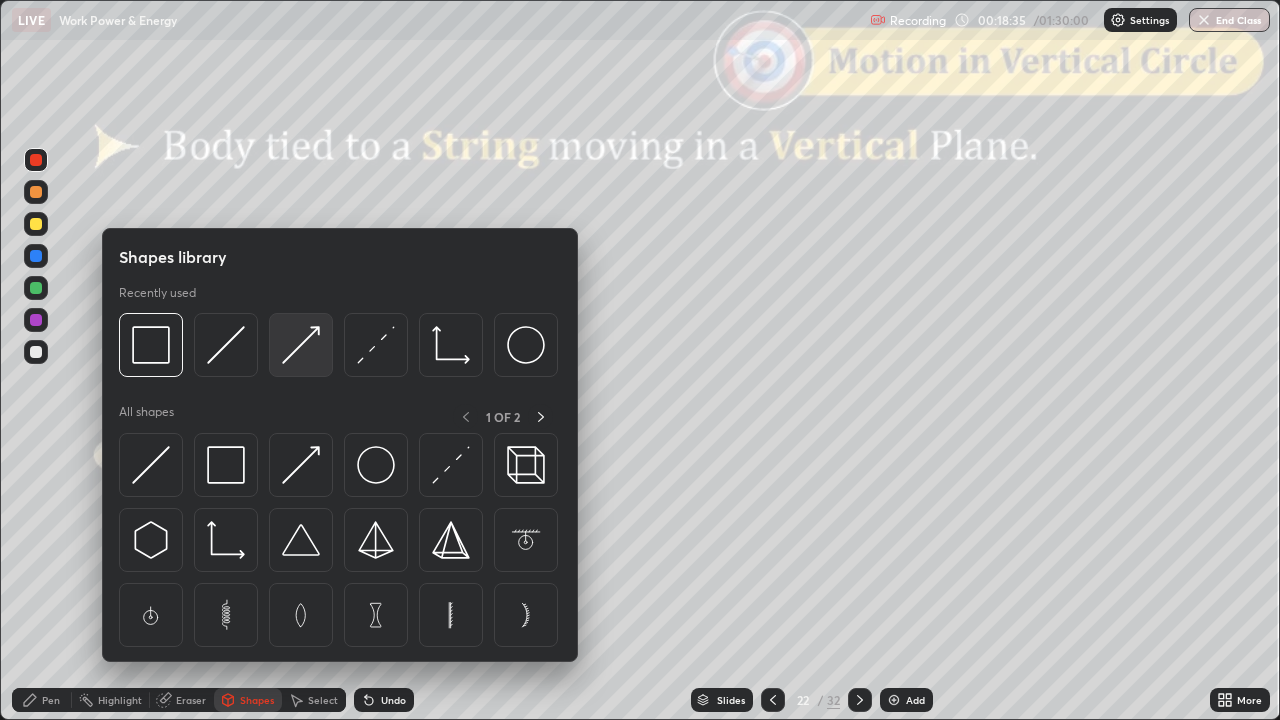 click at bounding box center (301, 345) 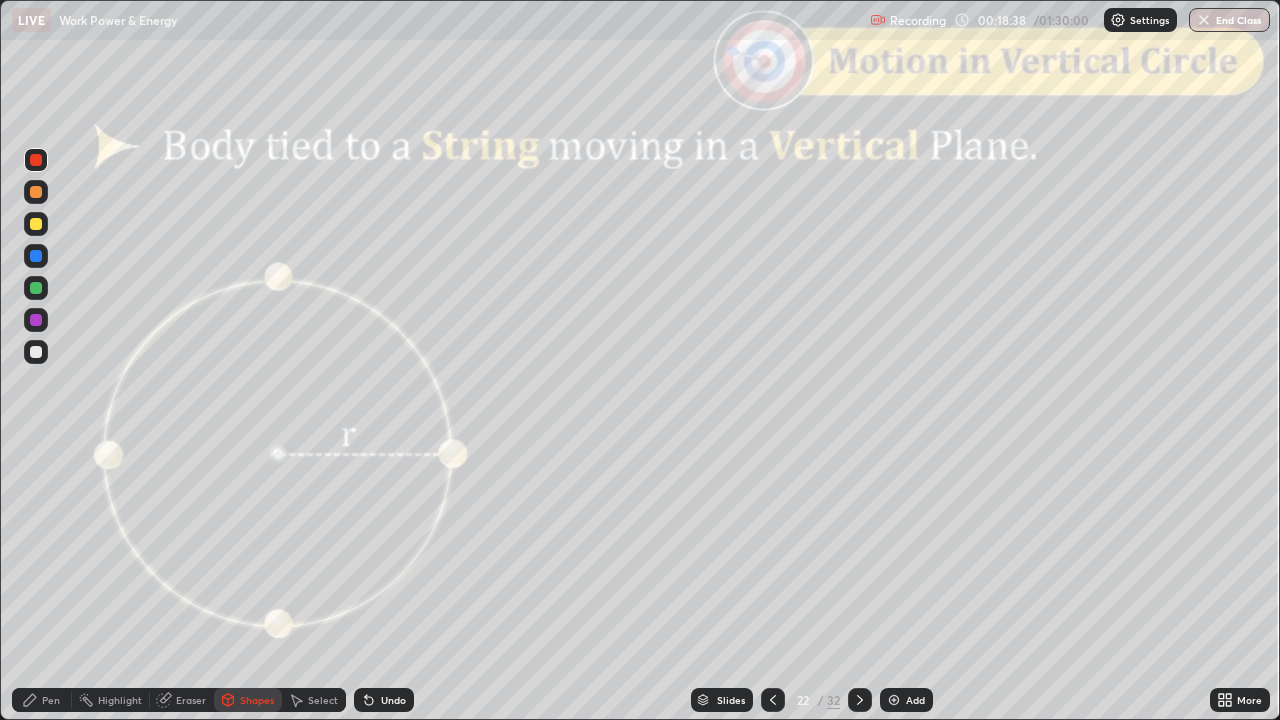 click 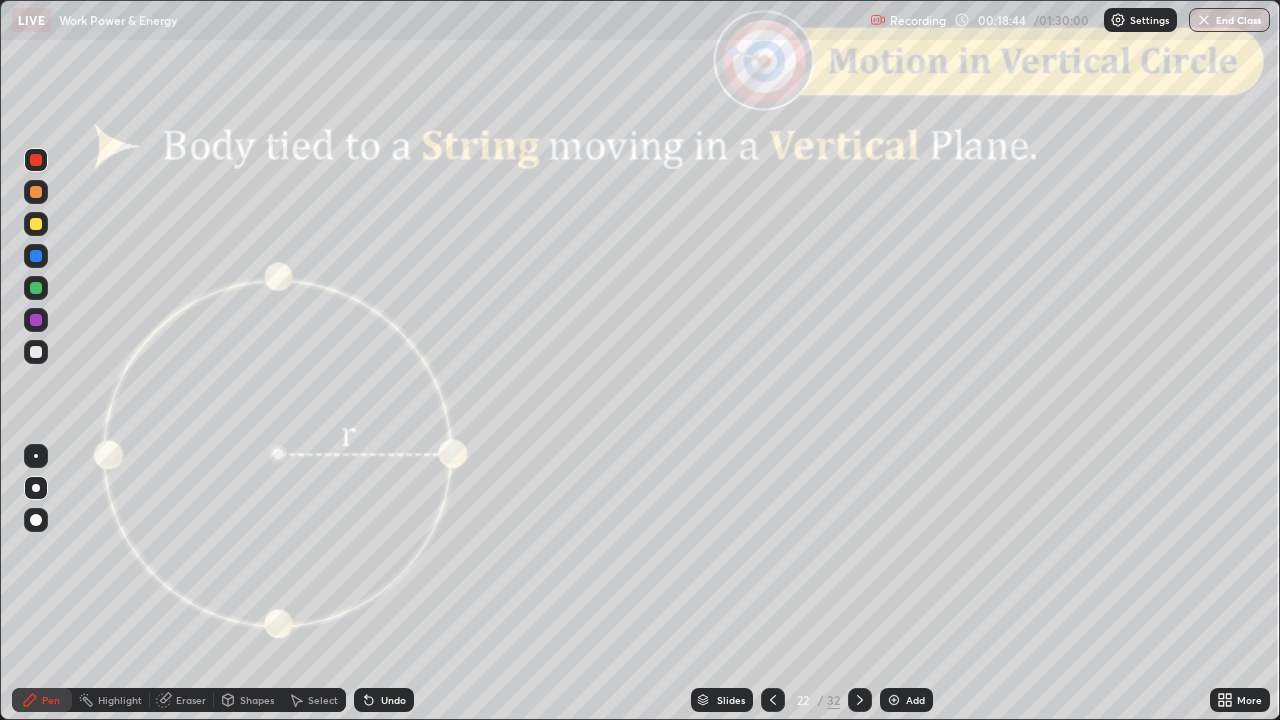 click at bounding box center (36, 192) 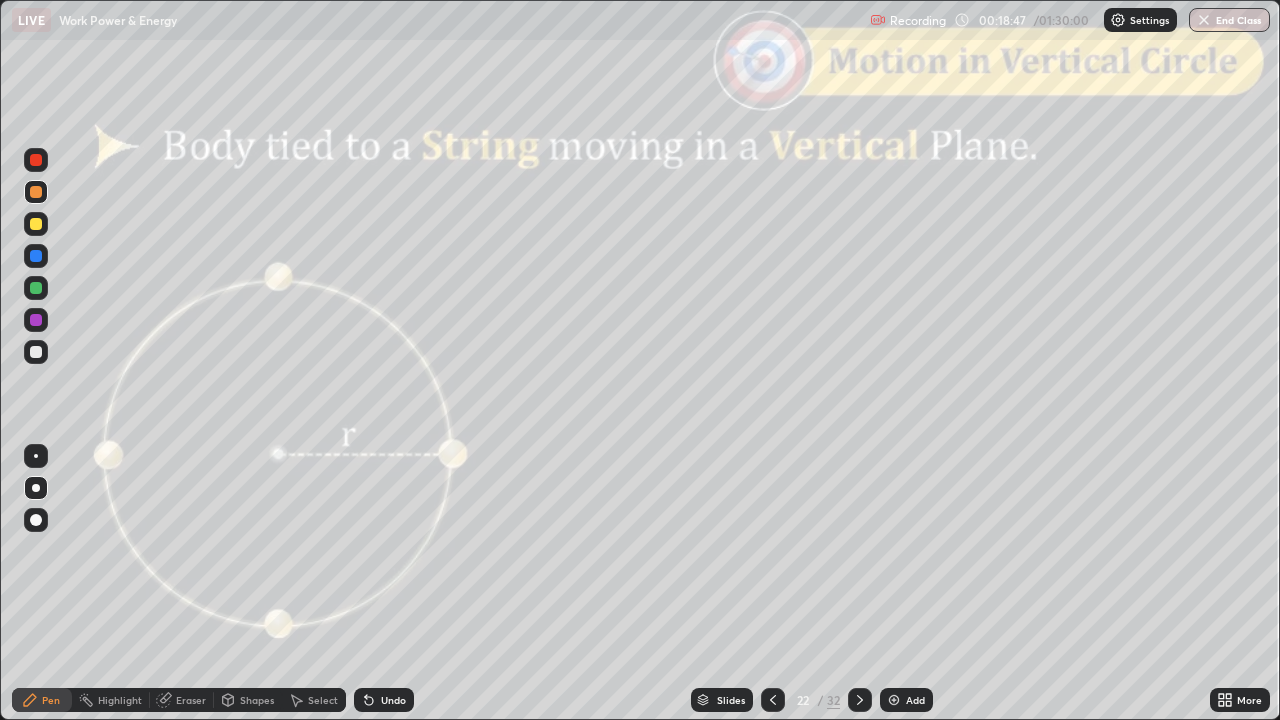 click on "Undo" at bounding box center (393, 700) 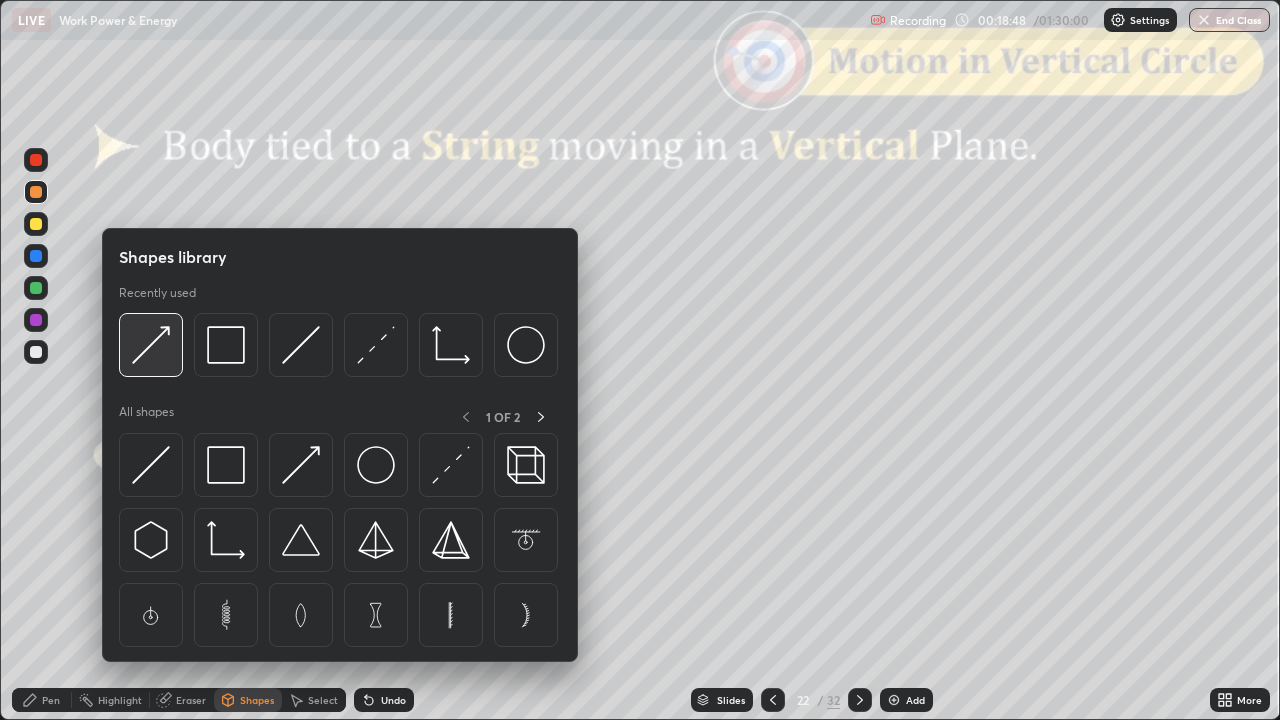 click at bounding box center [151, 345] 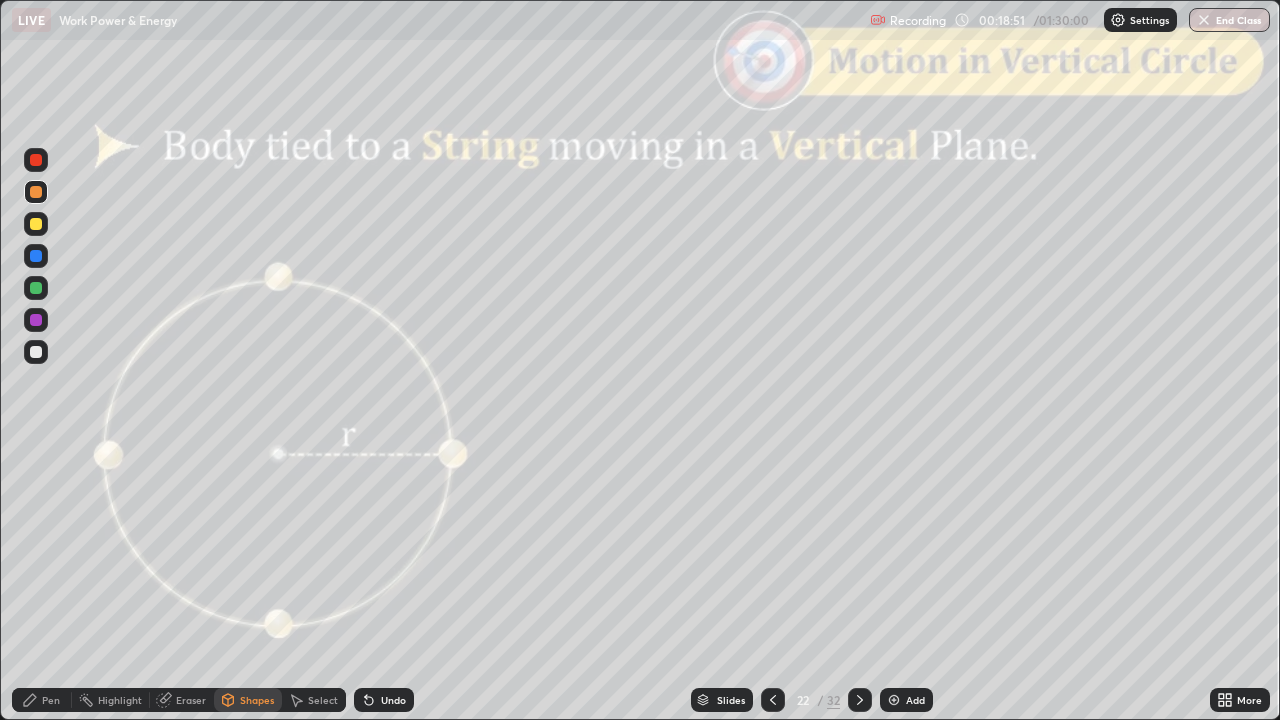 click on "Pen" at bounding box center [42, 700] 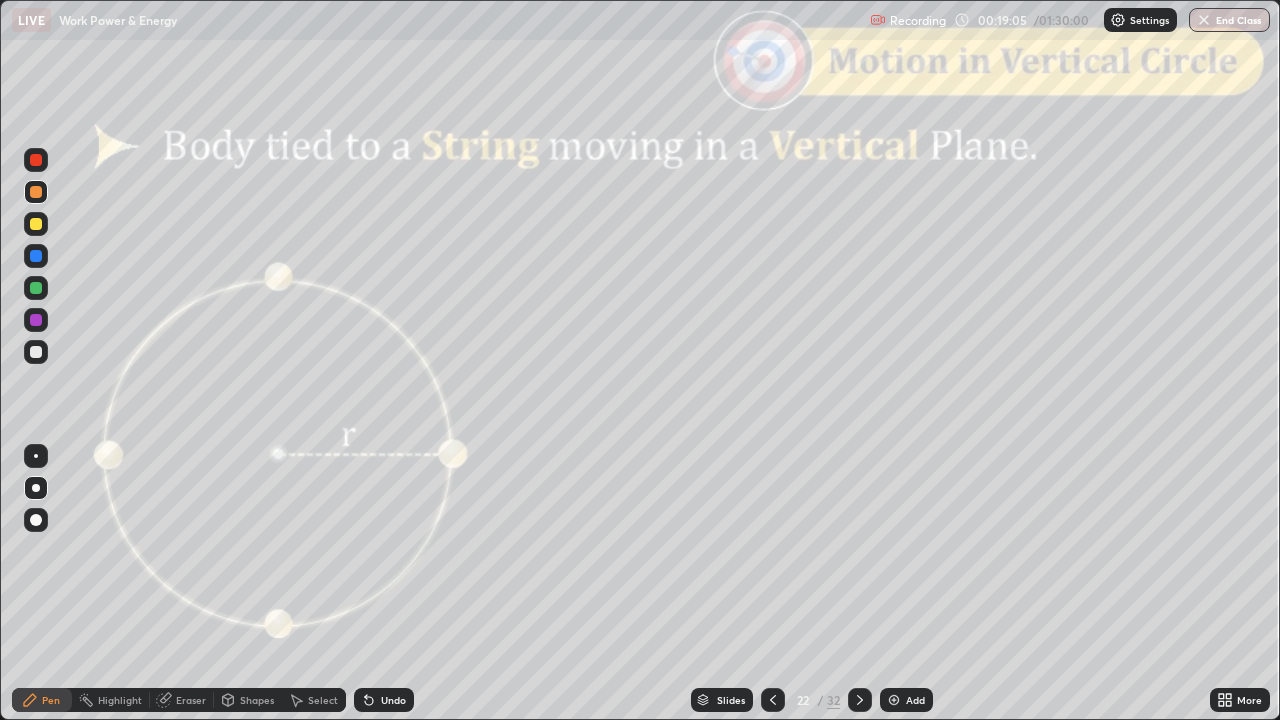 click on "Shapes" at bounding box center (257, 700) 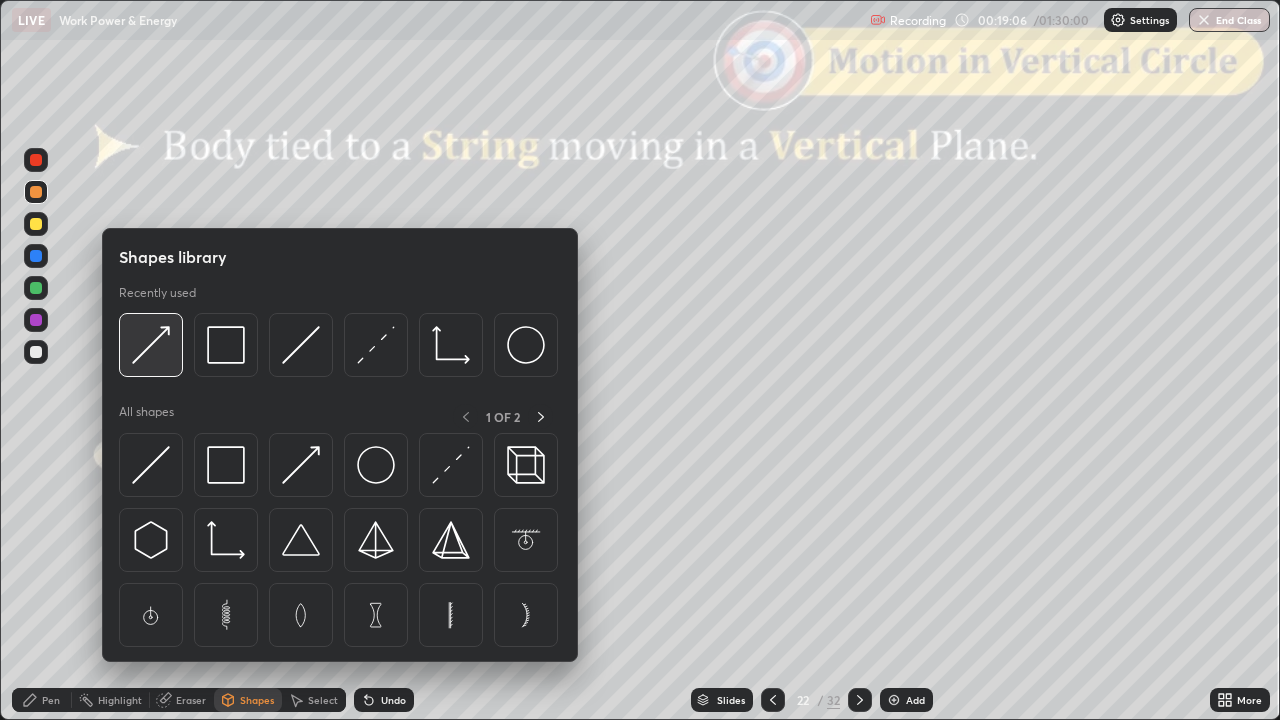 click at bounding box center (151, 345) 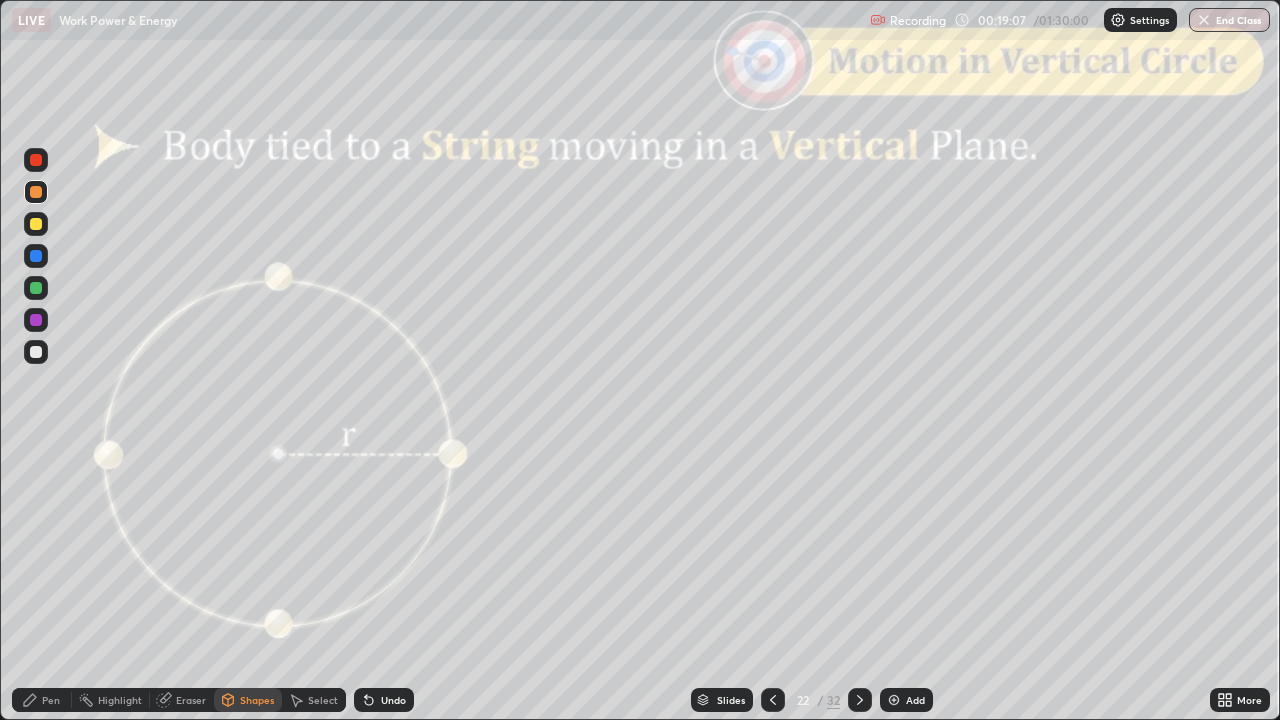 click at bounding box center (36, 224) 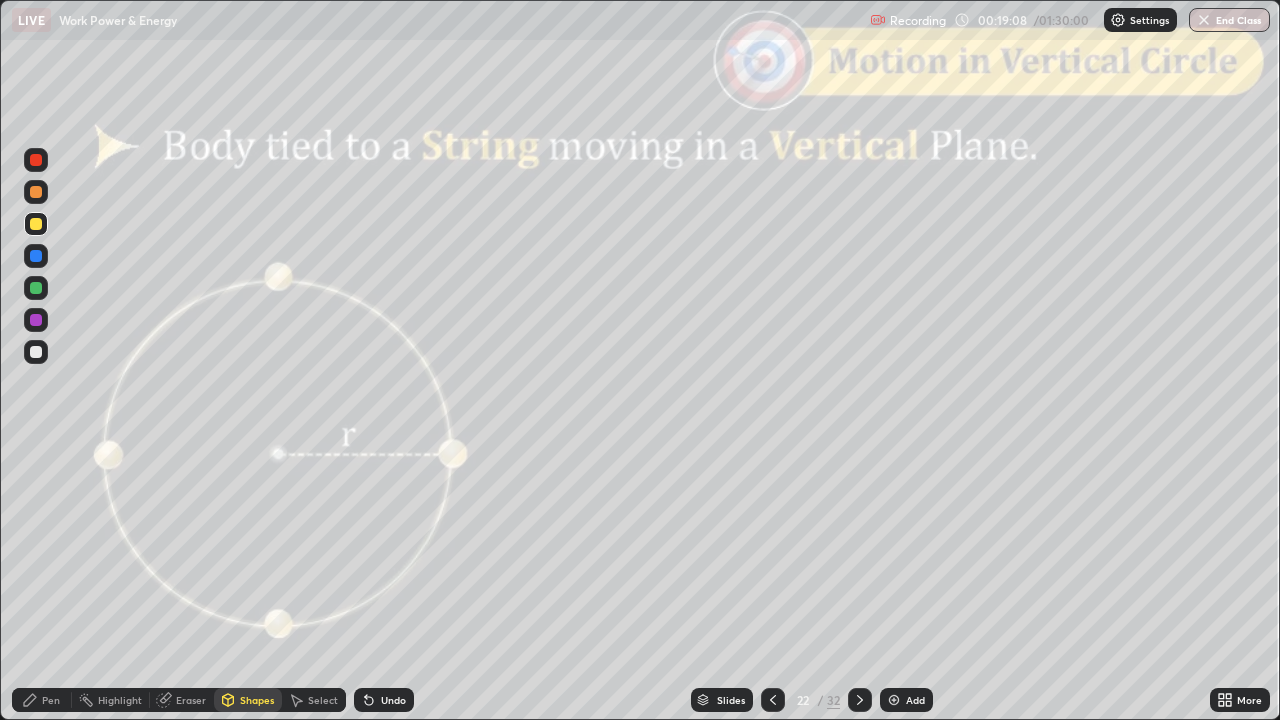 click at bounding box center [36, 288] 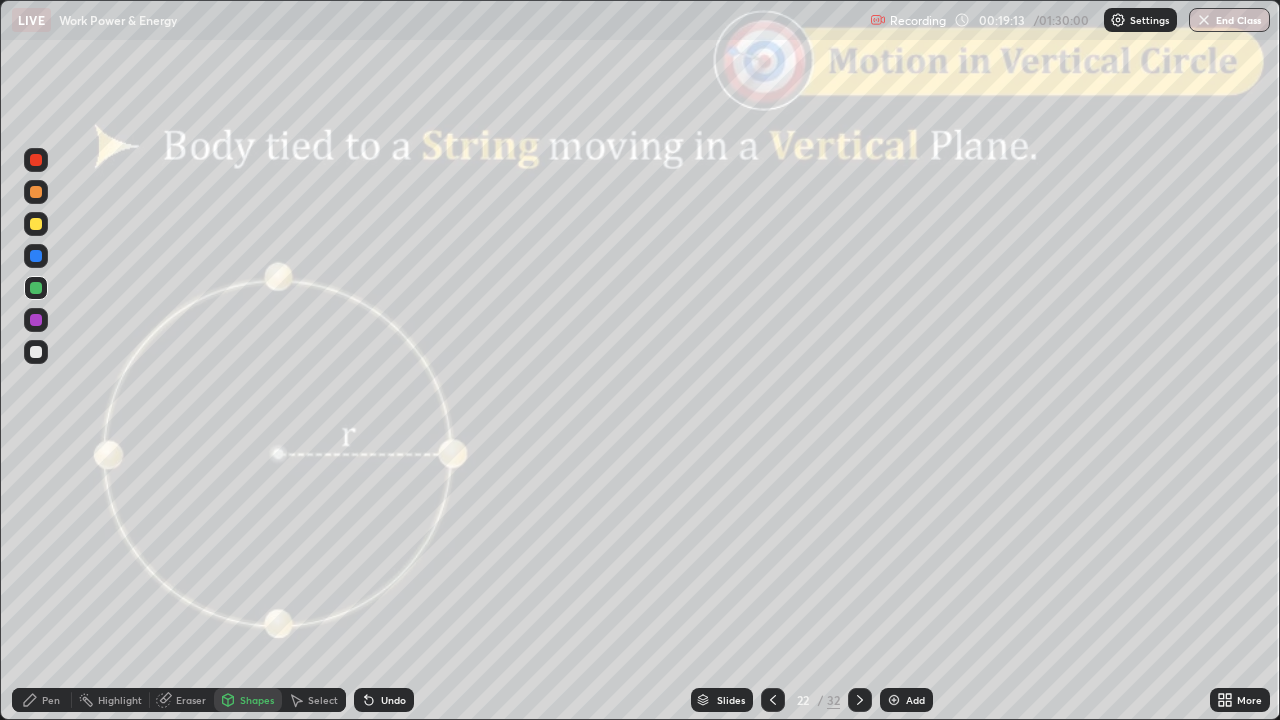 click on "Pen" at bounding box center [42, 700] 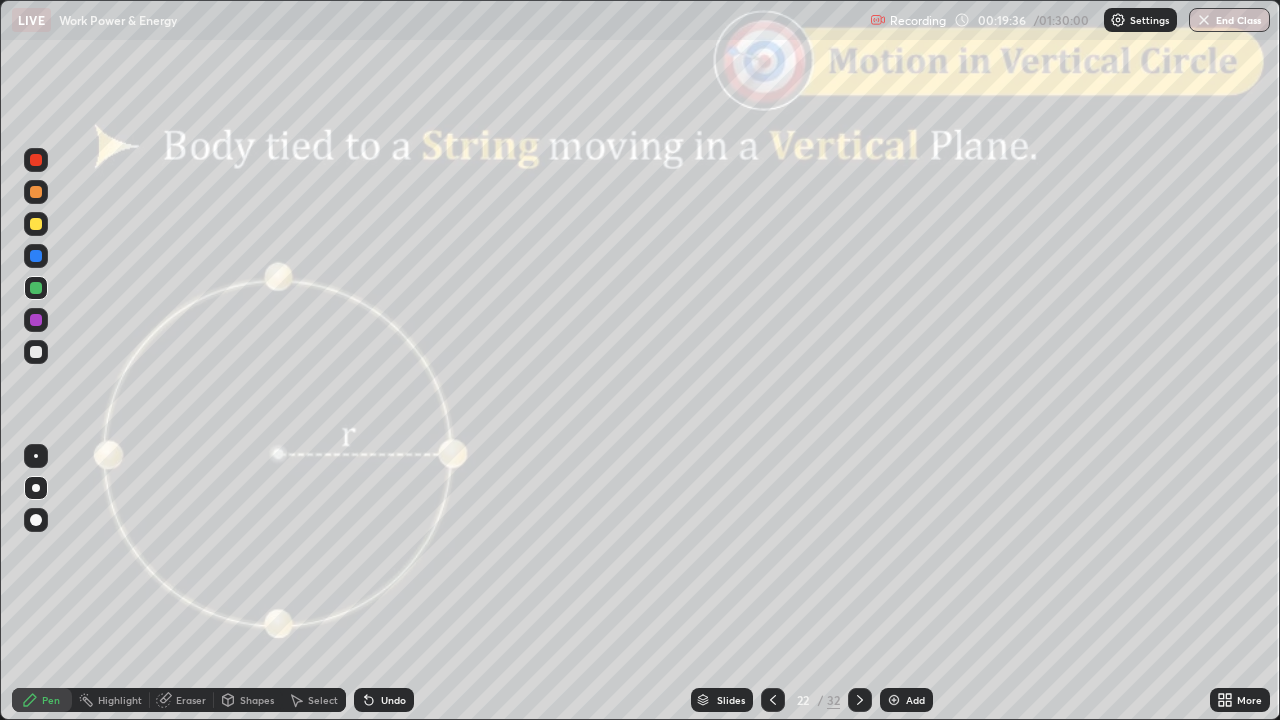 click at bounding box center [36, 352] 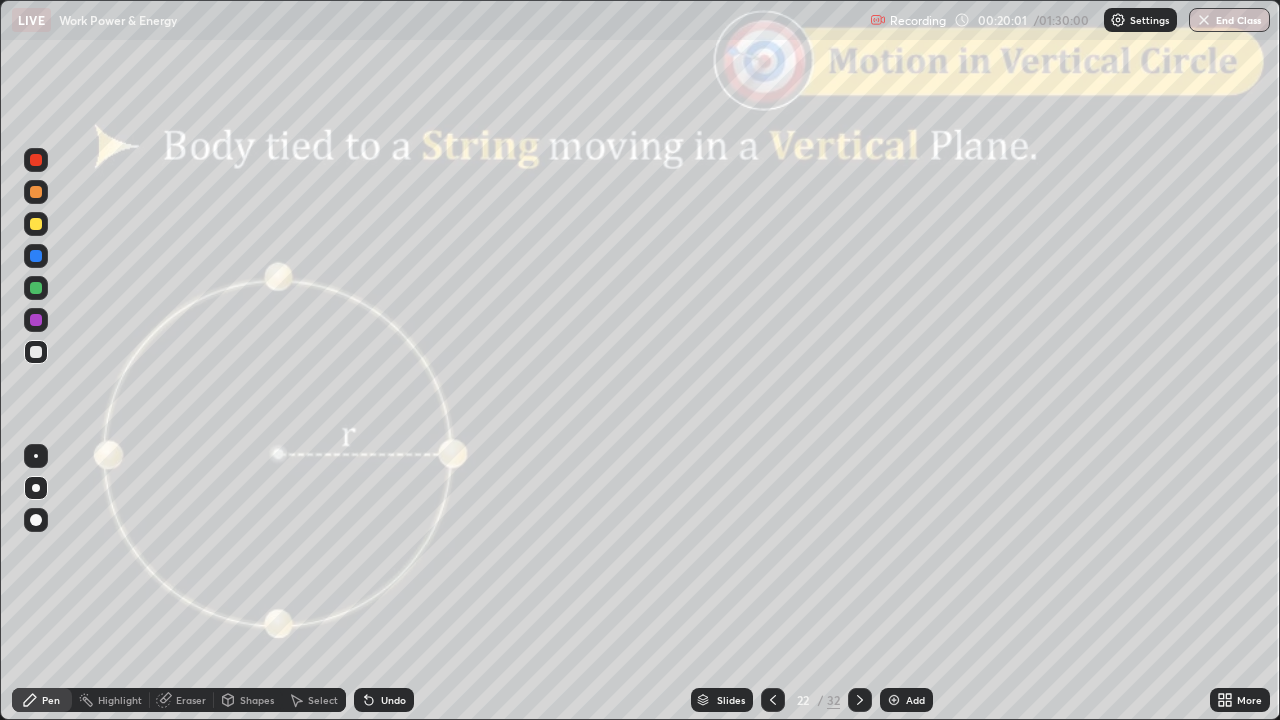 click at bounding box center (36, 224) 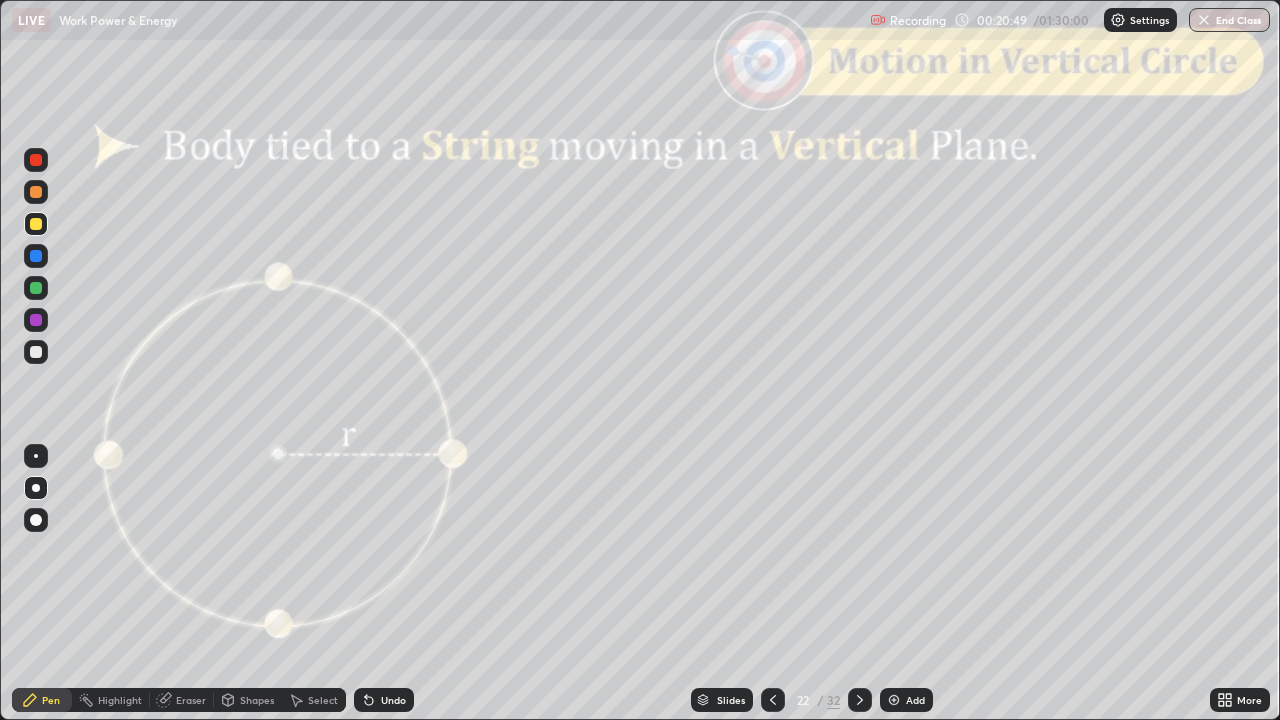 click on "Shapes" at bounding box center [248, 700] 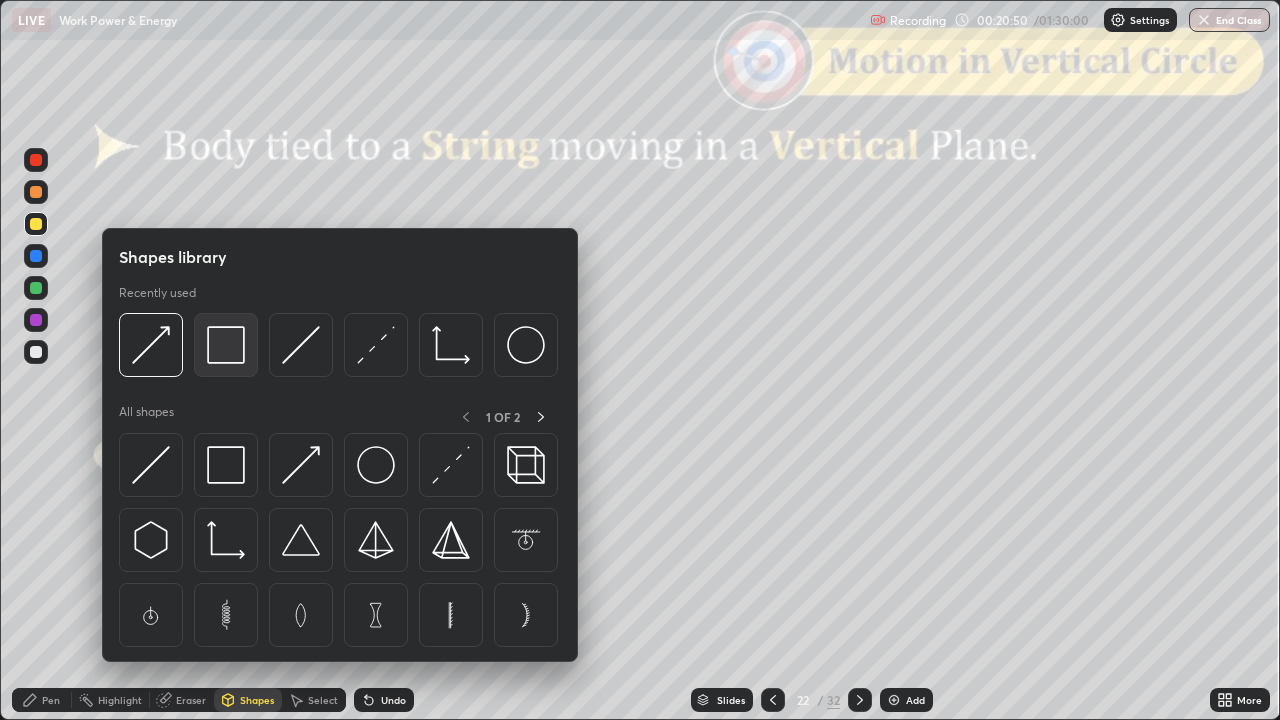 click at bounding box center (226, 345) 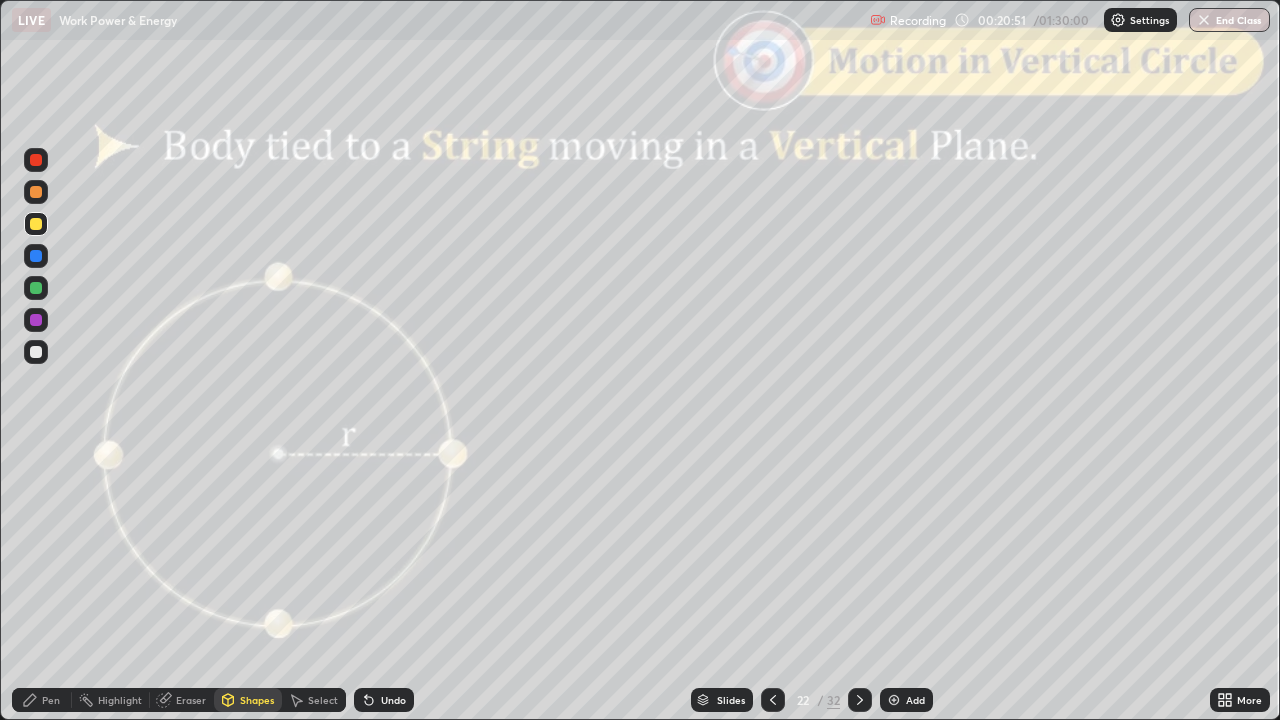 click at bounding box center [36, 160] 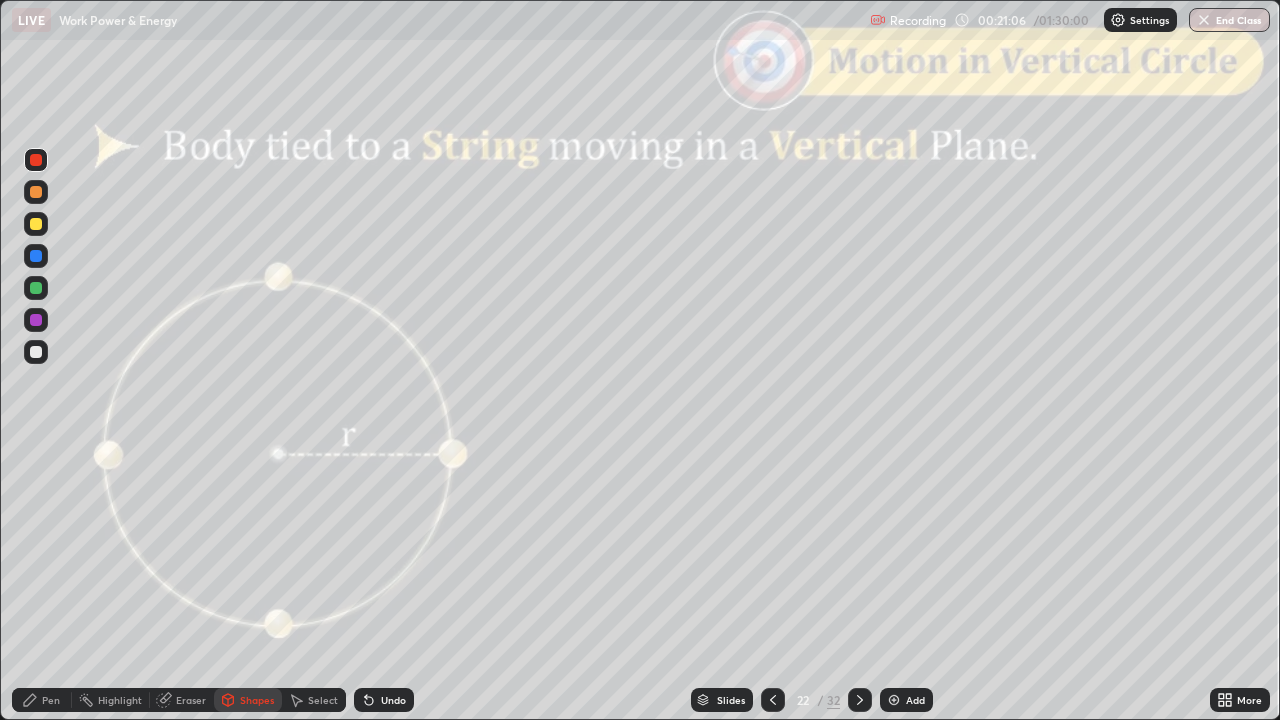 click on "Pen" at bounding box center [51, 700] 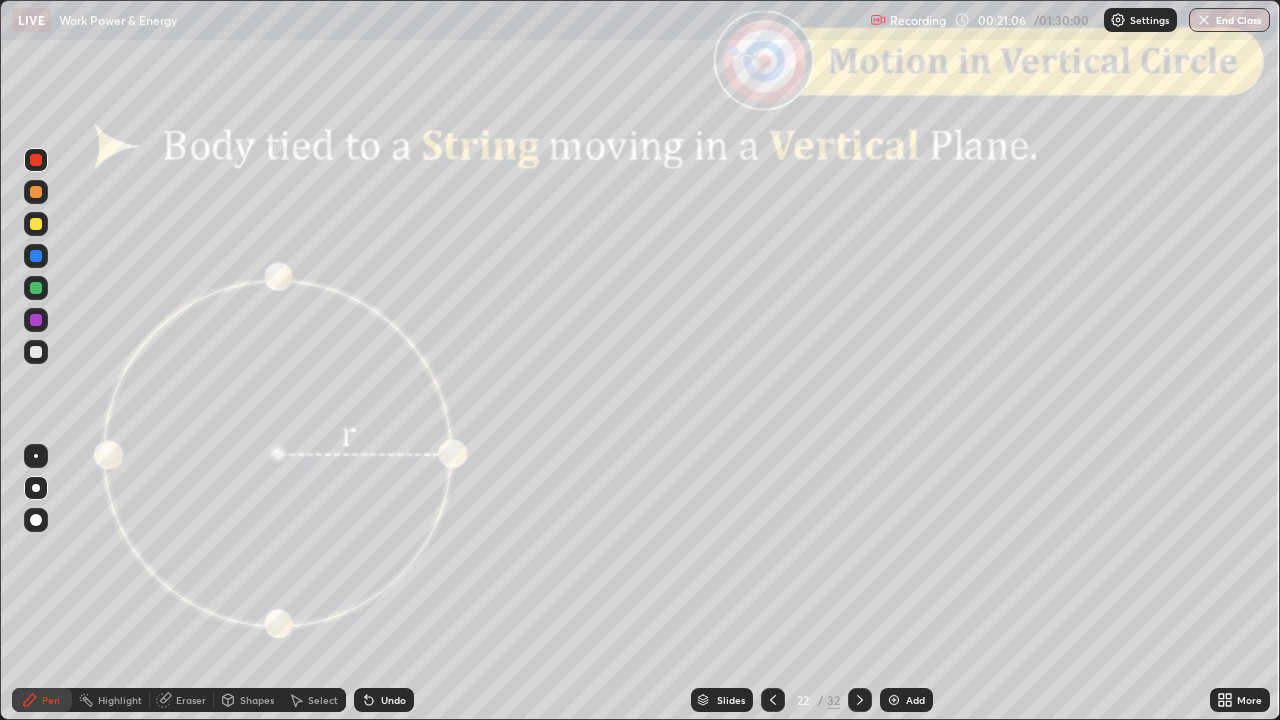 click at bounding box center (36, 352) 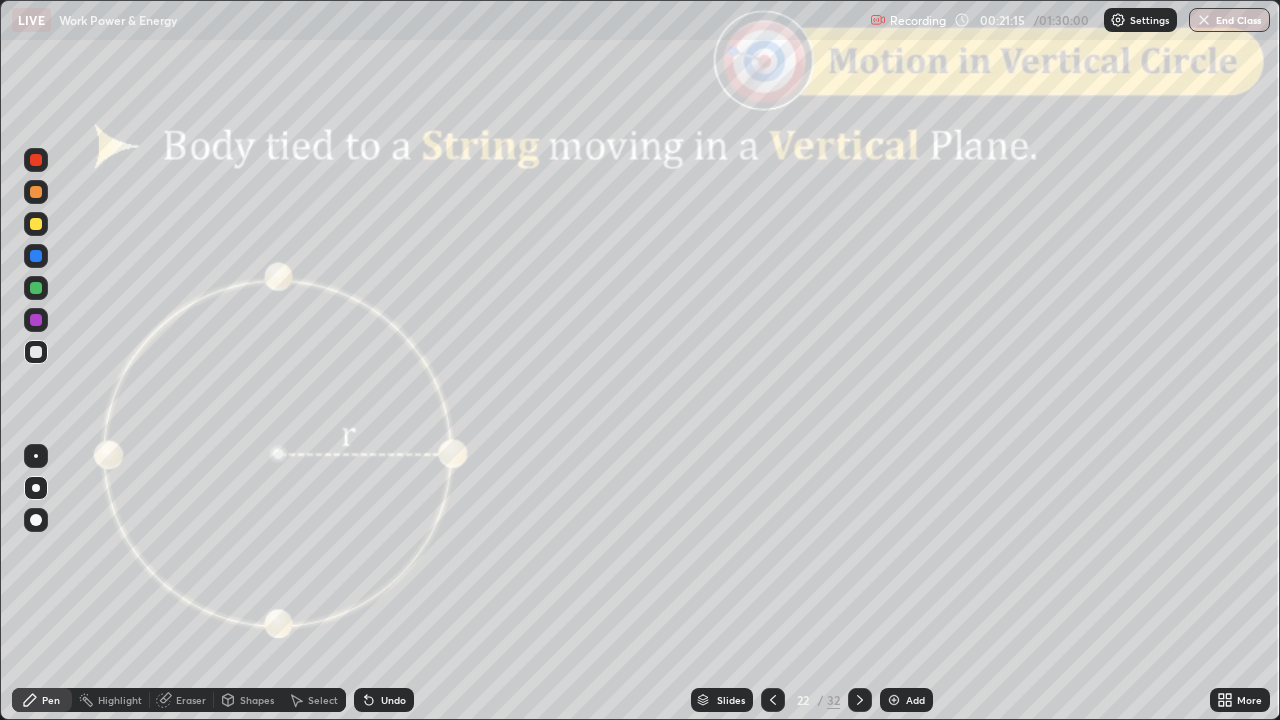 click on "Shapes" at bounding box center [257, 700] 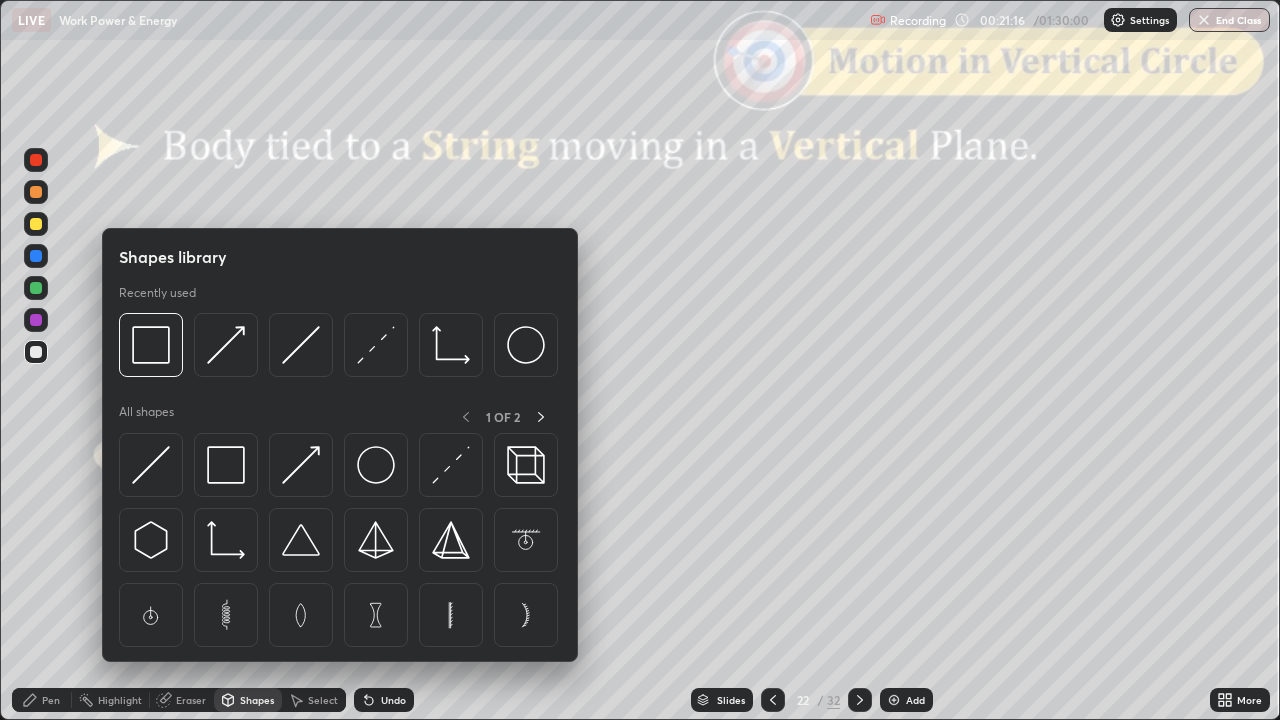 click at bounding box center [151, 345] 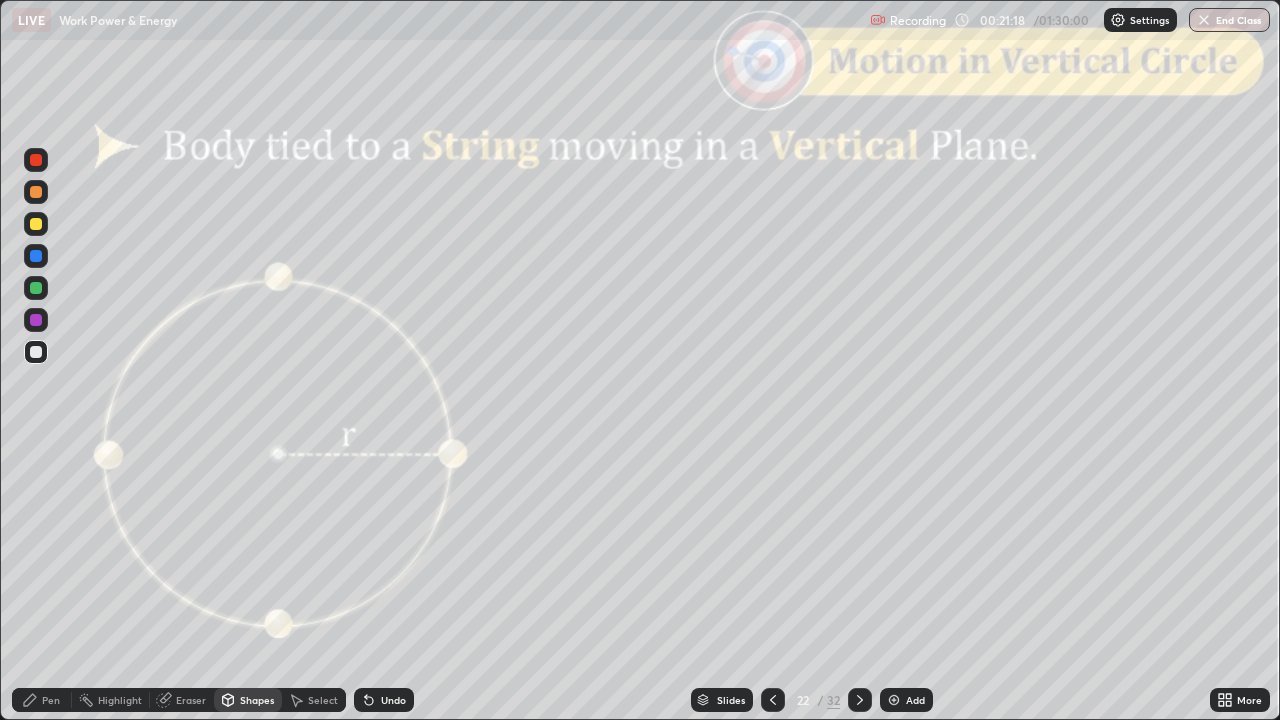 click on "Shapes" at bounding box center (257, 700) 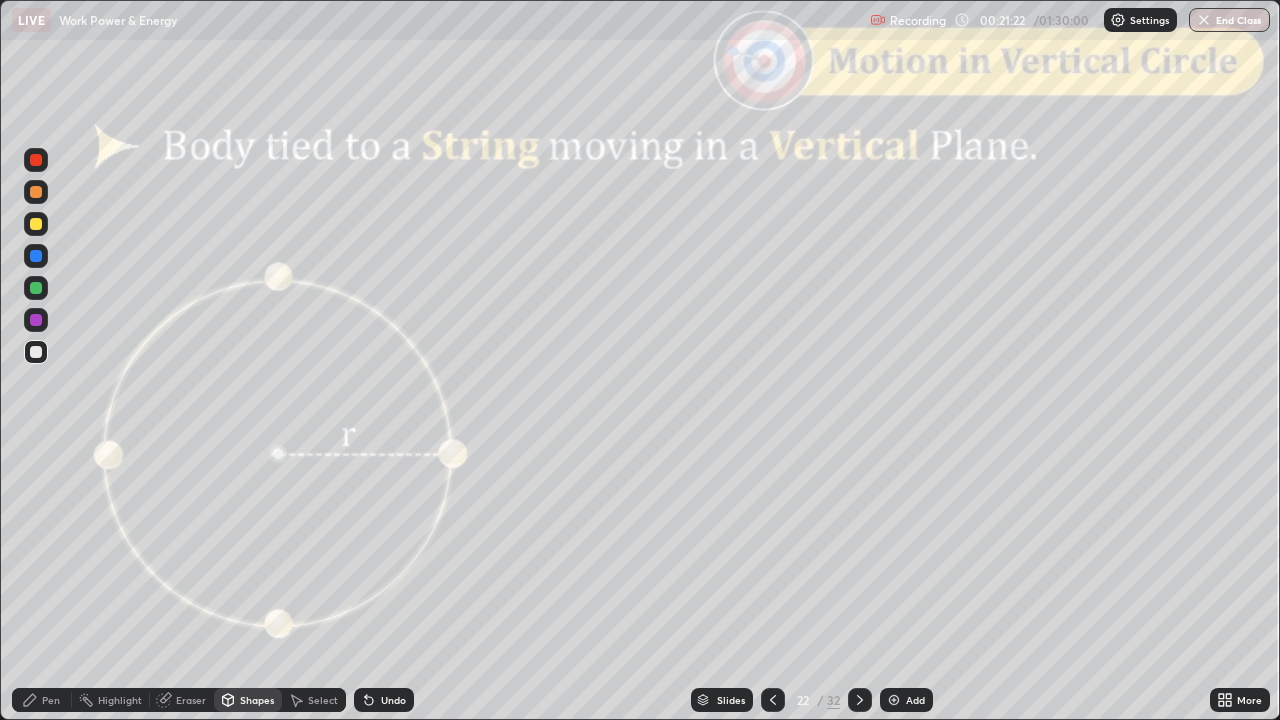 click on "Undo" at bounding box center [384, 700] 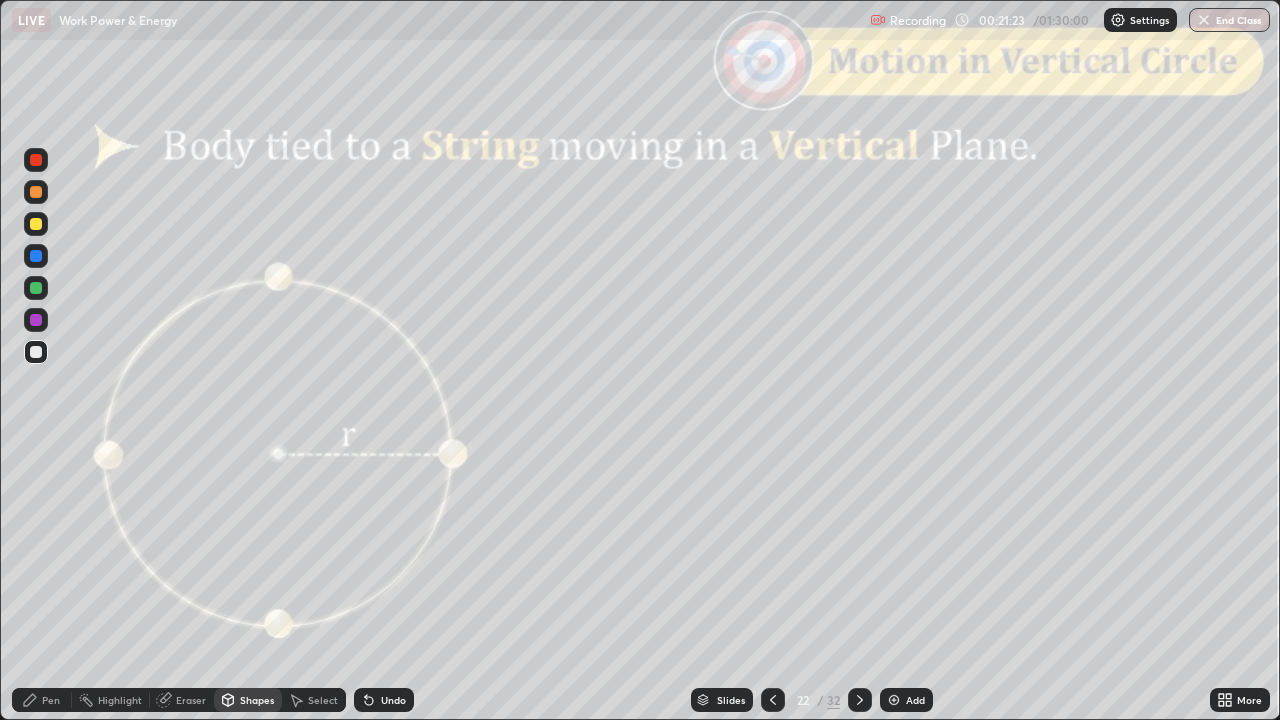 click at bounding box center [36, 160] 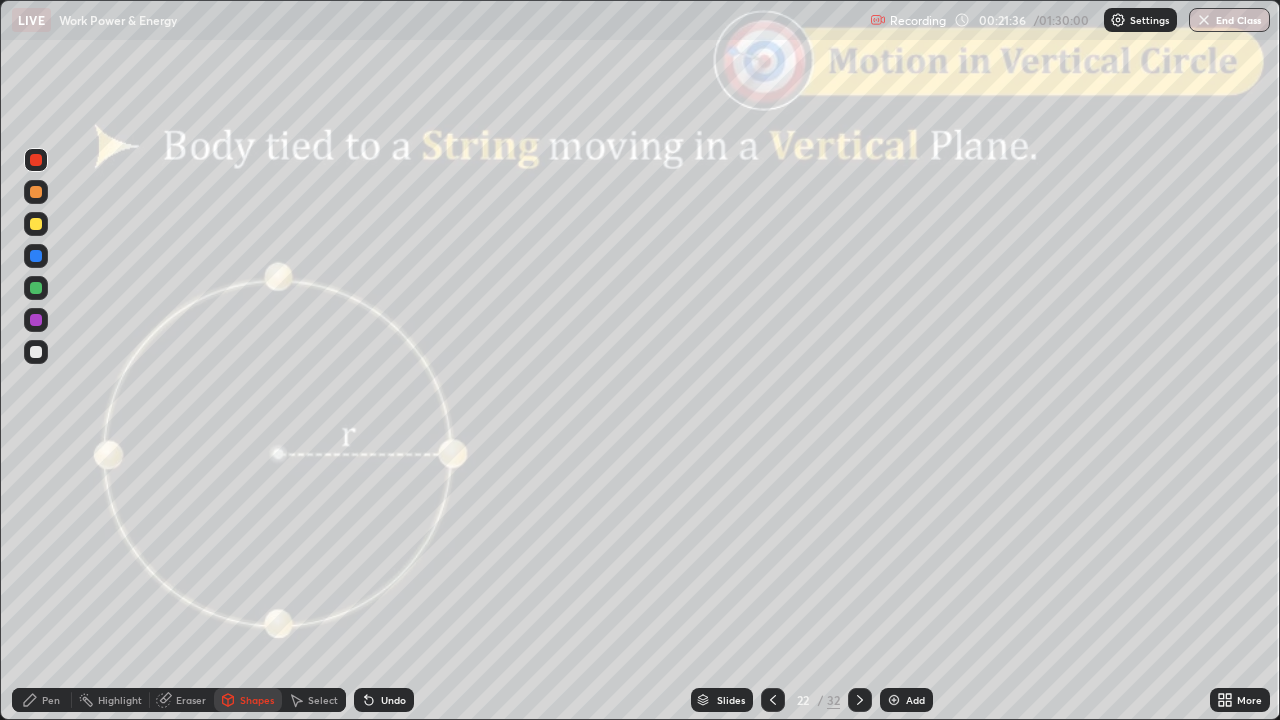click at bounding box center [36, 192] 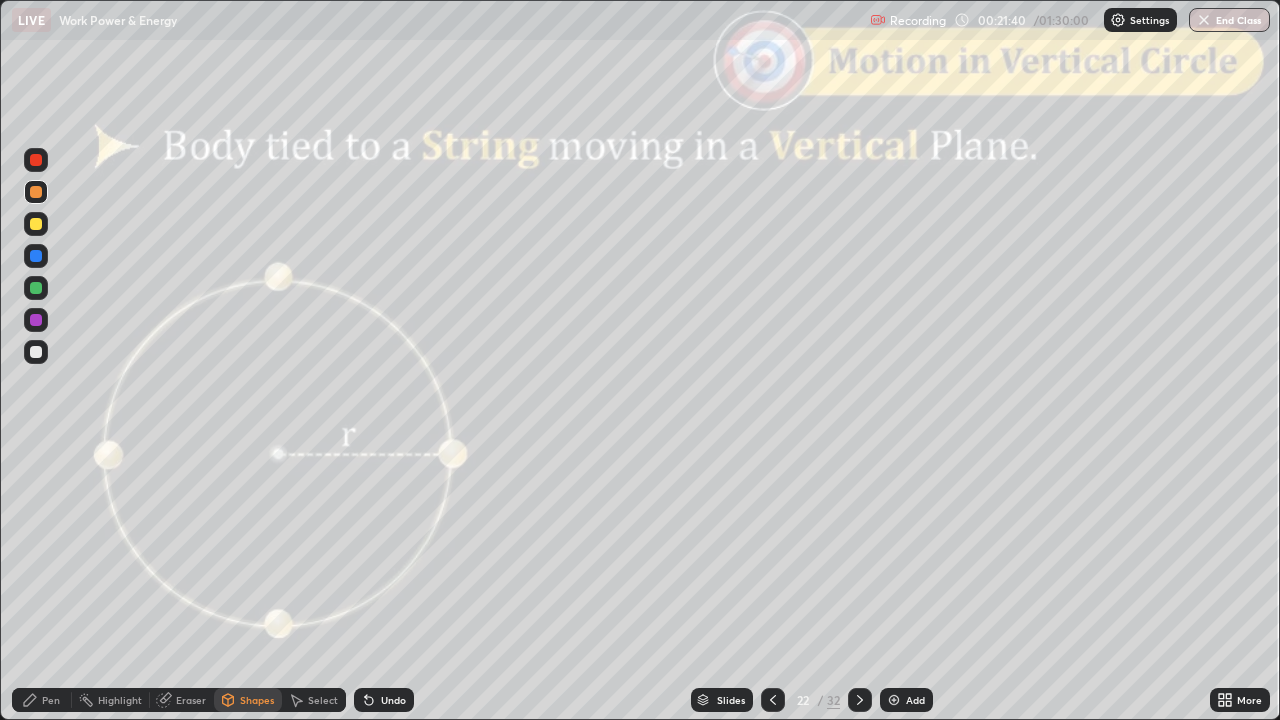 click at bounding box center (36, 160) 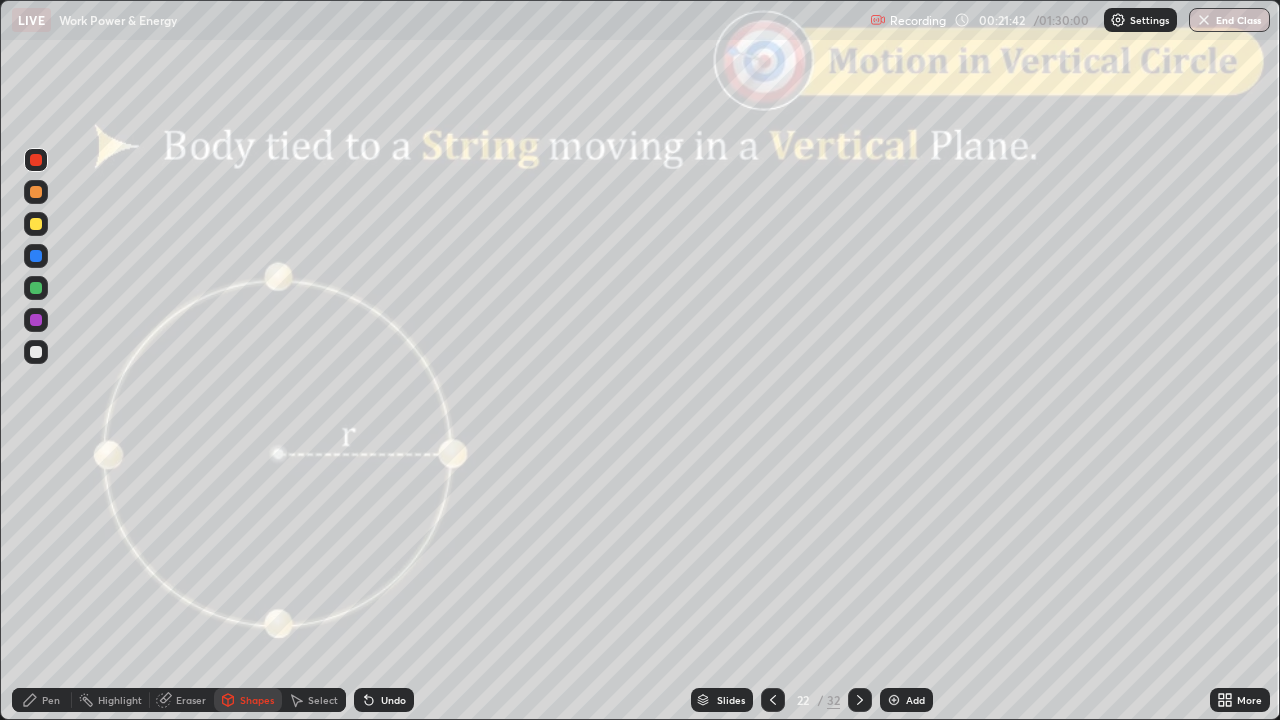 click on "Shapes" at bounding box center [248, 700] 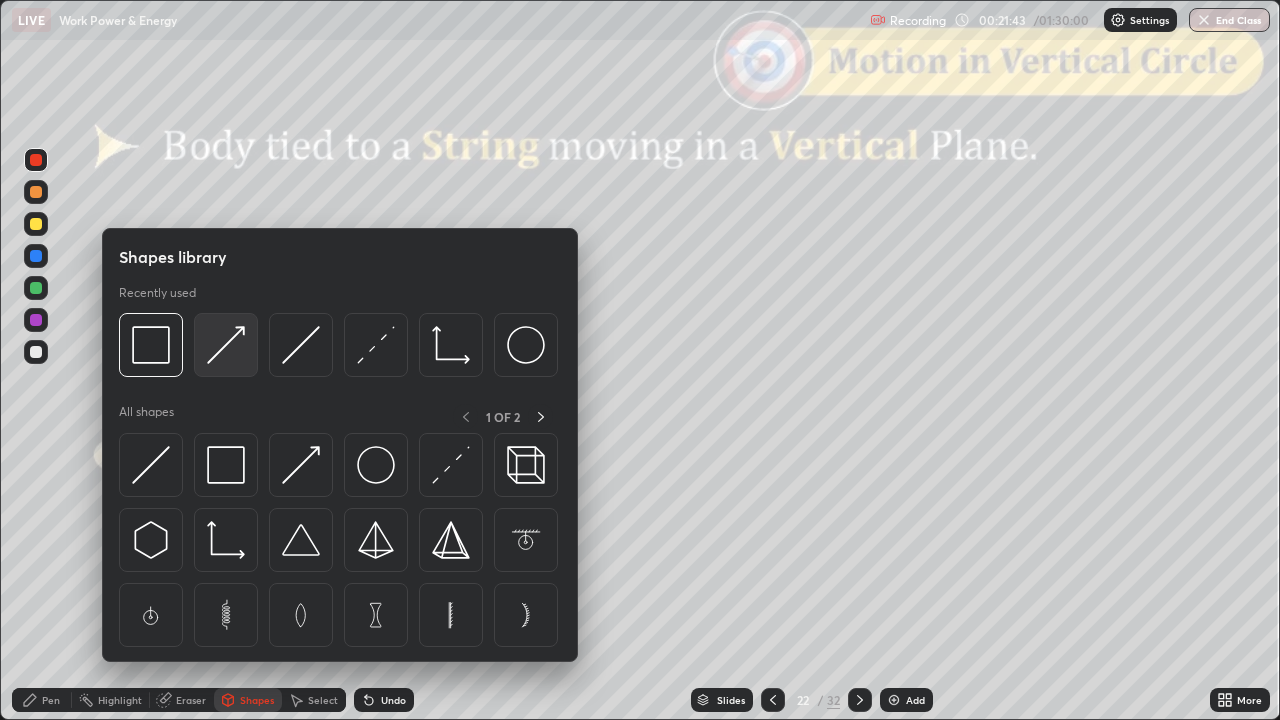 click at bounding box center (226, 345) 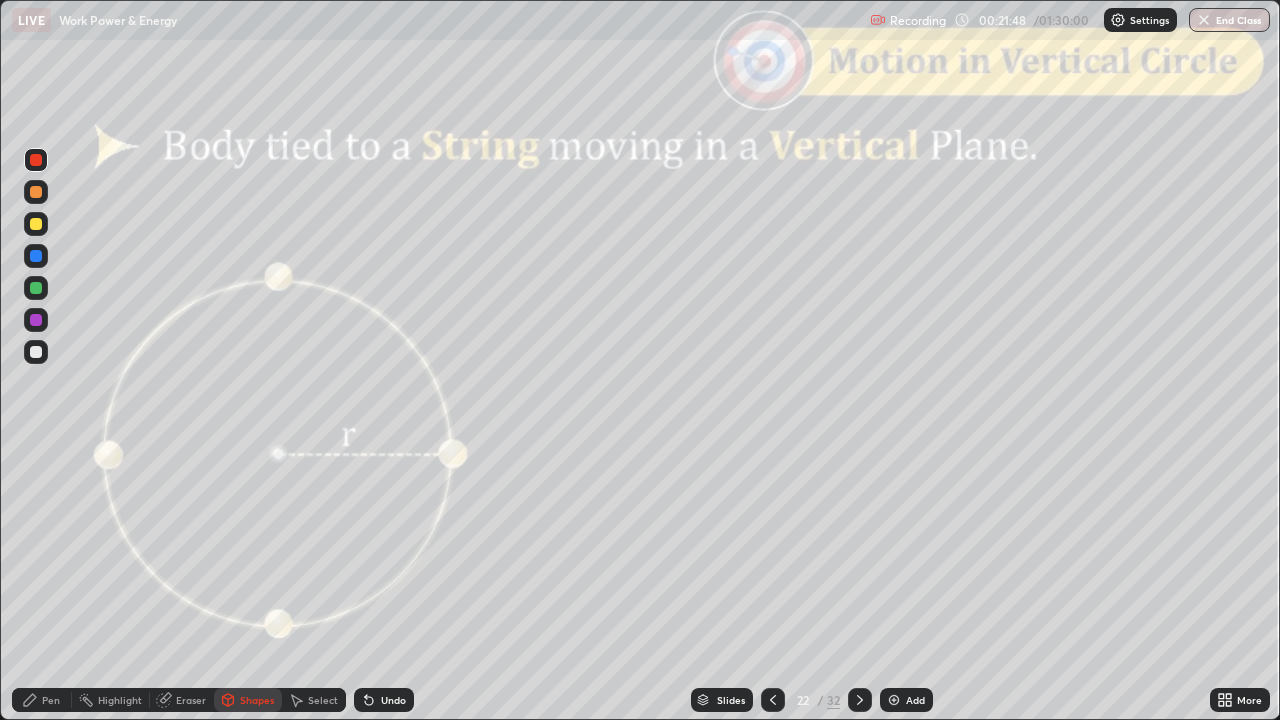 click 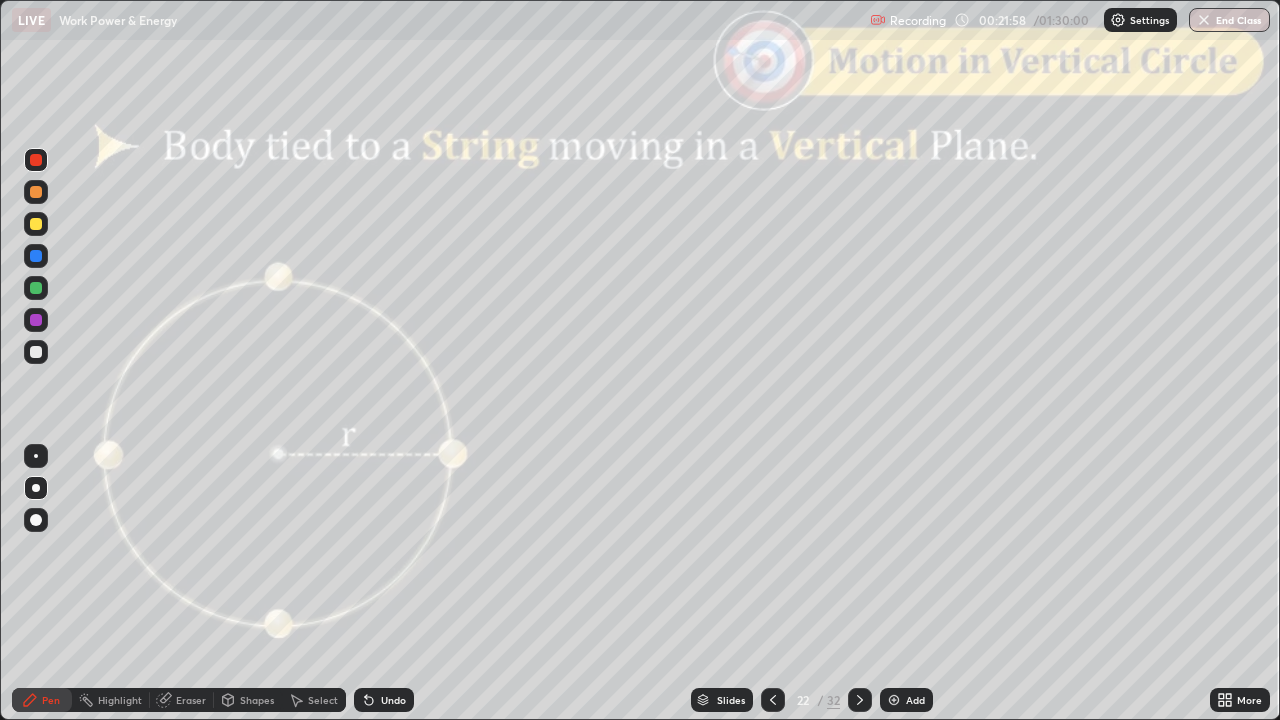 click 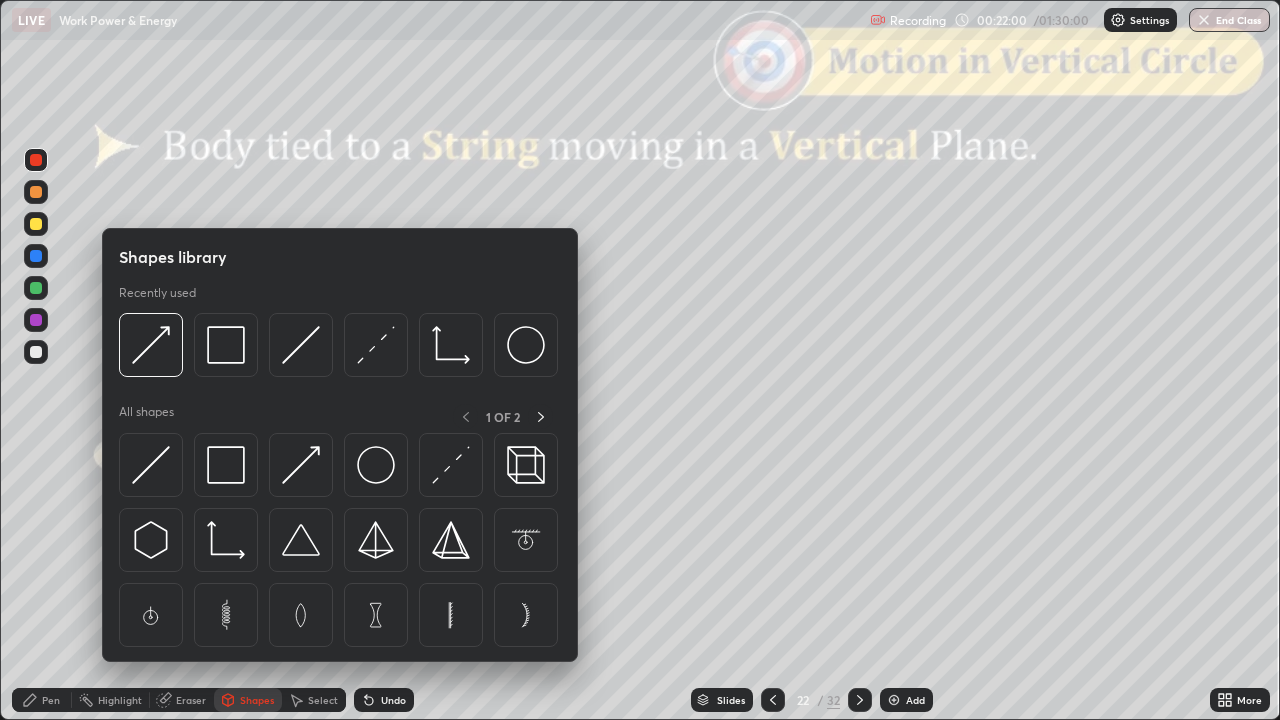 click at bounding box center (36, 192) 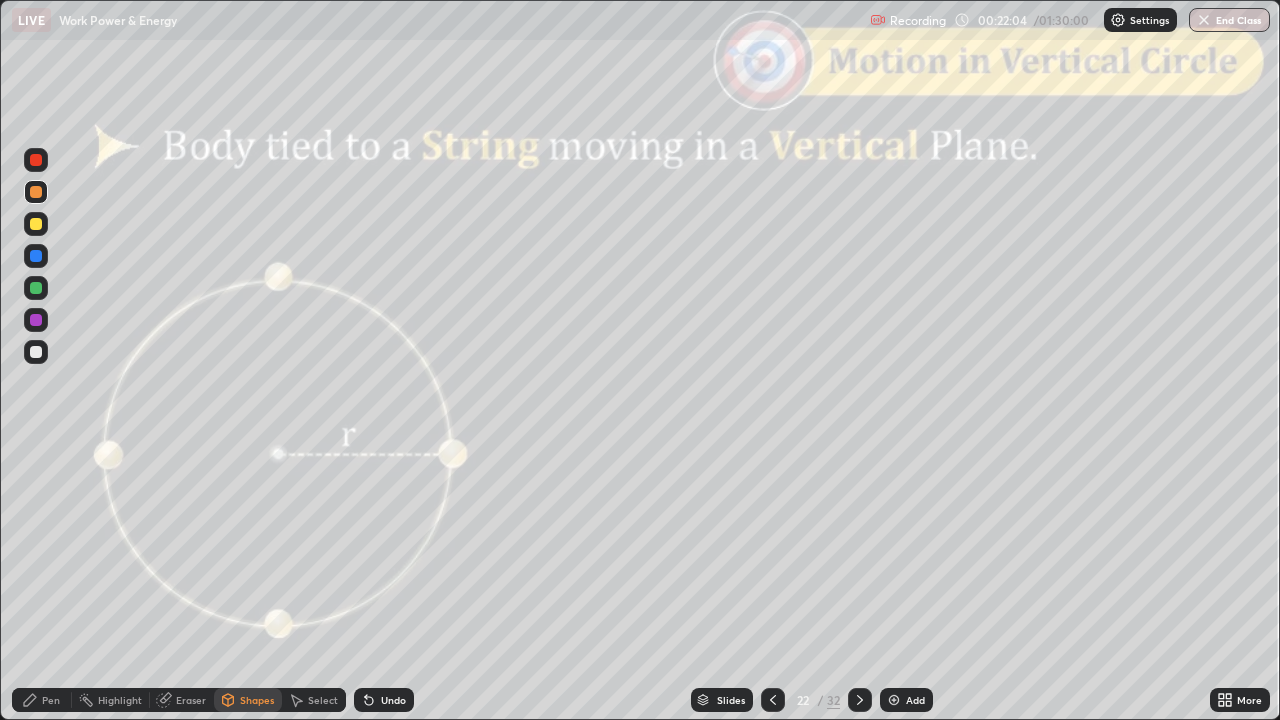 click on "Pen" at bounding box center (42, 700) 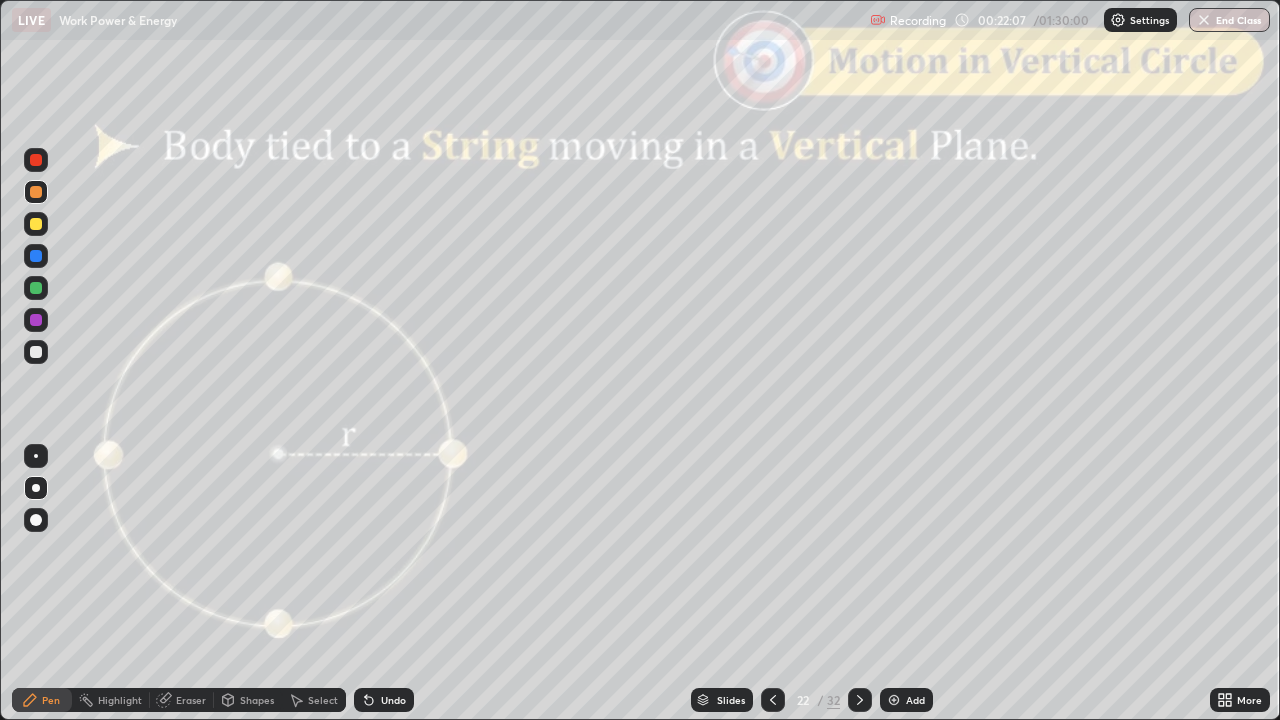 click on "Shapes" at bounding box center (257, 700) 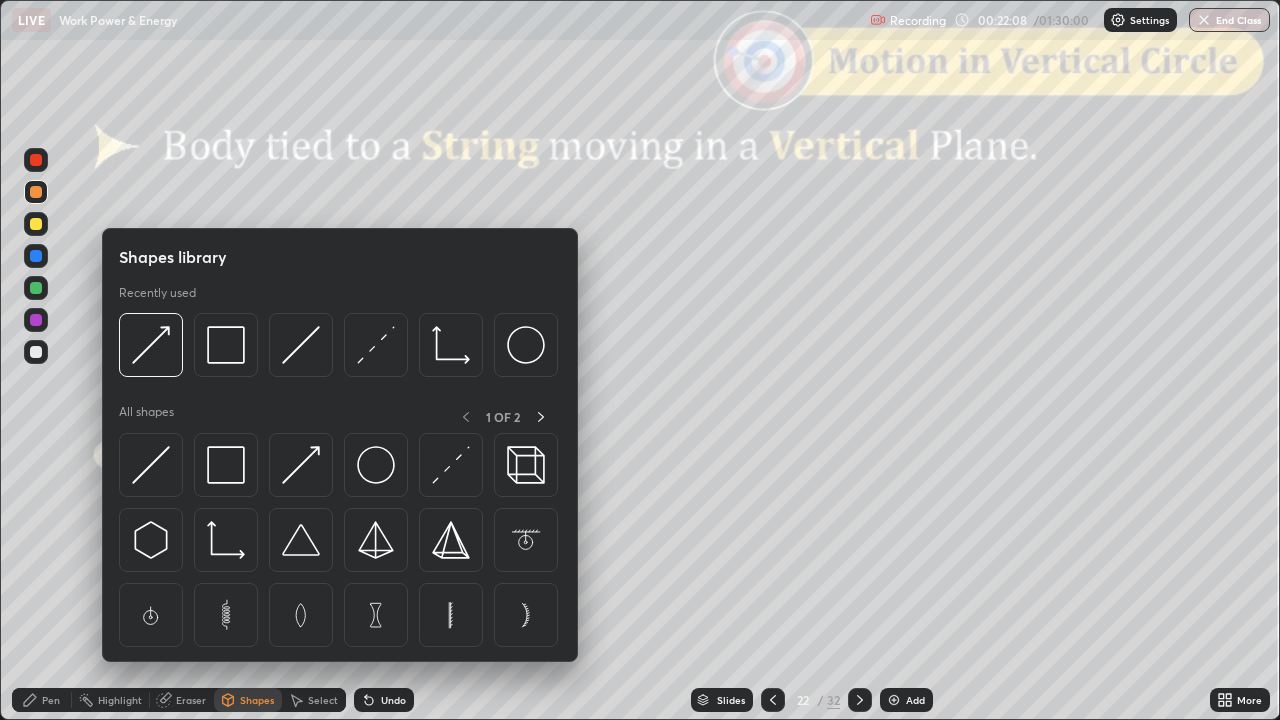 click at bounding box center (36, 288) 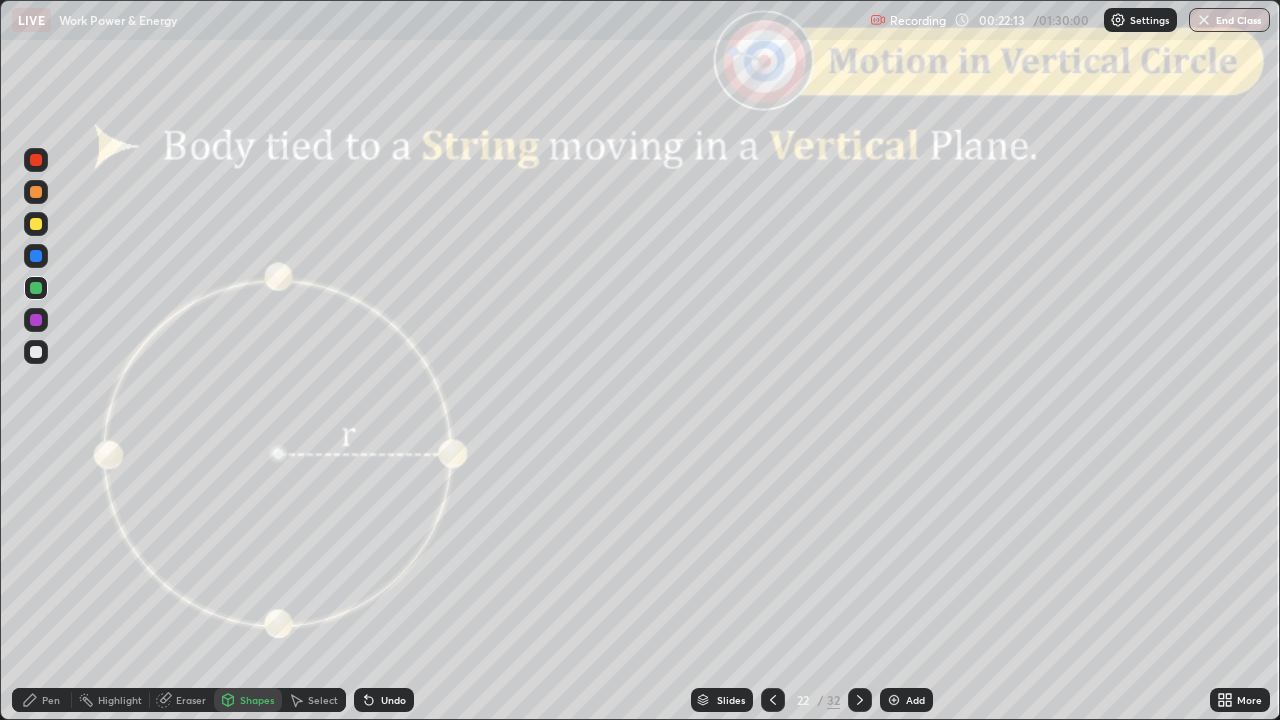 click on "Pen" at bounding box center (42, 700) 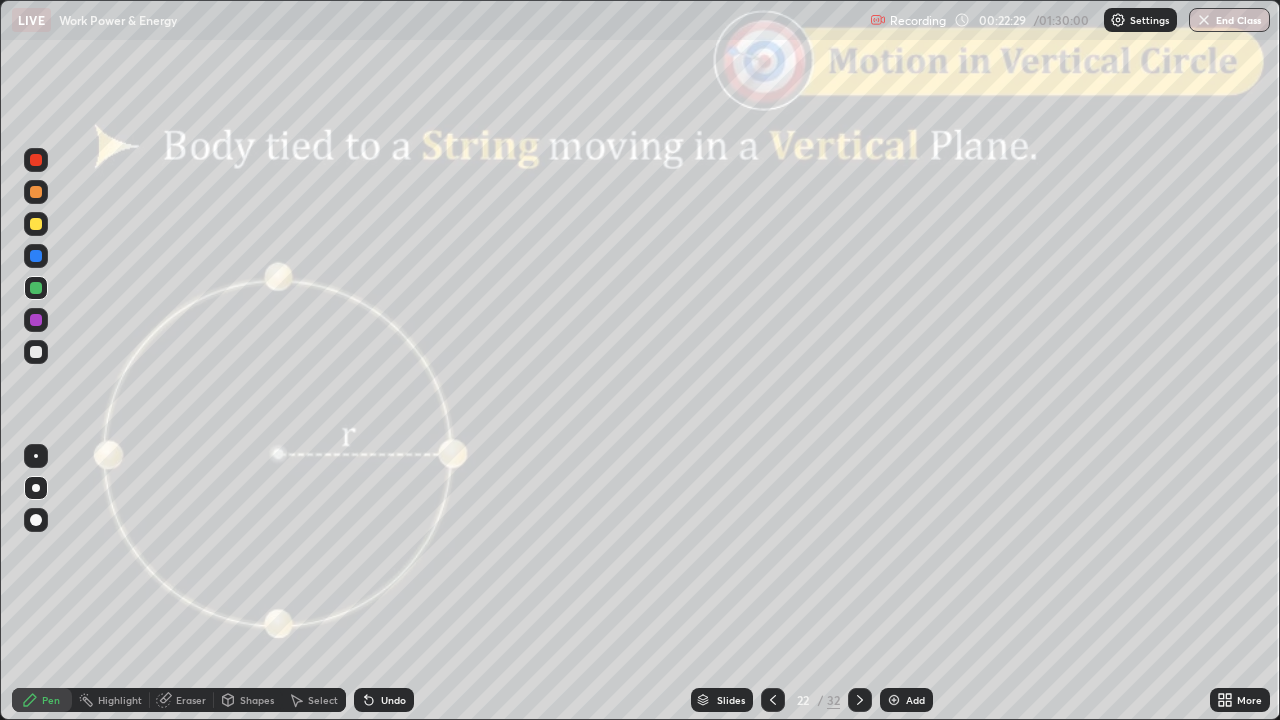 click at bounding box center [36, 224] 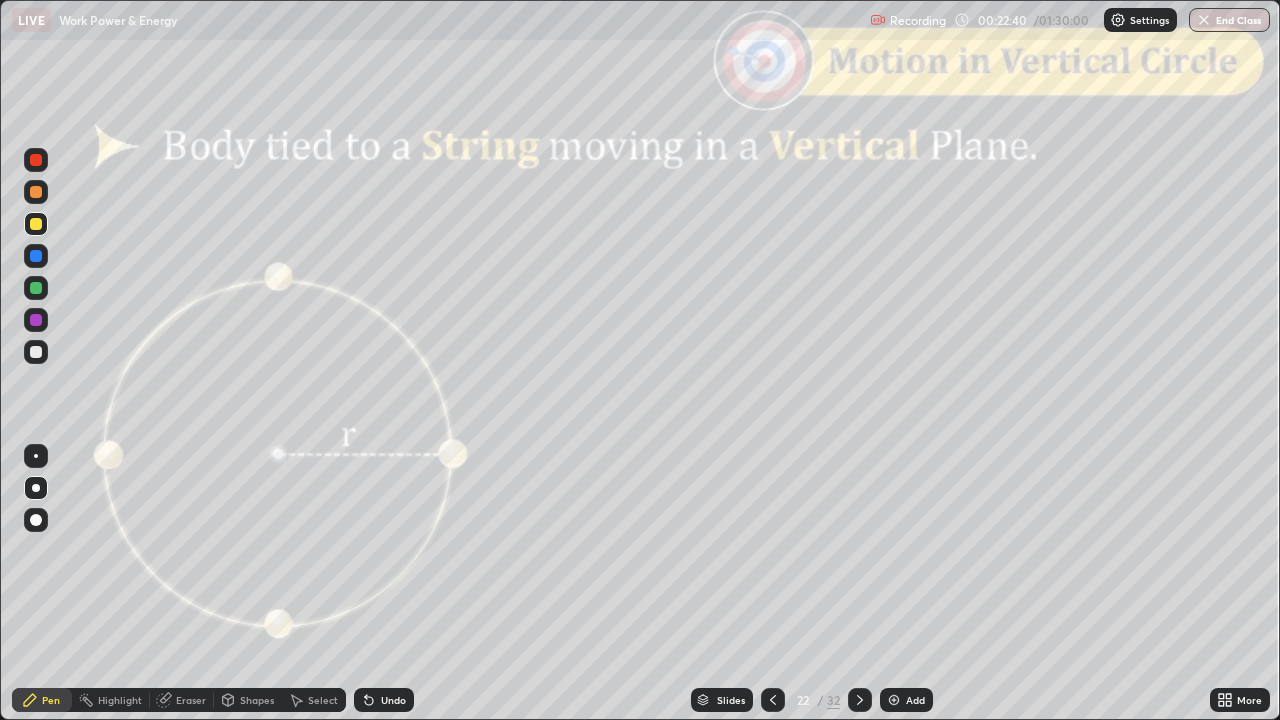 click on "Undo" at bounding box center (384, 700) 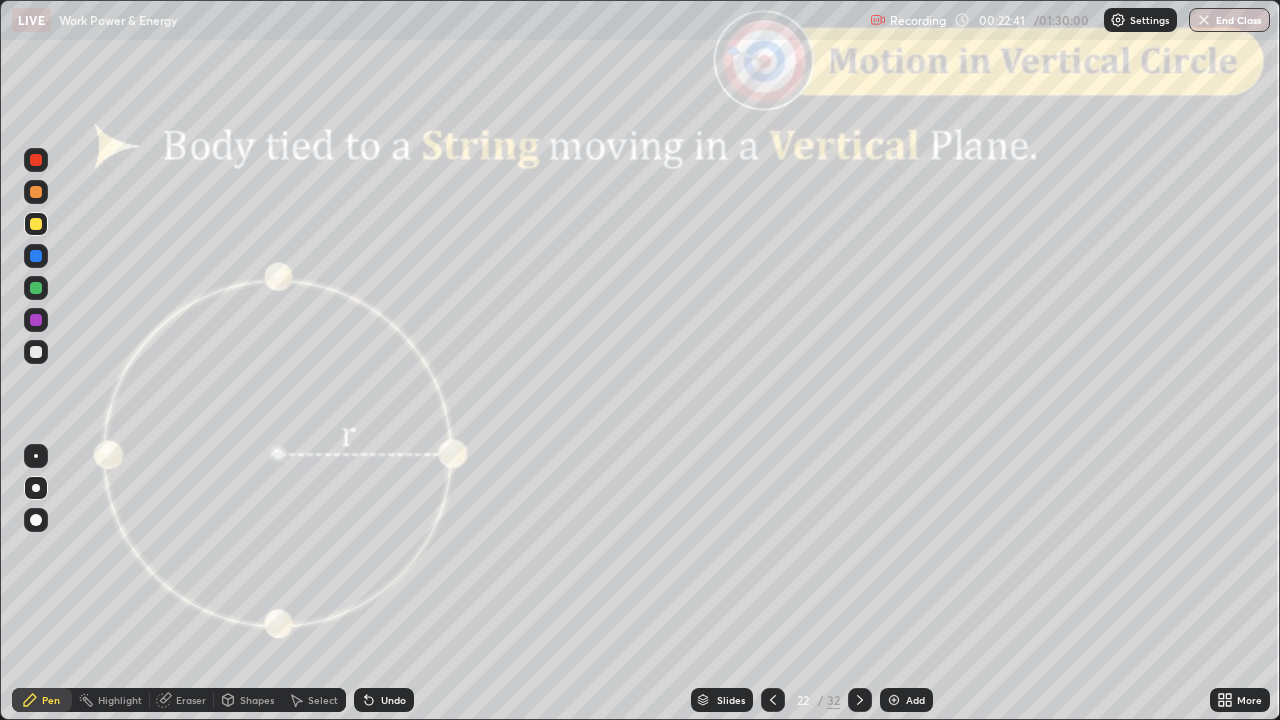 click on "Undo" at bounding box center (393, 700) 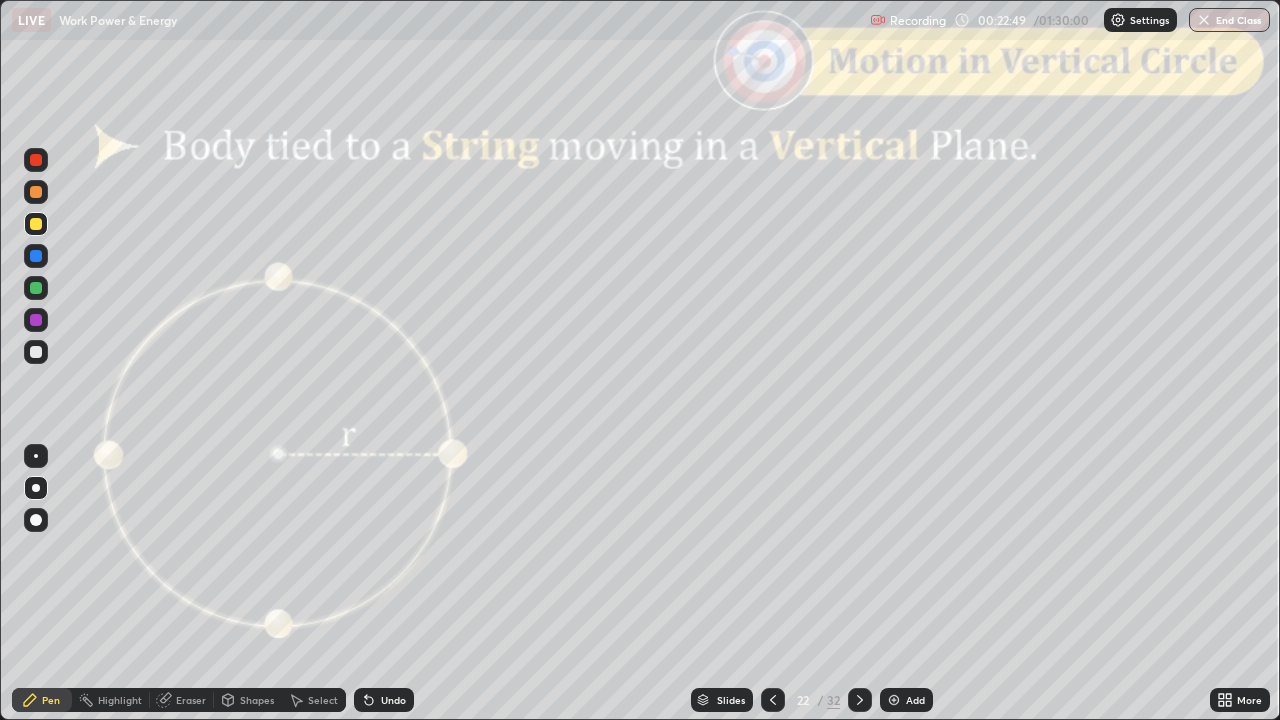 click on "Shapes" at bounding box center [248, 700] 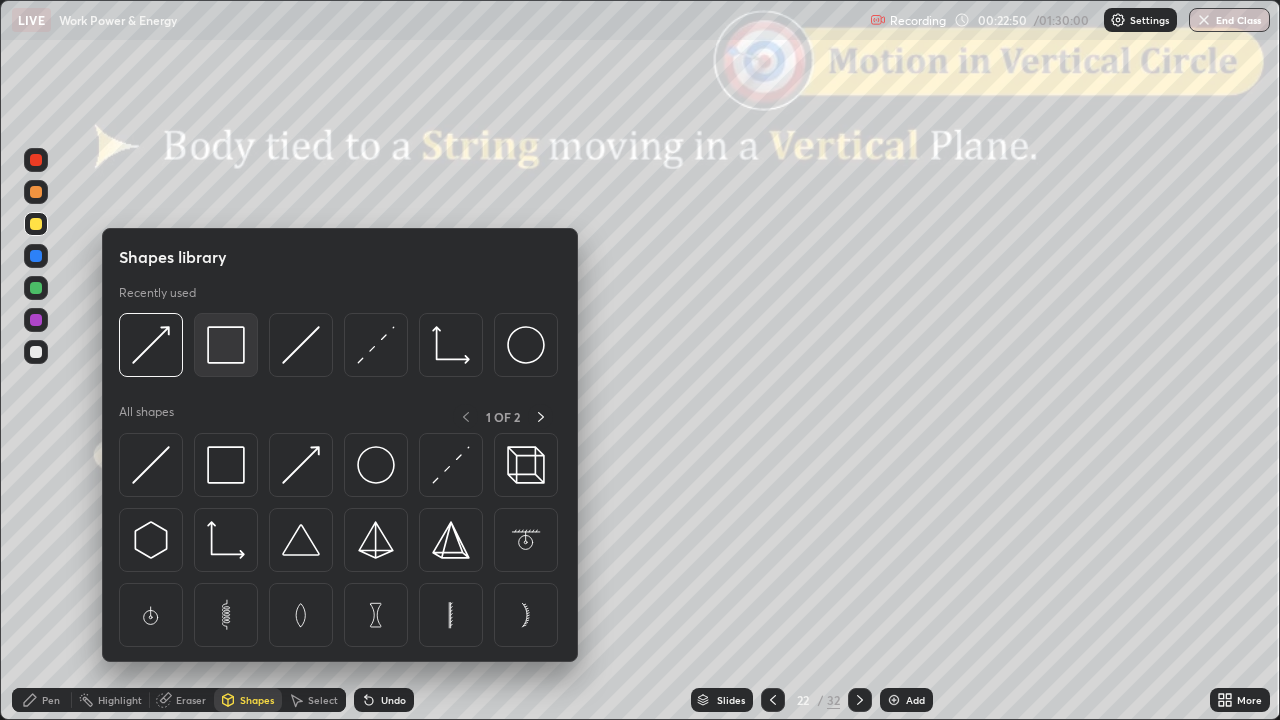 click at bounding box center [226, 345] 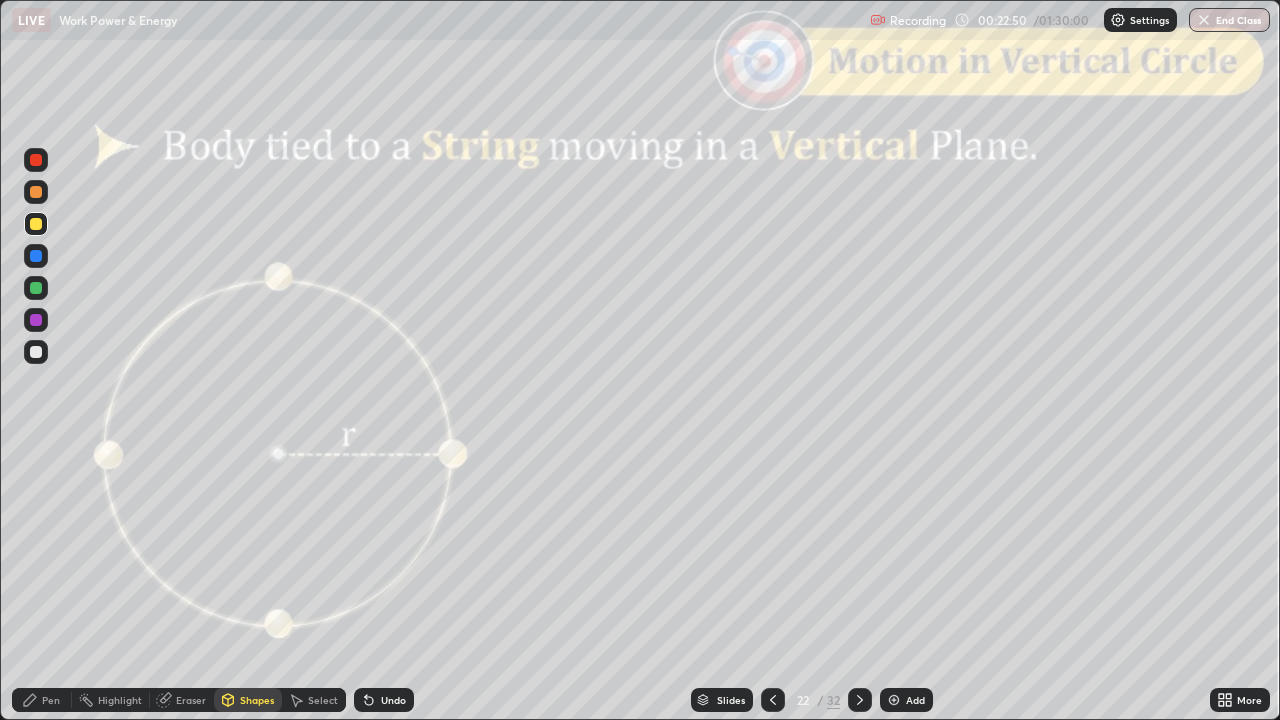 click at bounding box center (36, 160) 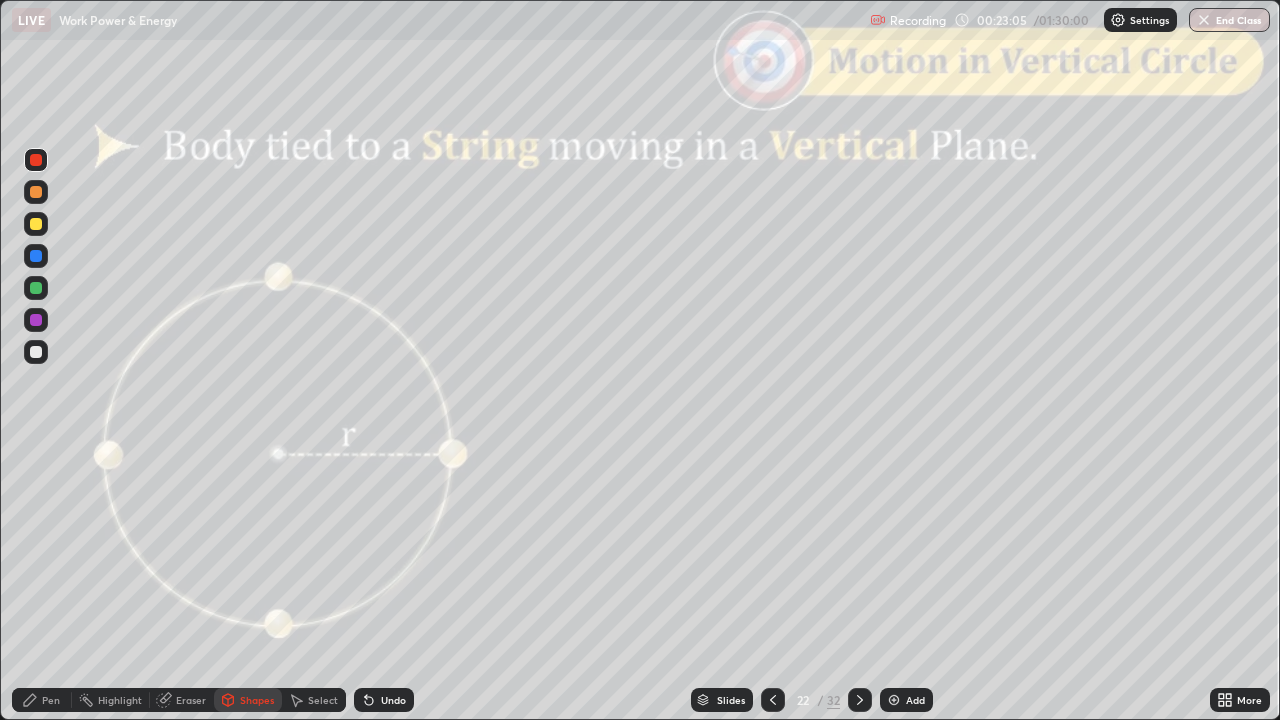 click on "Pen" at bounding box center (51, 700) 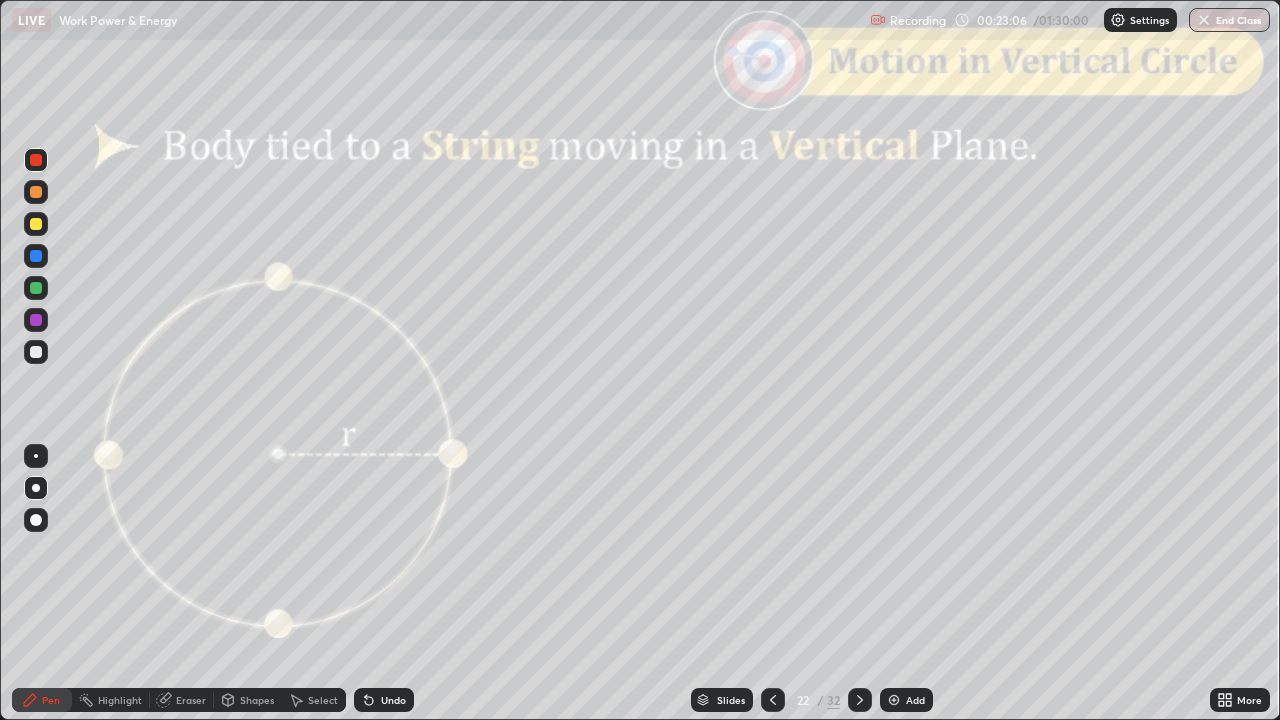 click at bounding box center [36, 352] 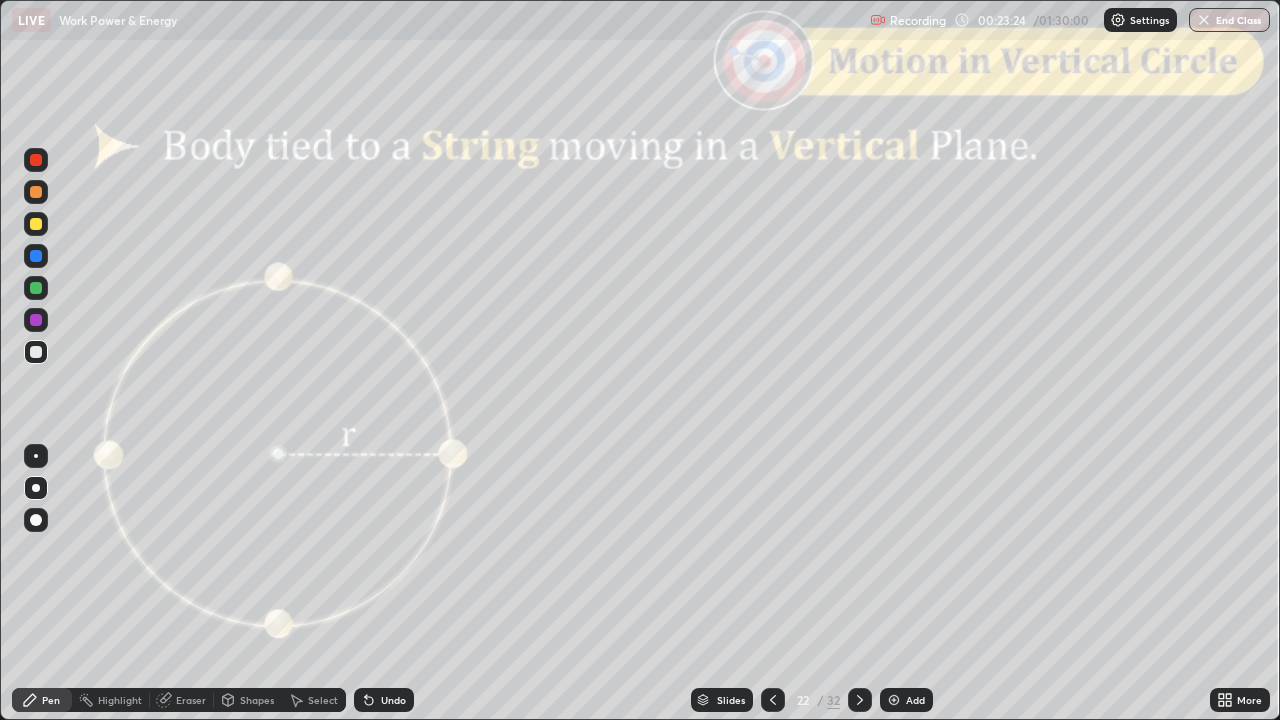 click on "Shapes" at bounding box center (257, 700) 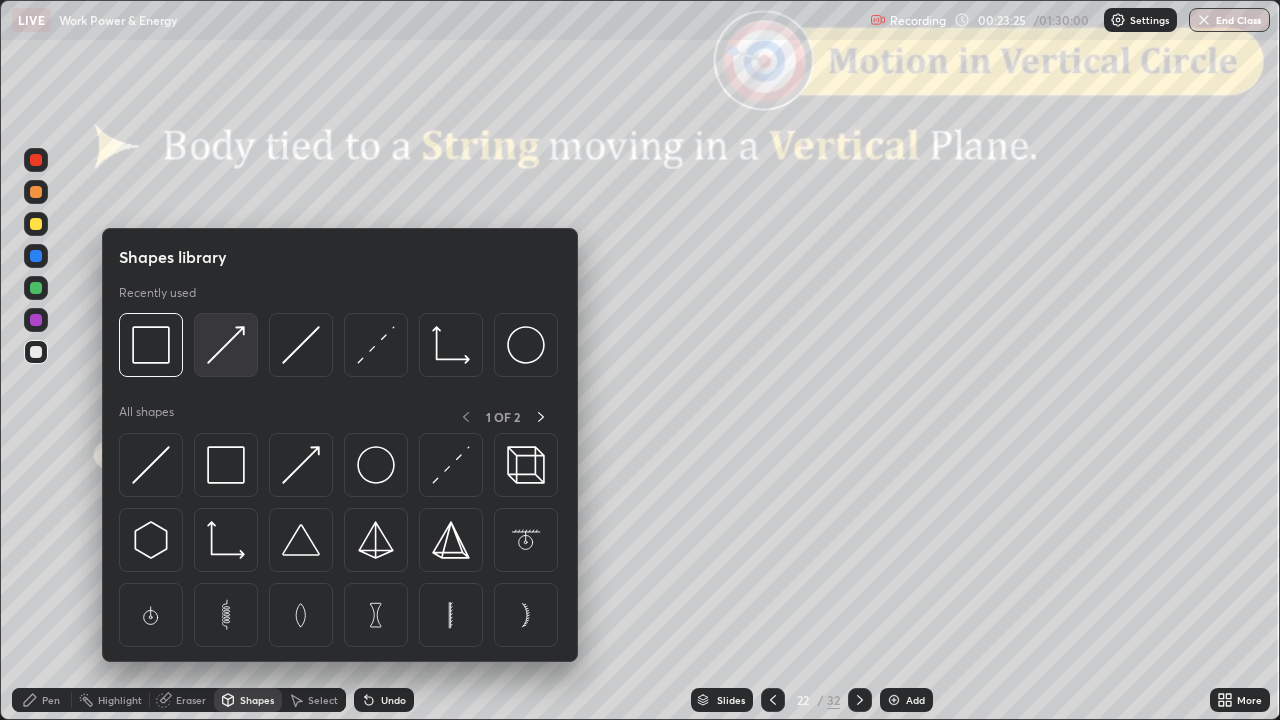 click at bounding box center [226, 345] 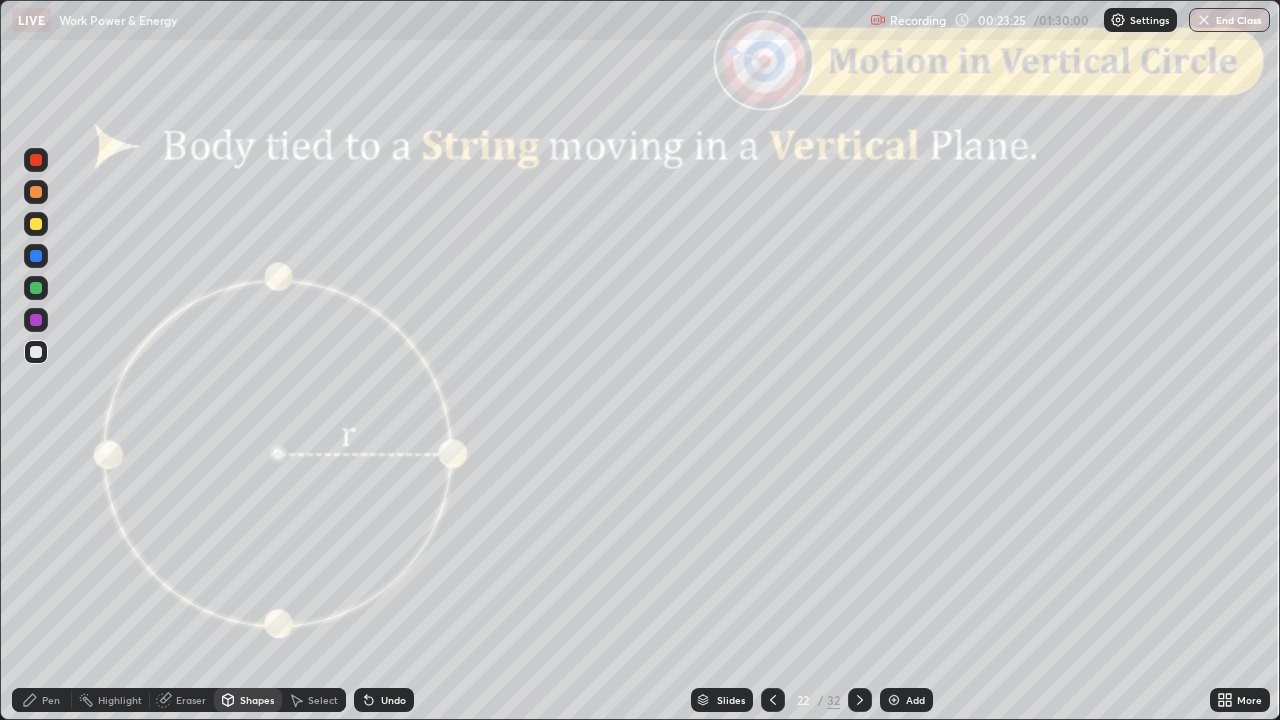 click at bounding box center (36, 160) 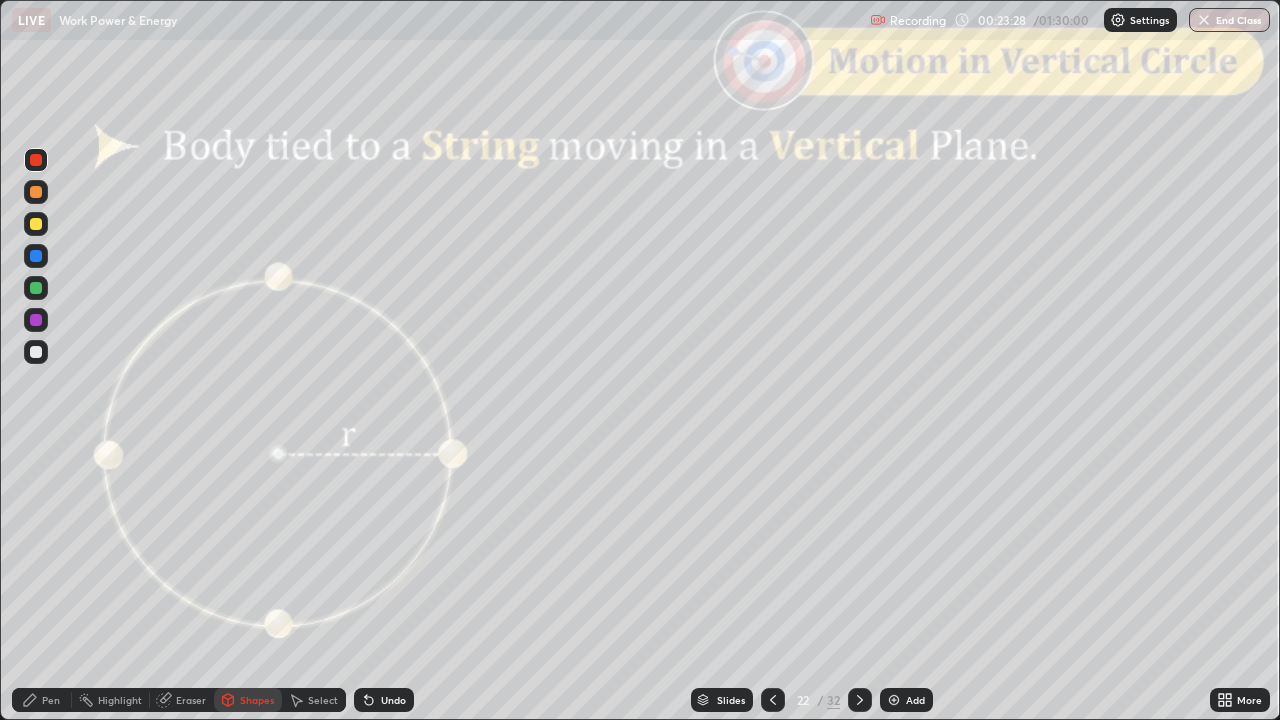 click on "Pen" at bounding box center [42, 700] 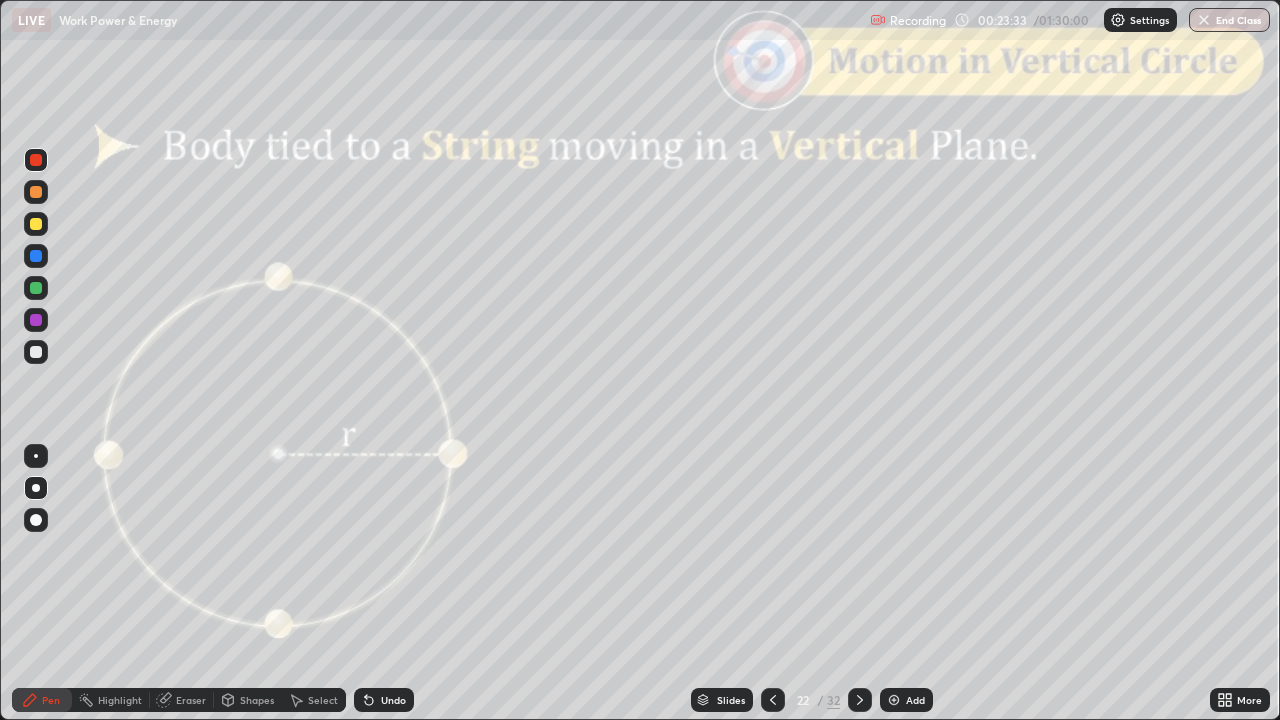 click on "Shapes" at bounding box center (248, 700) 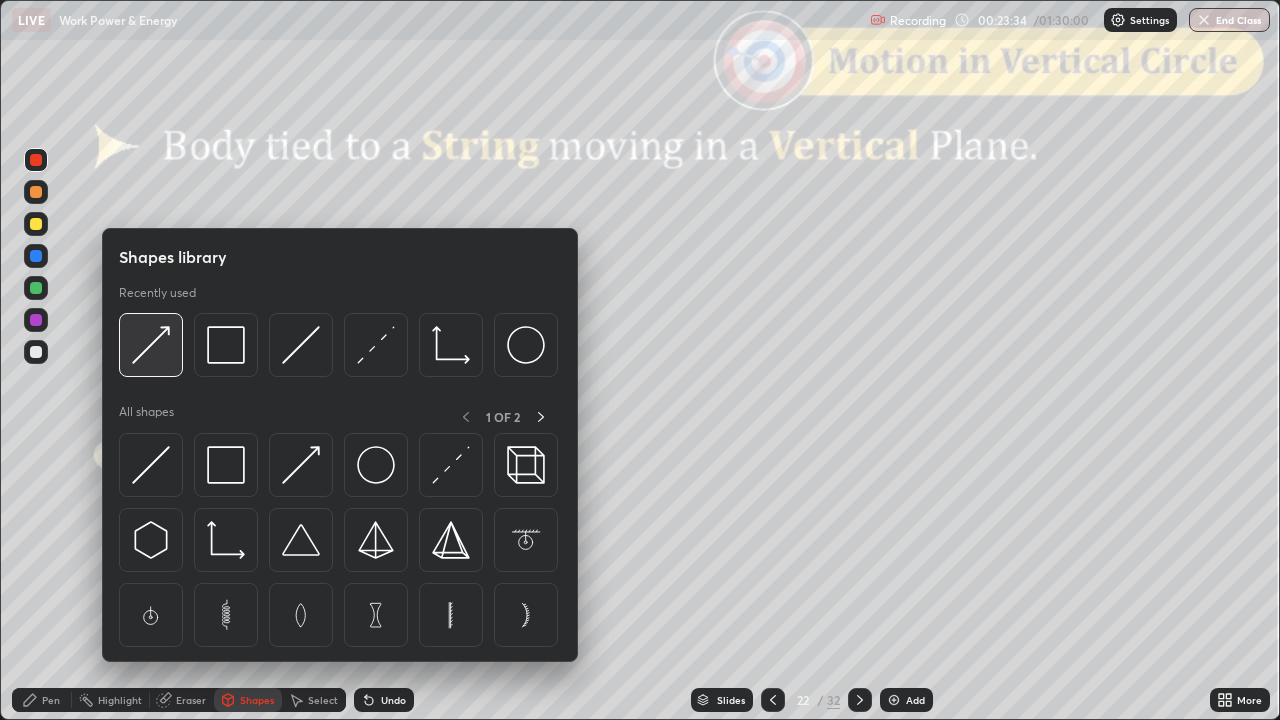 click at bounding box center [151, 345] 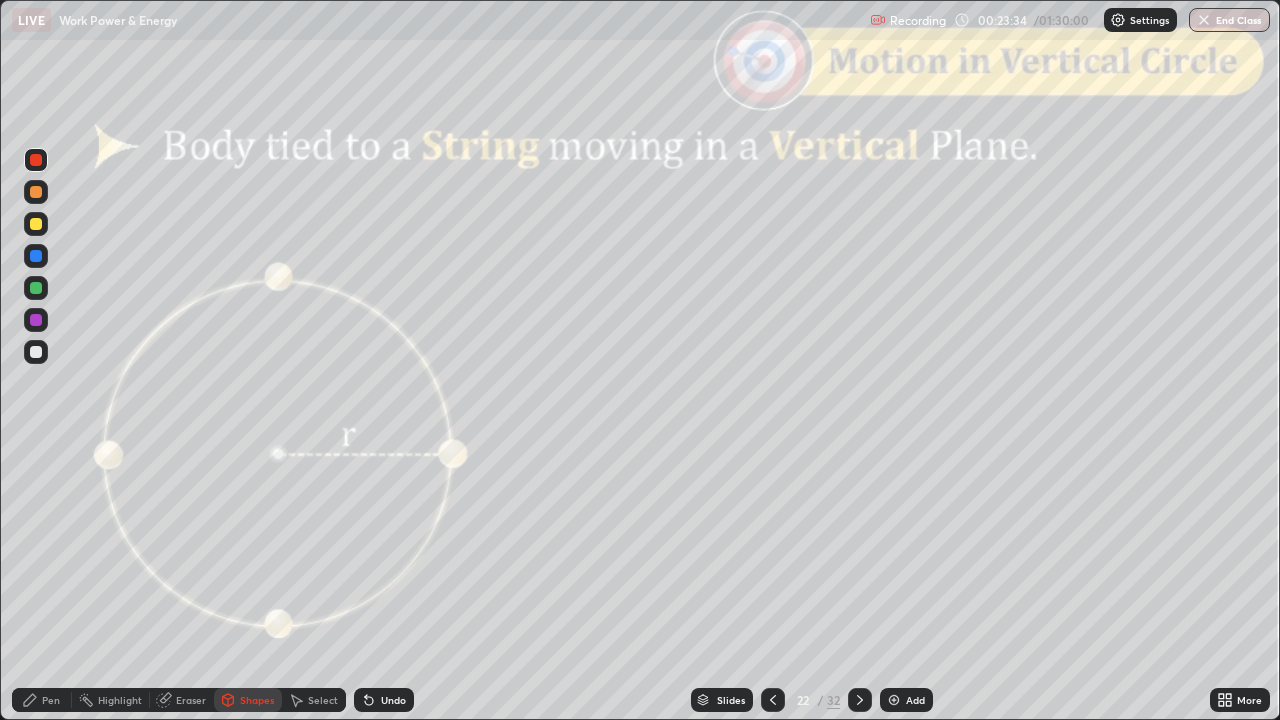 click at bounding box center (36, 192) 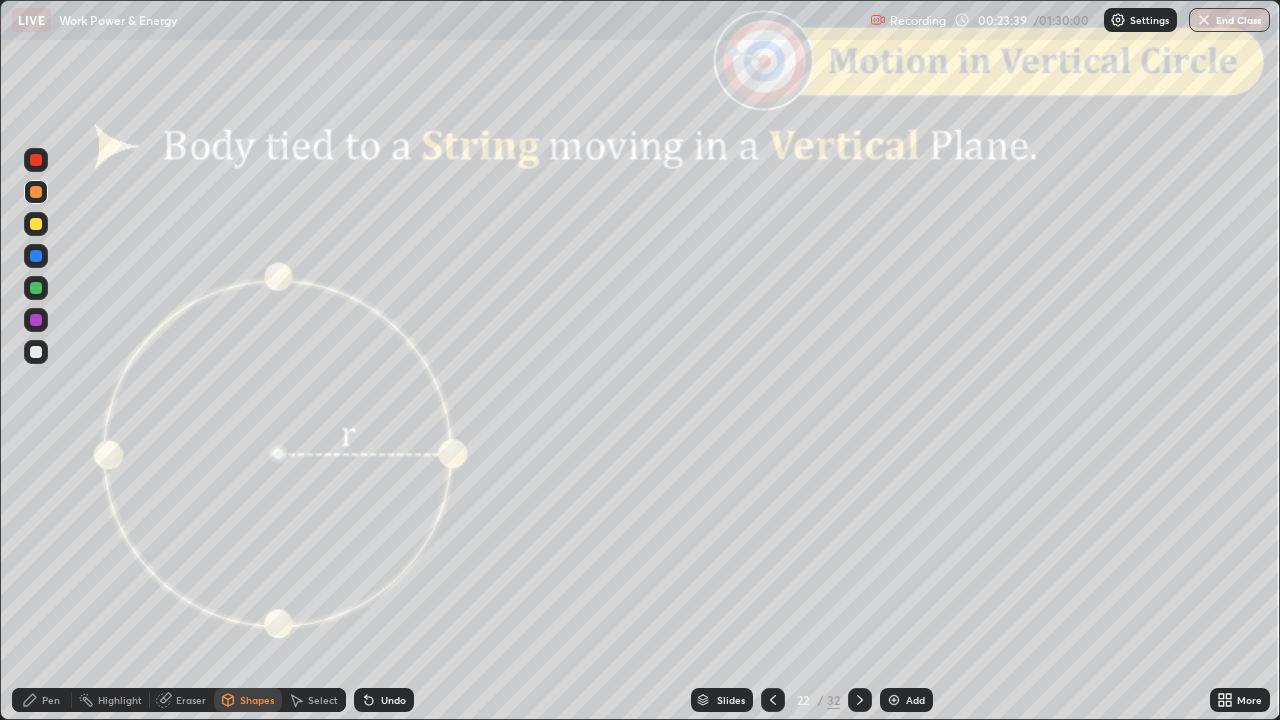 click on "Pen" at bounding box center [42, 700] 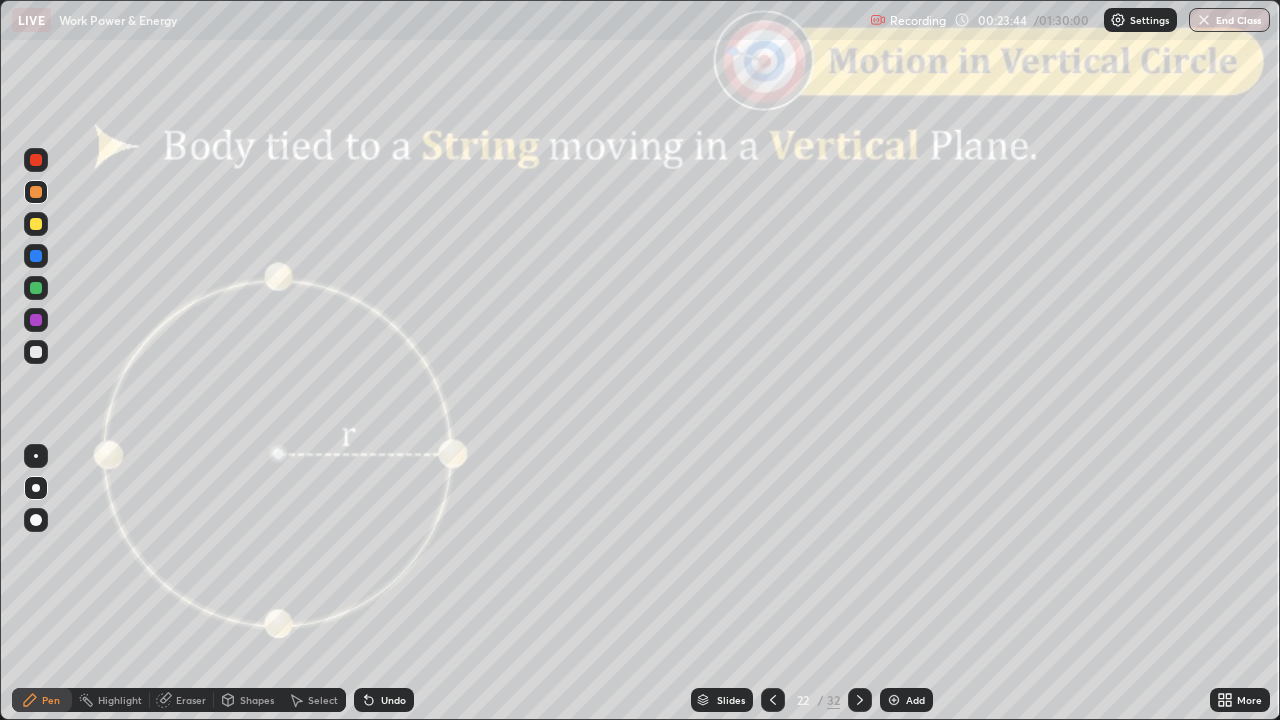click on "Shapes" at bounding box center [257, 700] 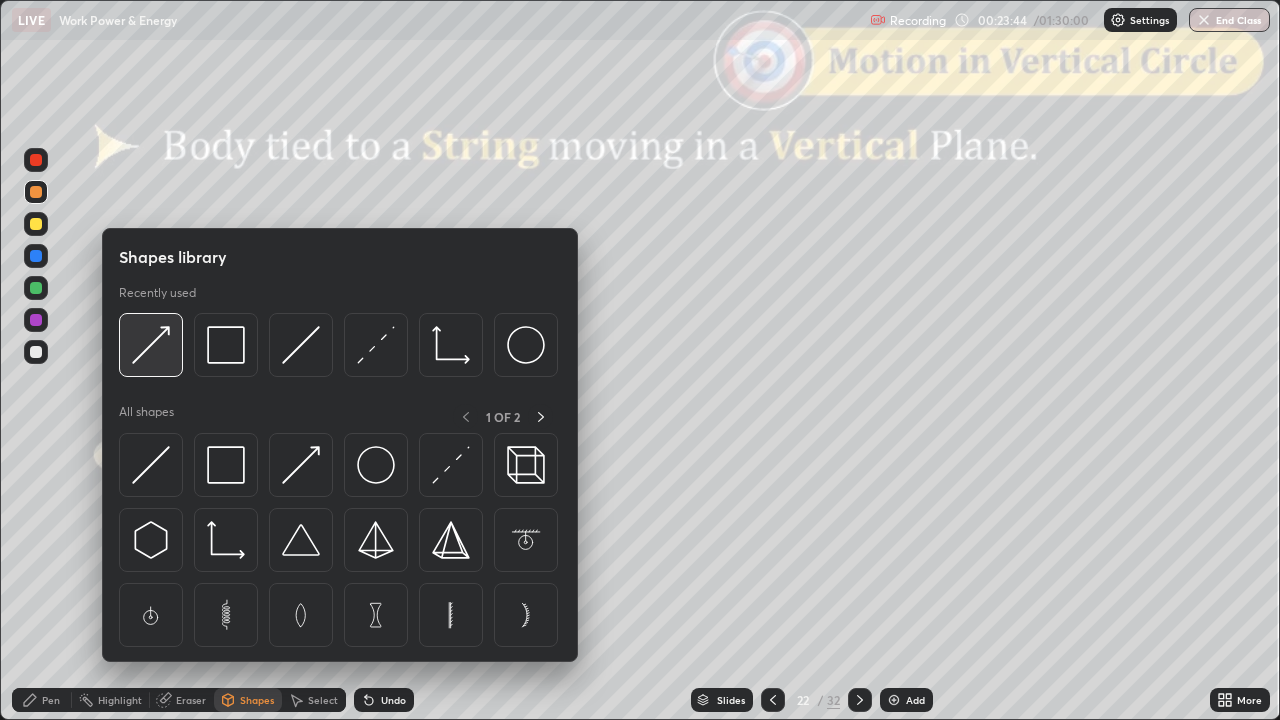 click at bounding box center (151, 345) 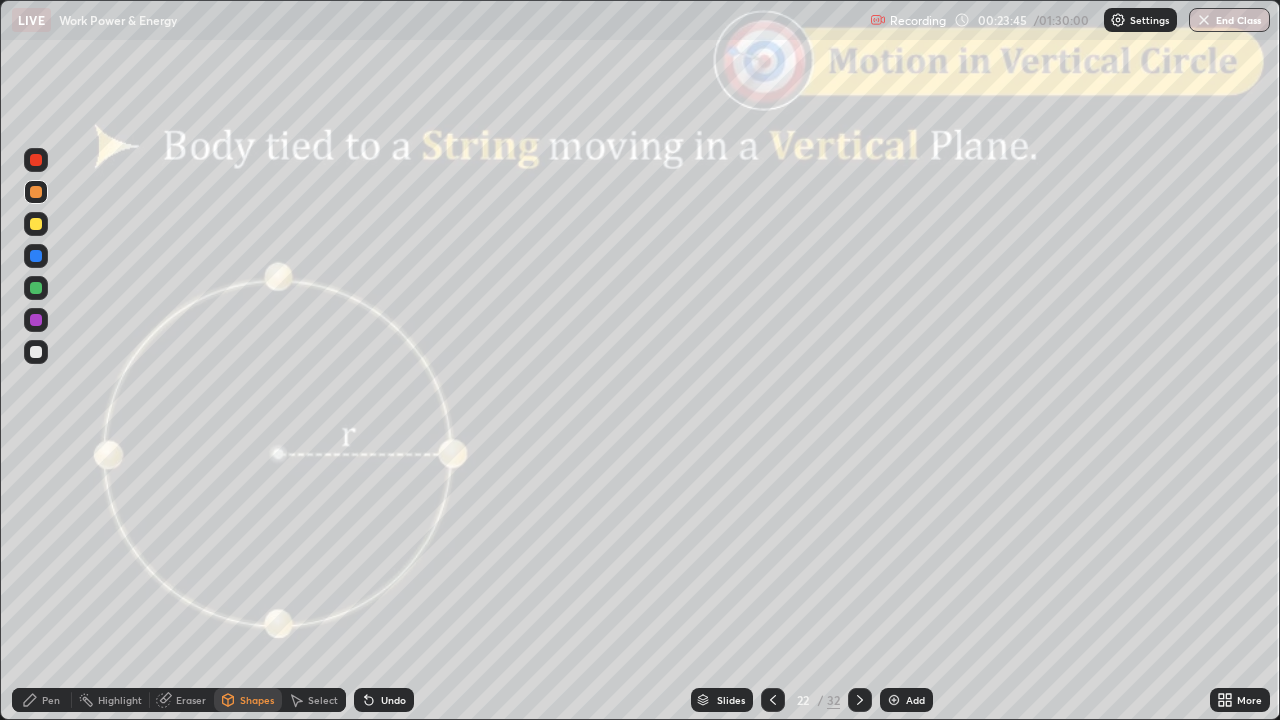 click at bounding box center [36, 288] 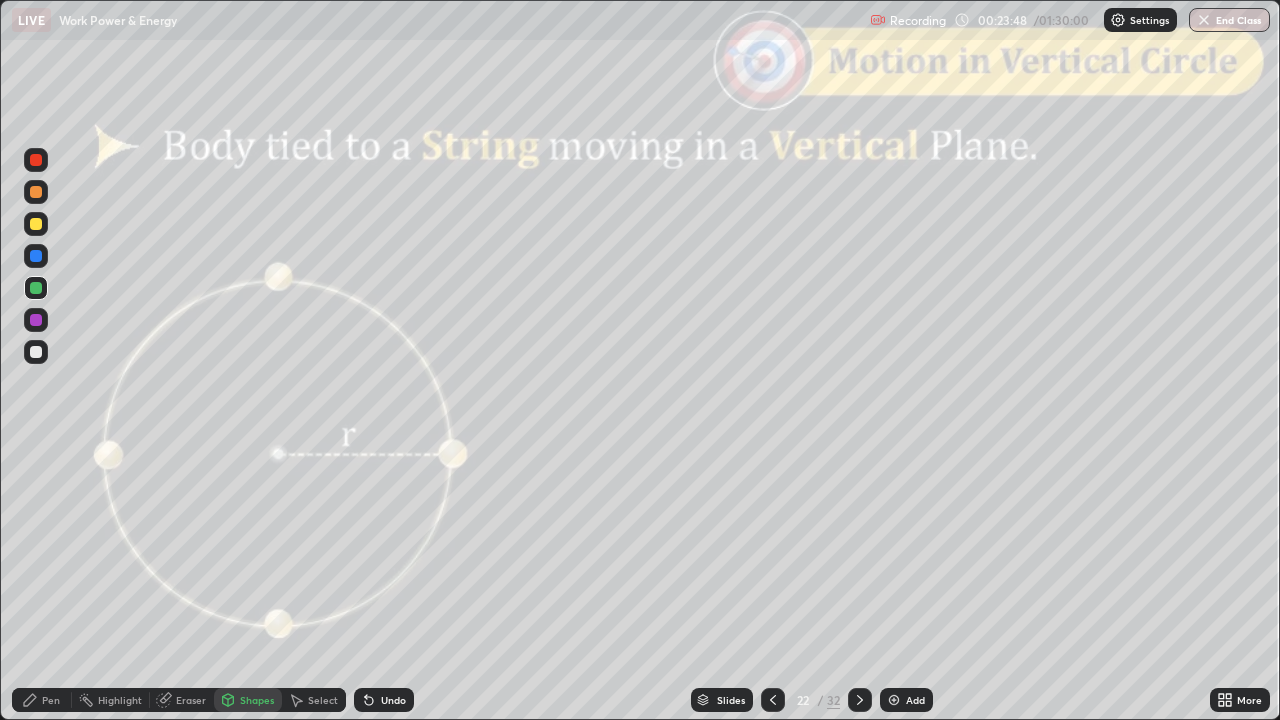 click on "Pen" at bounding box center [42, 700] 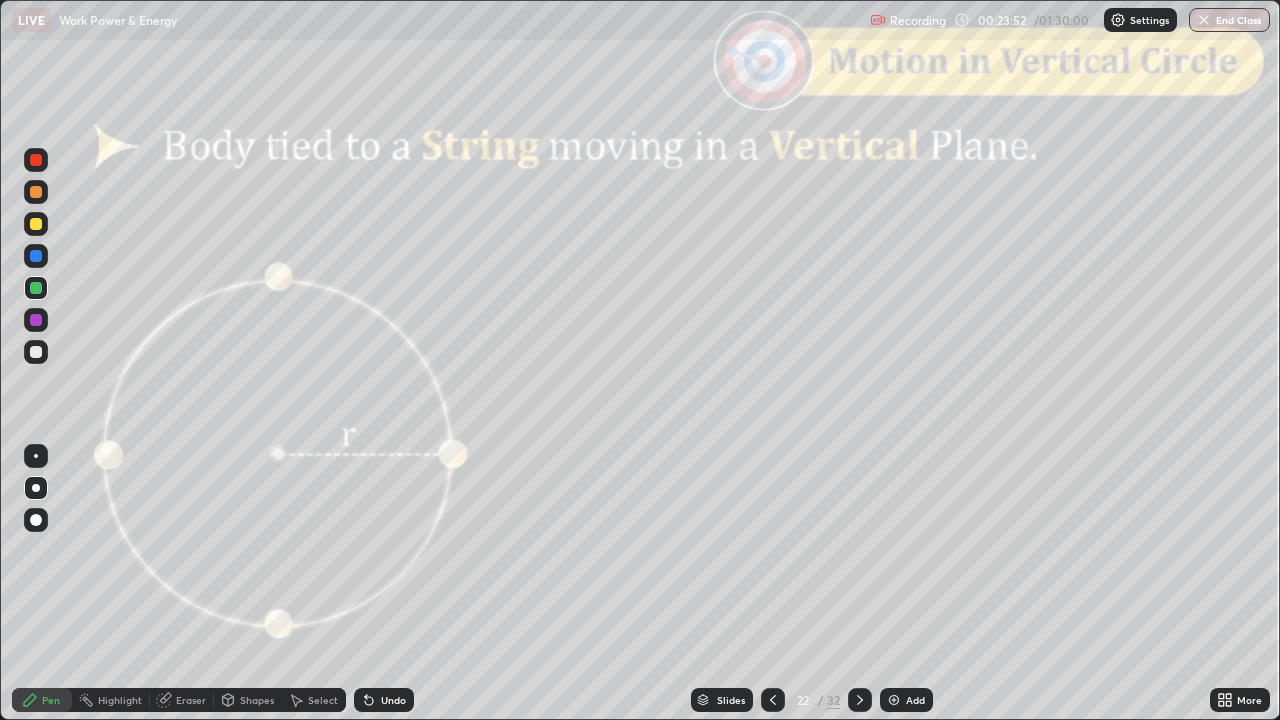 click on "Shapes" at bounding box center (257, 700) 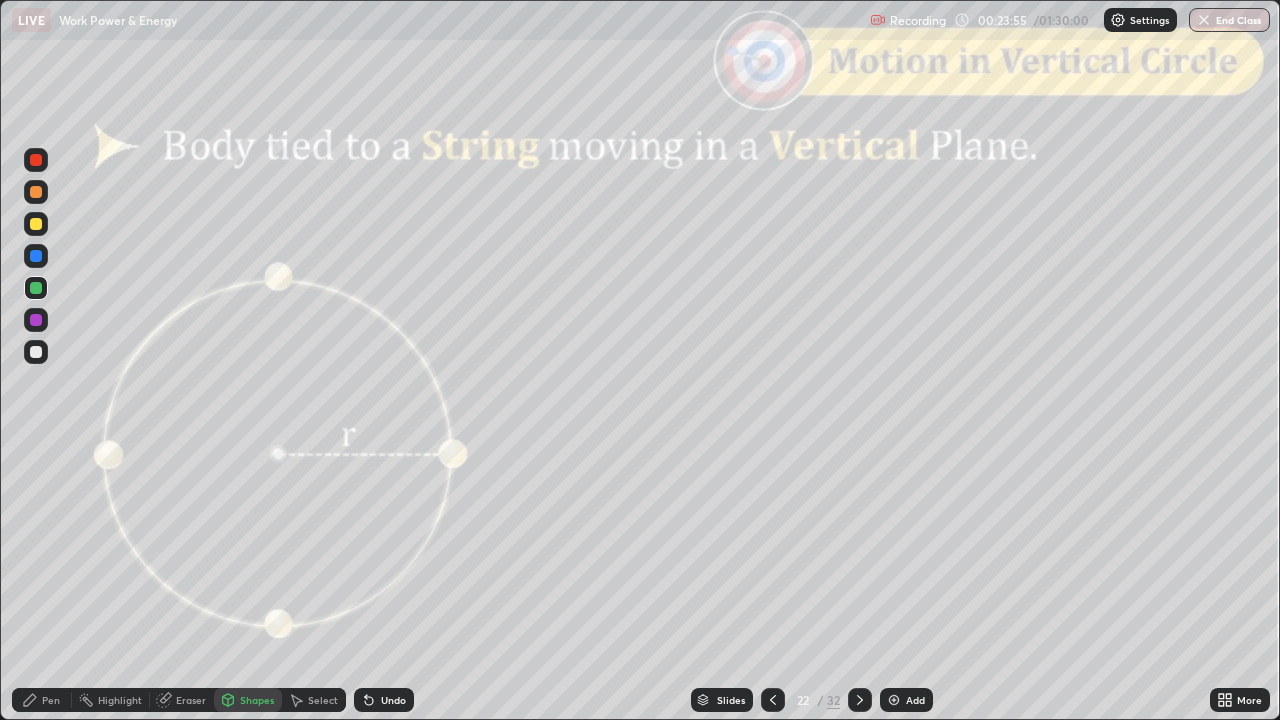 click at bounding box center (36, 224) 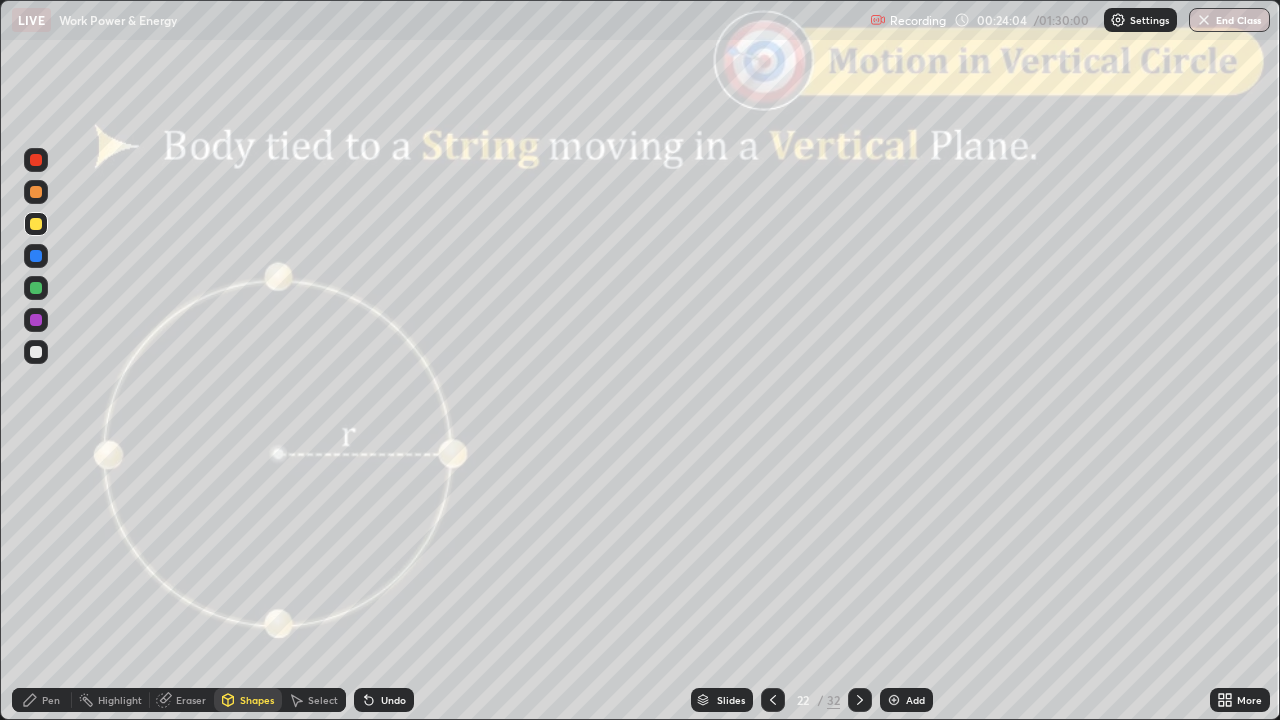 click on "Undo" at bounding box center (393, 700) 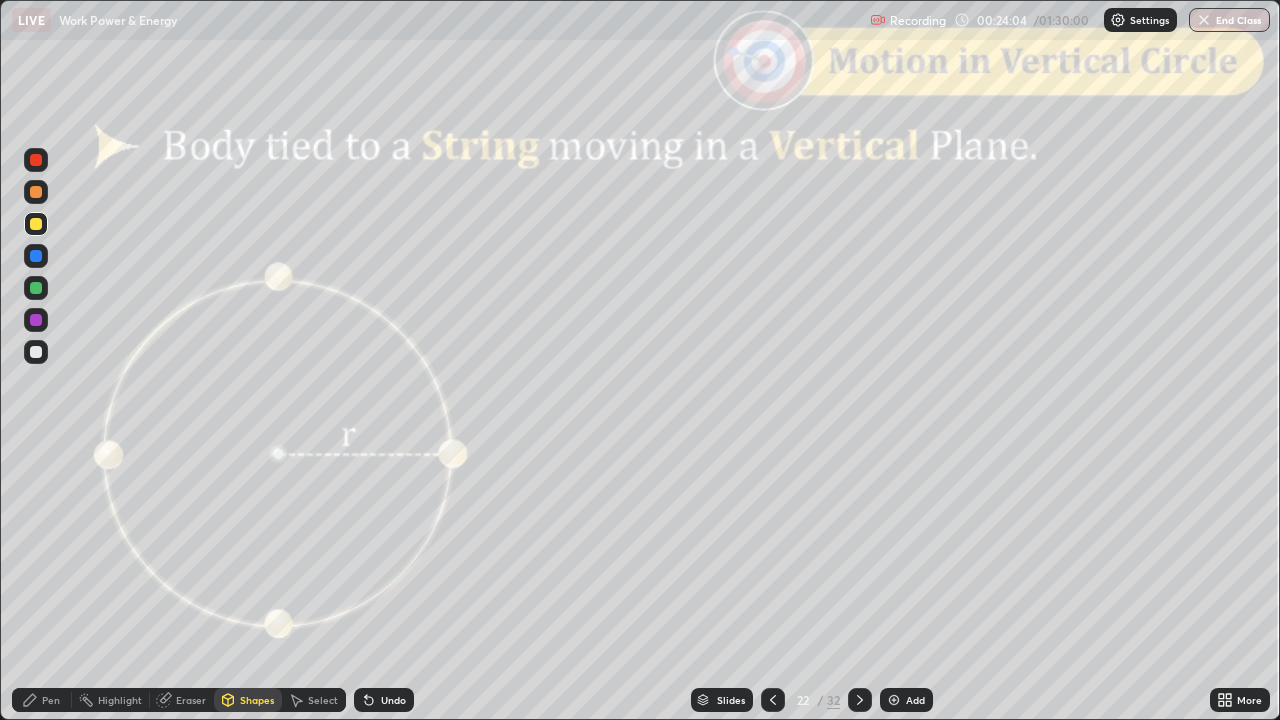 click on "Undo" at bounding box center [393, 700] 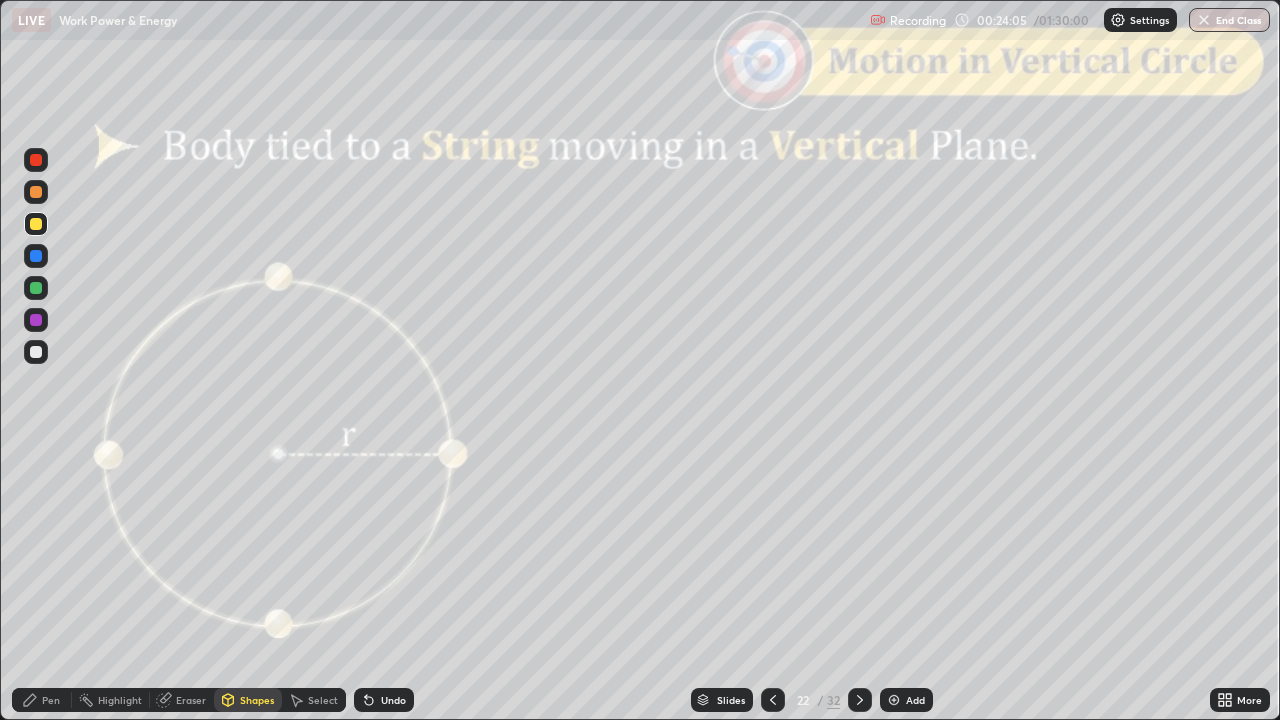 click on "Pen" at bounding box center (42, 700) 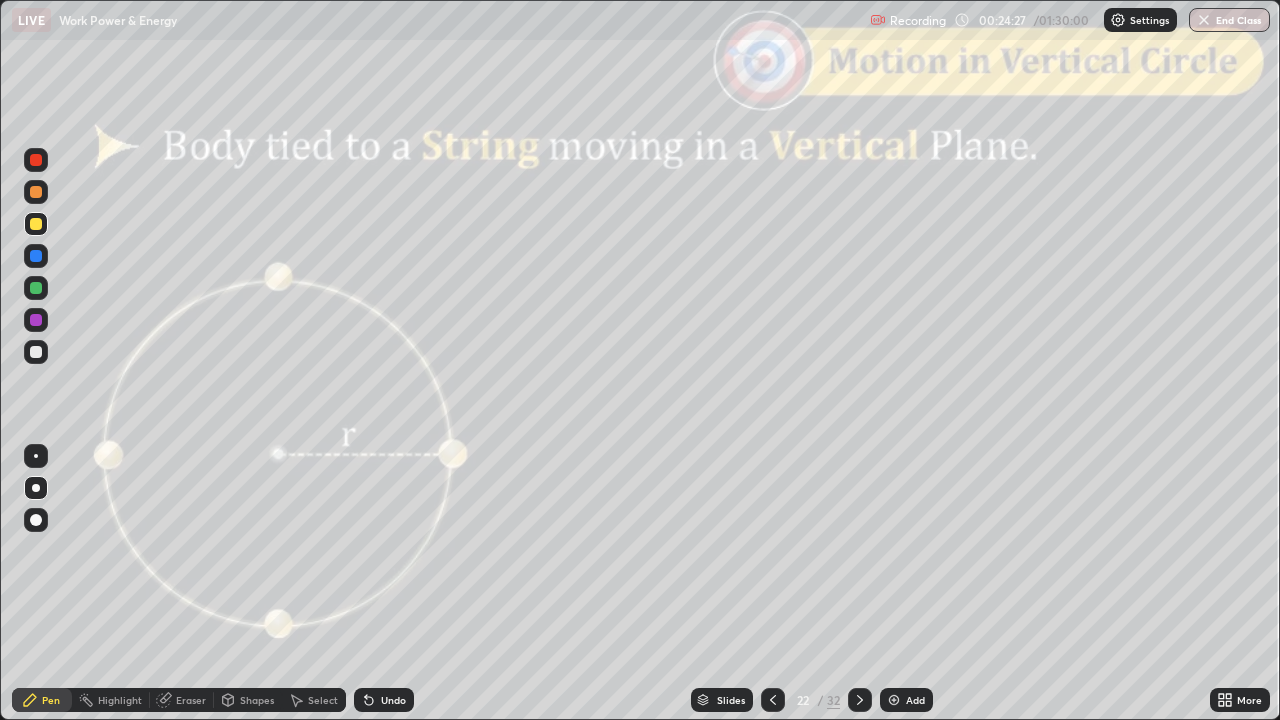 click on "Shapes" at bounding box center (257, 700) 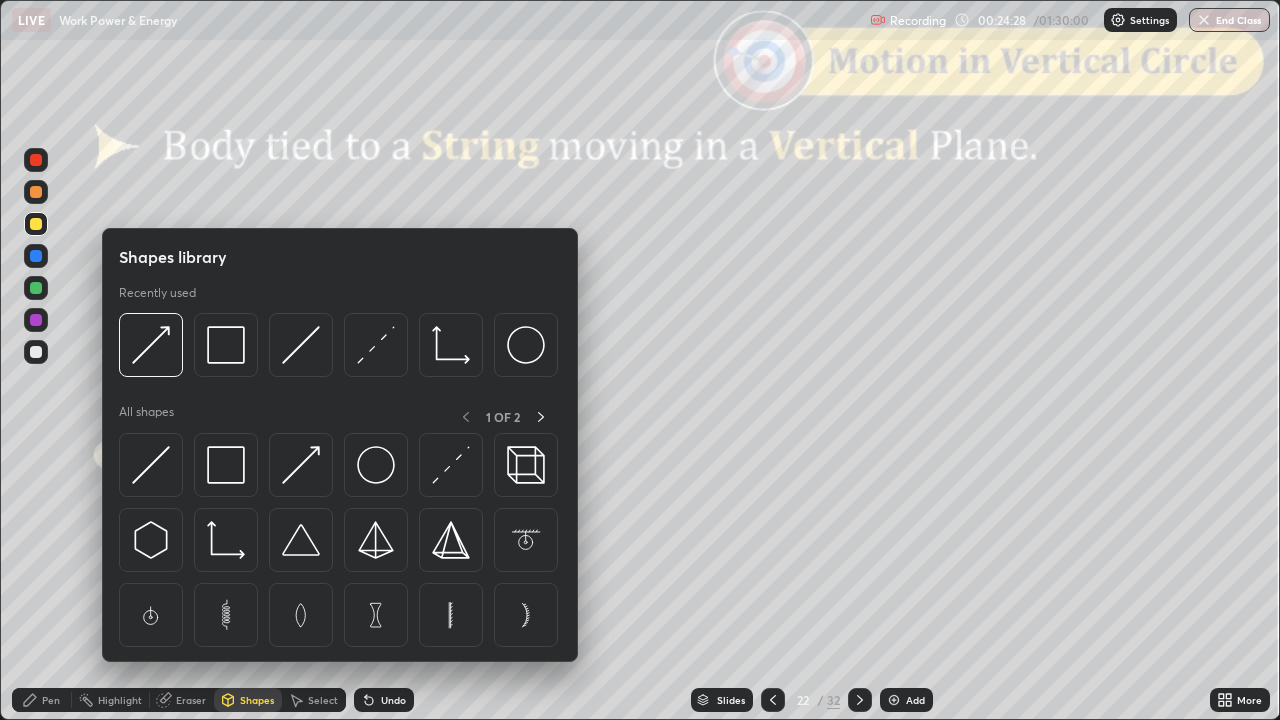 click at bounding box center (36, 160) 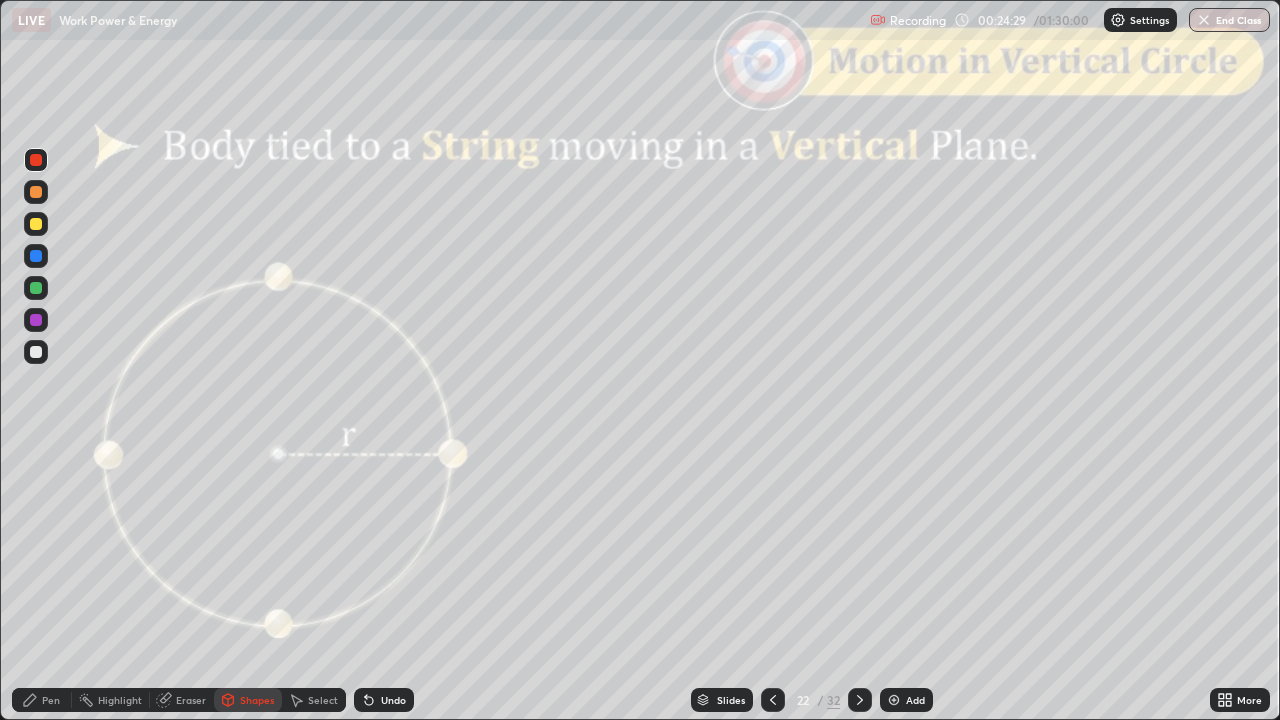 click on "Shapes" at bounding box center [248, 700] 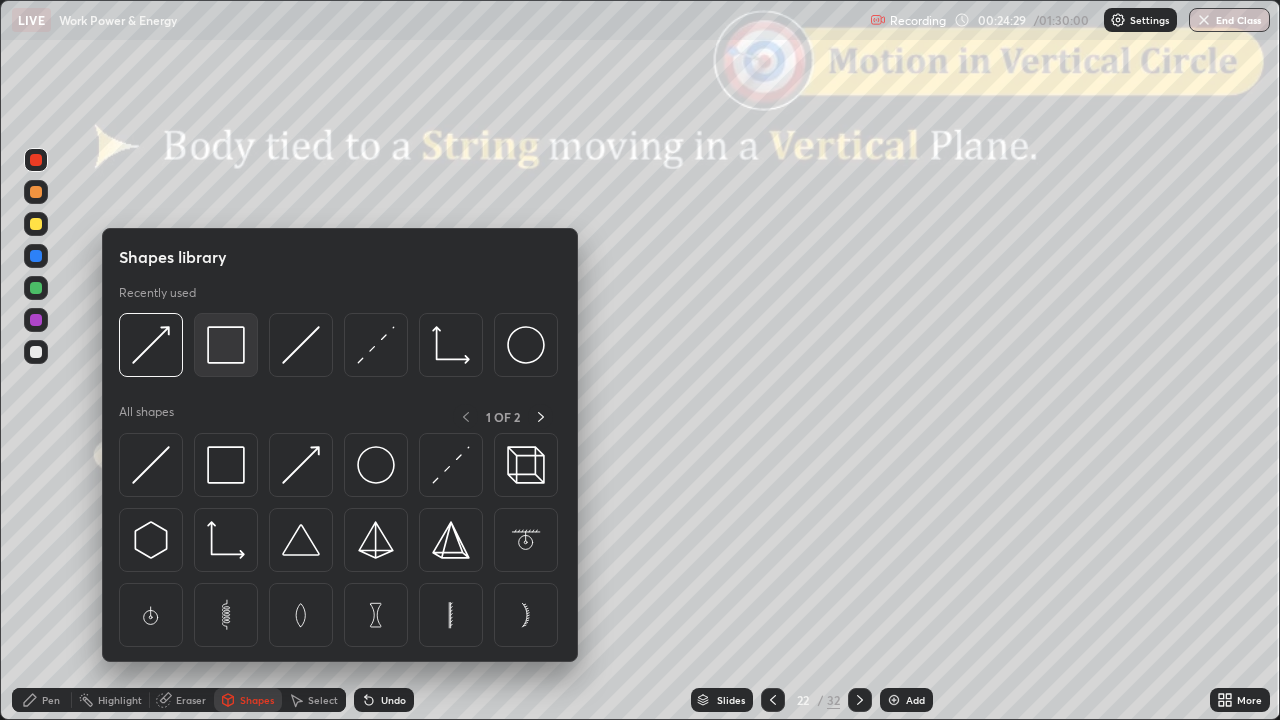 click at bounding box center (226, 345) 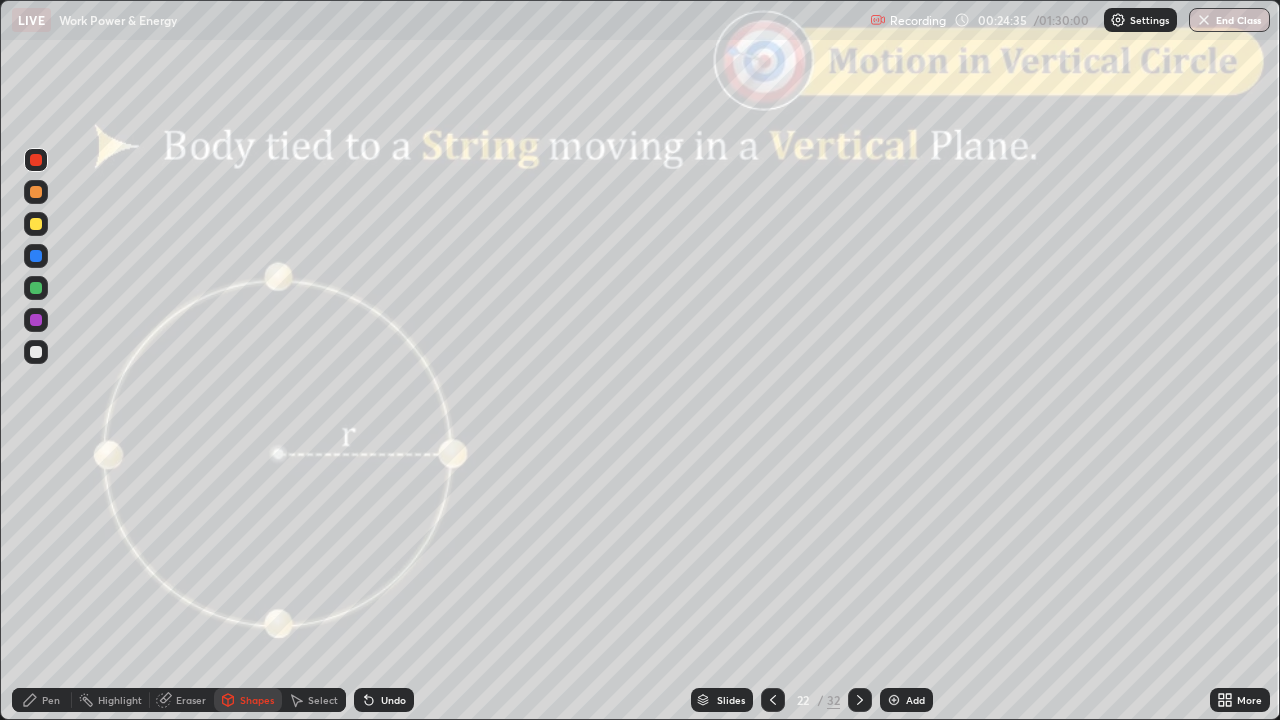 click on "Shapes" at bounding box center [257, 700] 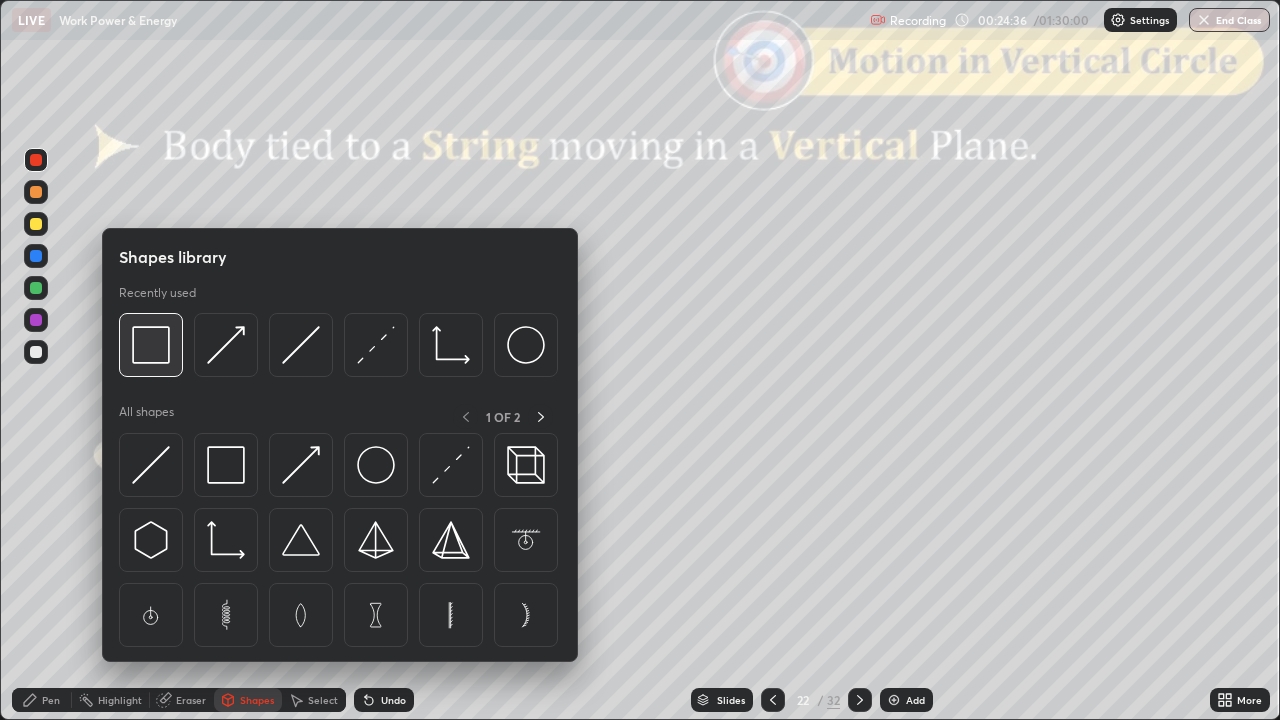 click at bounding box center [151, 345] 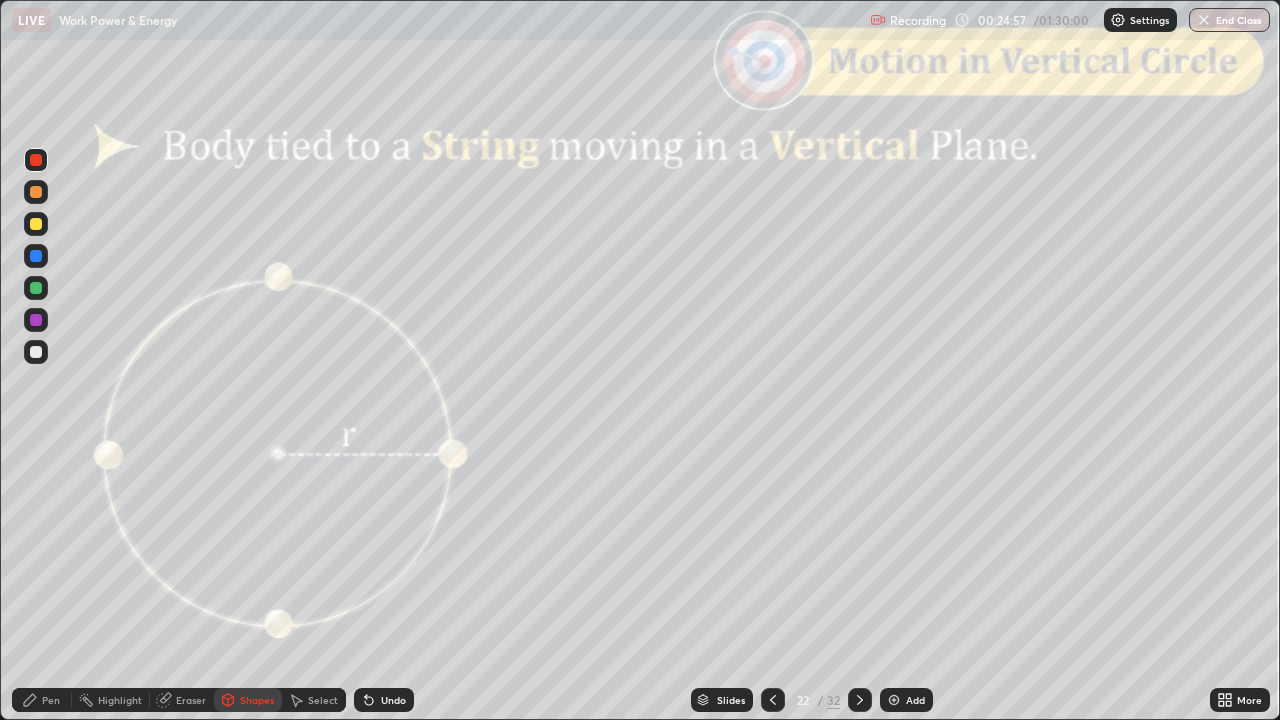 click at bounding box center [36, 192] 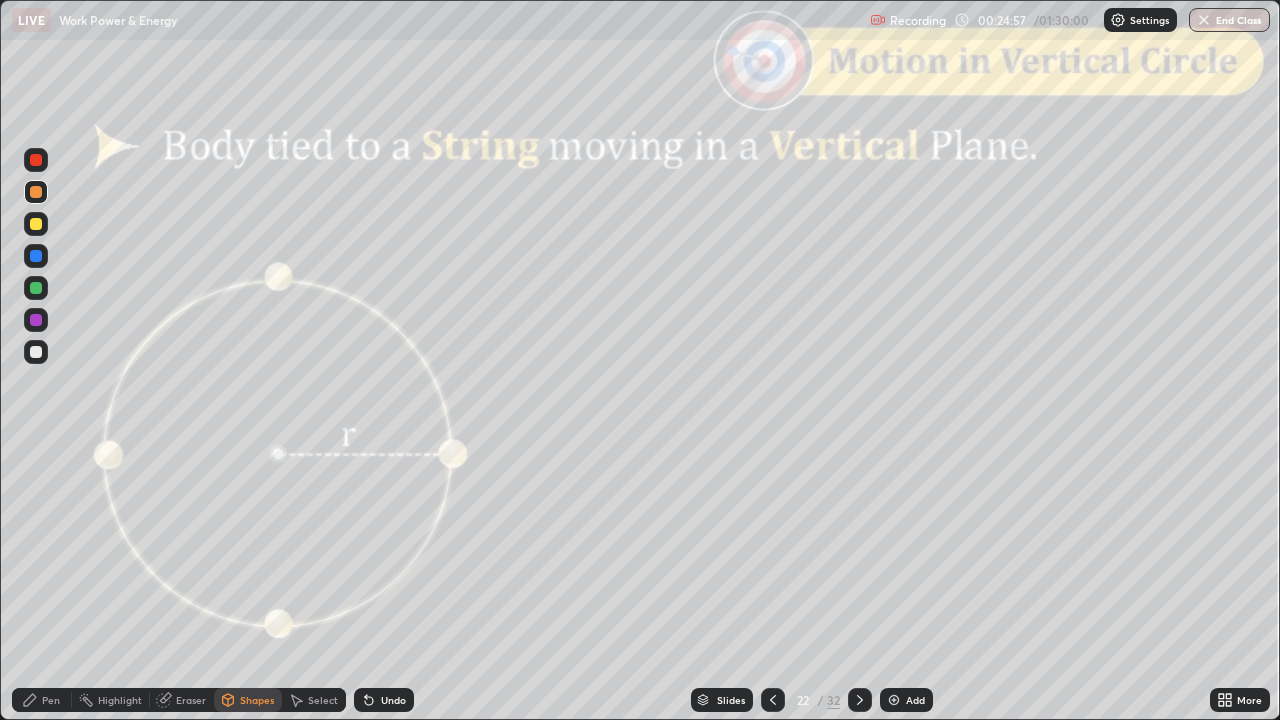 click on "Pen" at bounding box center (42, 700) 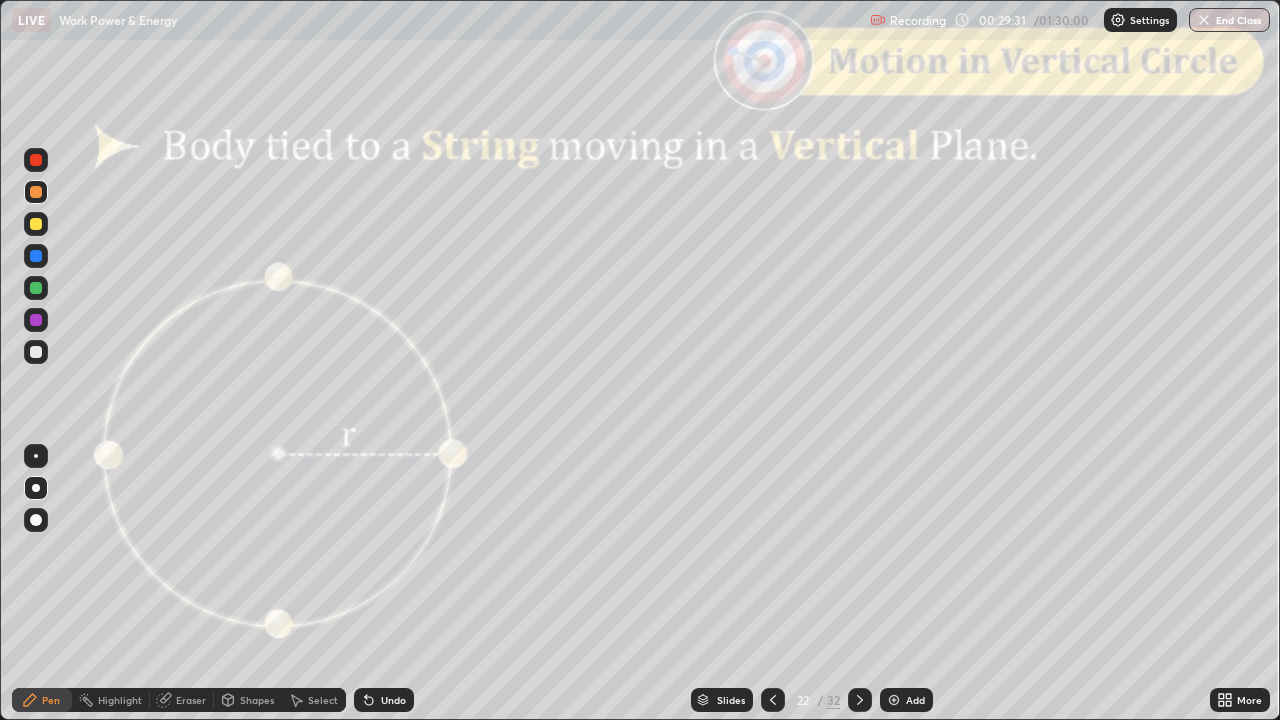 click 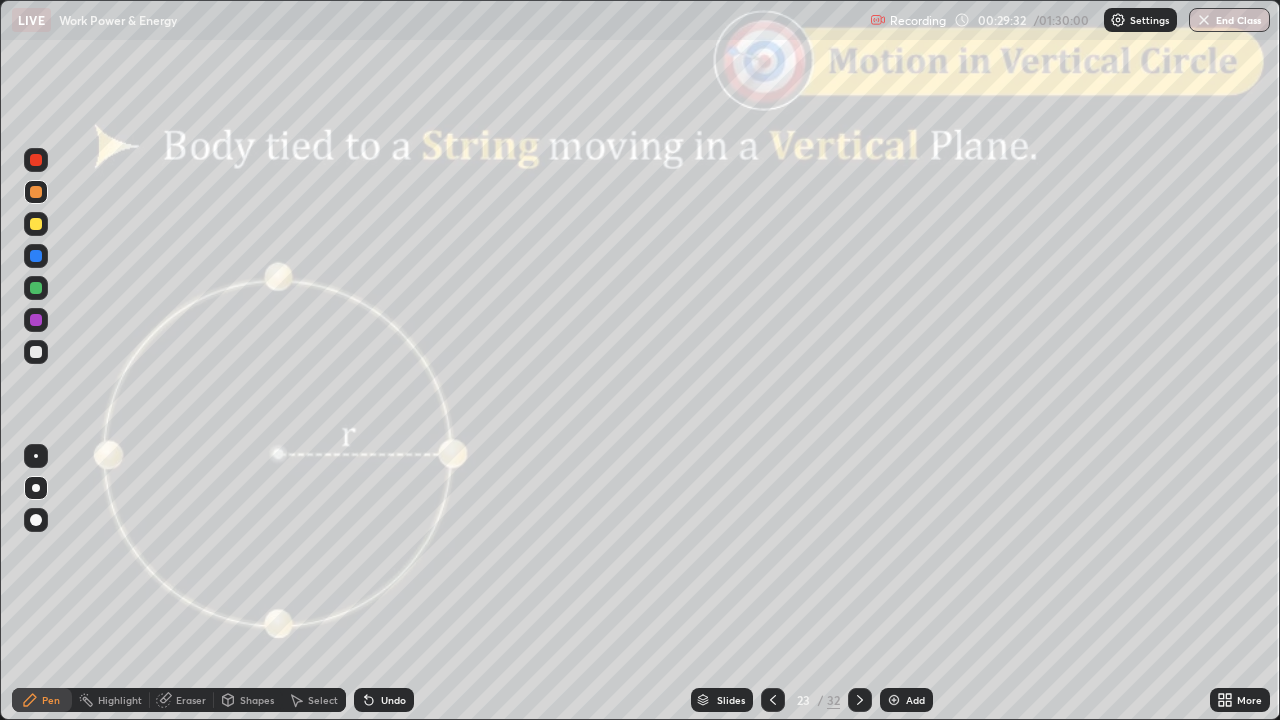 click at bounding box center (773, 700) 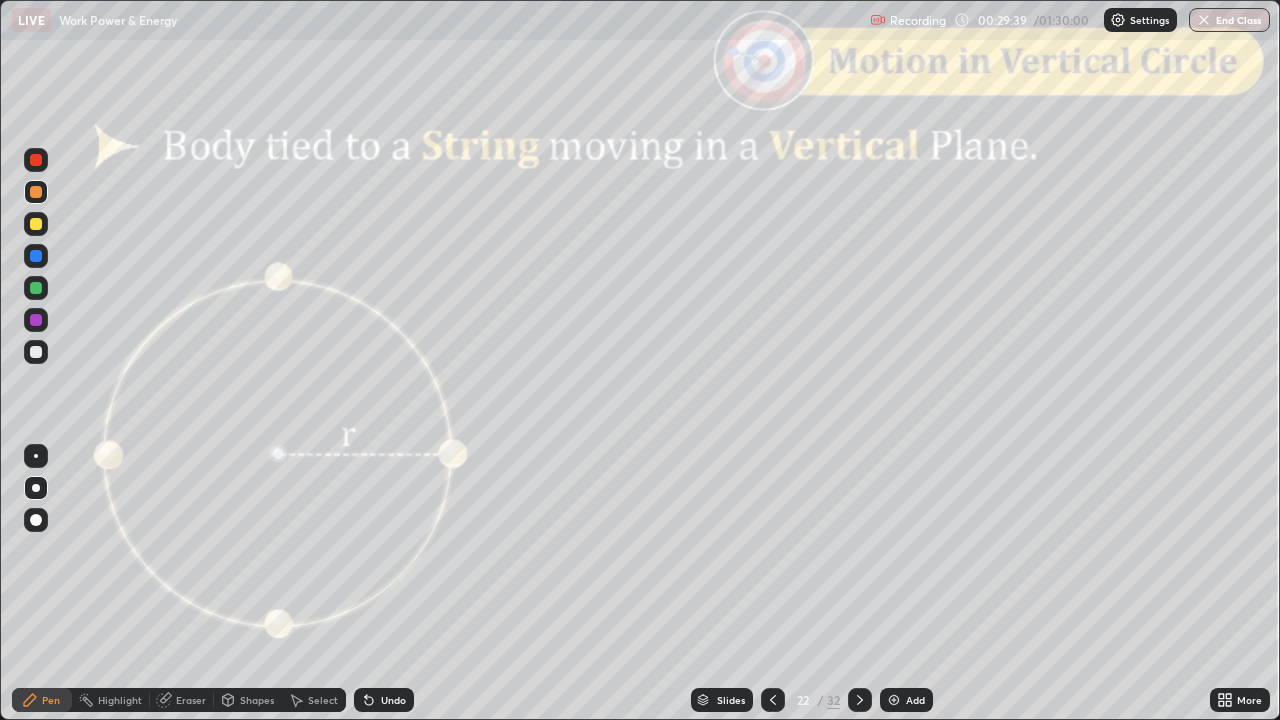 click at bounding box center [36, 352] 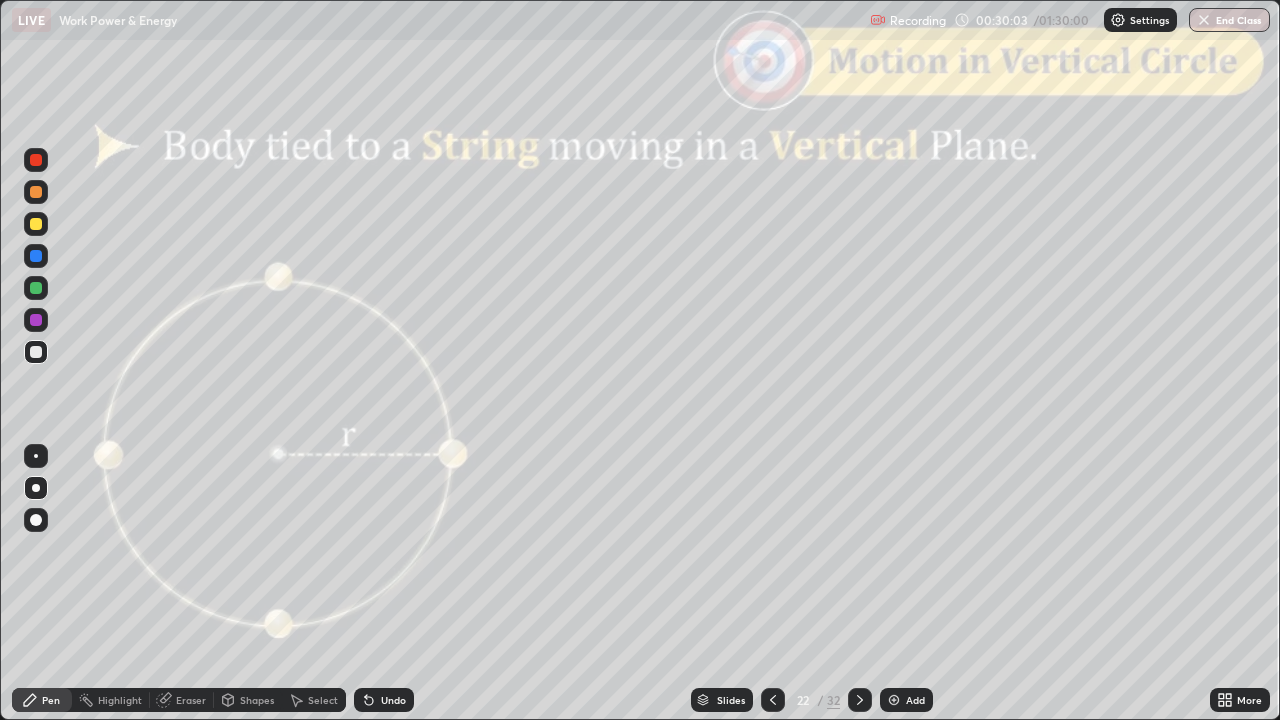 click 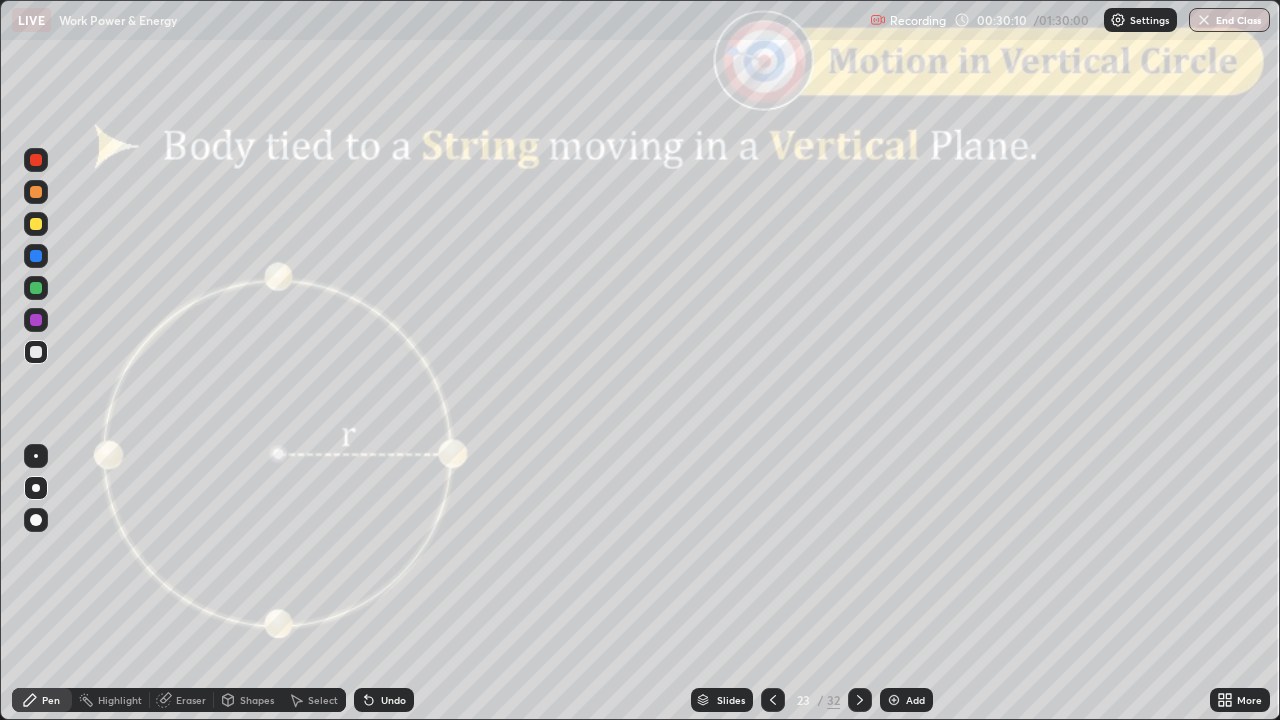 click on "Shapes" at bounding box center (257, 700) 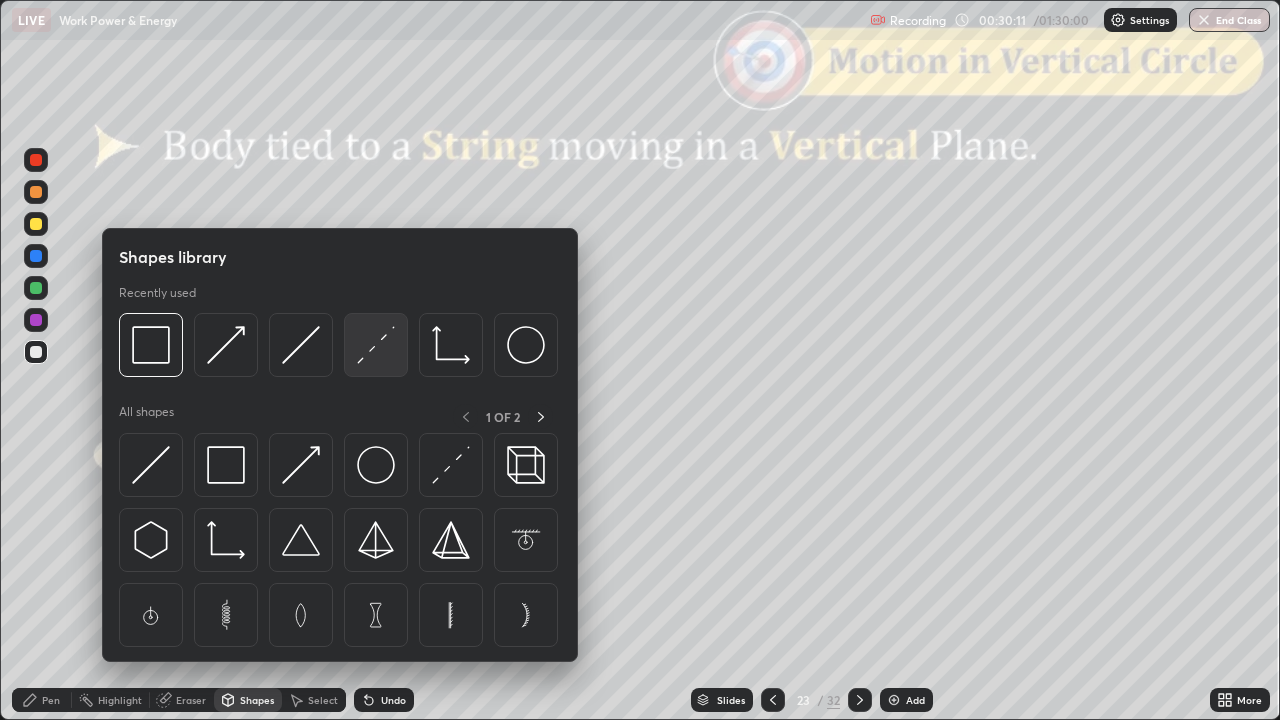 click at bounding box center [376, 345] 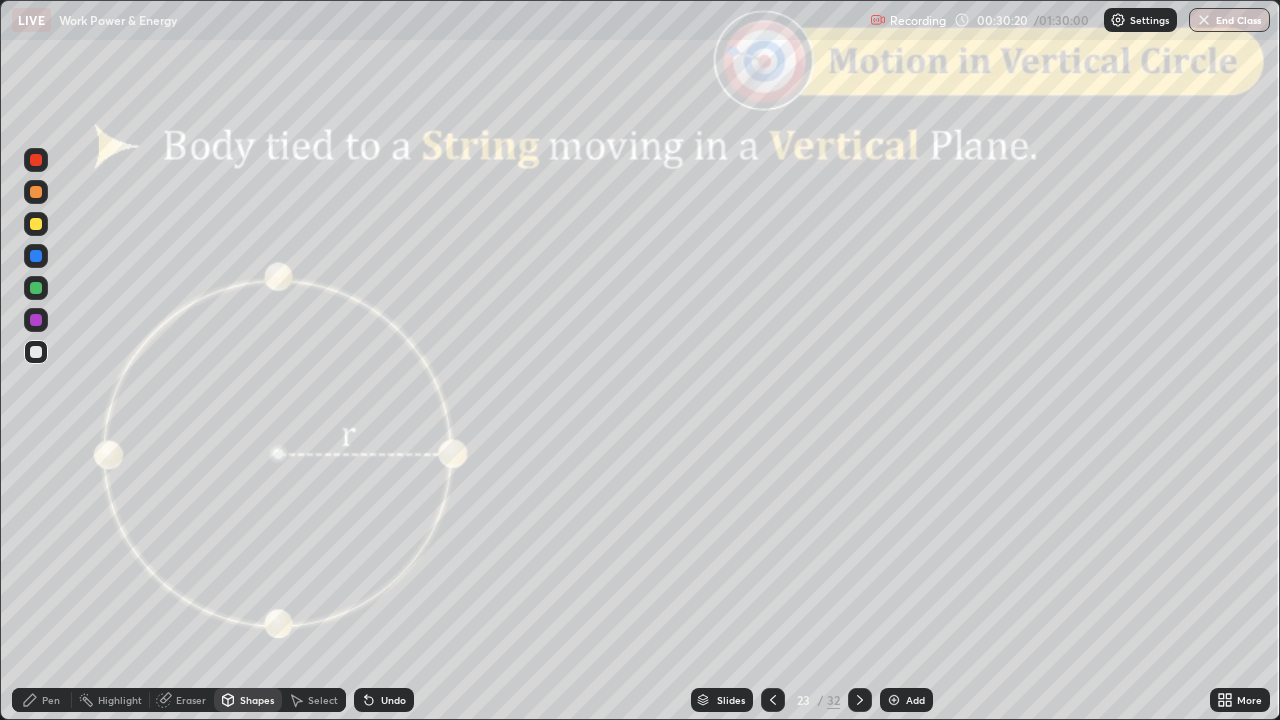 click at bounding box center (36, 352) 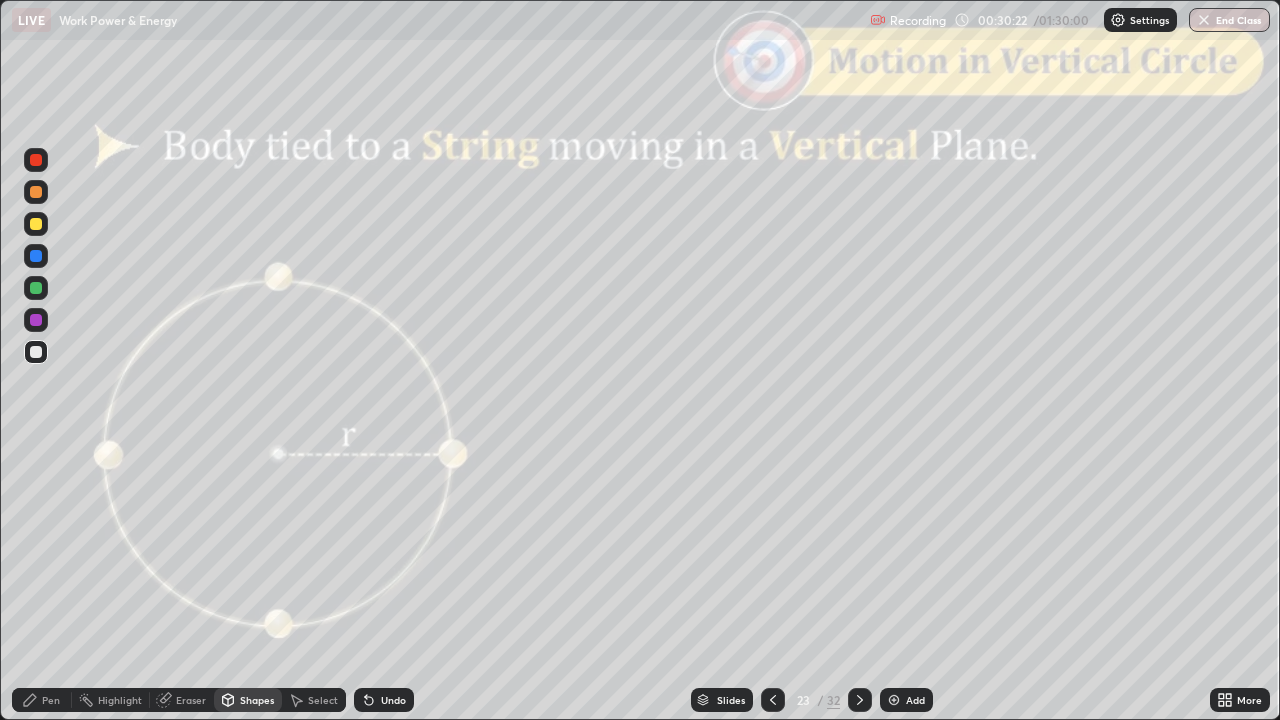 click on "Shapes" at bounding box center [257, 700] 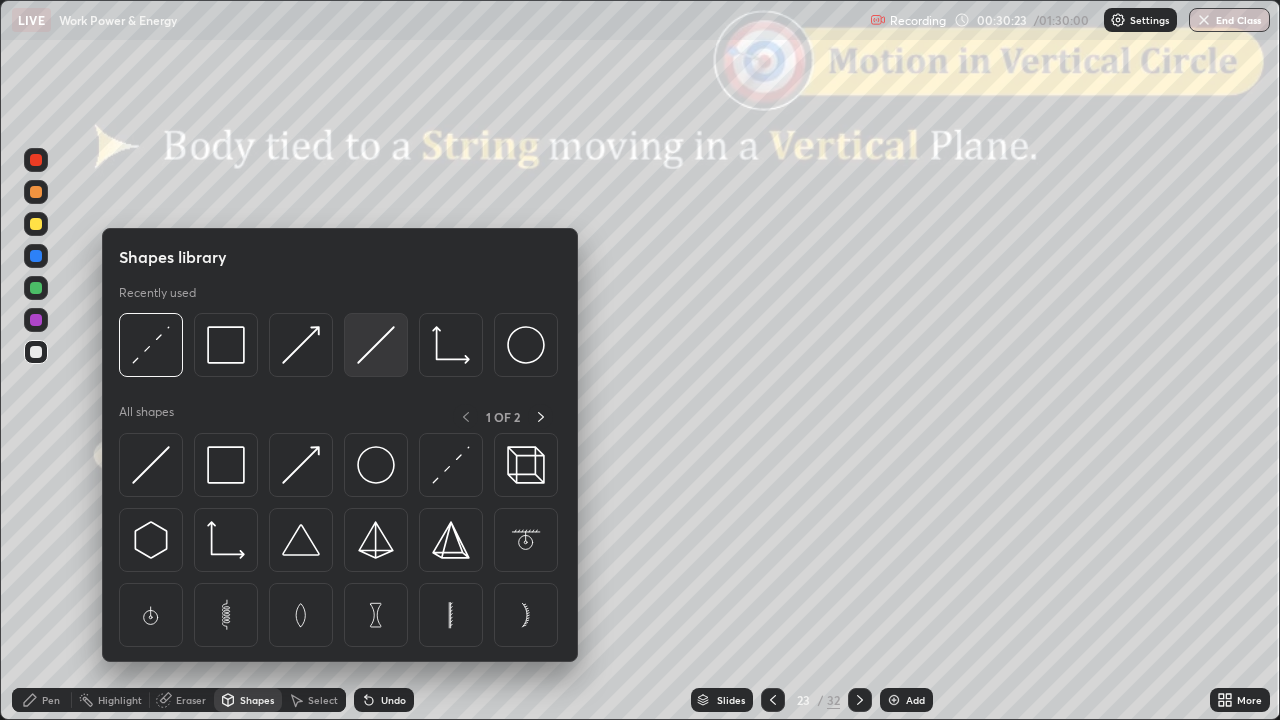 click at bounding box center [376, 345] 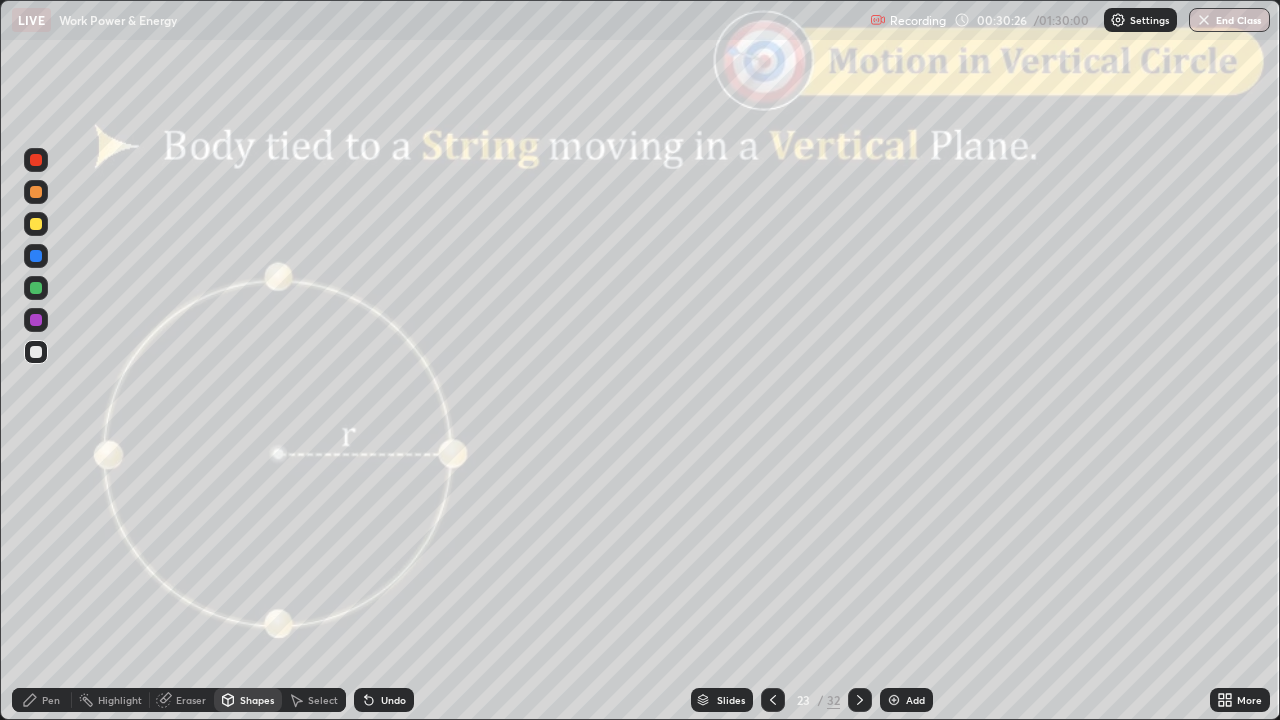 click on "Pen" at bounding box center [42, 700] 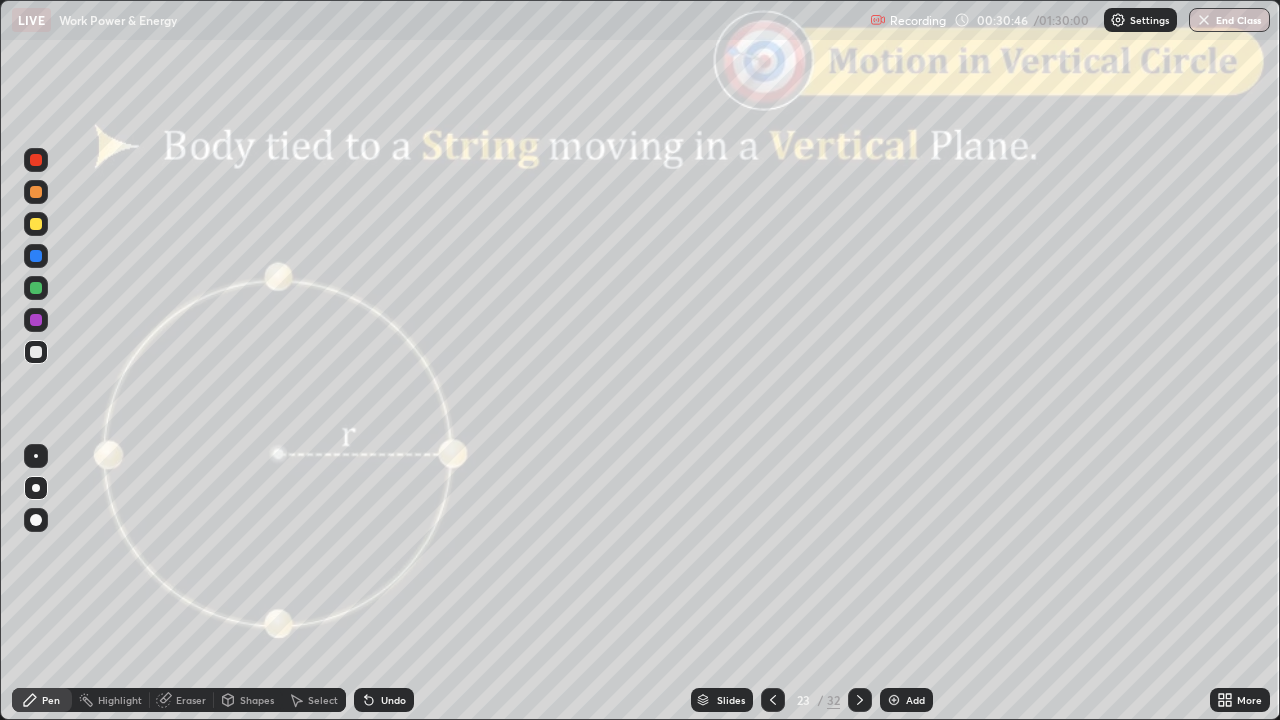 click on "Shapes" at bounding box center [248, 700] 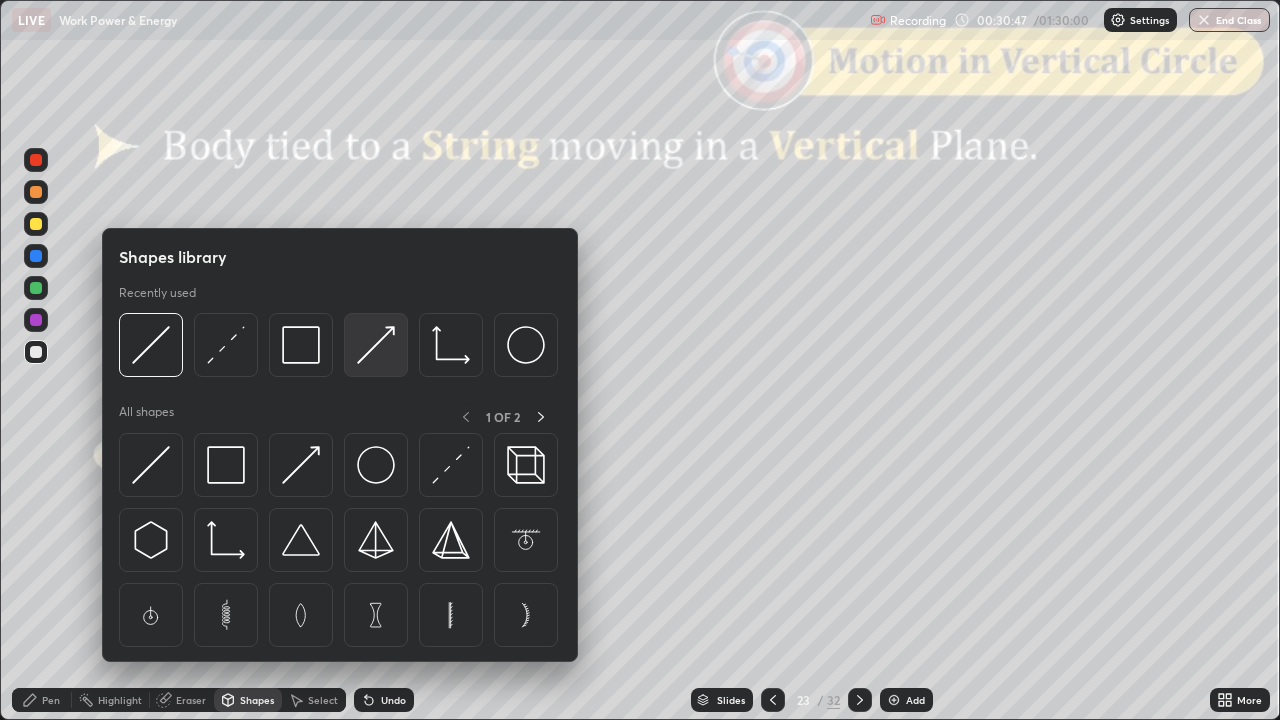 click at bounding box center (376, 345) 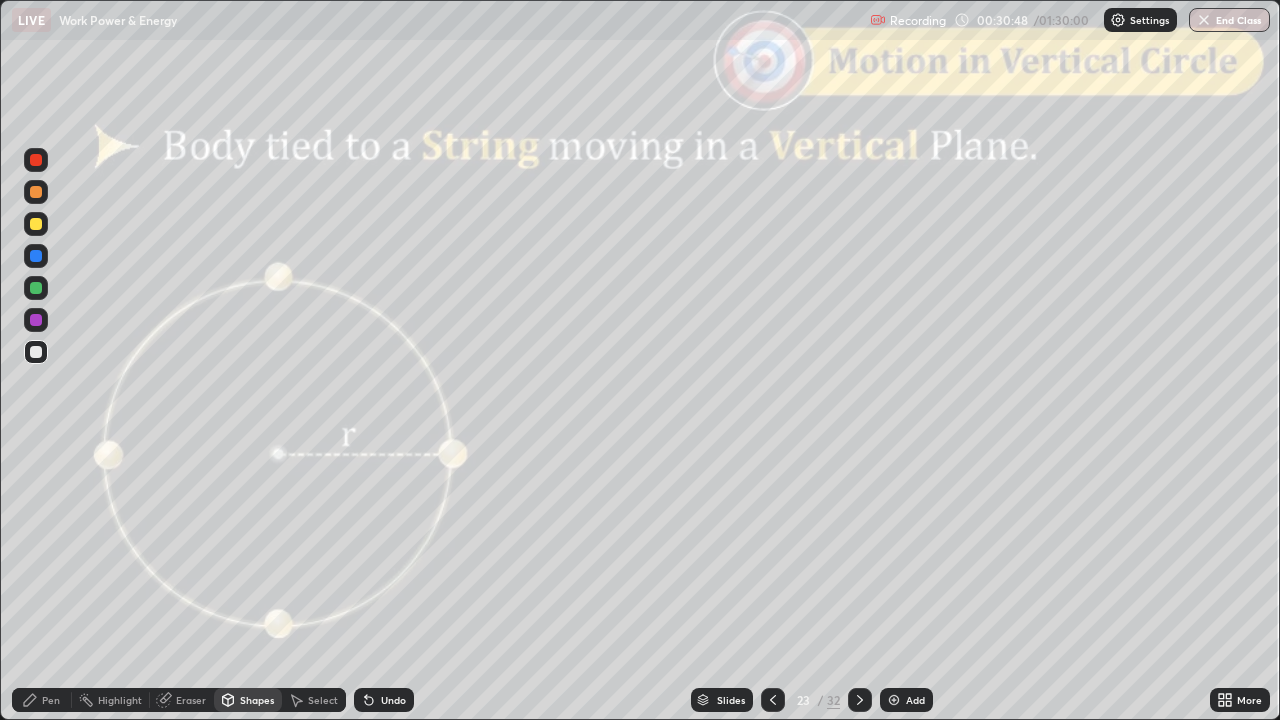click at bounding box center [36, 160] 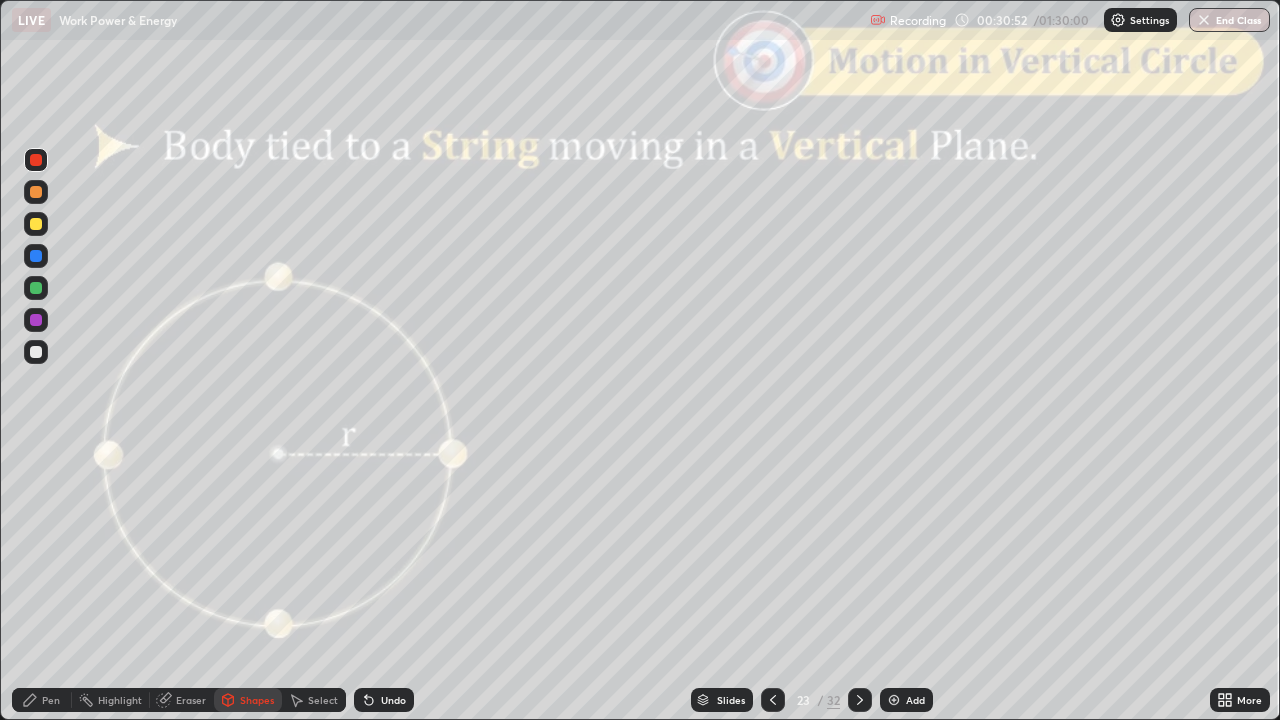 click on "Pen" at bounding box center (42, 700) 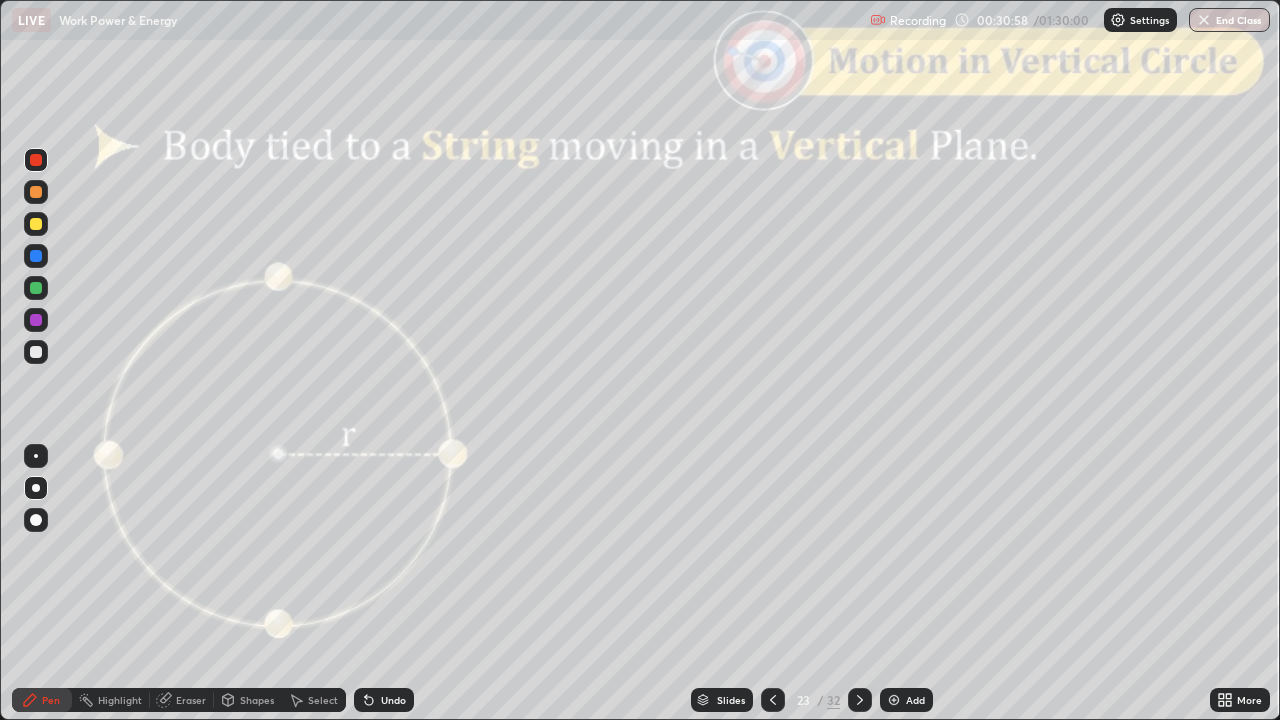 click on "Shapes" at bounding box center [248, 700] 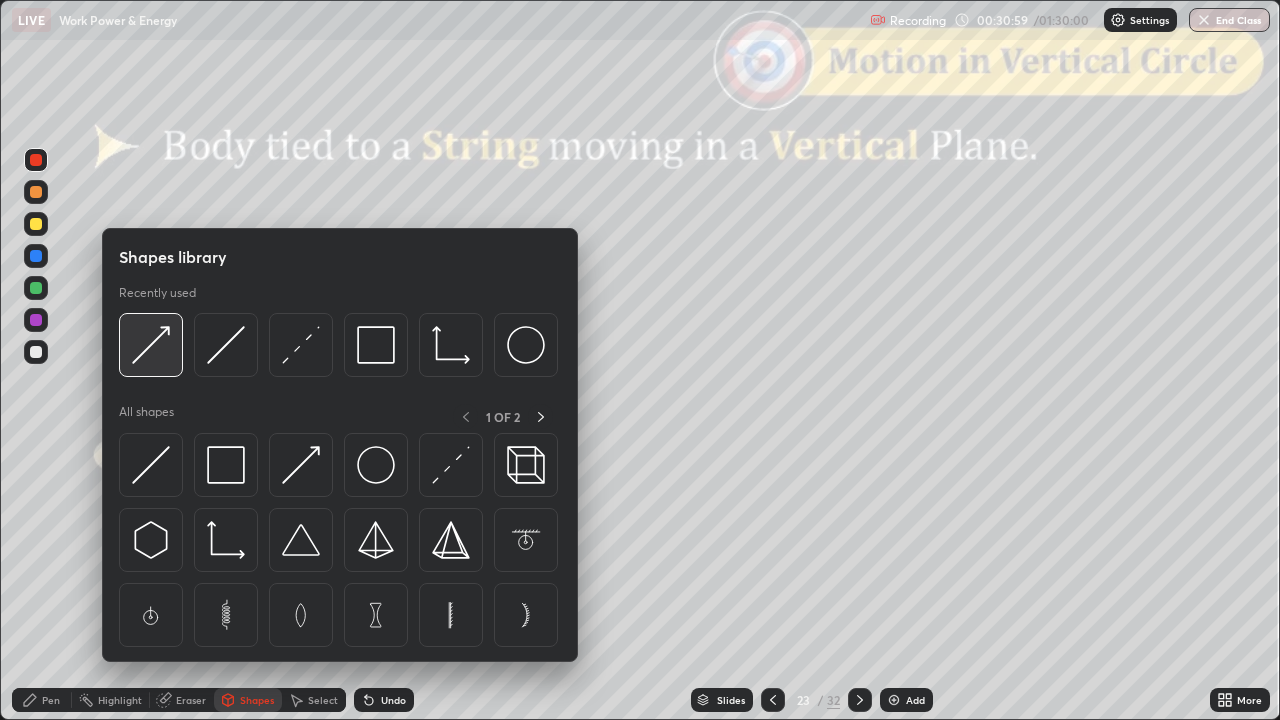 click at bounding box center (151, 345) 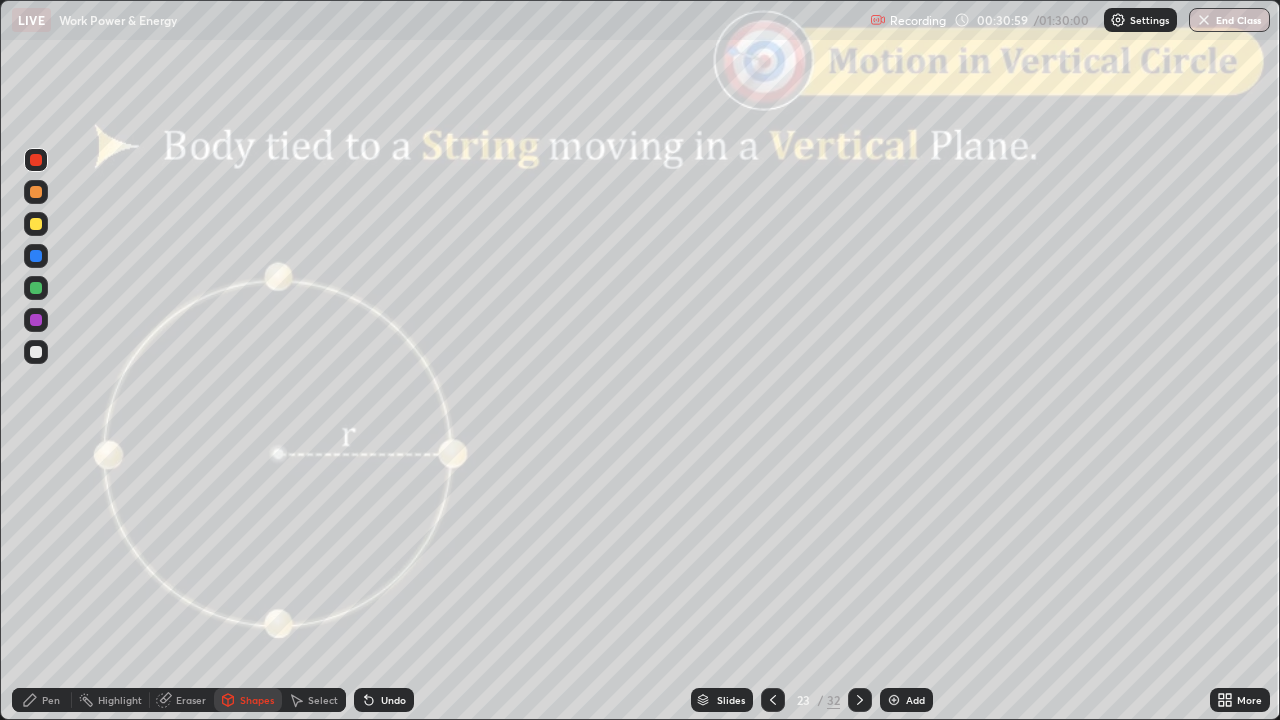 click at bounding box center [36, 192] 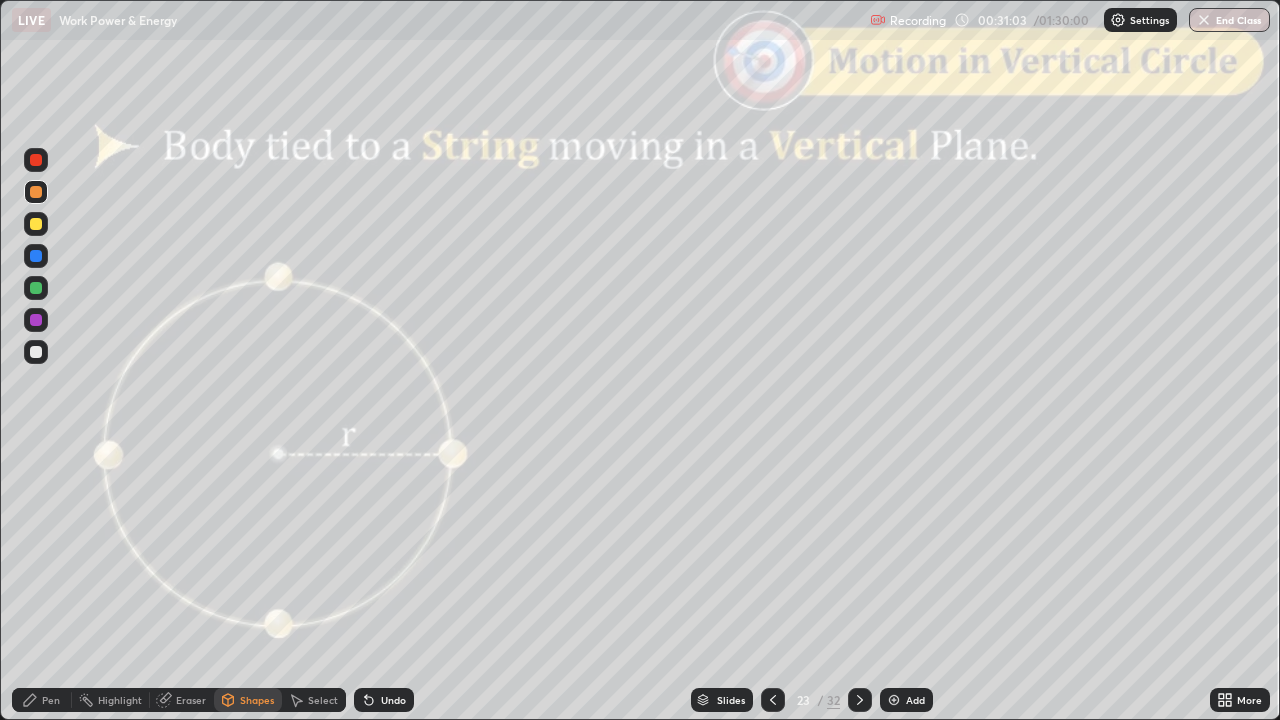 click on "Pen" at bounding box center (42, 700) 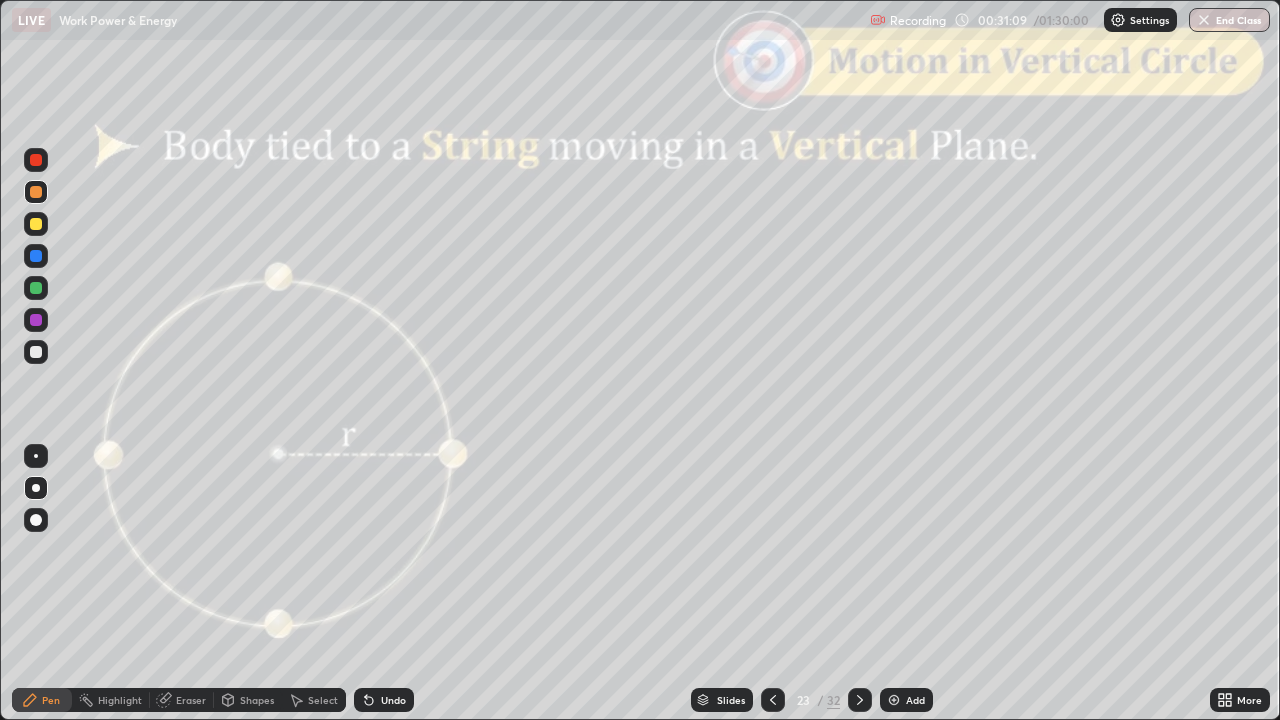 click on "Shapes" at bounding box center (257, 700) 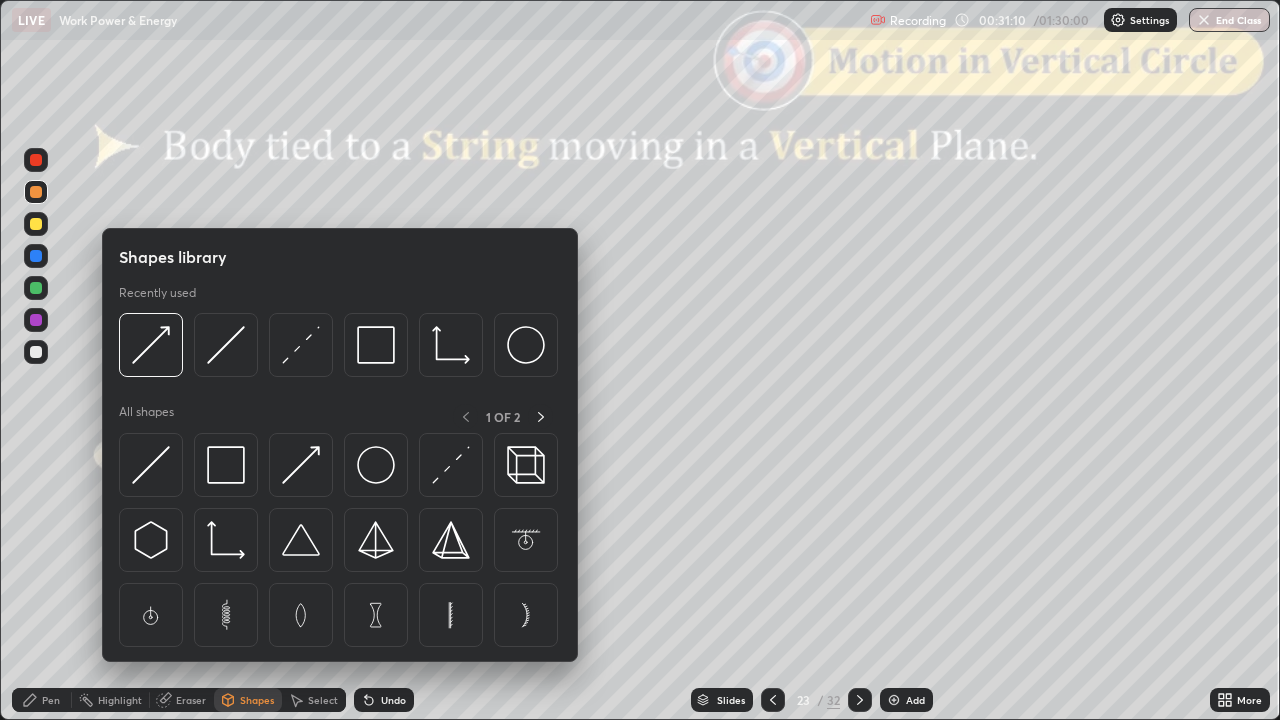 click at bounding box center (36, 288) 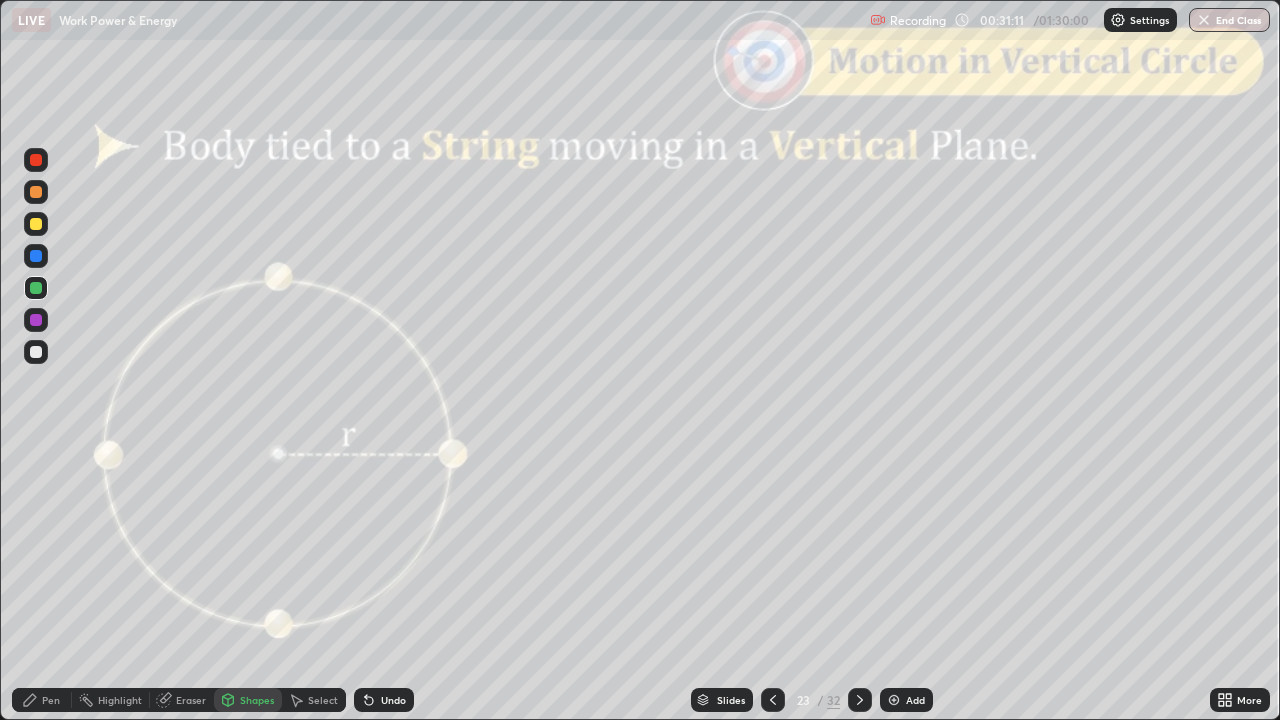 click on "Shapes" at bounding box center [248, 700] 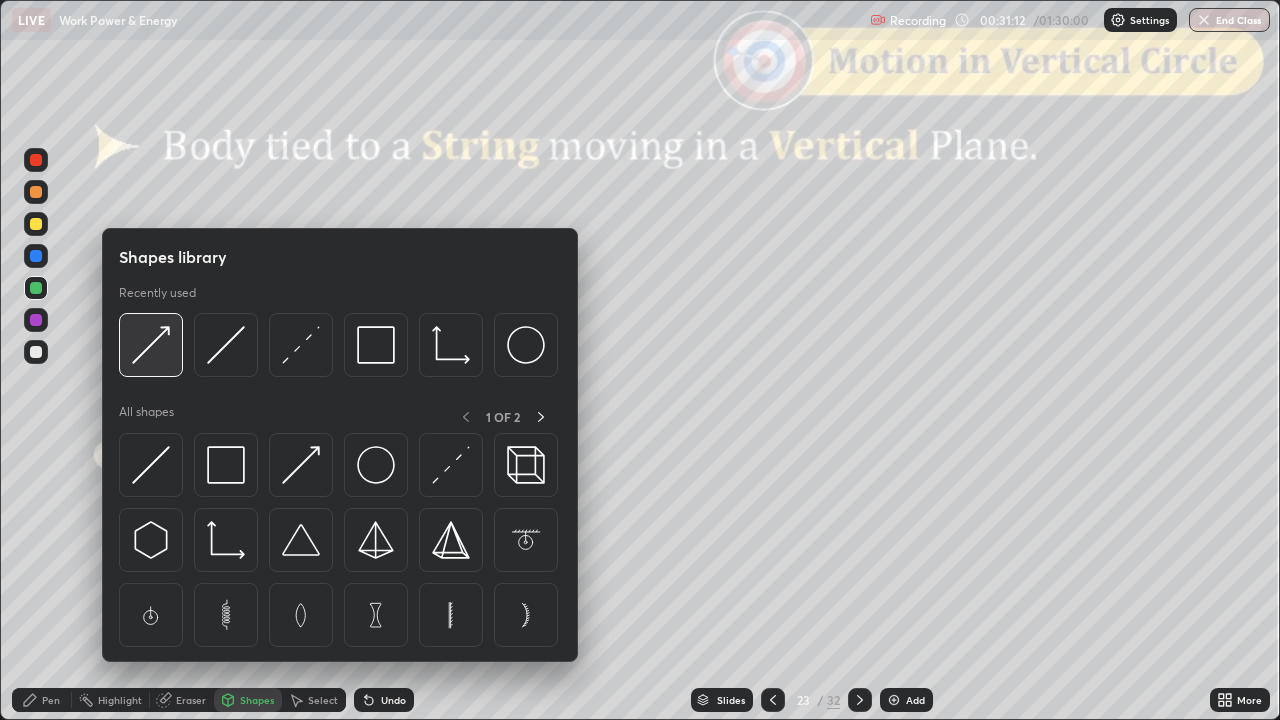click at bounding box center [151, 345] 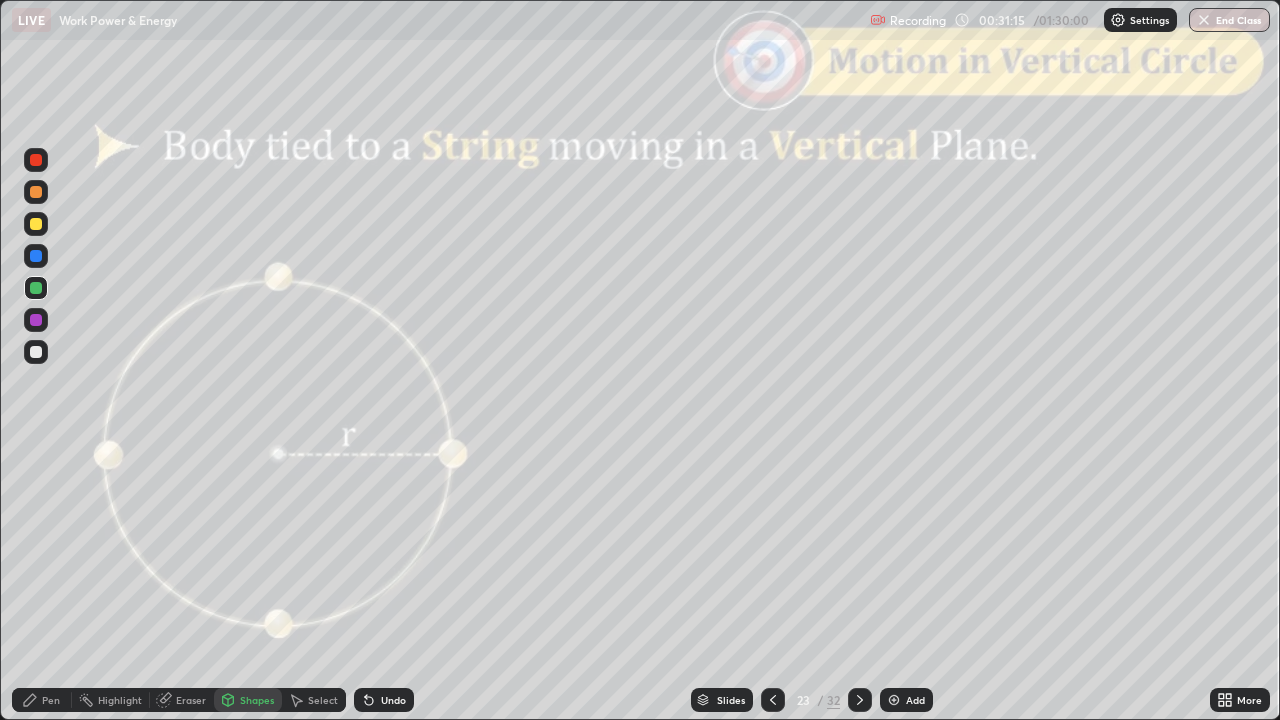 click on "Pen" at bounding box center (42, 700) 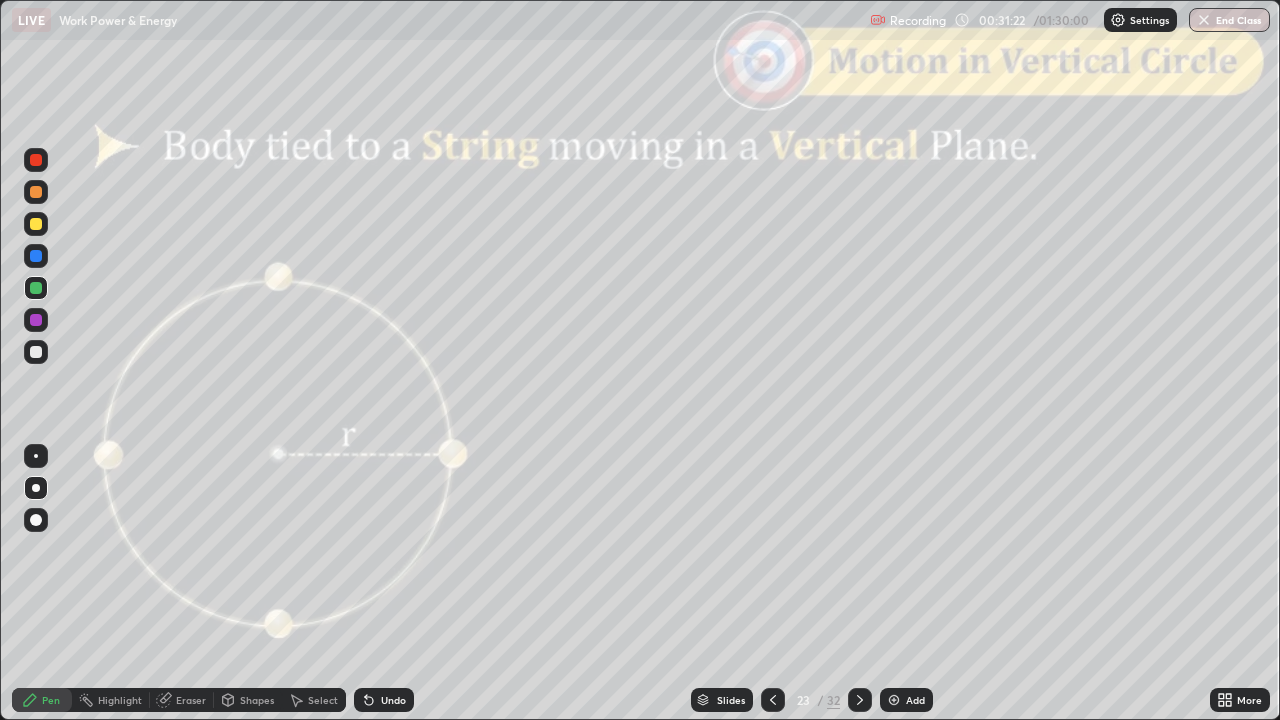 click on "Shapes" at bounding box center (257, 700) 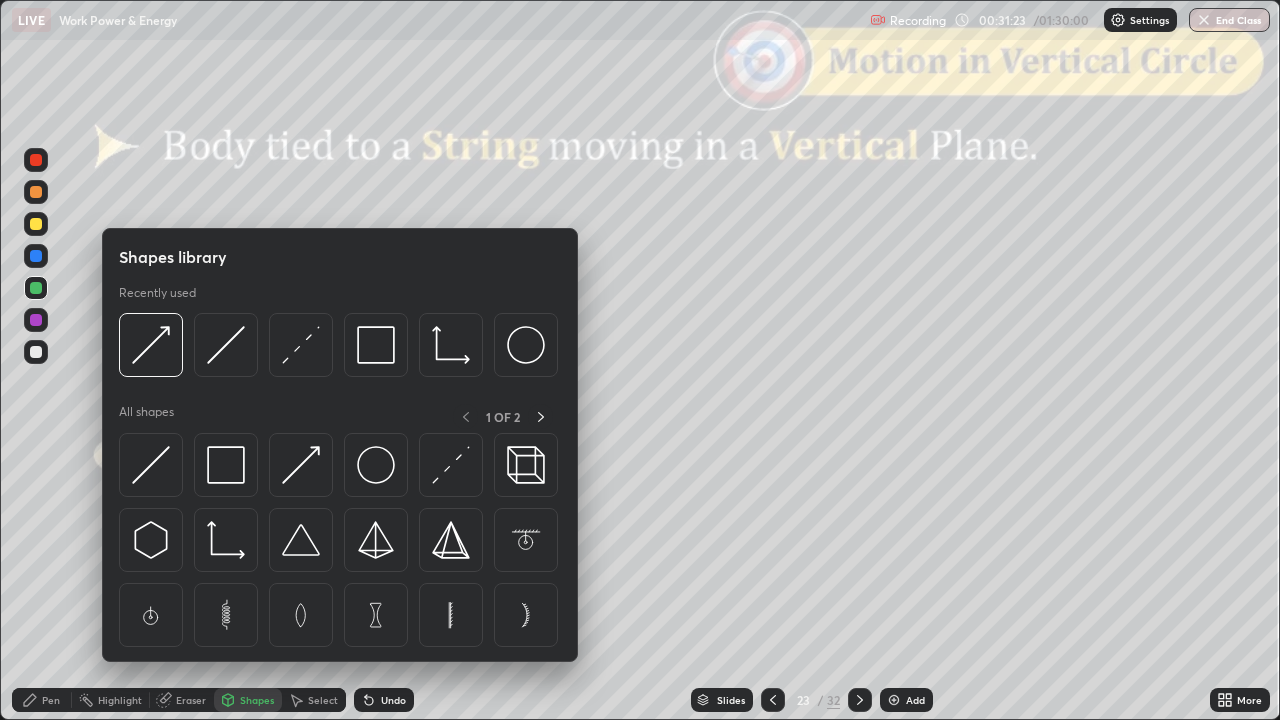 click at bounding box center [301, 345] 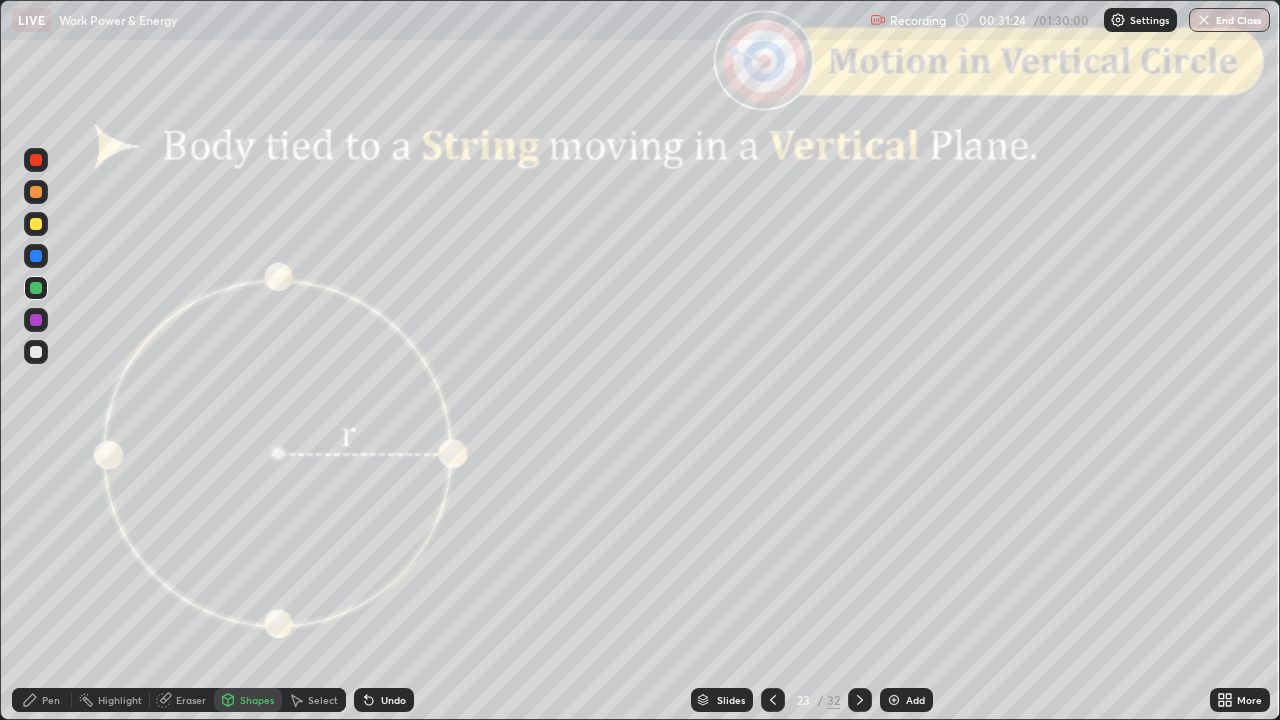 click at bounding box center [36, 352] 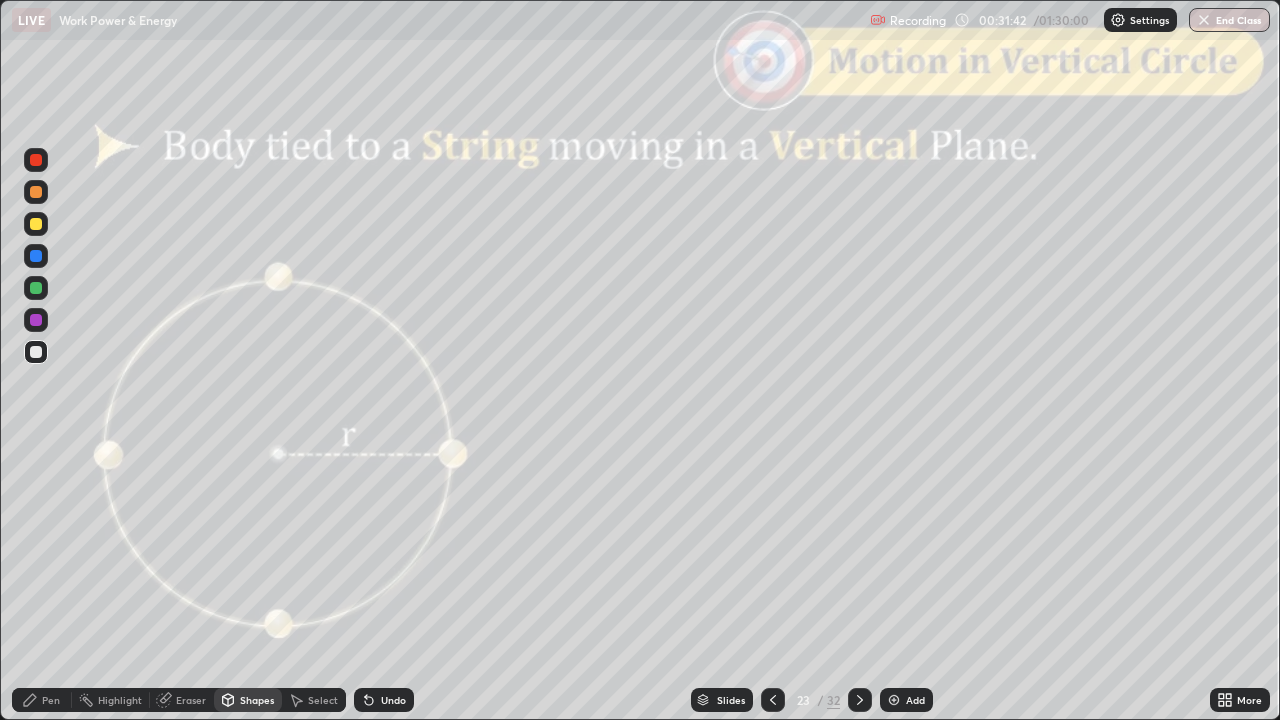 click at bounding box center [36, 160] 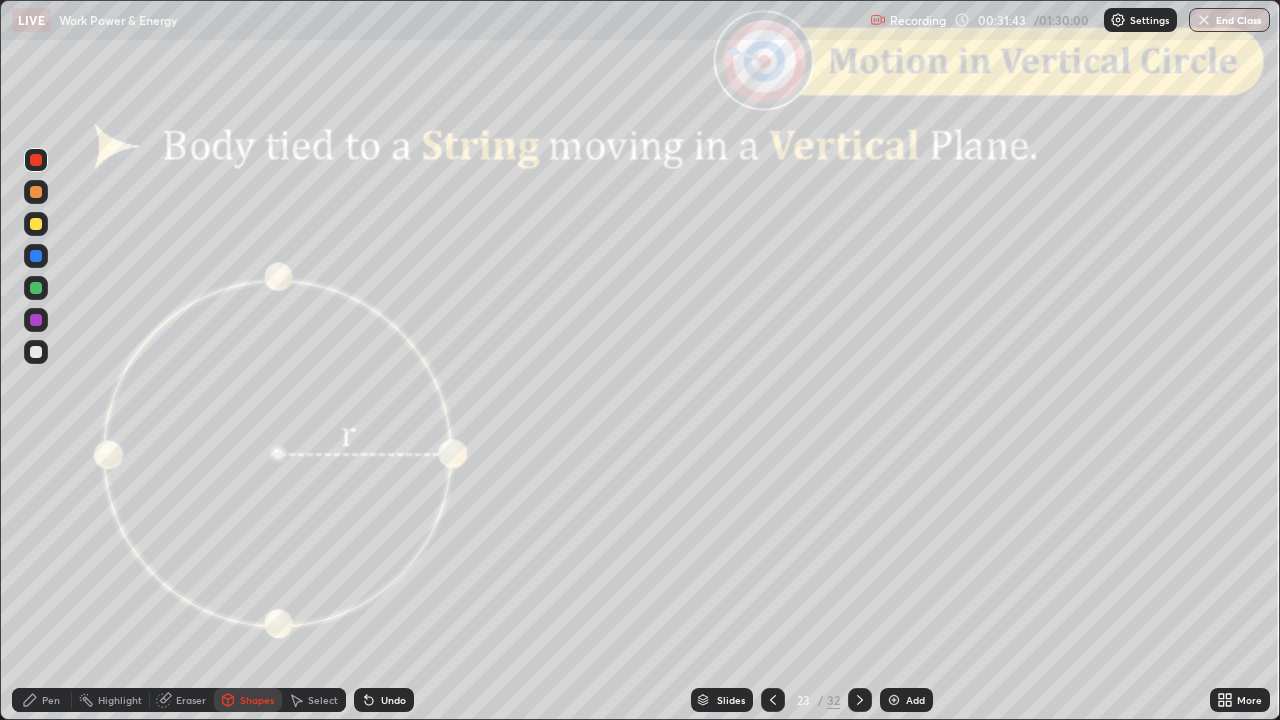 click 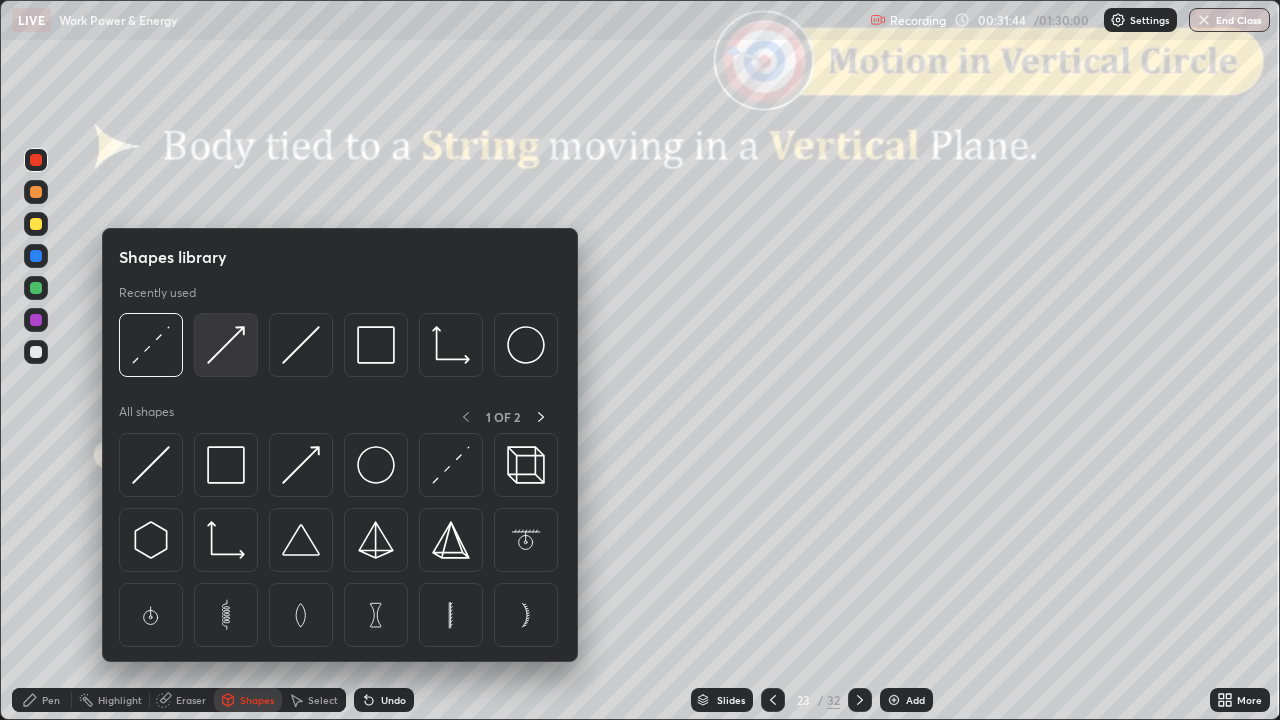 click at bounding box center [226, 345] 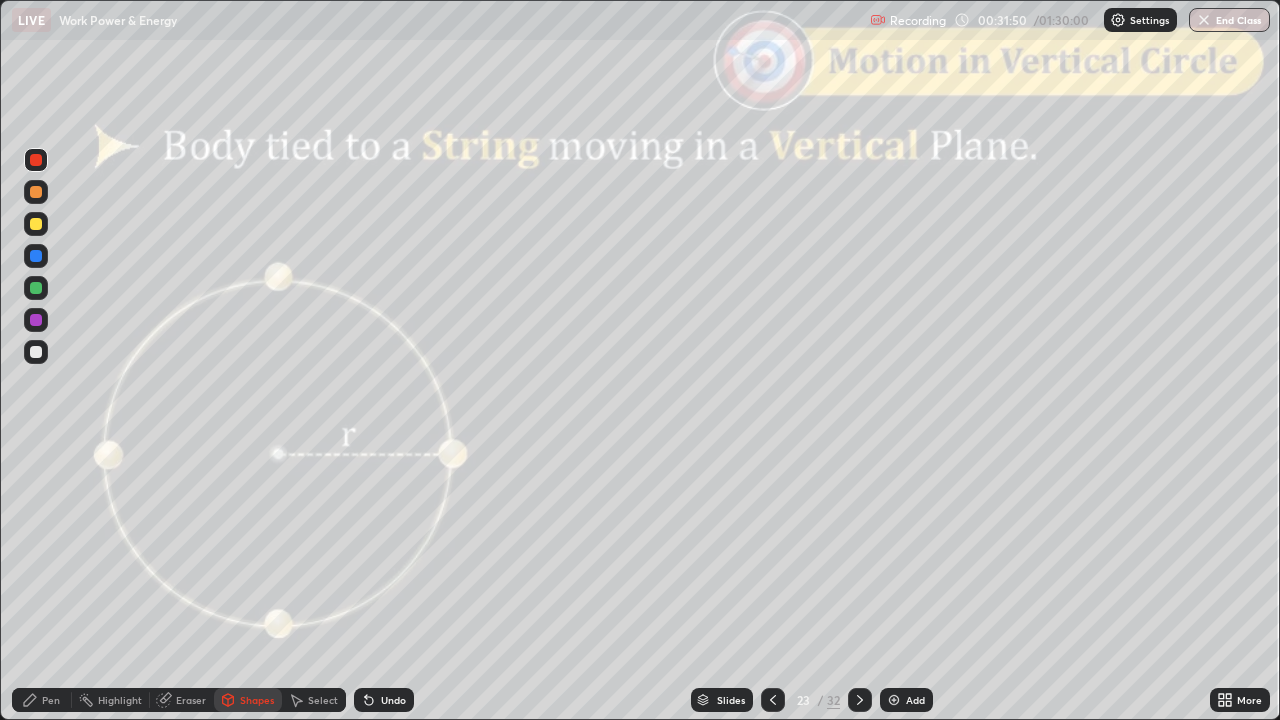 click on "Pen" at bounding box center (42, 700) 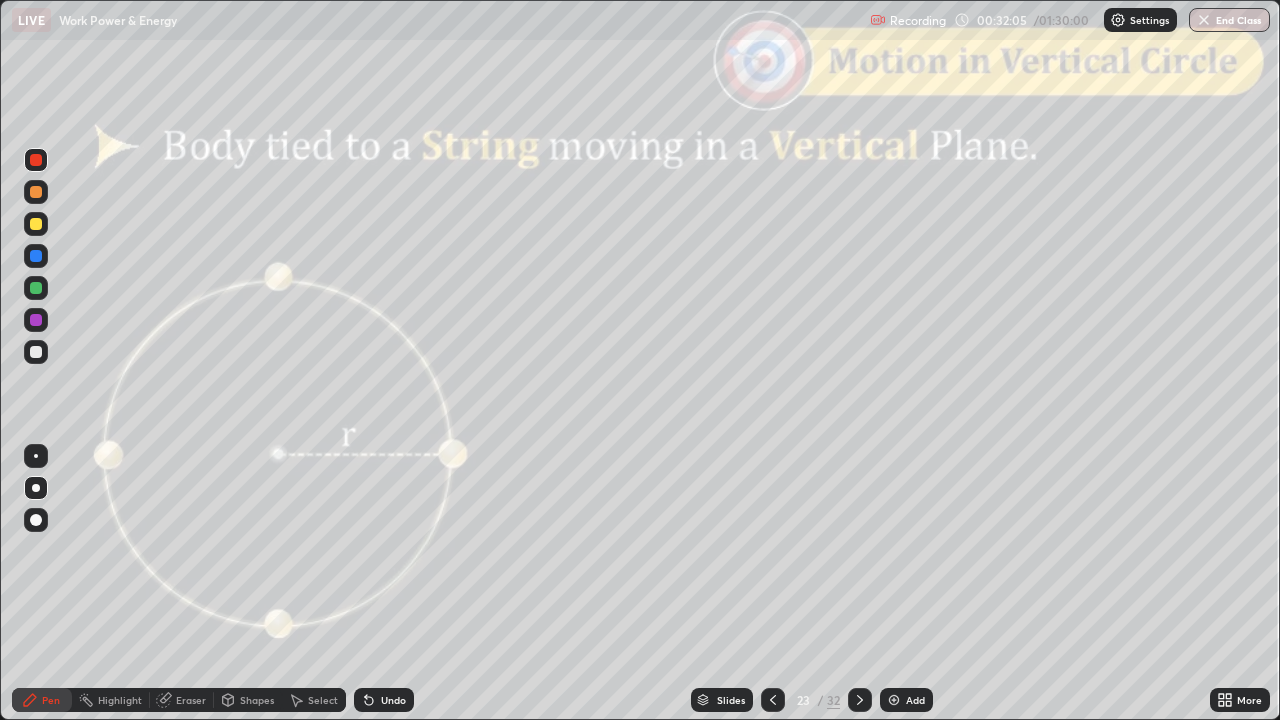 click at bounding box center [36, 352] 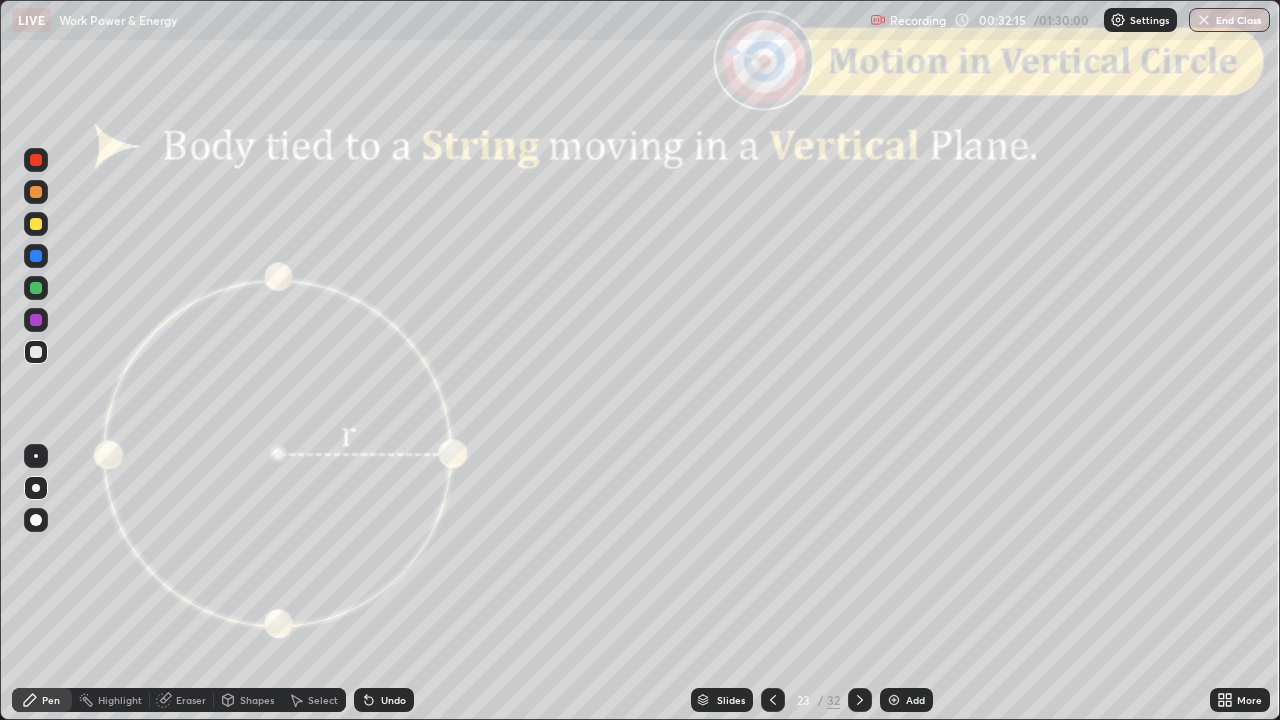 click at bounding box center (36, 192) 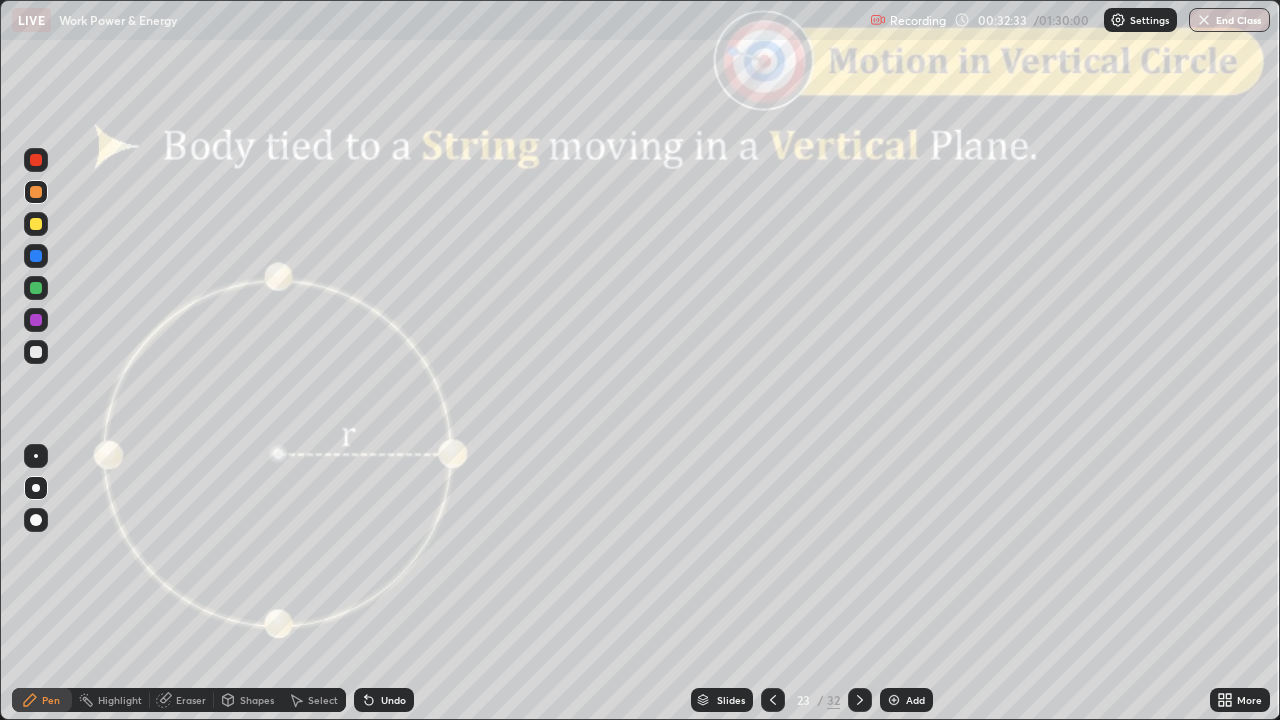 click on "Shapes" at bounding box center [257, 700] 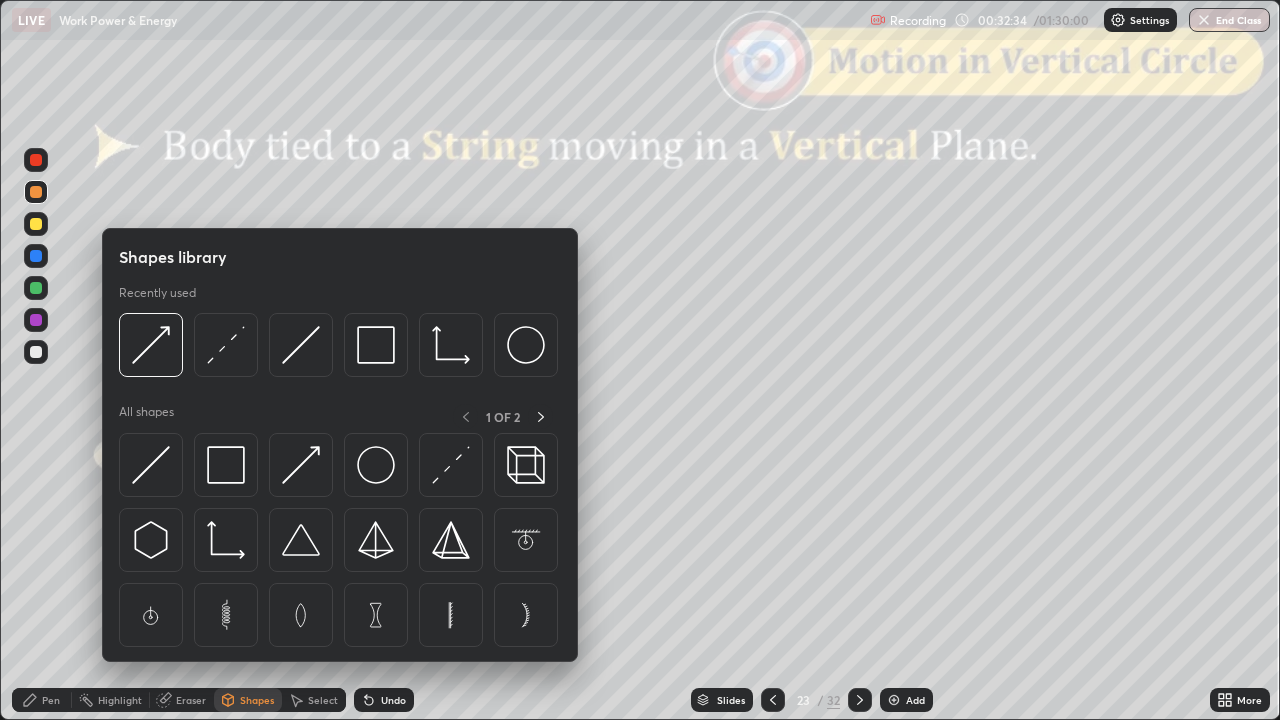 click at bounding box center [376, 345] 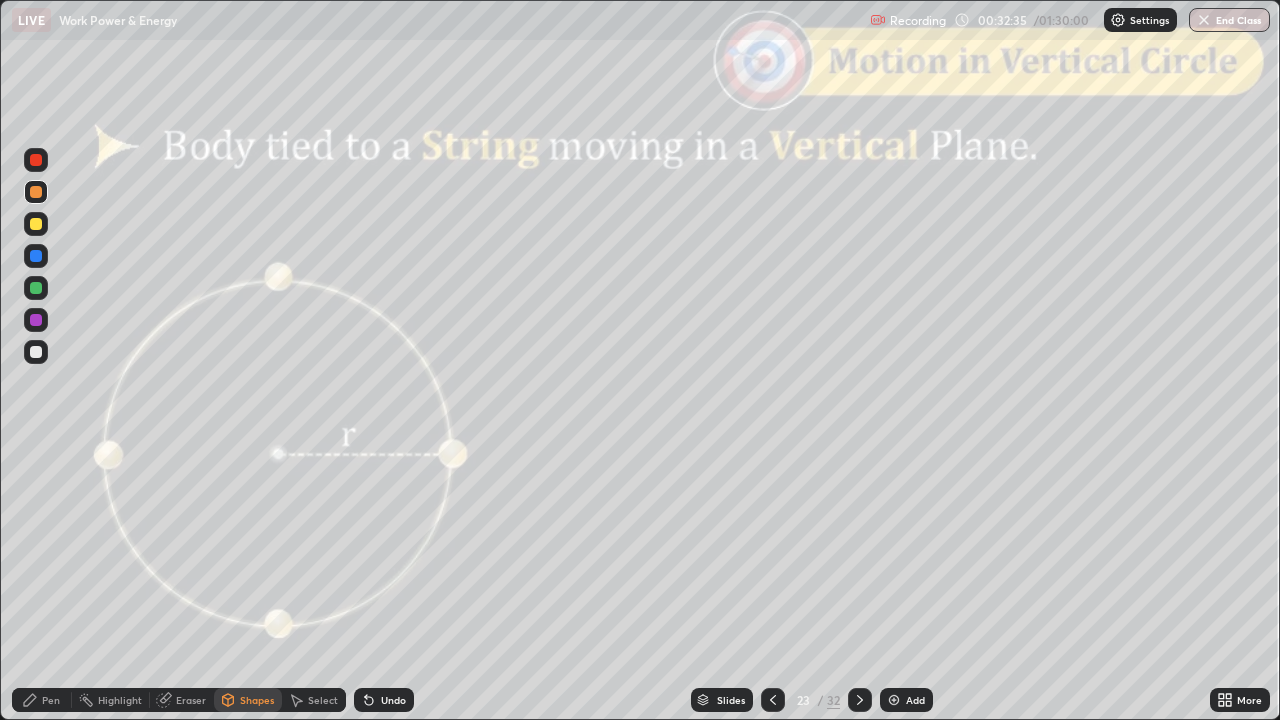 click at bounding box center [36, 160] 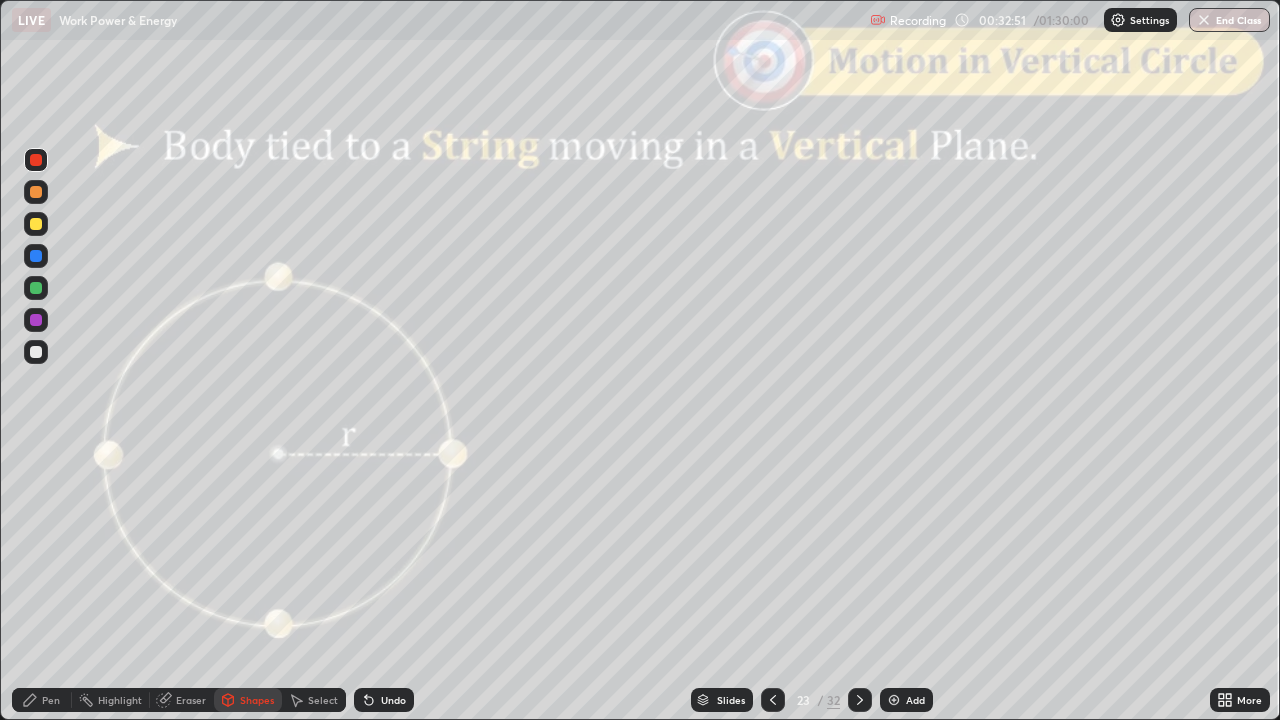click on "Shapes" at bounding box center (257, 700) 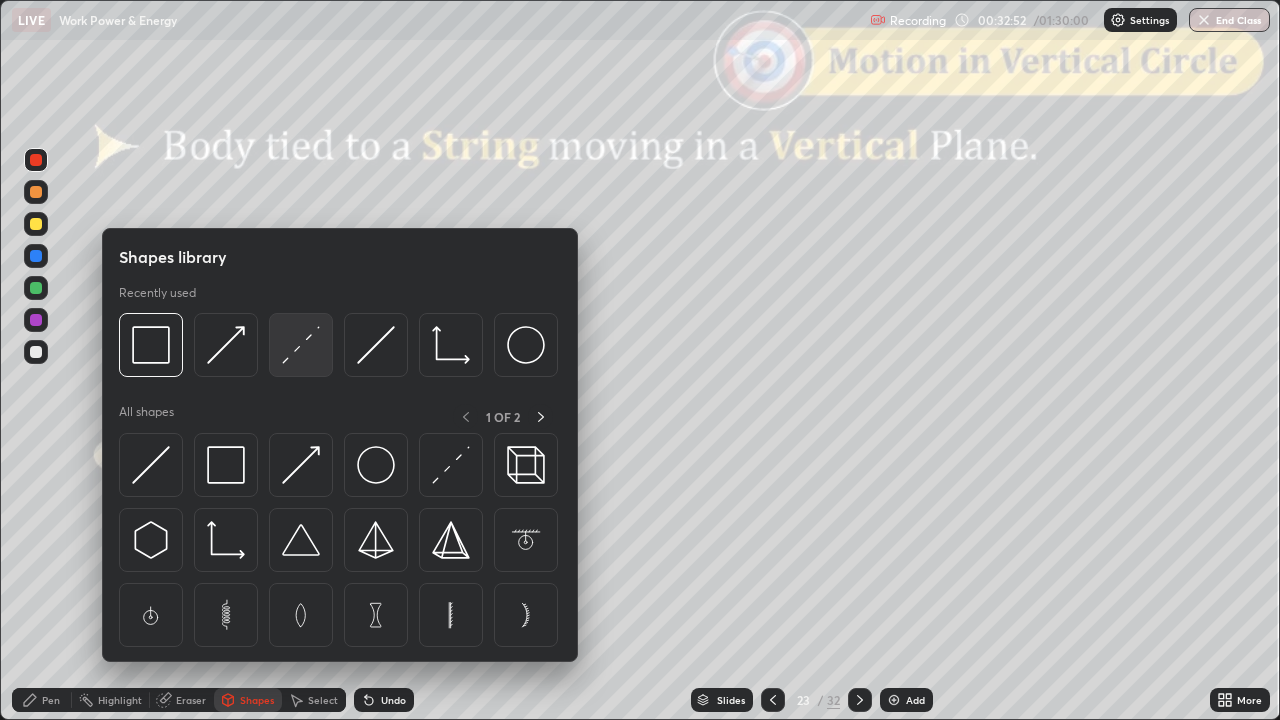 click at bounding box center [301, 345] 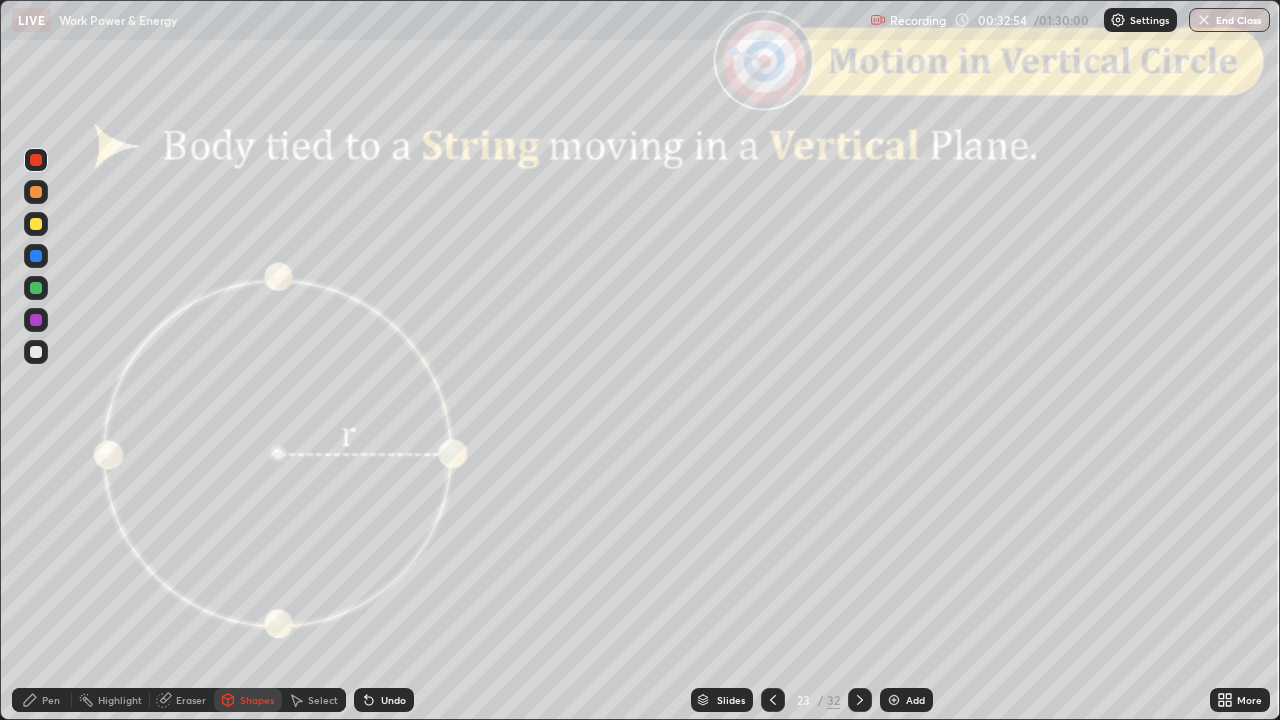 click on "Undo" at bounding box center [384, 700] 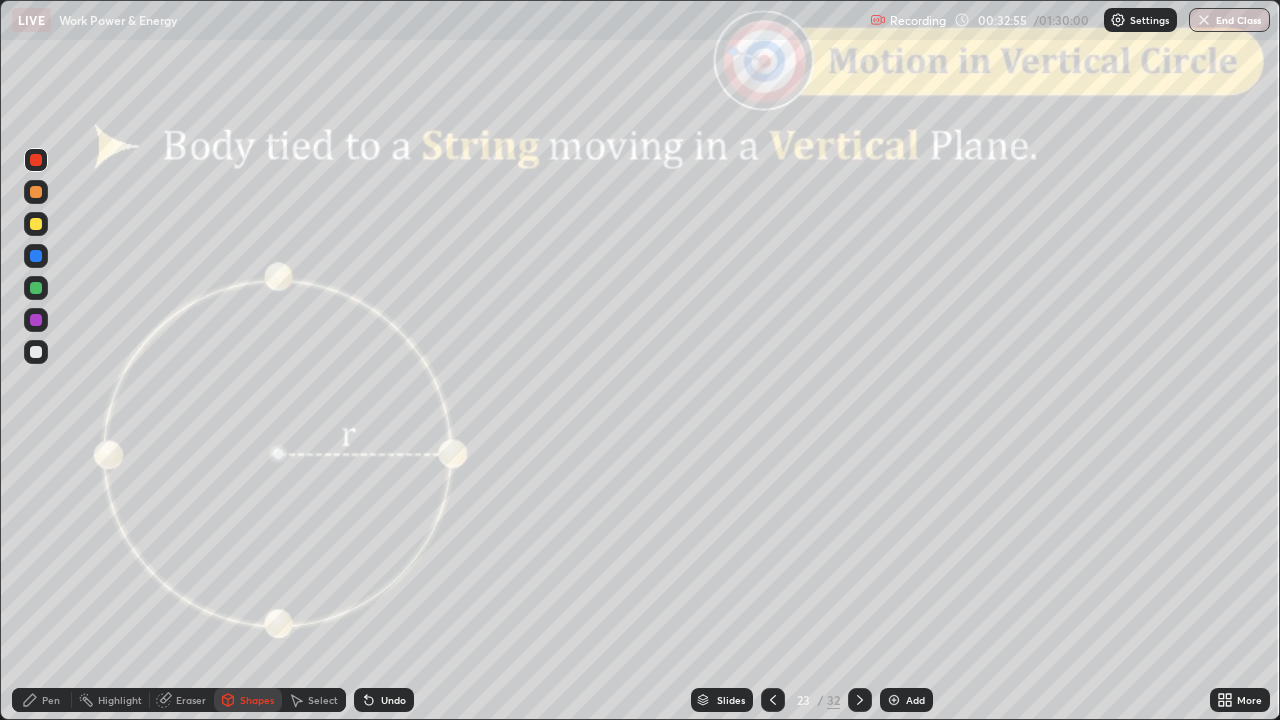 click on "Shapes" at bounding box center (257, 700) 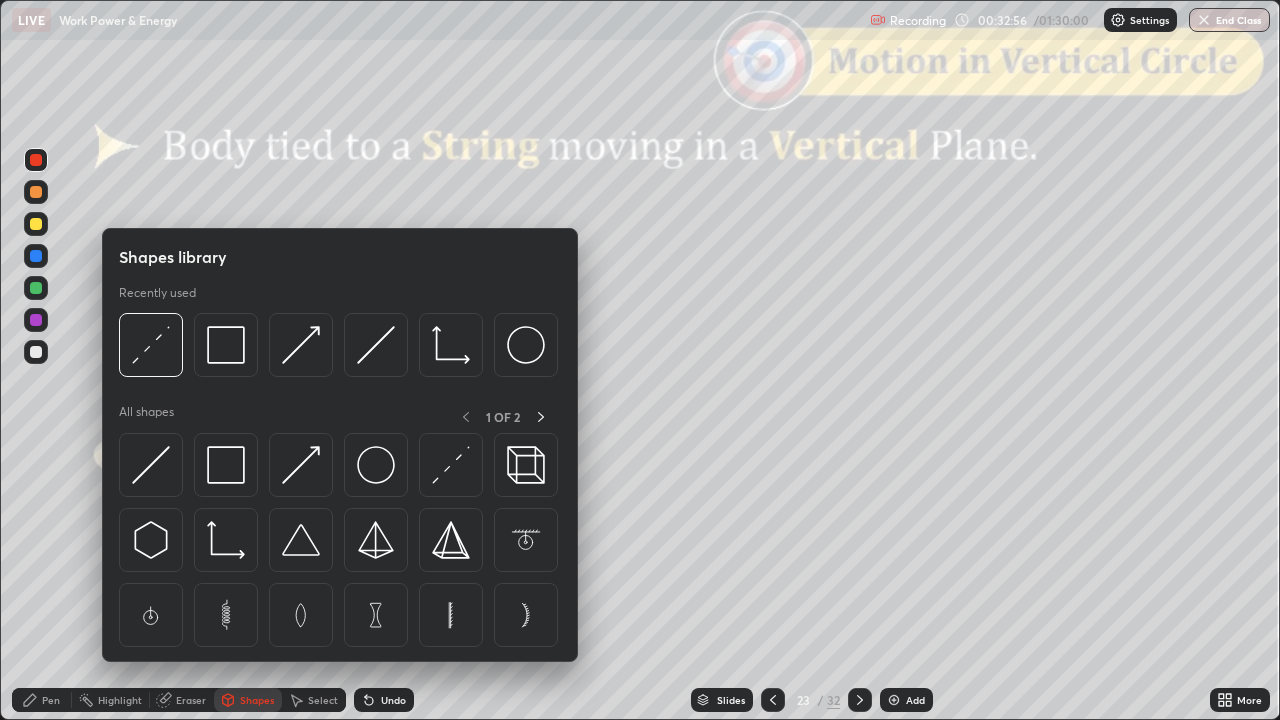 click on "Pen" at bounding box center [51, 700] 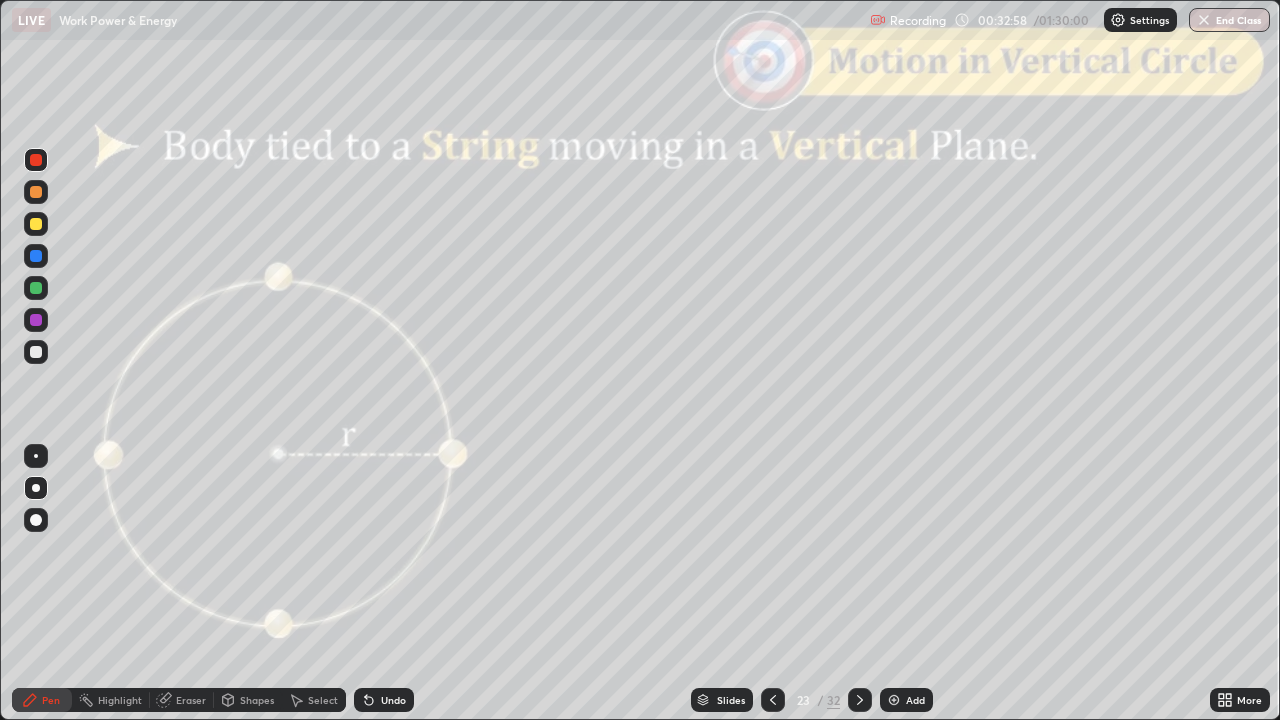 click at bounding box center (36, 352) 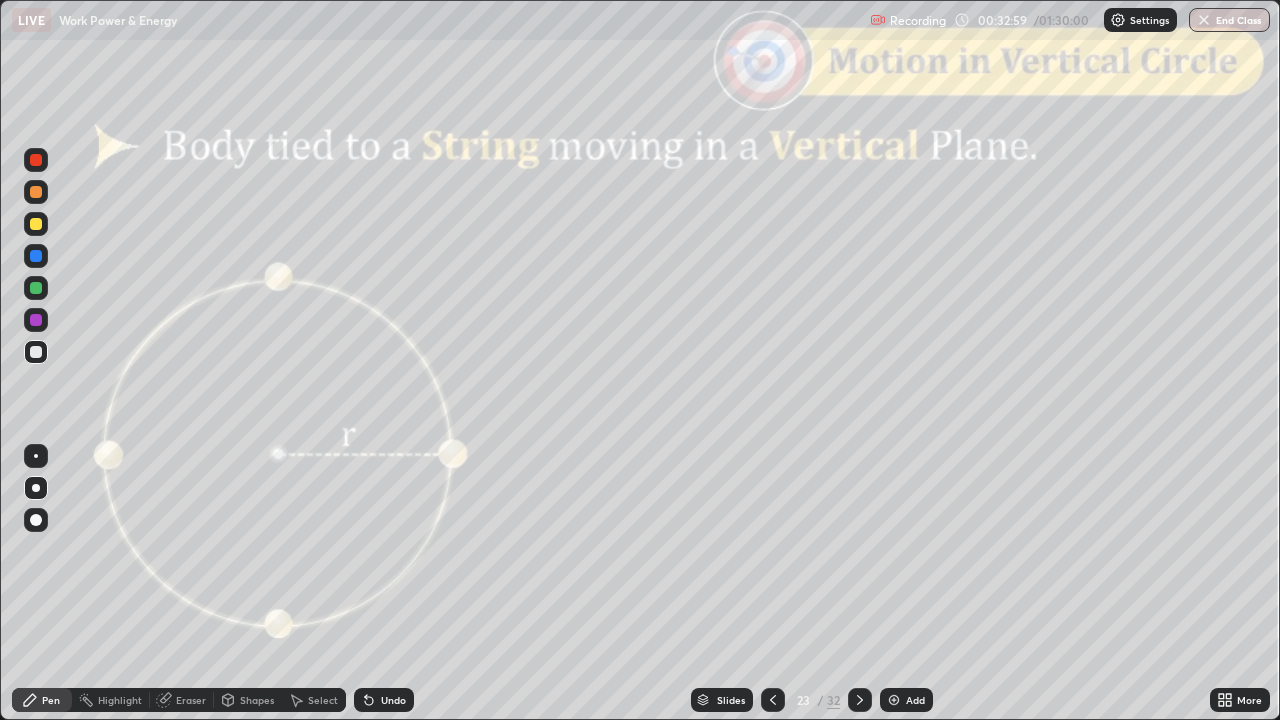 click on "Shapes" at bounding box center (257, 700) 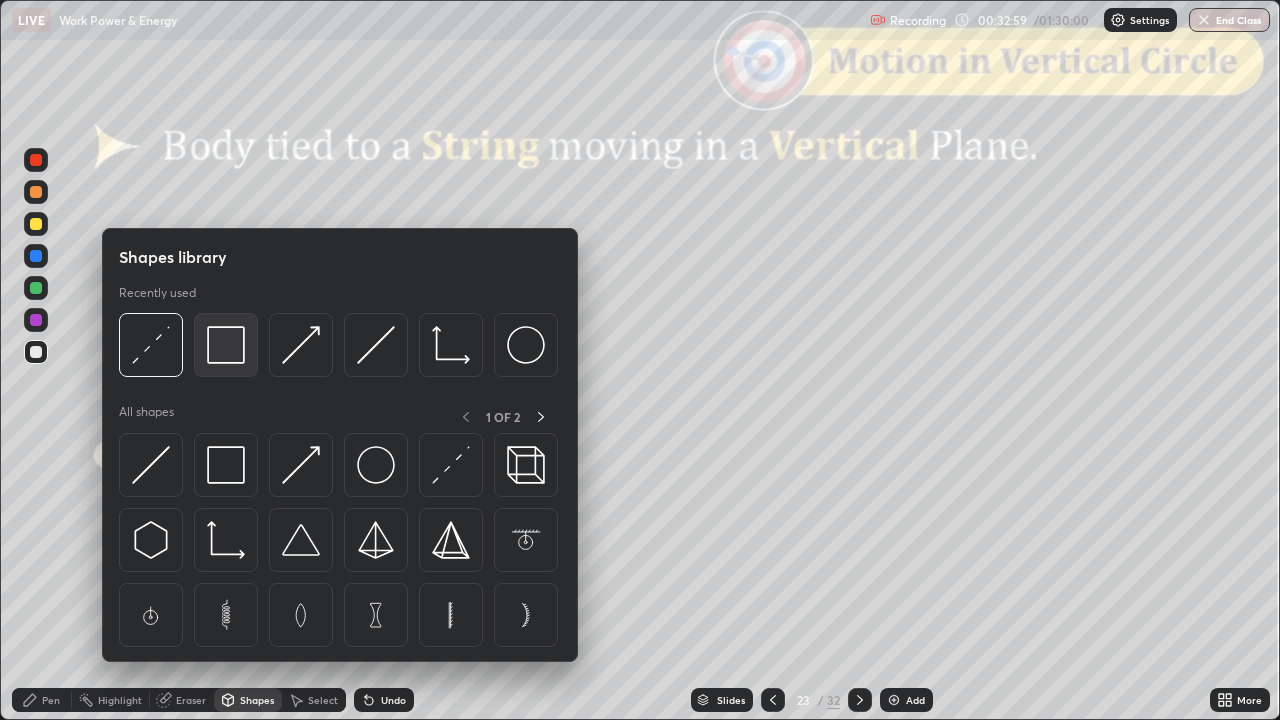 click at bounding box center [226, 345] 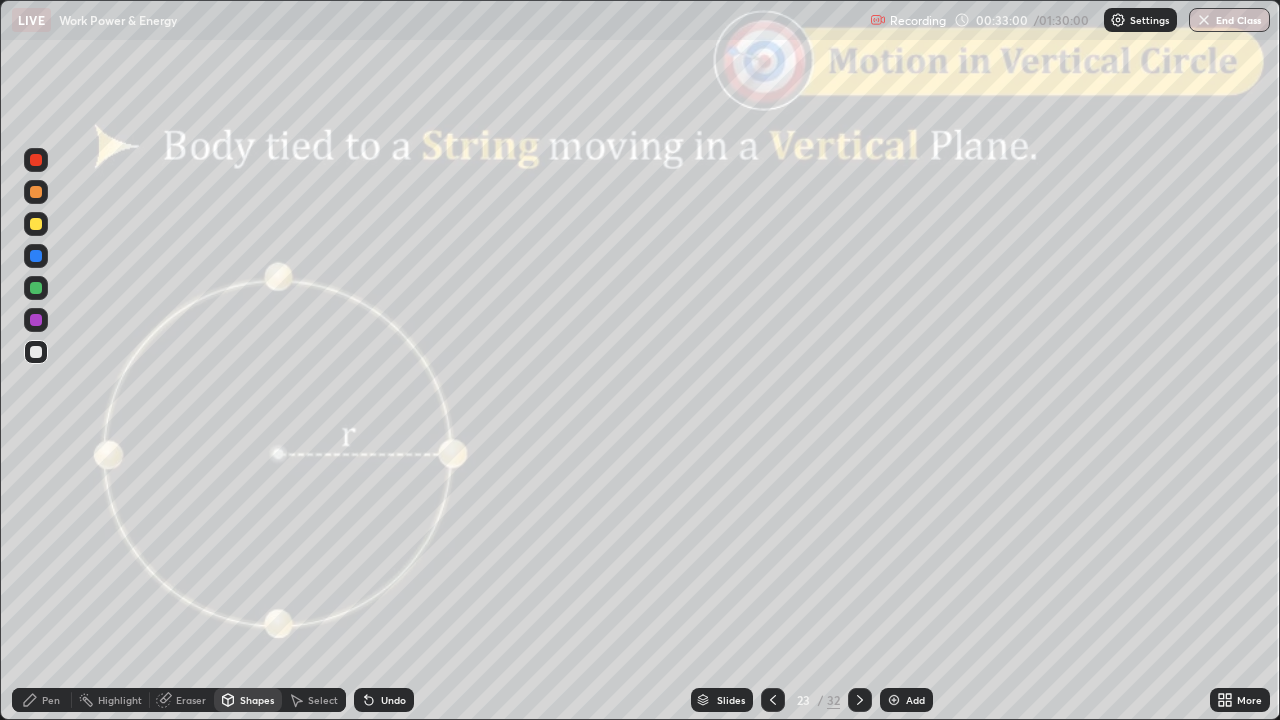 click on "Shapes" at bounding box center [257, 700] 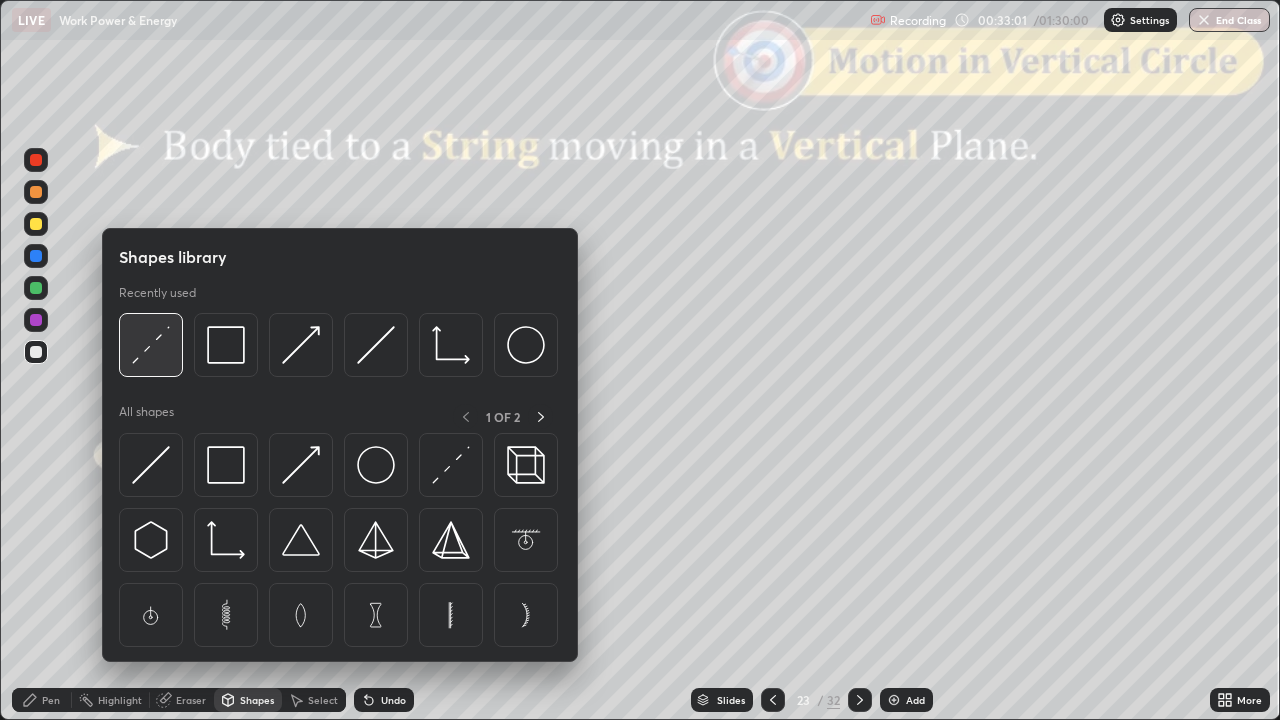 click at bounding box center (151, 345) 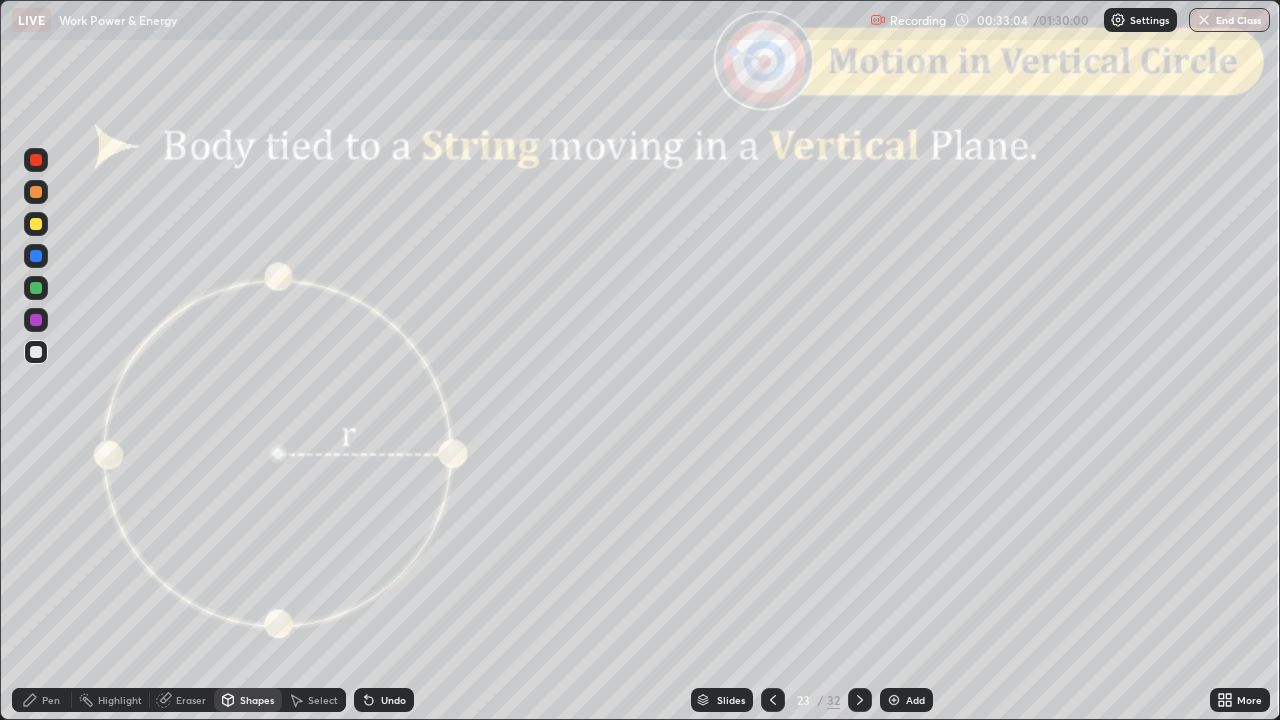 click on "Undo" at bounding box center [393, 700] 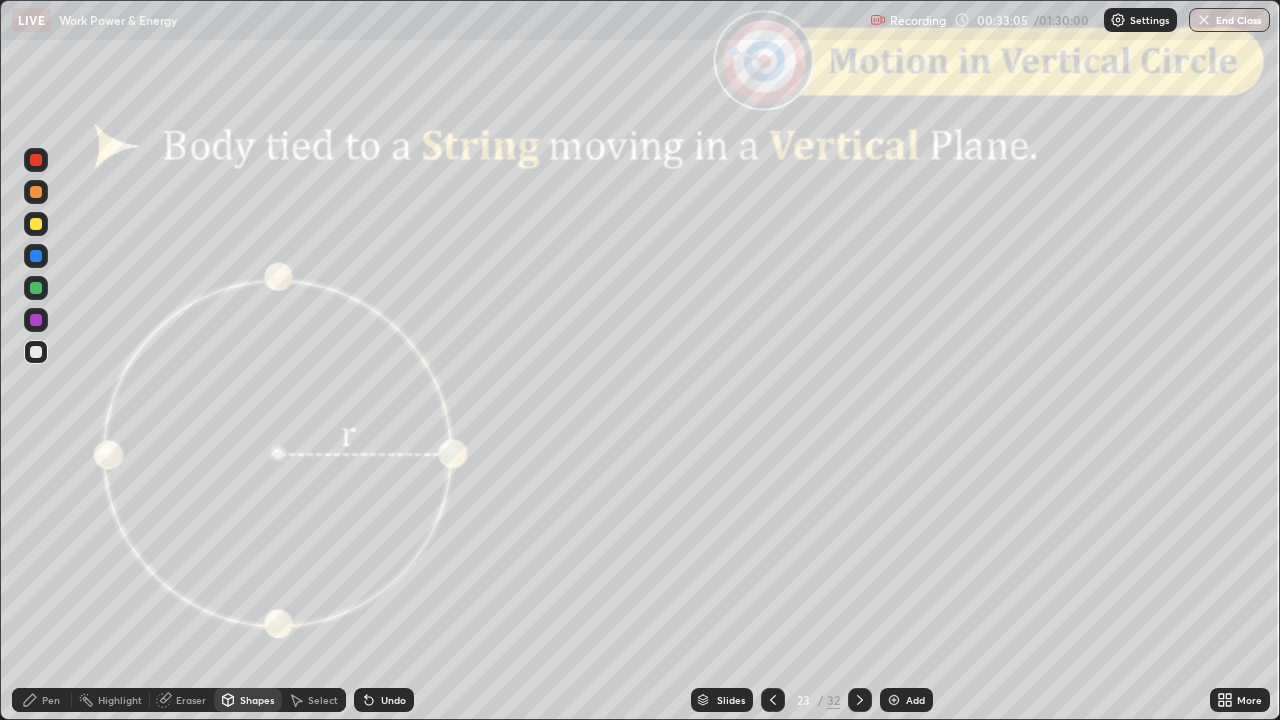 click on "Shapes" at bounding box center (248, 700) 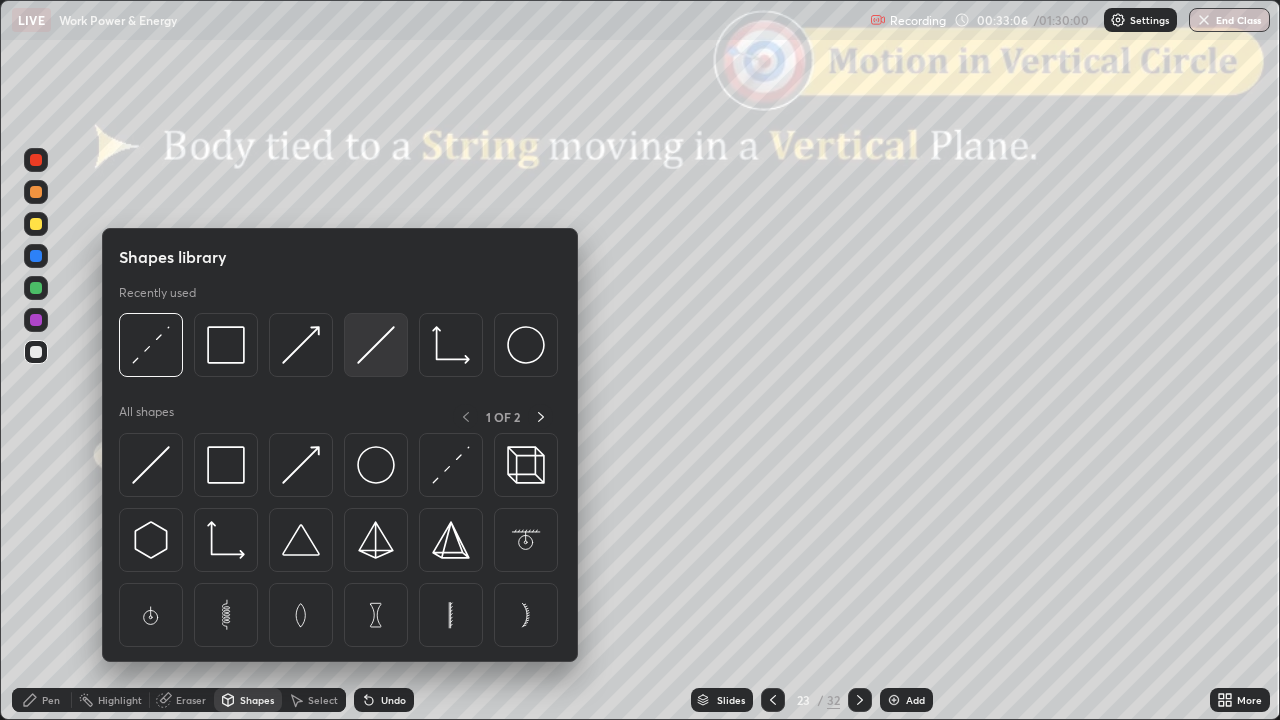 click at bounding box center (376, 345) 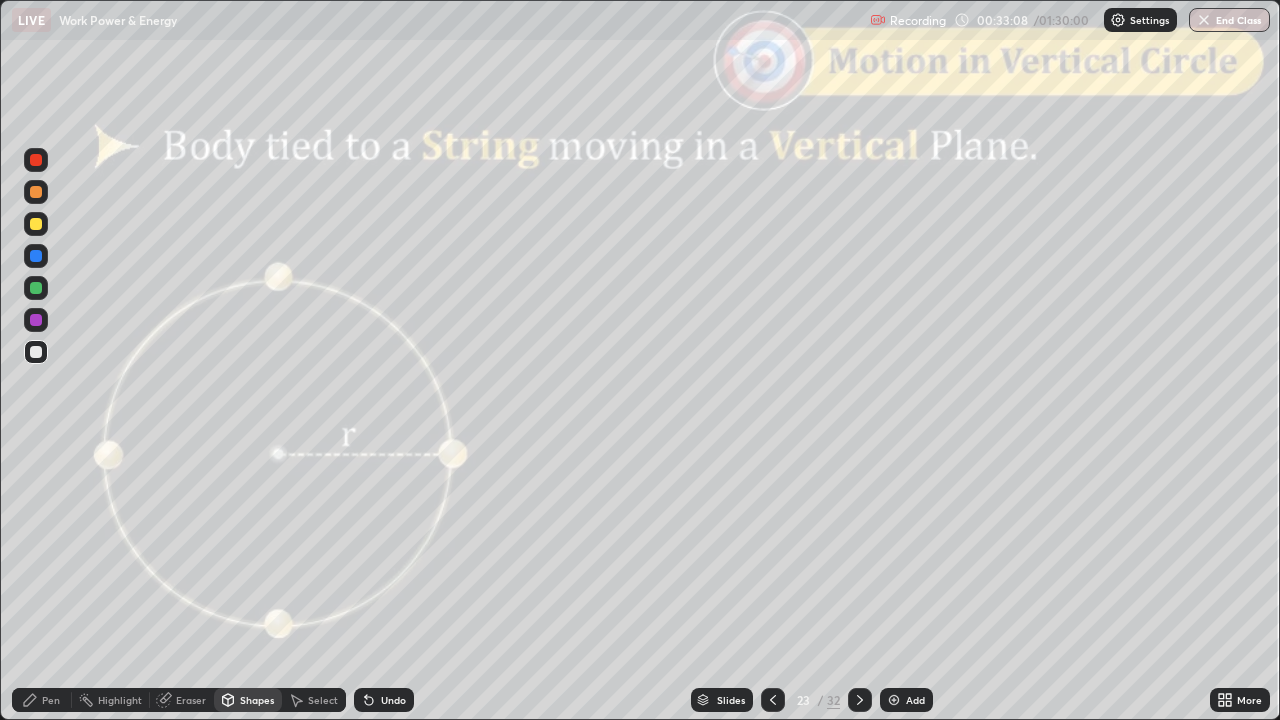 click 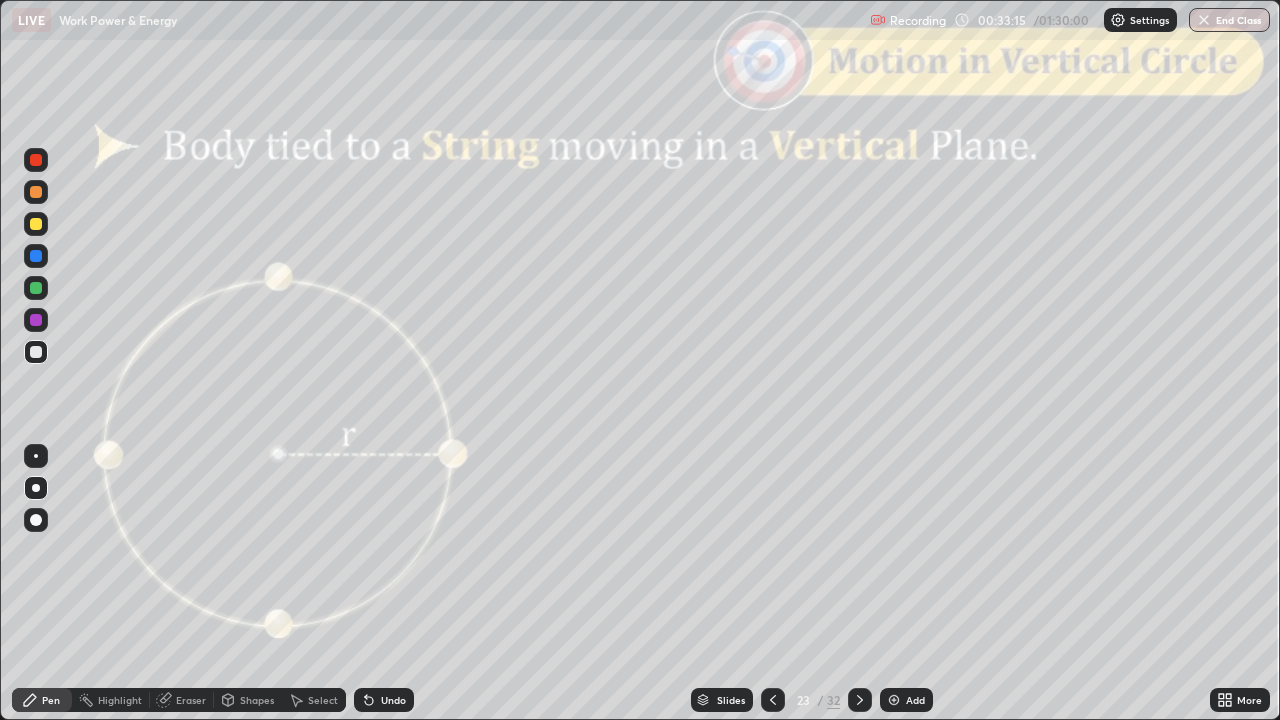 click on "Shapes" at bounding box center [248, 700] 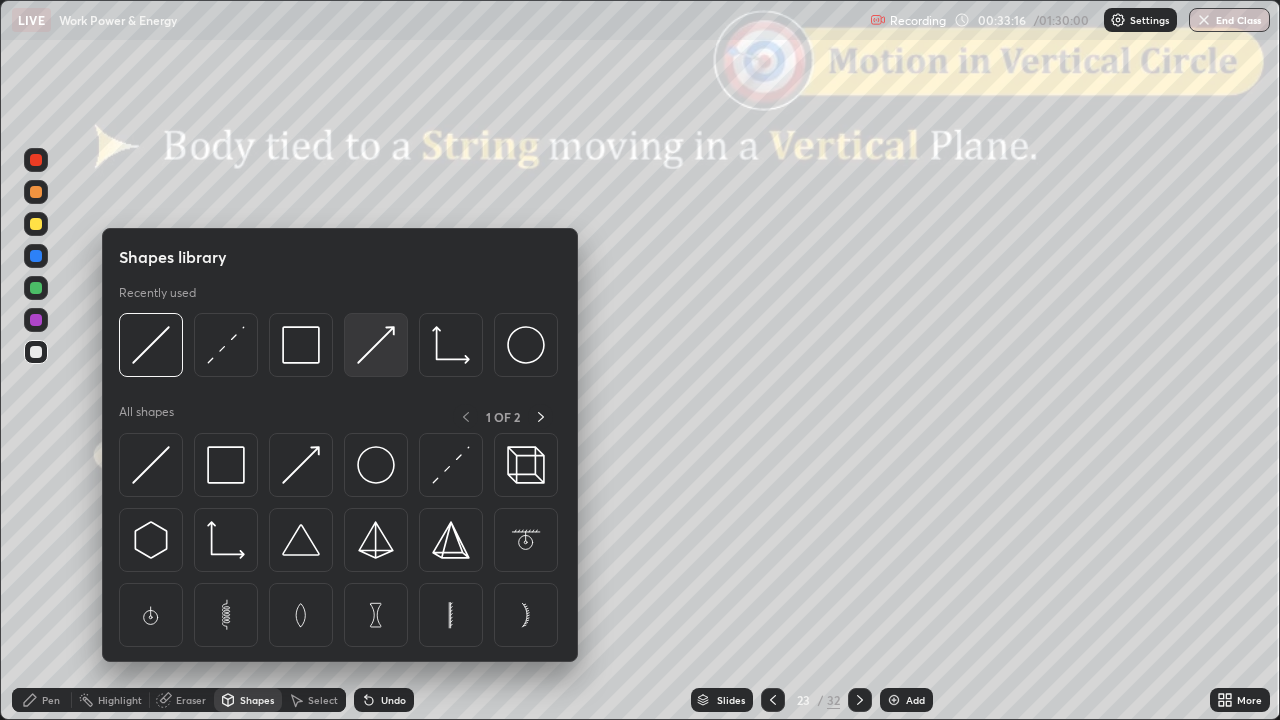 click at bounding box center [376, 345] 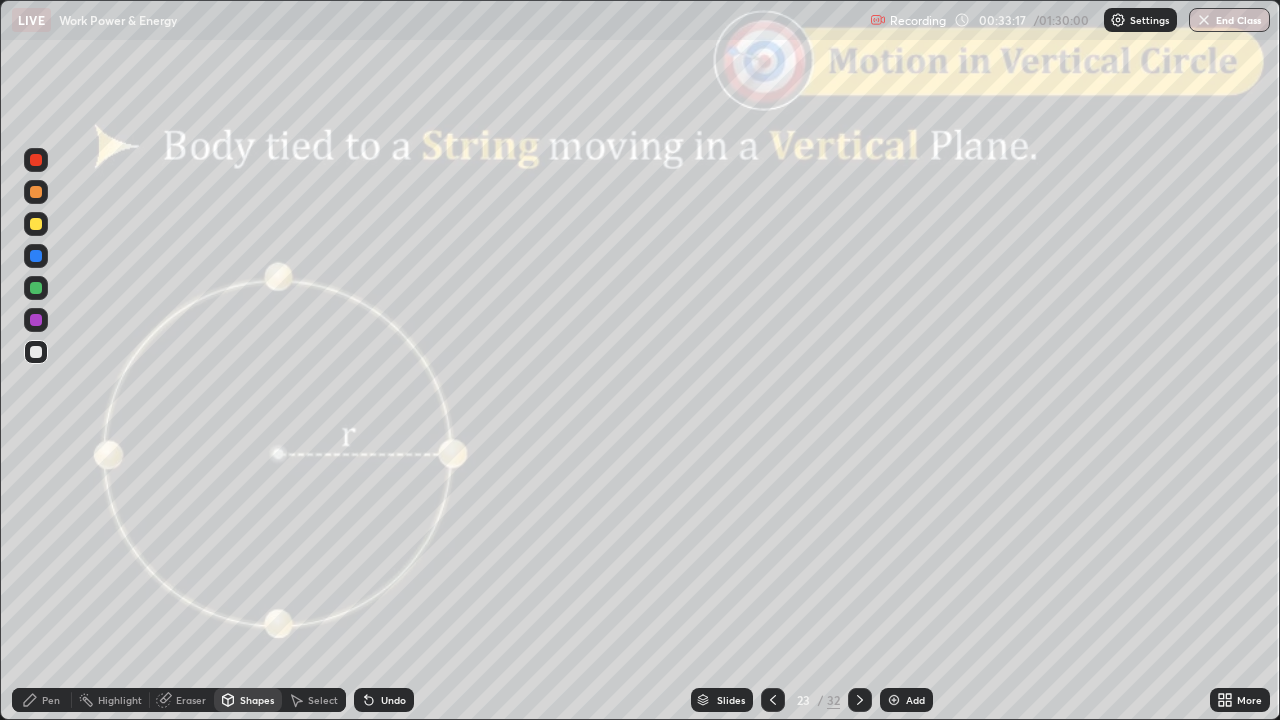 click at bounding box center [36, 160] 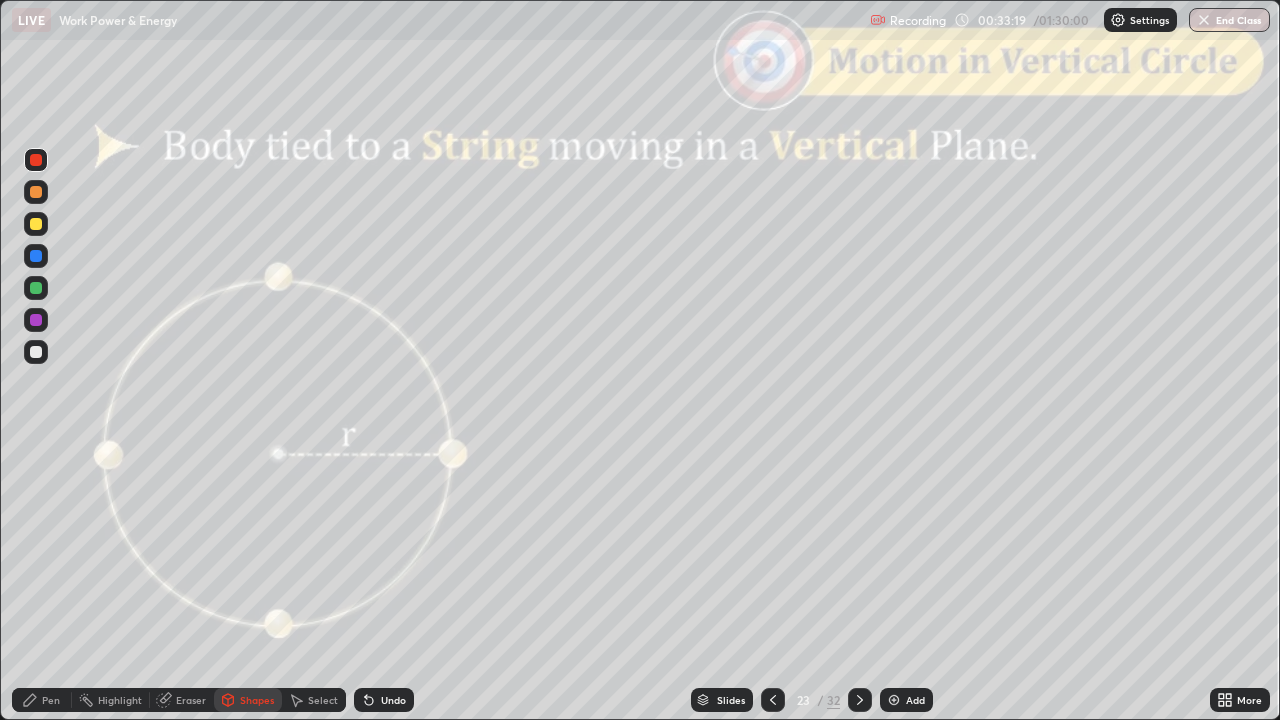 click on "Pen" at bounding box center [42, 700] 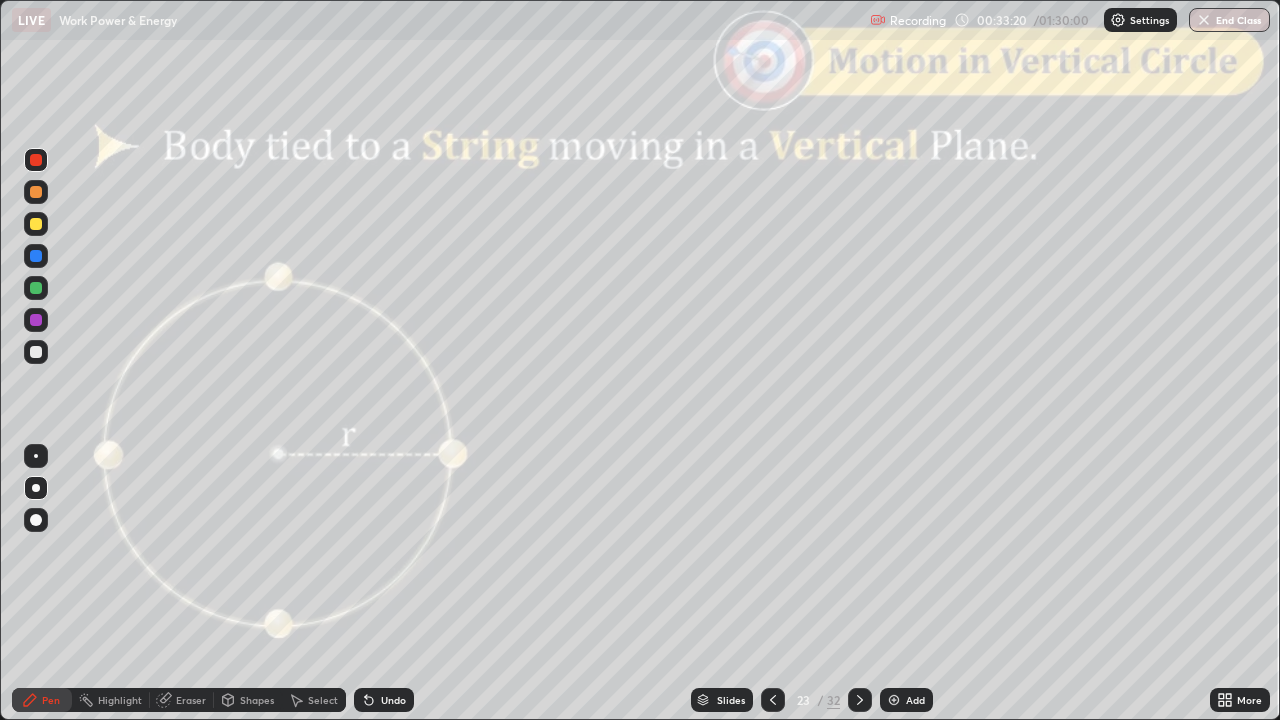 click at bounding box center [36, 352] 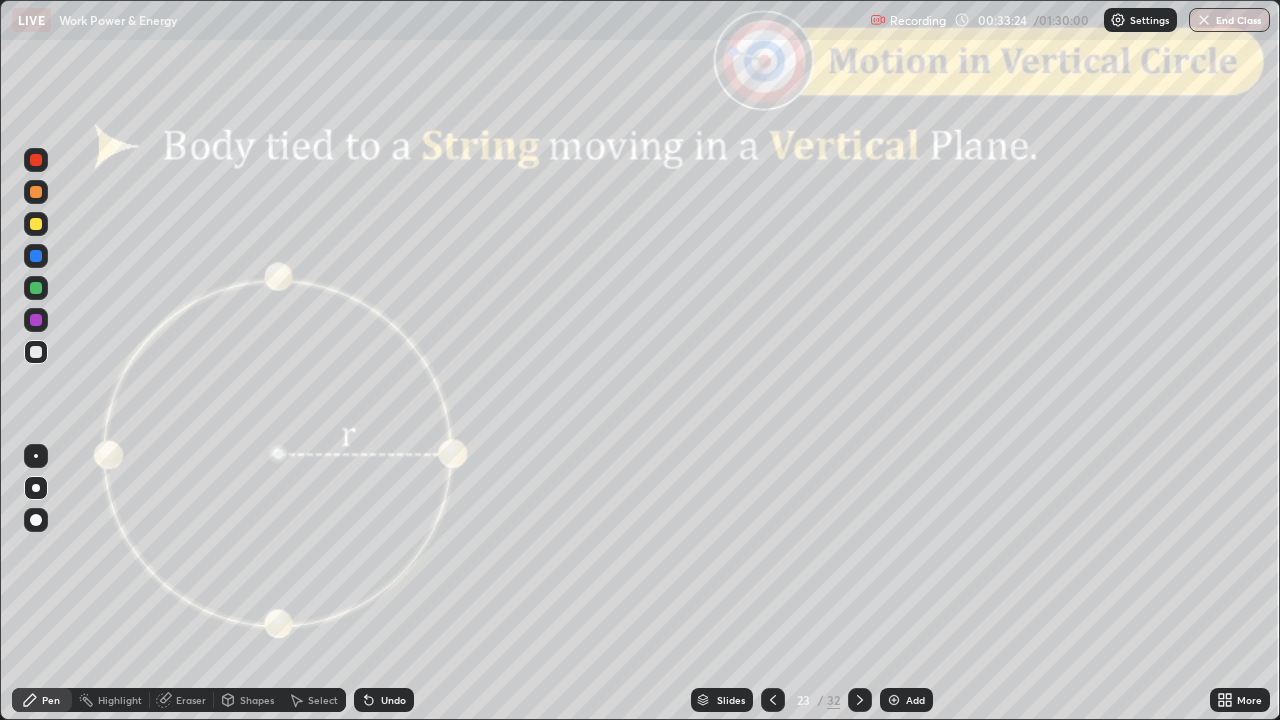 click on "Shapes" at bounding box center (257, 700) 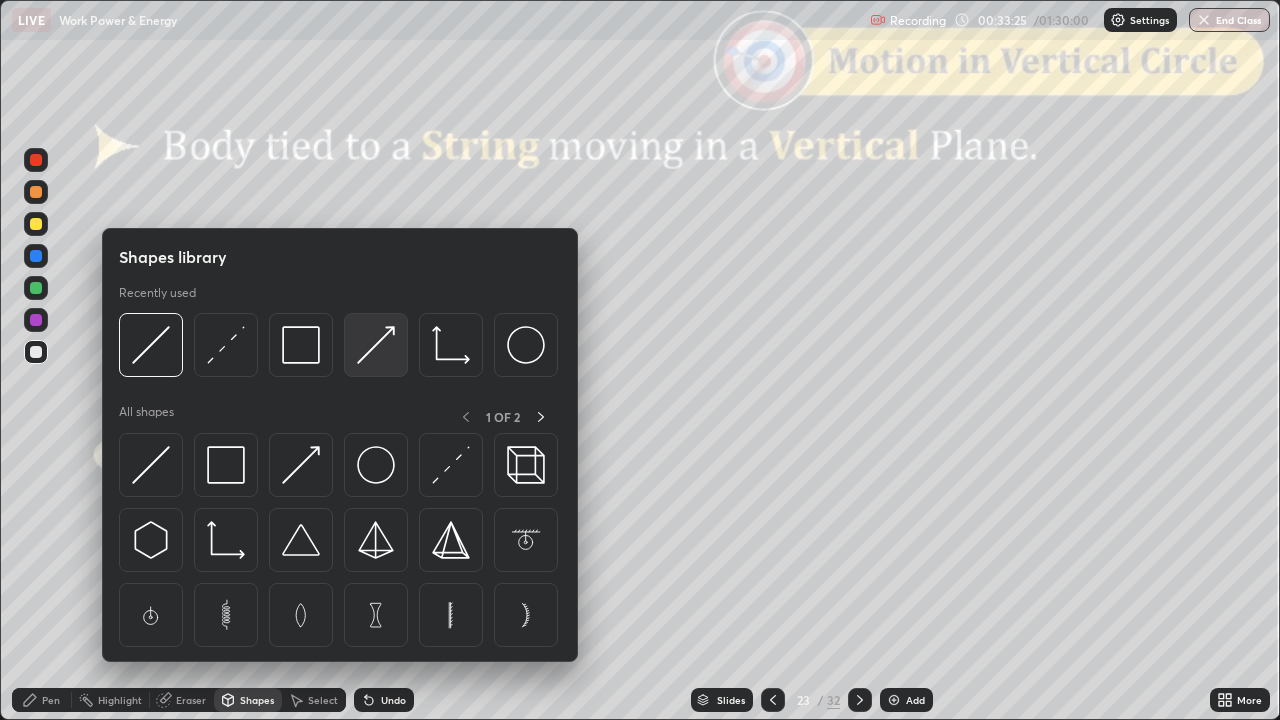 click at bounding box center (376, 345) 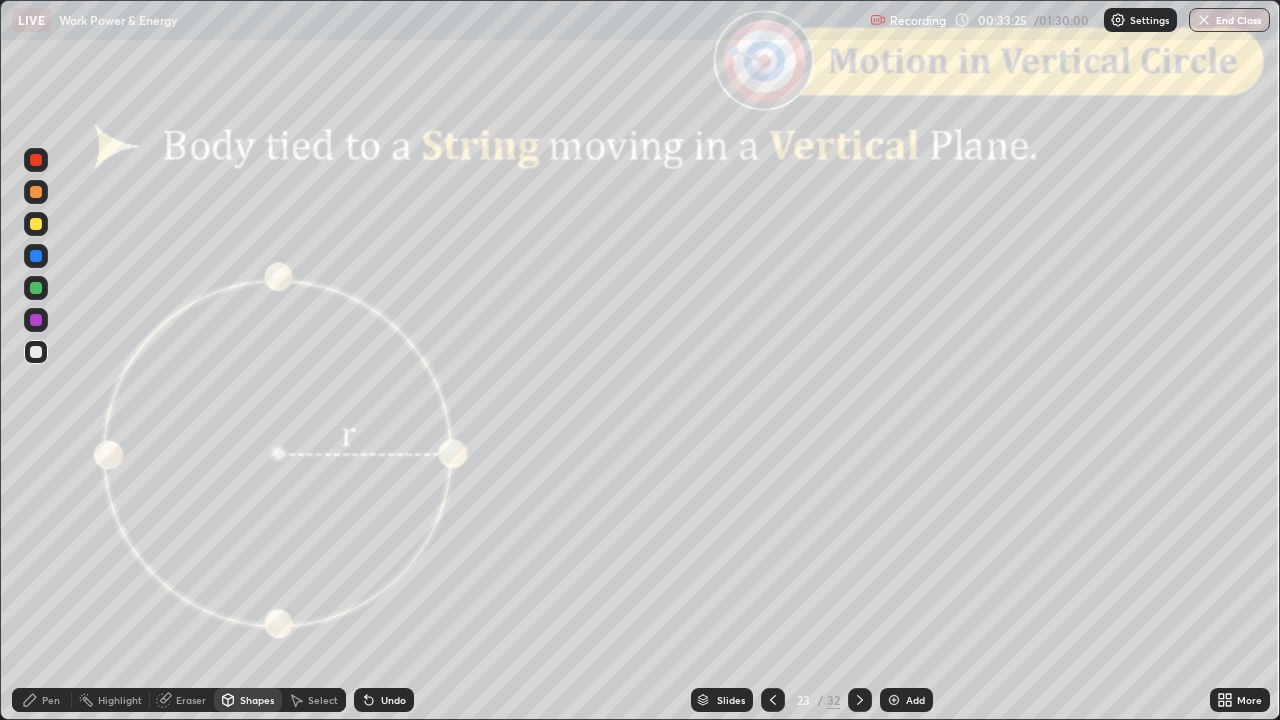 click at bounding box center (36, 160) 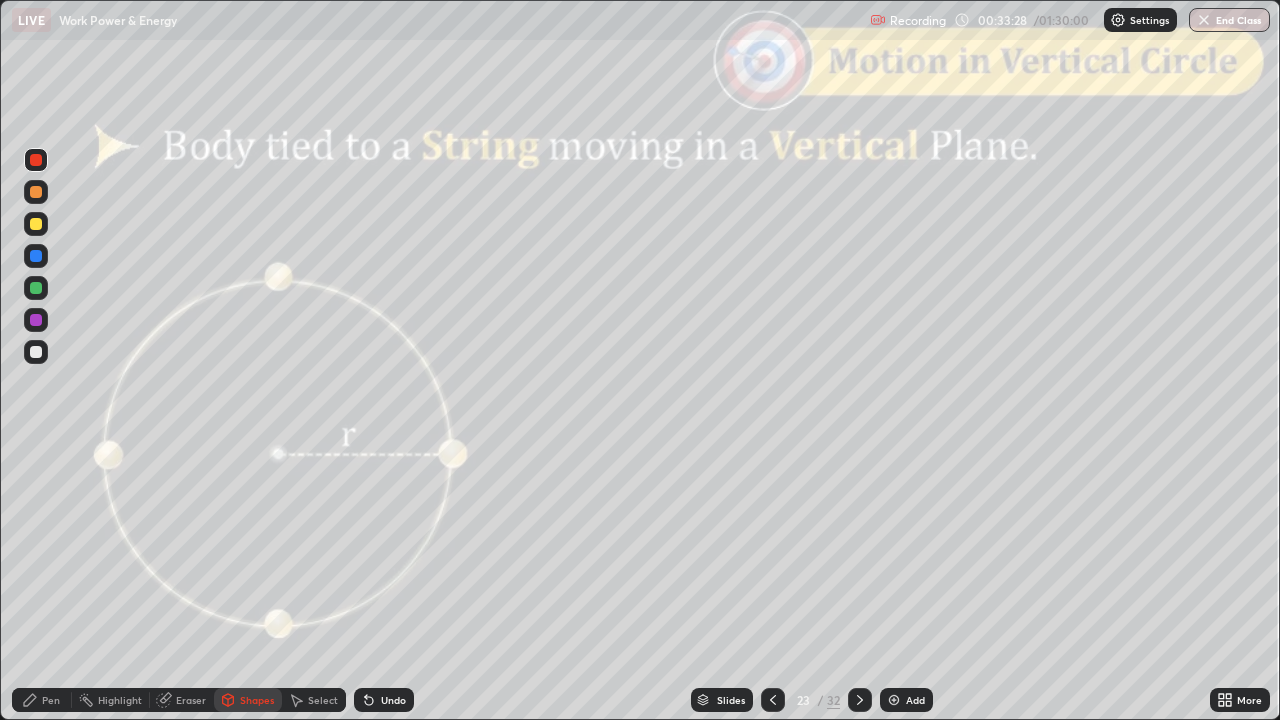click on "Pen" at bounding box center [42, 700] 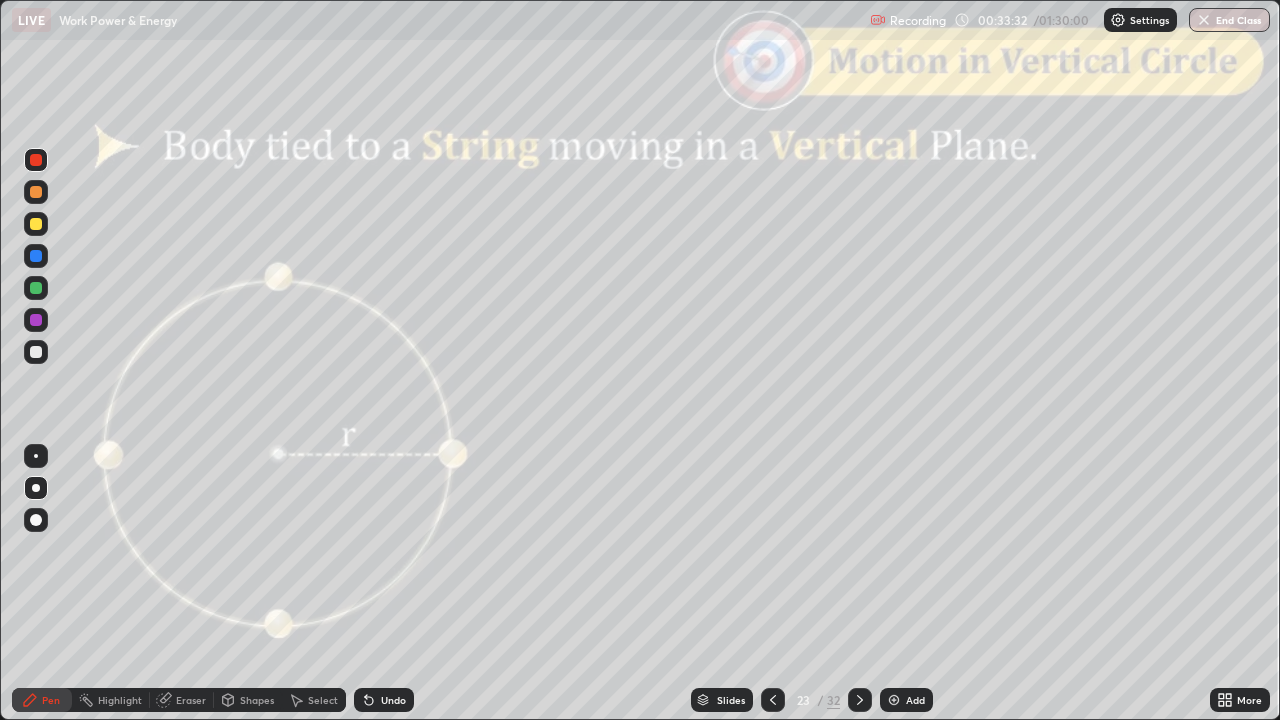 click on "Shapes" at bounding box center (257, 700) 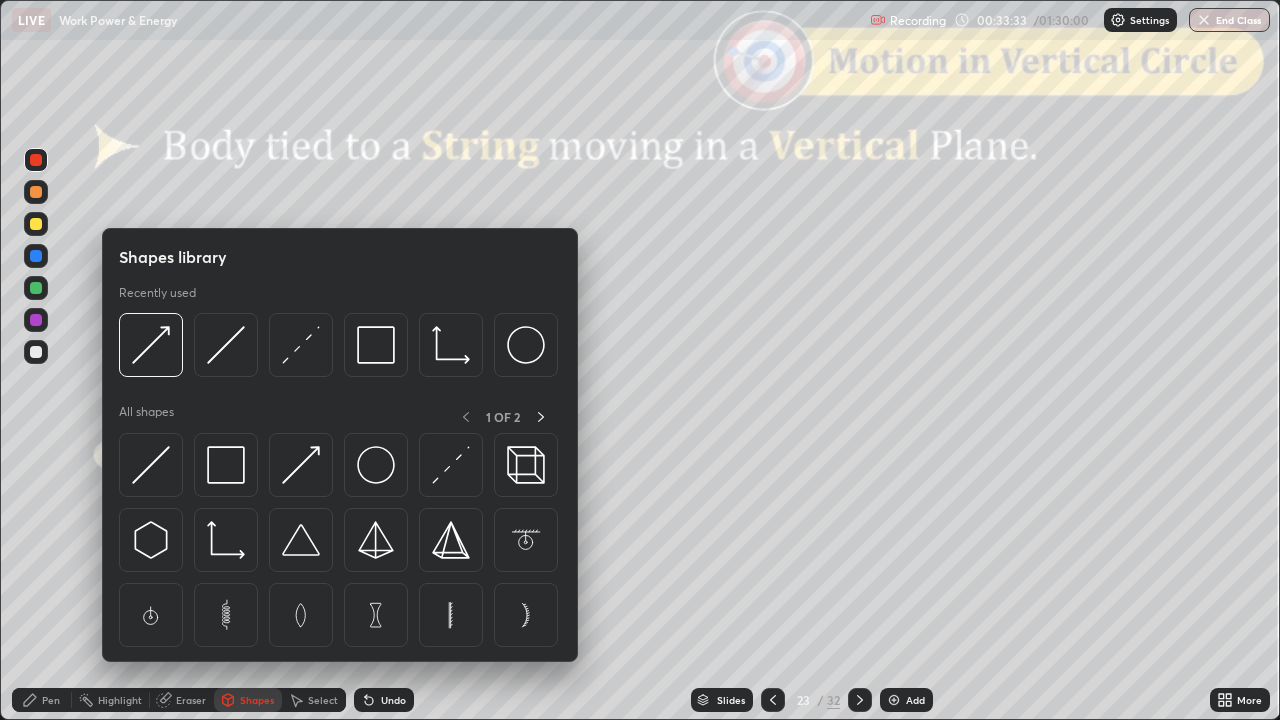click at bounding box center [36, 192] 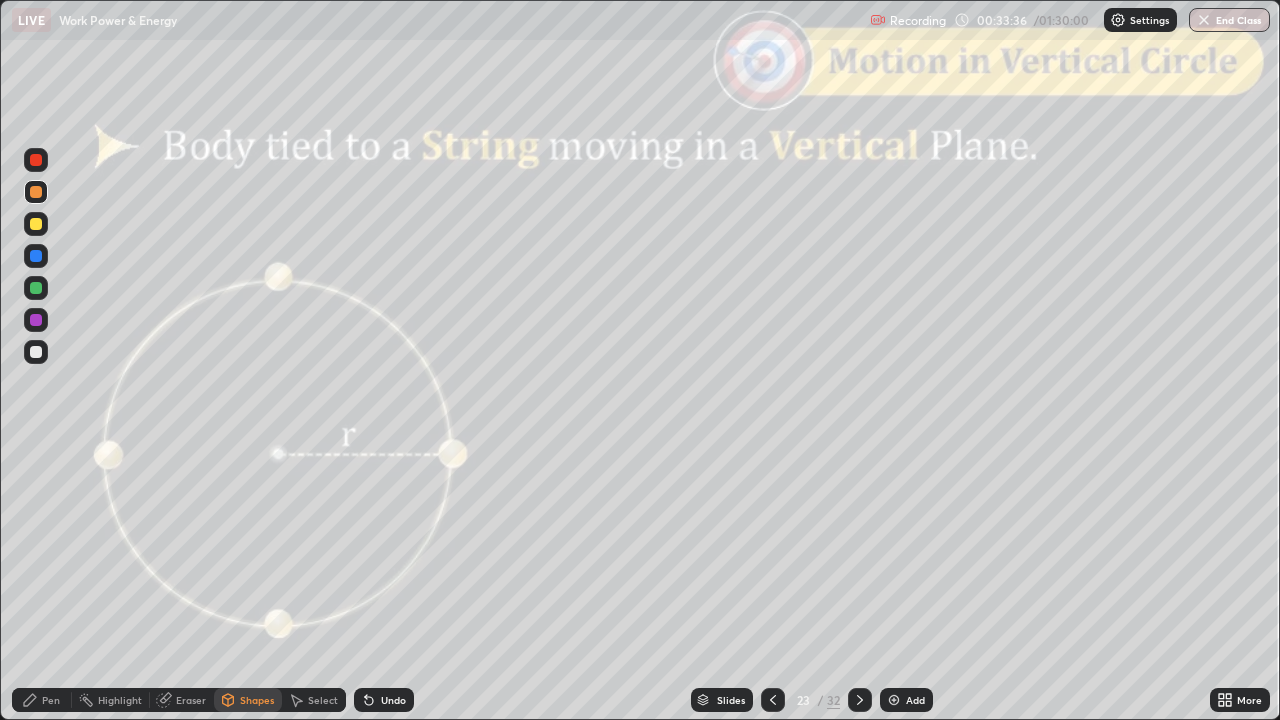click 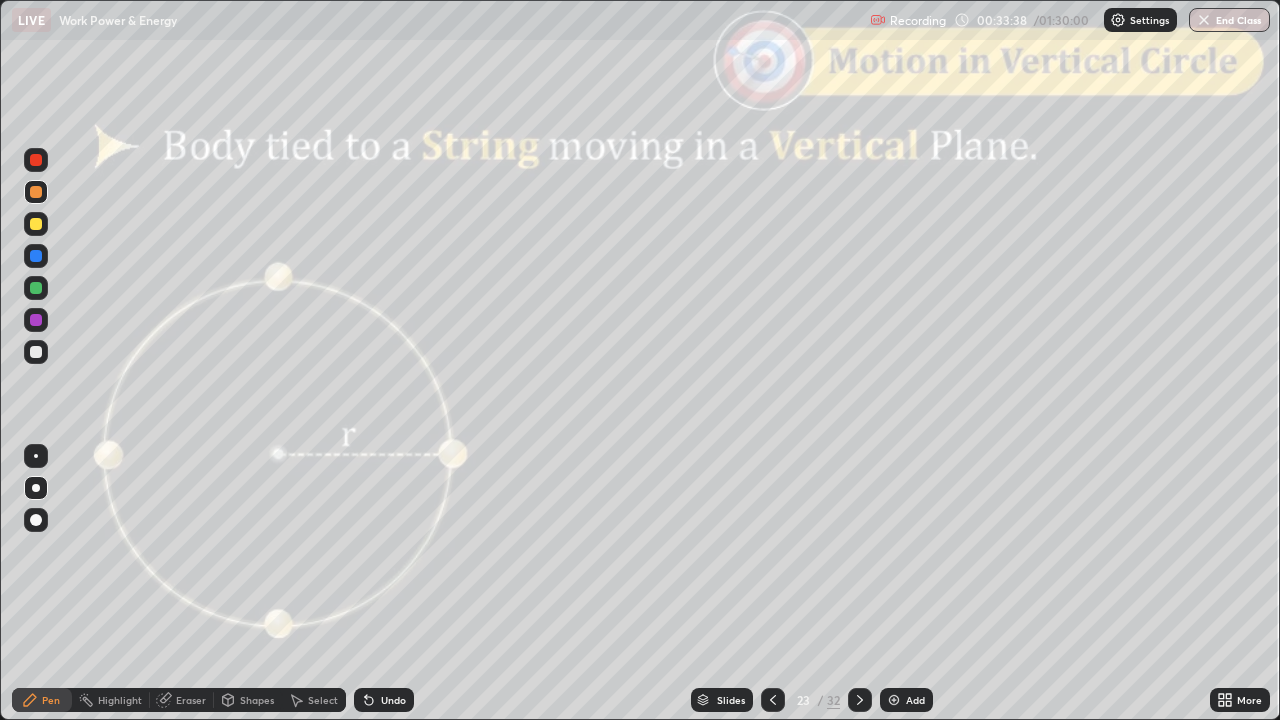 click on "Shapes" at bounding box center [257, 700] 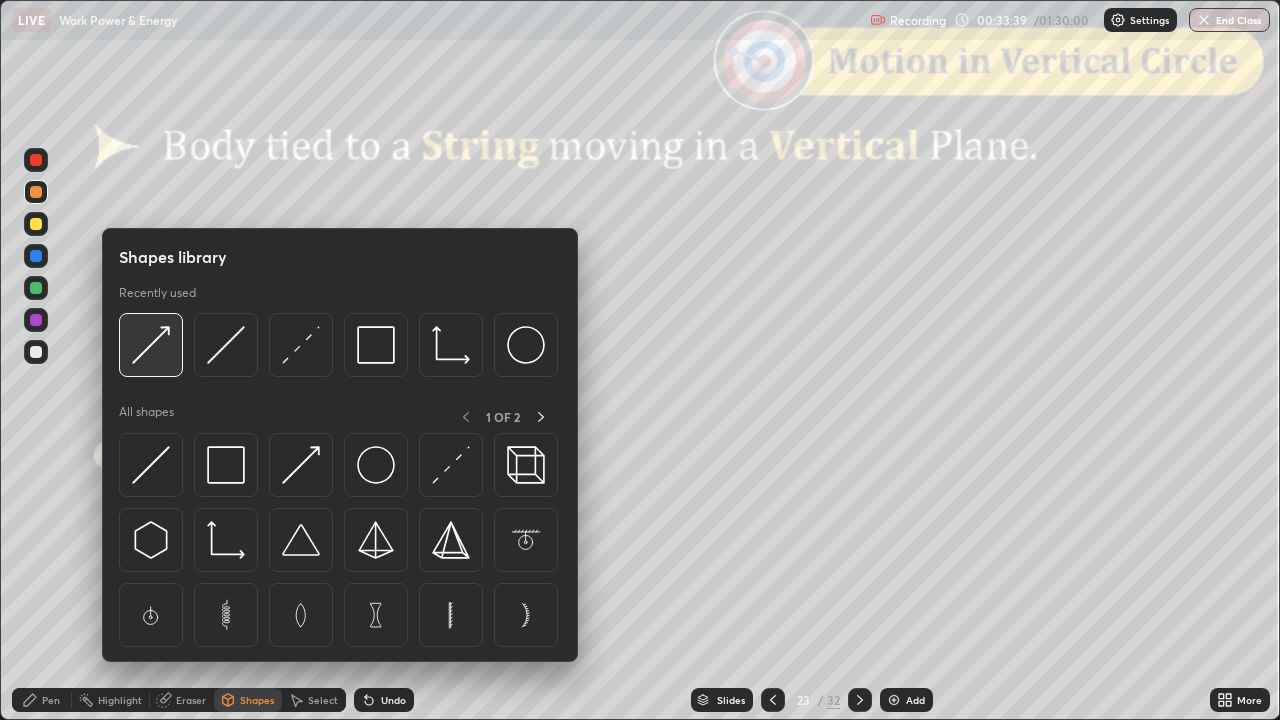 click at bounding box center [151, 345] 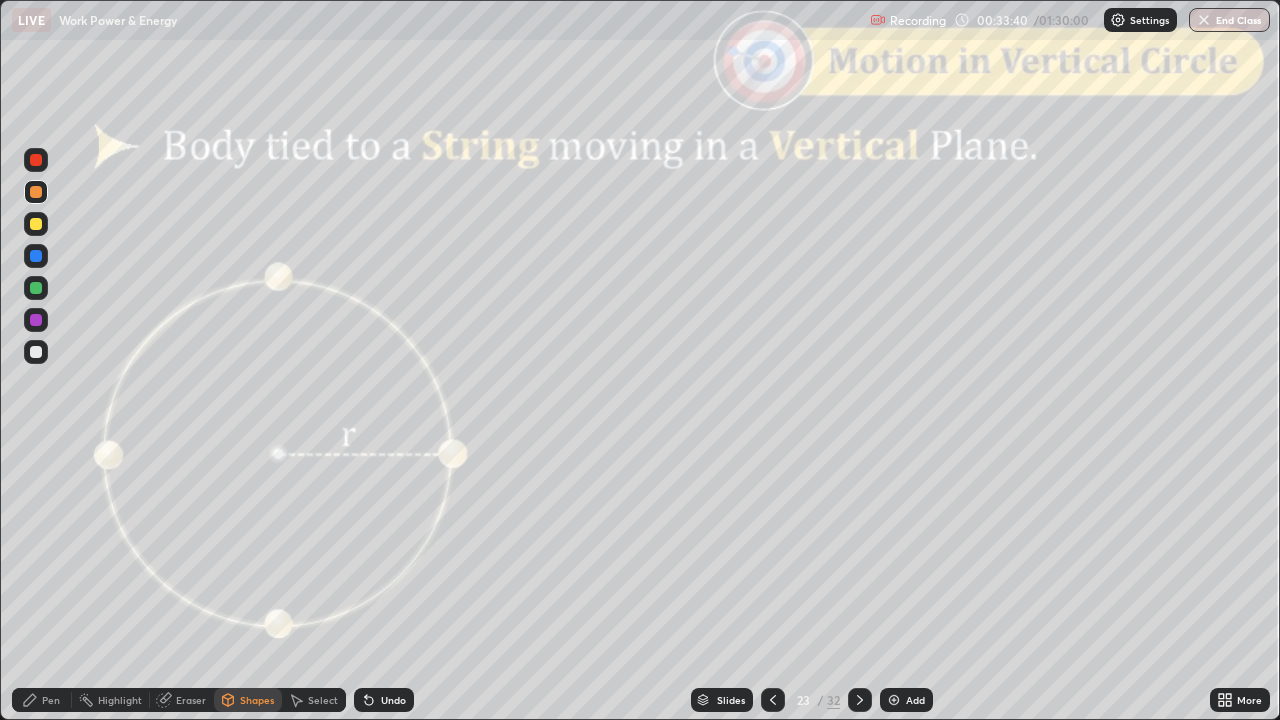 click at bounding box center [36, 288] 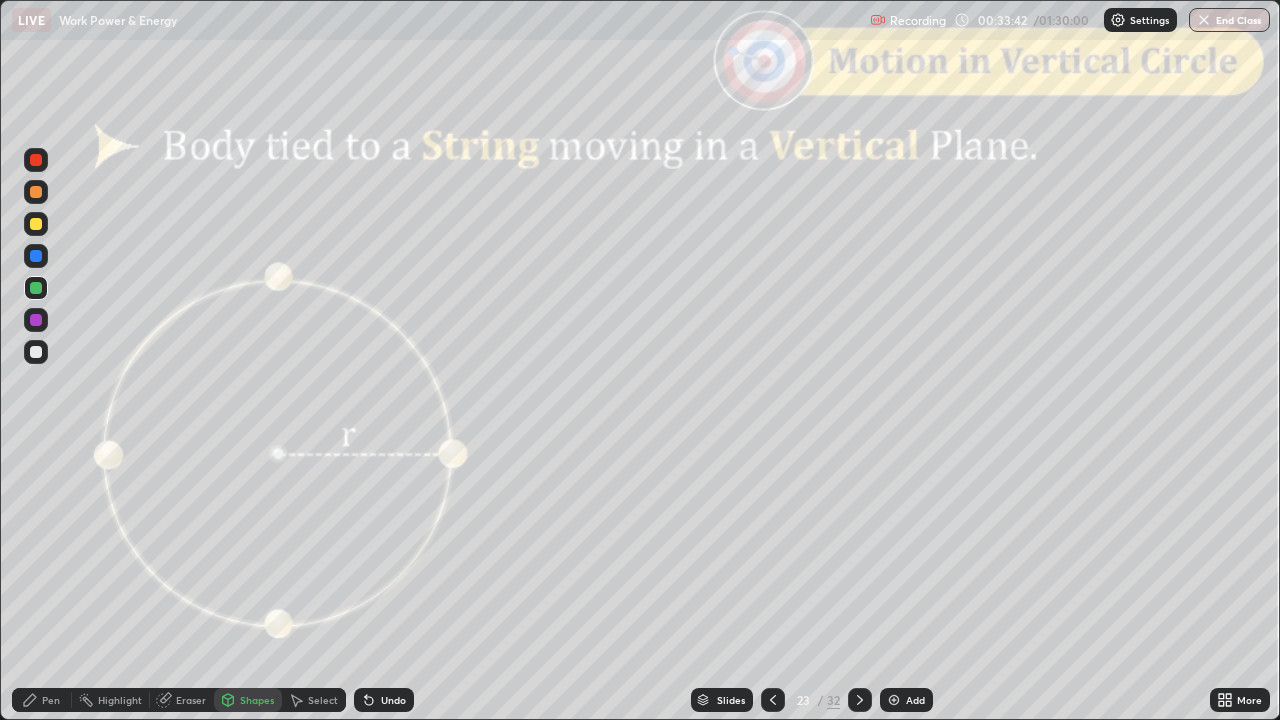 click 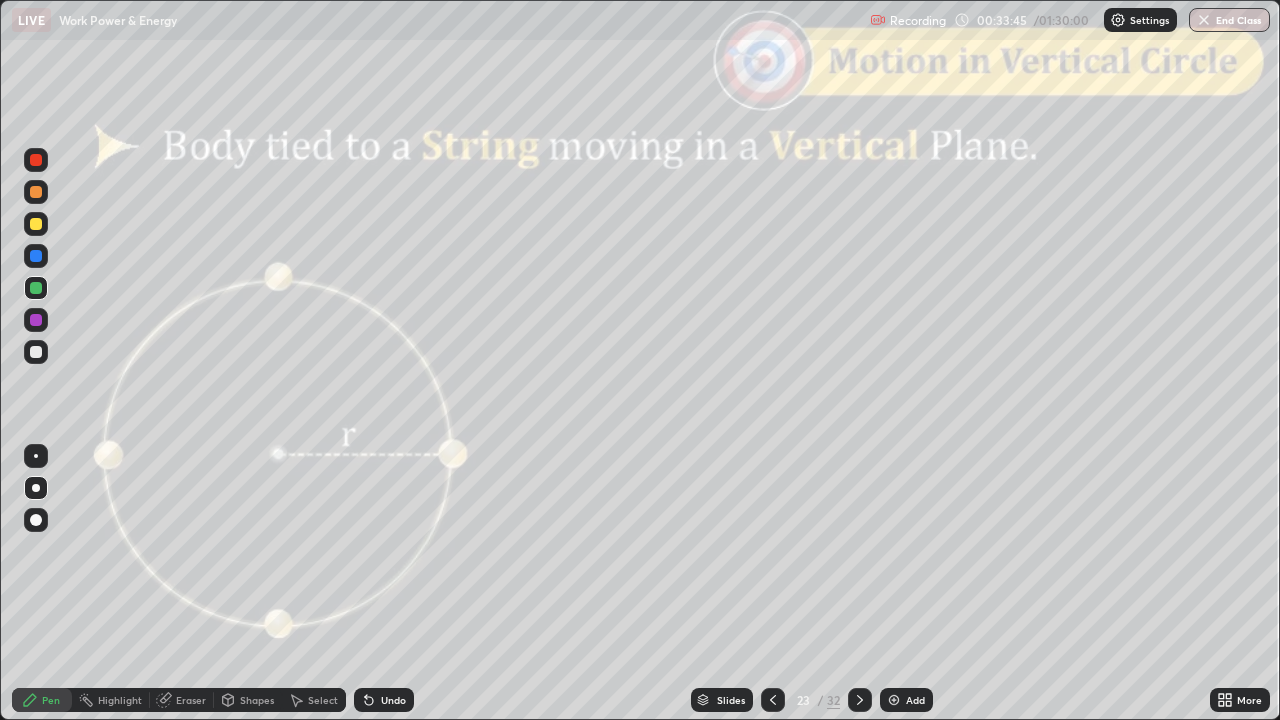 click at bounding box center (36, 352) 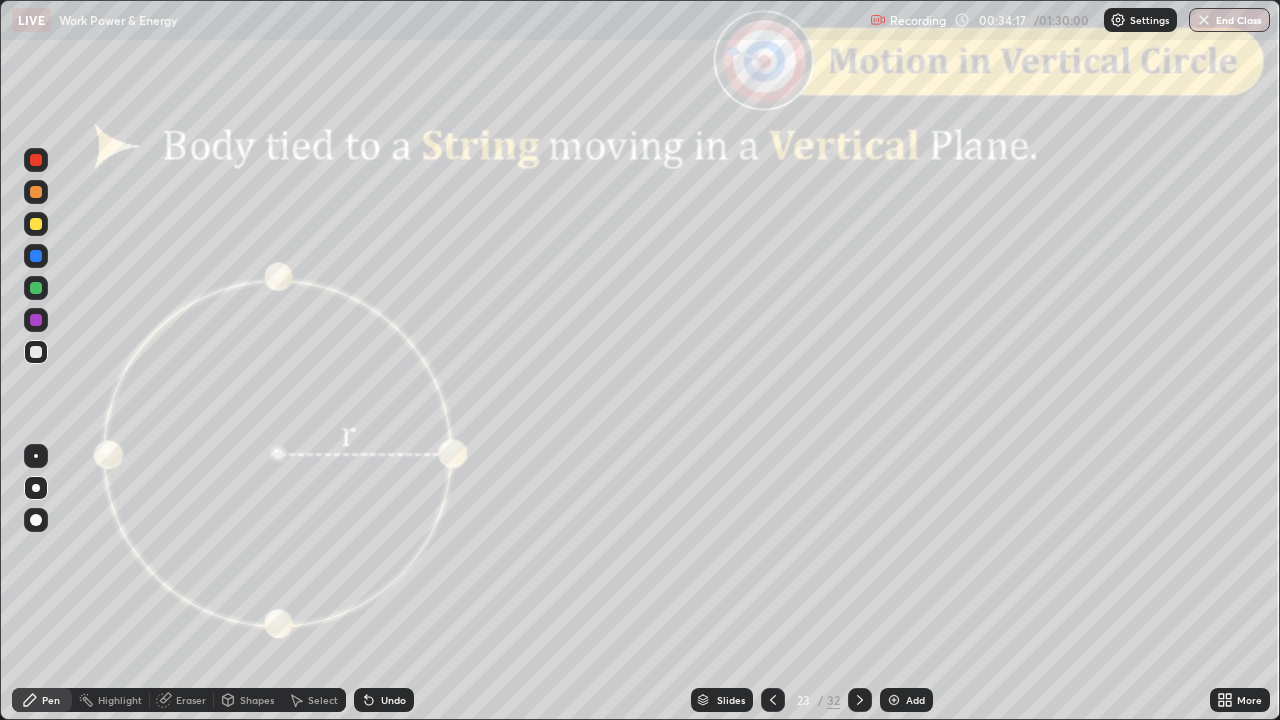click at bounding box center [36, 192] 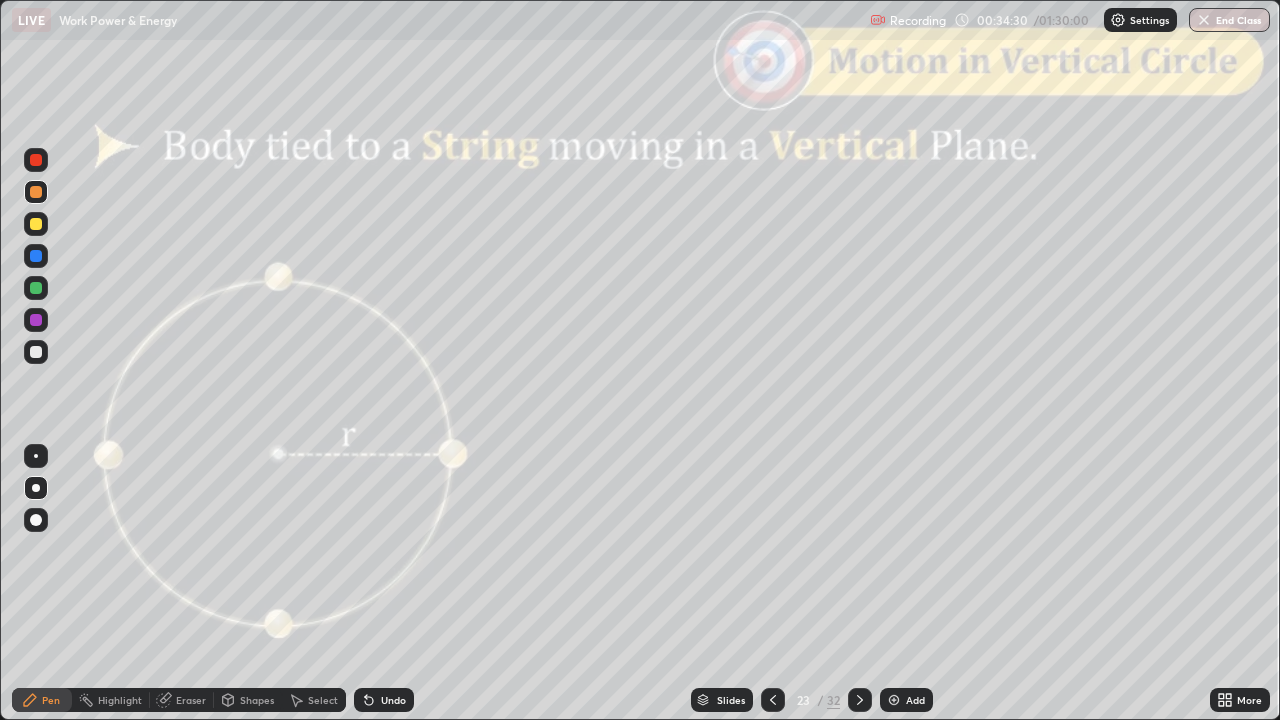 click on "Shapes" at bounding box center (257, 700) 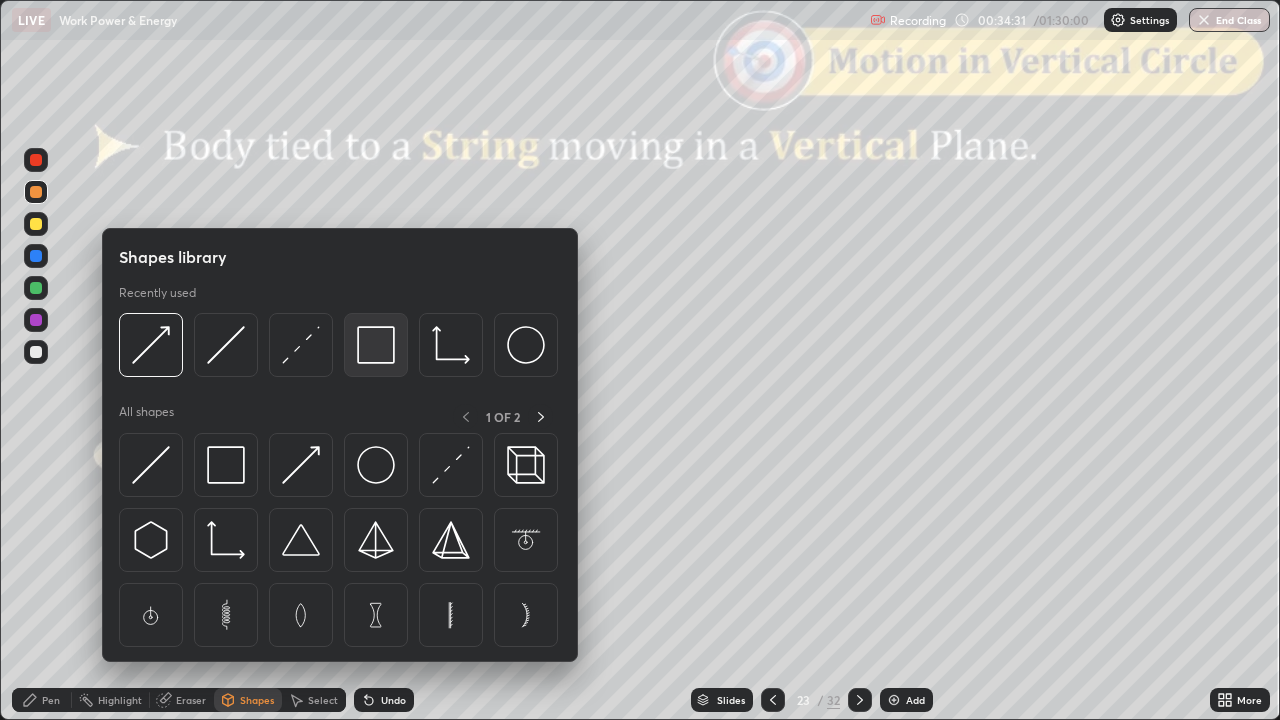 click at bounding box center [376, 345] 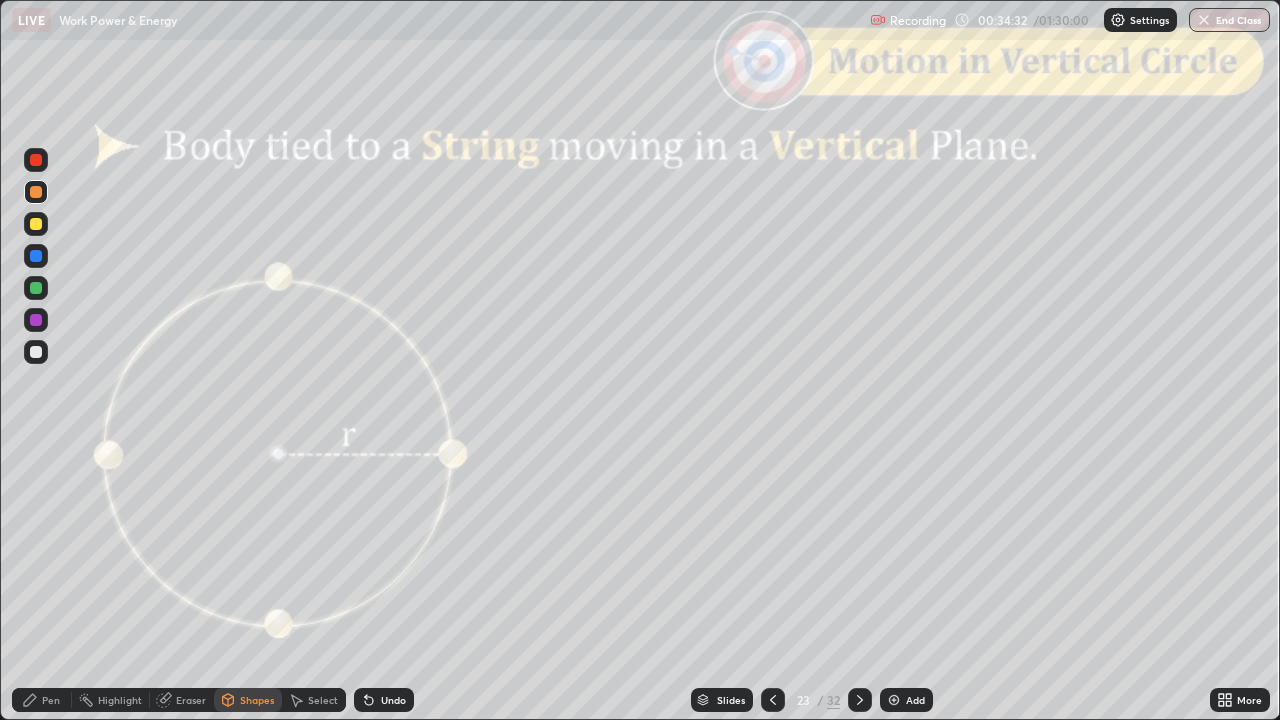 click at bounding box center [36, 160] 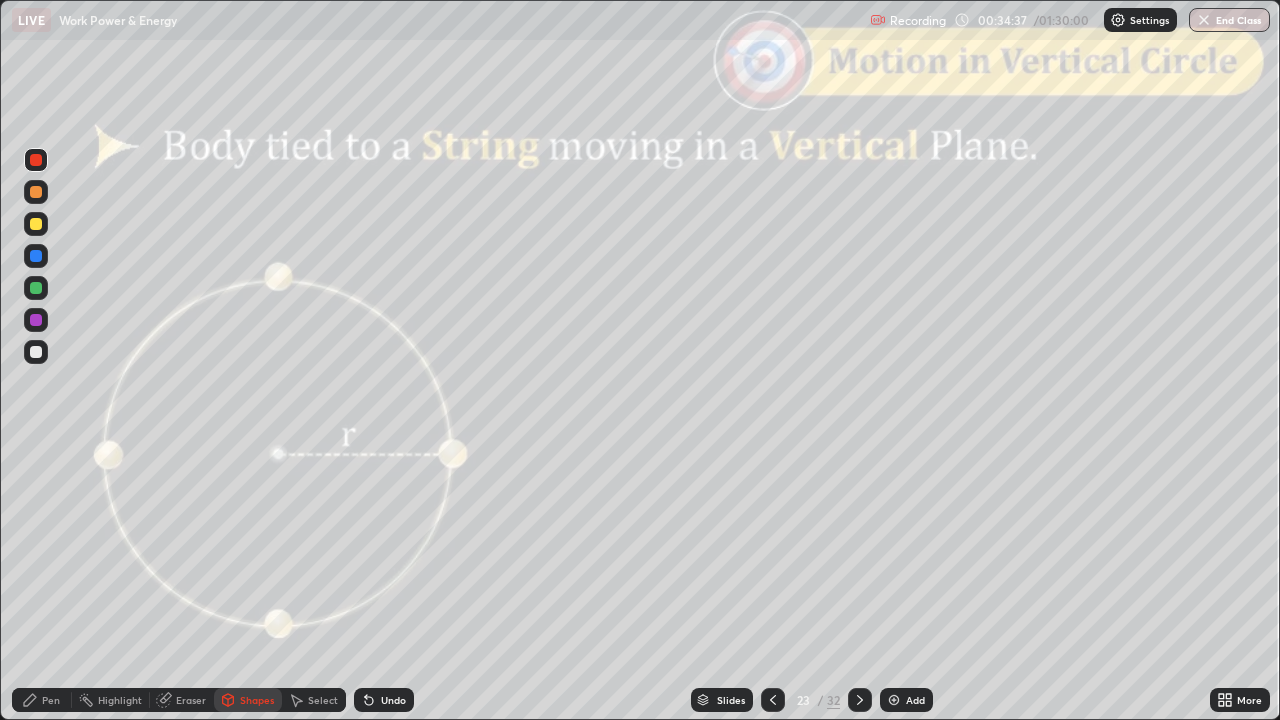 click on "Pen" at bounding box center (51, 700) 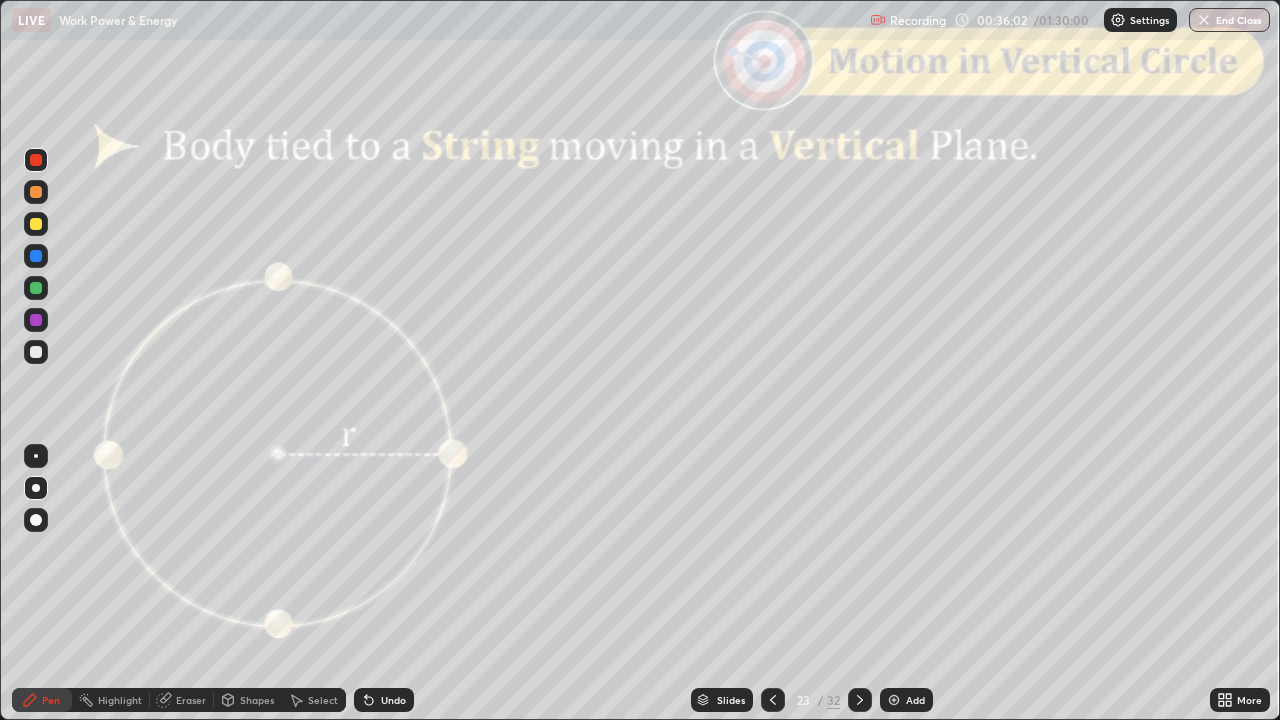 click at bounding box center (36, 192) 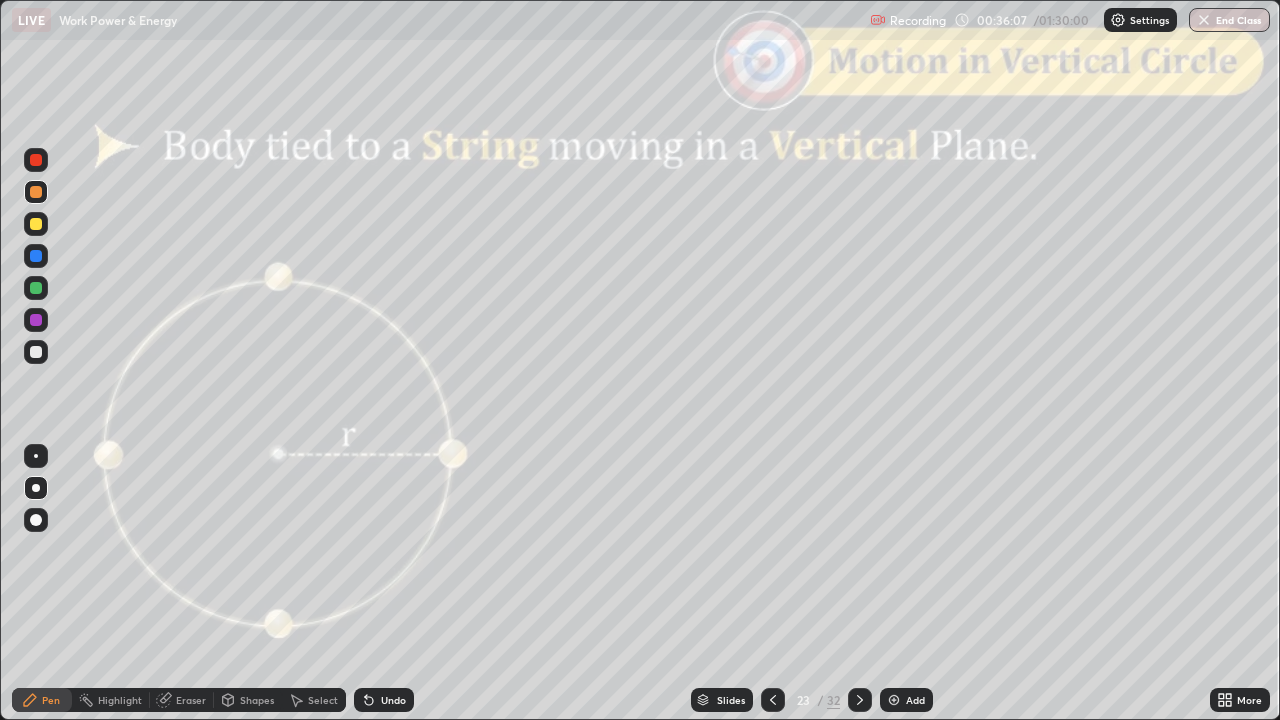click on "Eraser" at bounding box center [191, 700] 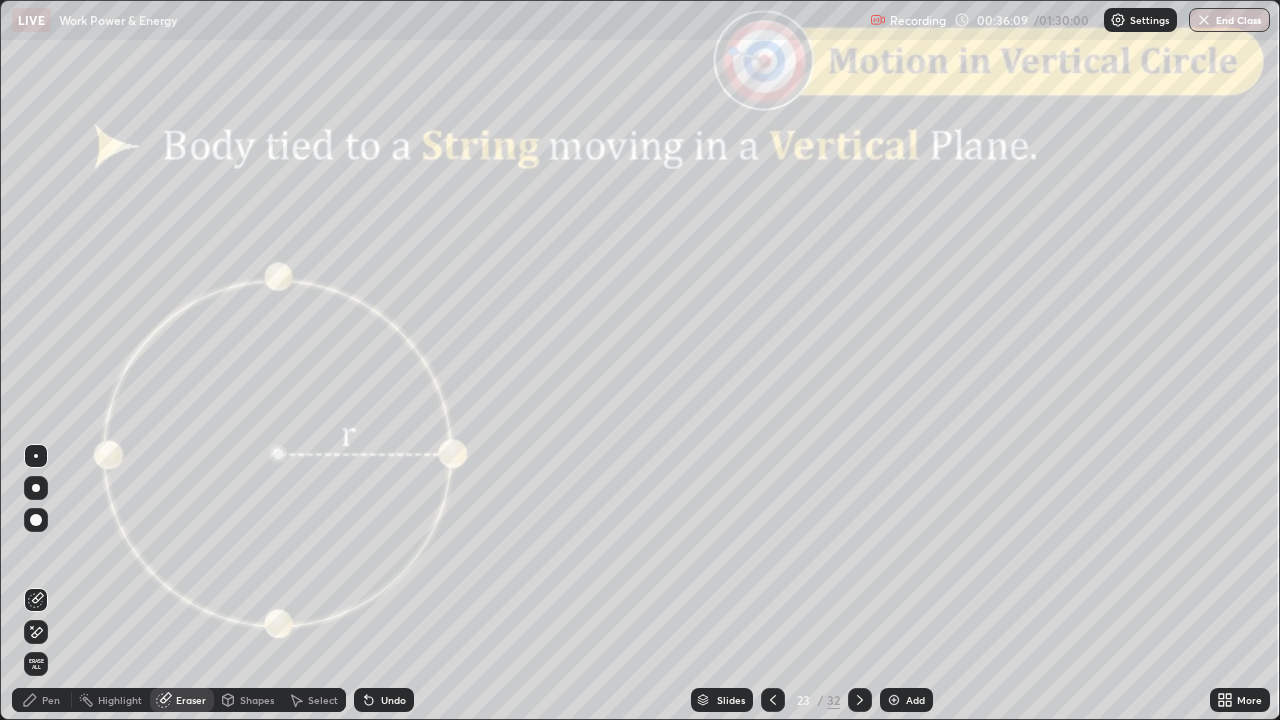 click 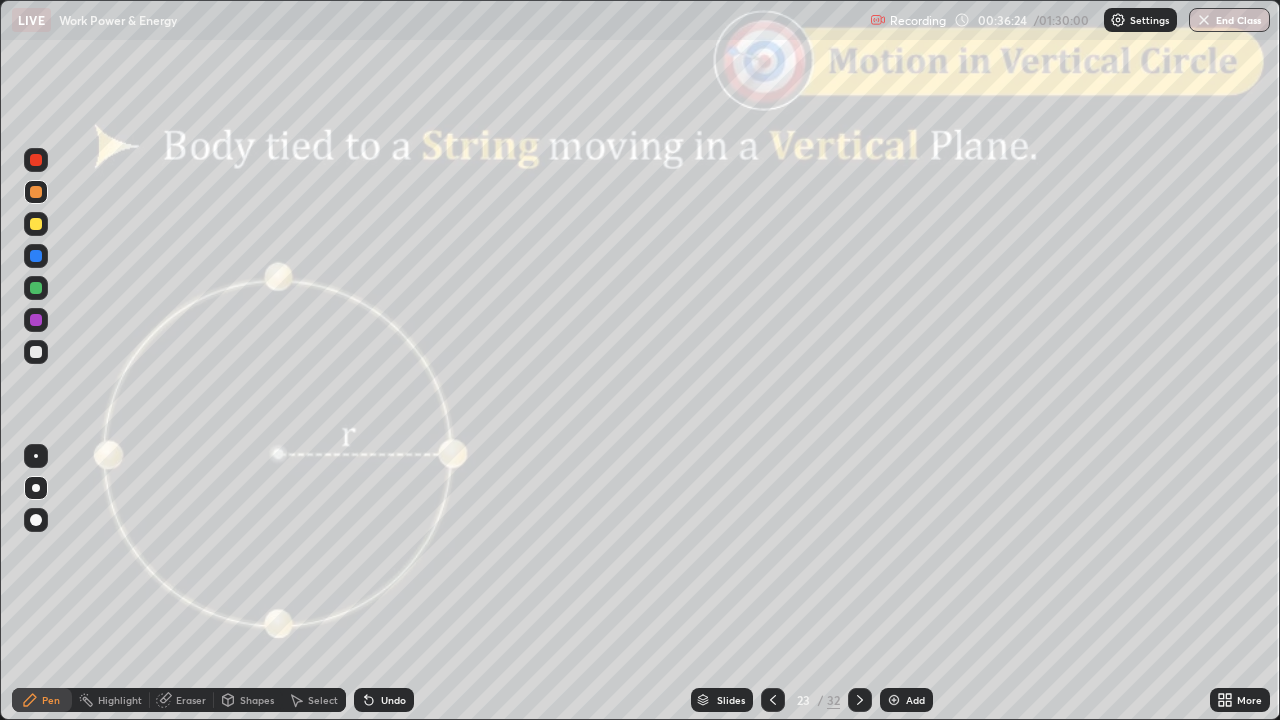 click at bounding box center [860, 700] 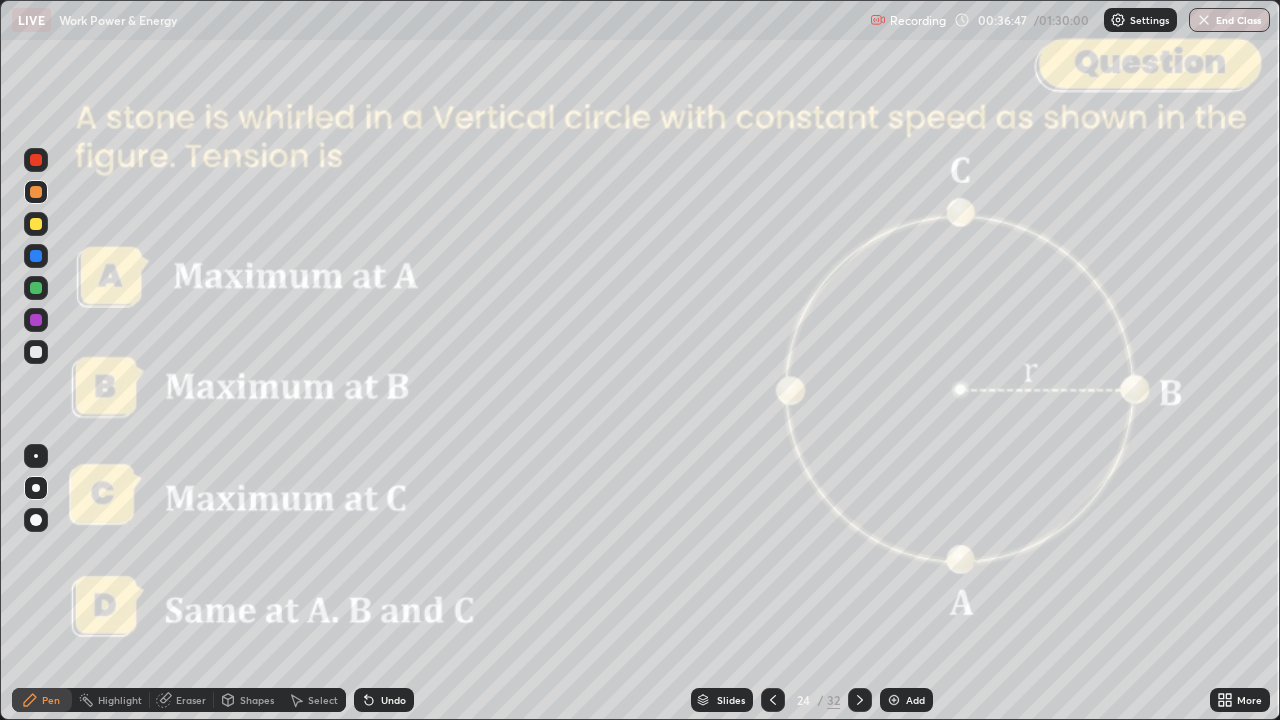 click 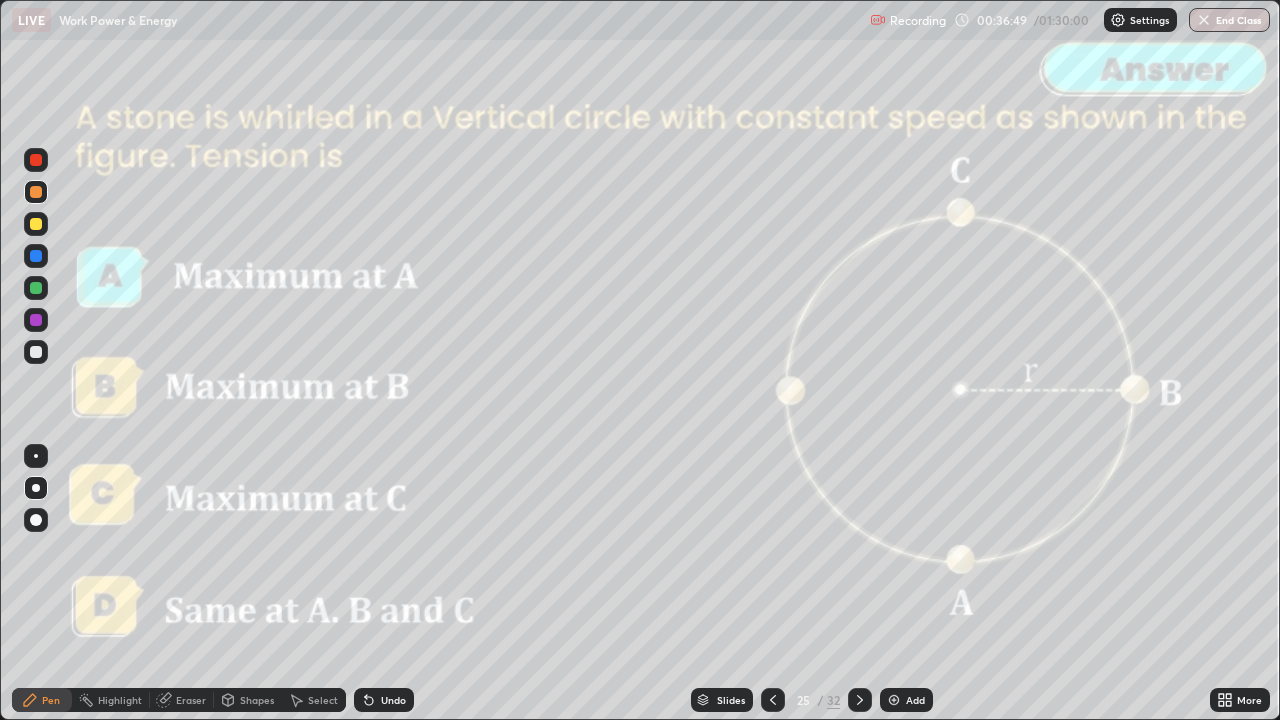 click at bounding box center [860, 700] 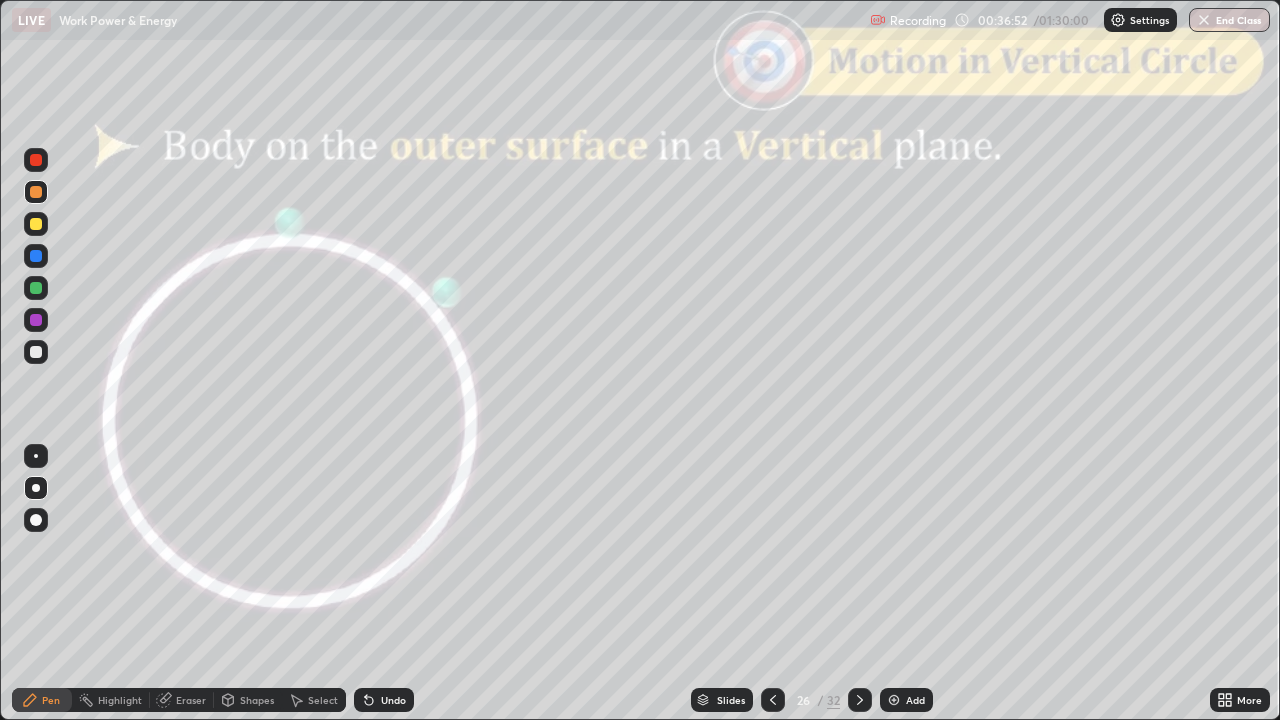 click 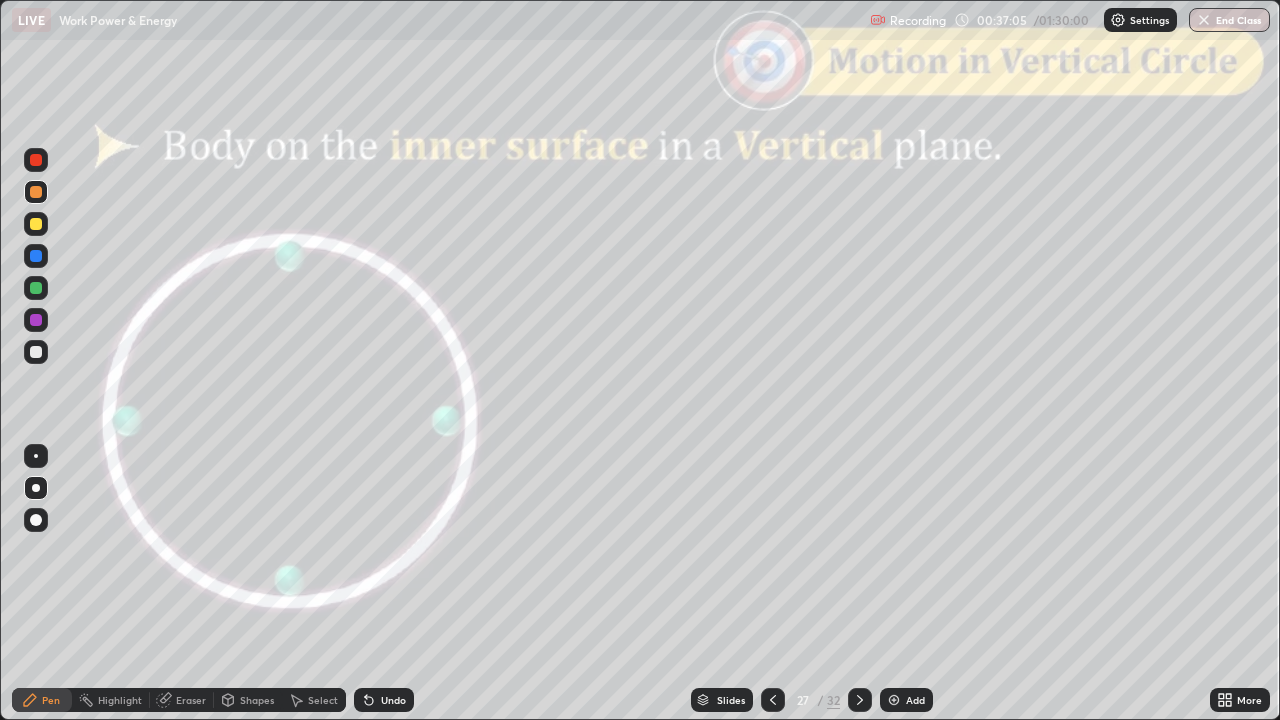 click at bounding box center (36, 352) 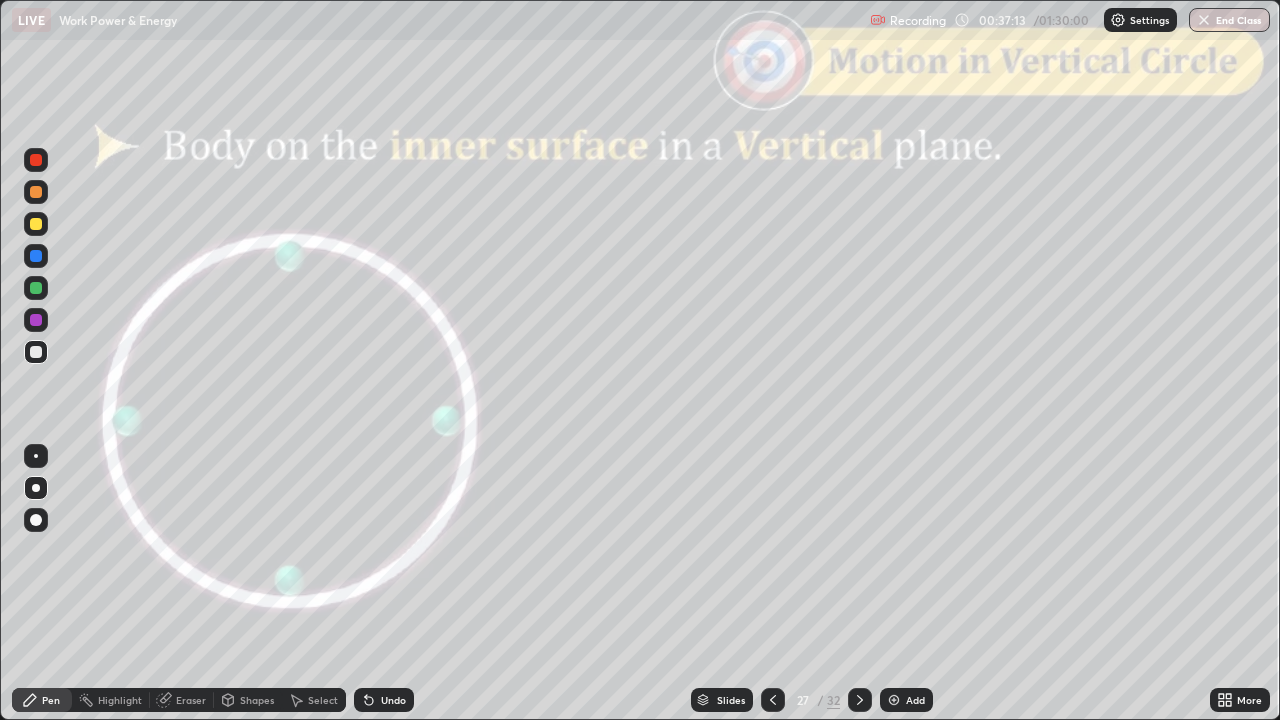 click on "Shapes" at bounding box center (257, 700) 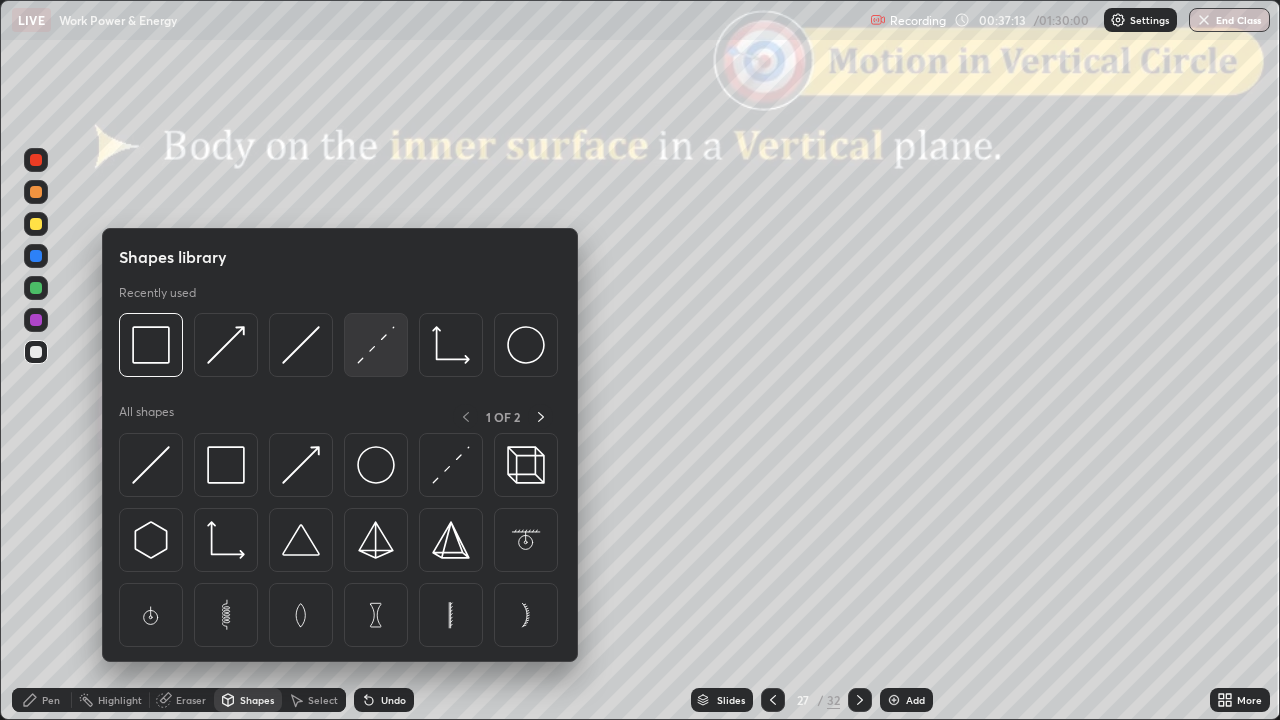 click at bounding box center (376, 345) 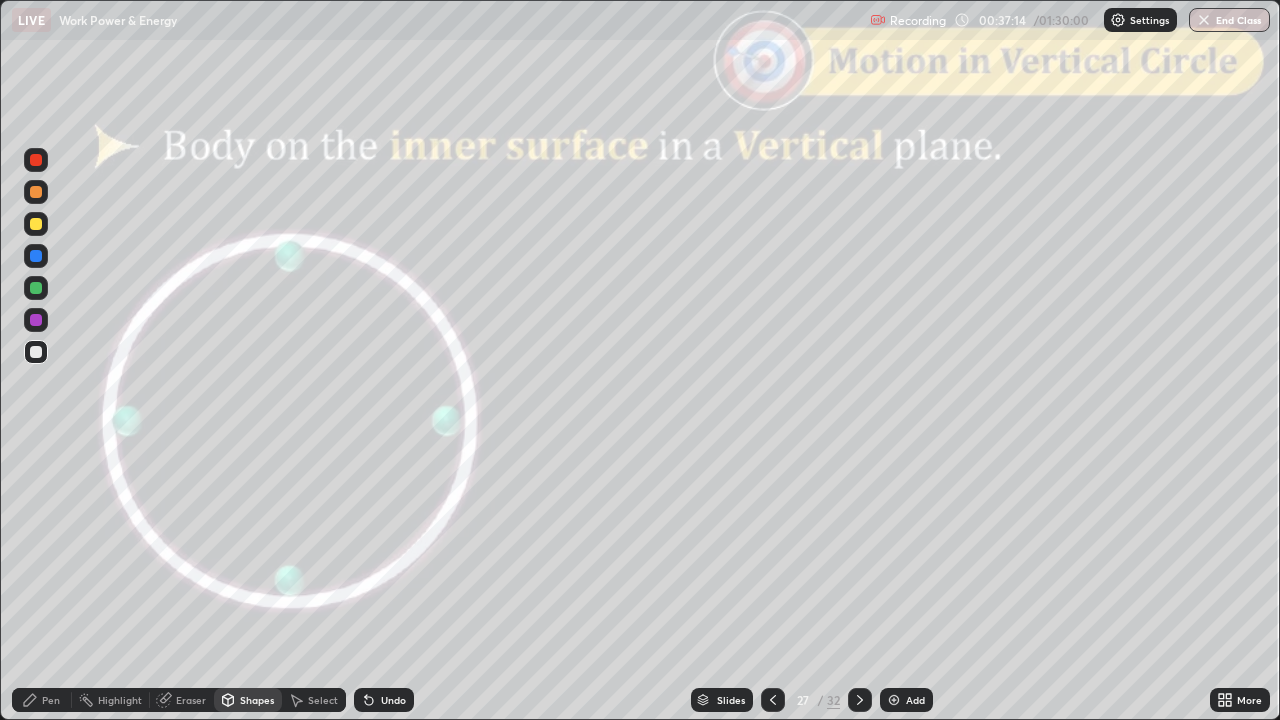 click at bounding box center [36, 352] 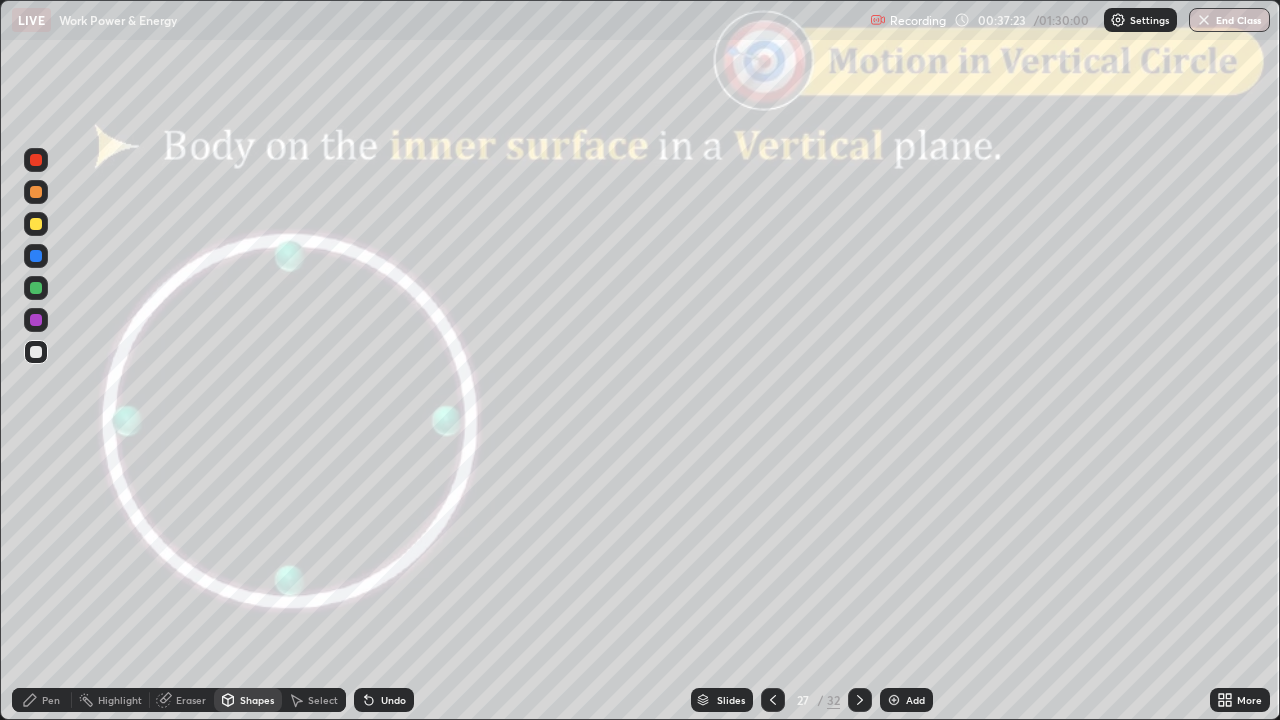 click on "Slides" at bounding box center [731, 700] 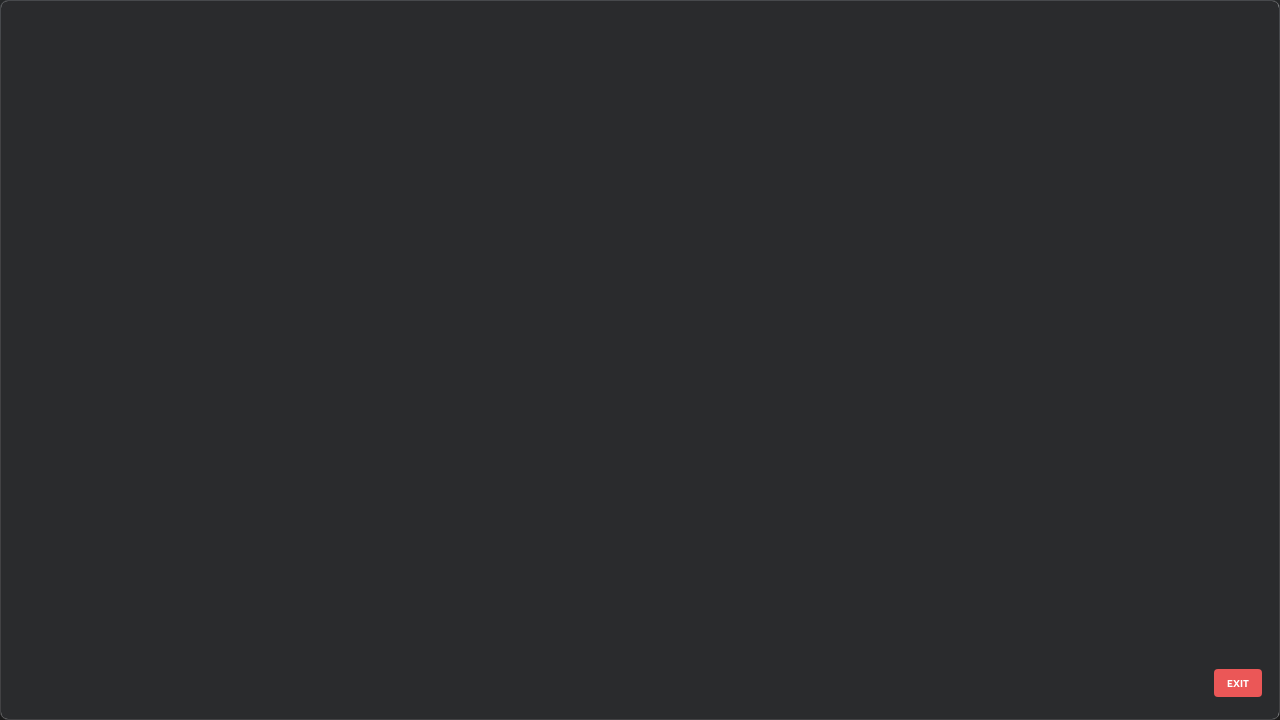 scroll, scrollTop: 1304, scrollLeft: 0, axis: vertical 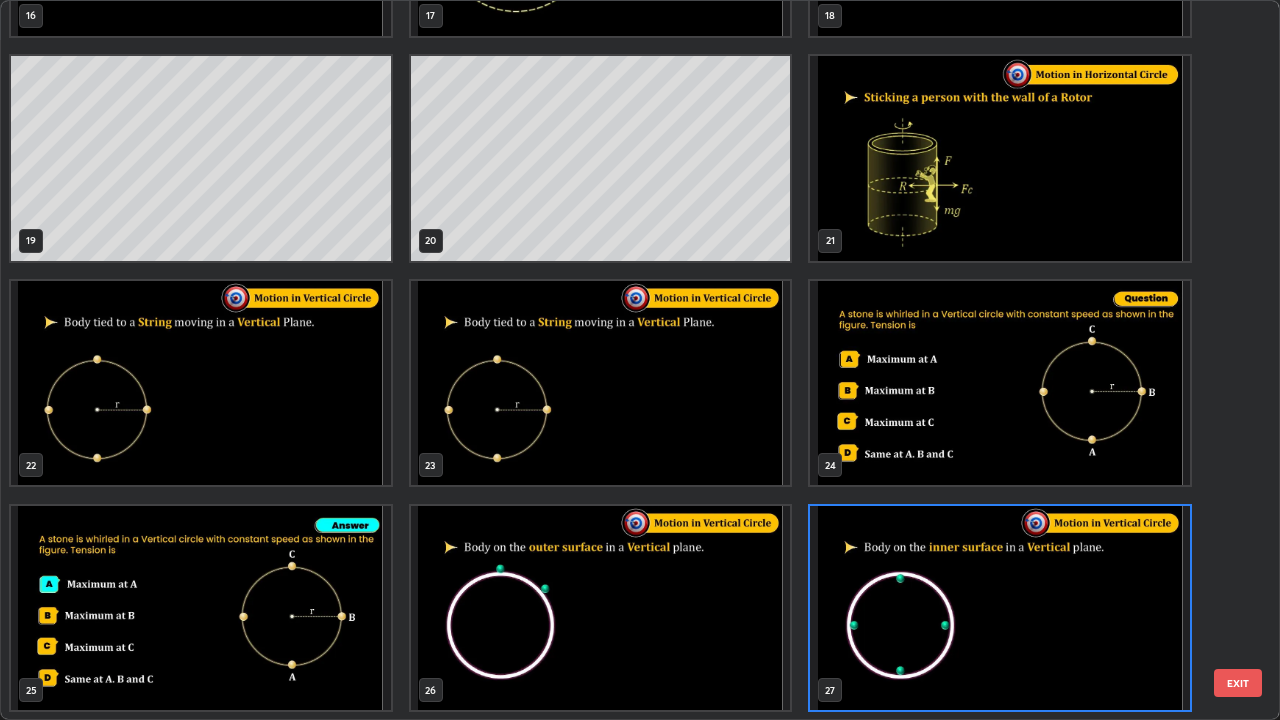 click at bounding box center (201, 383) 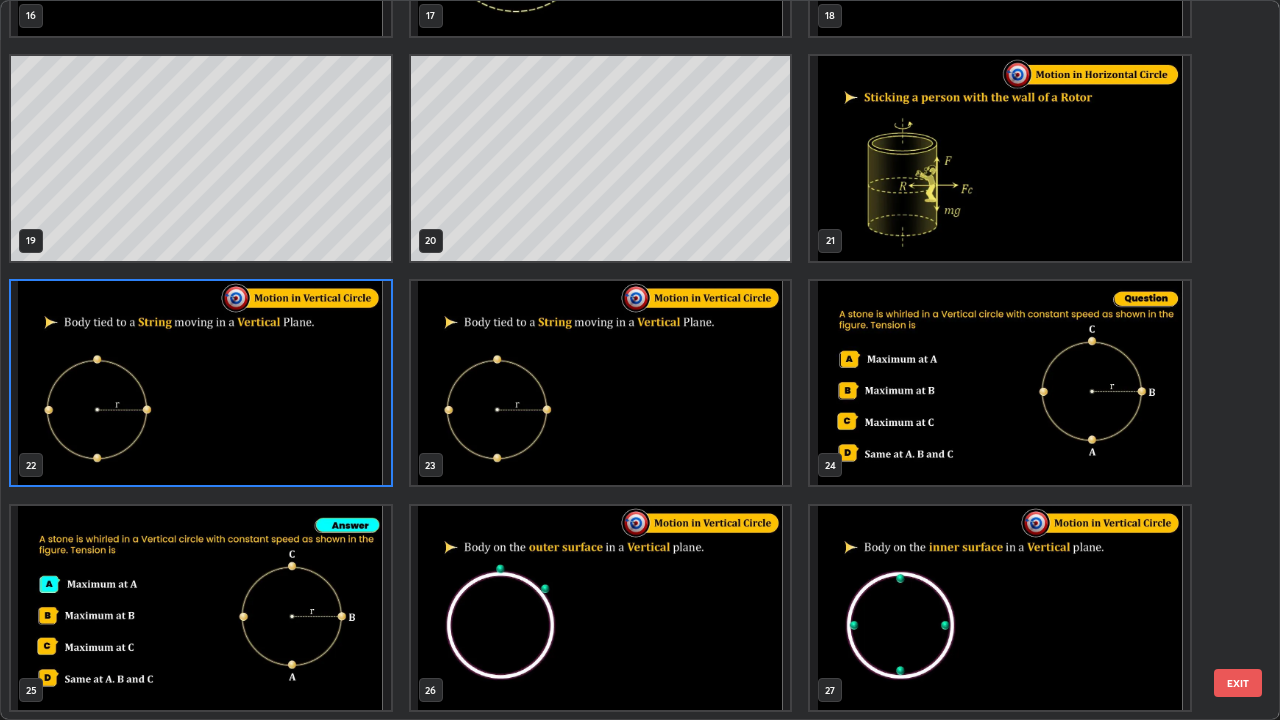 click on "EXIT" at bounding box center [1238, 683] 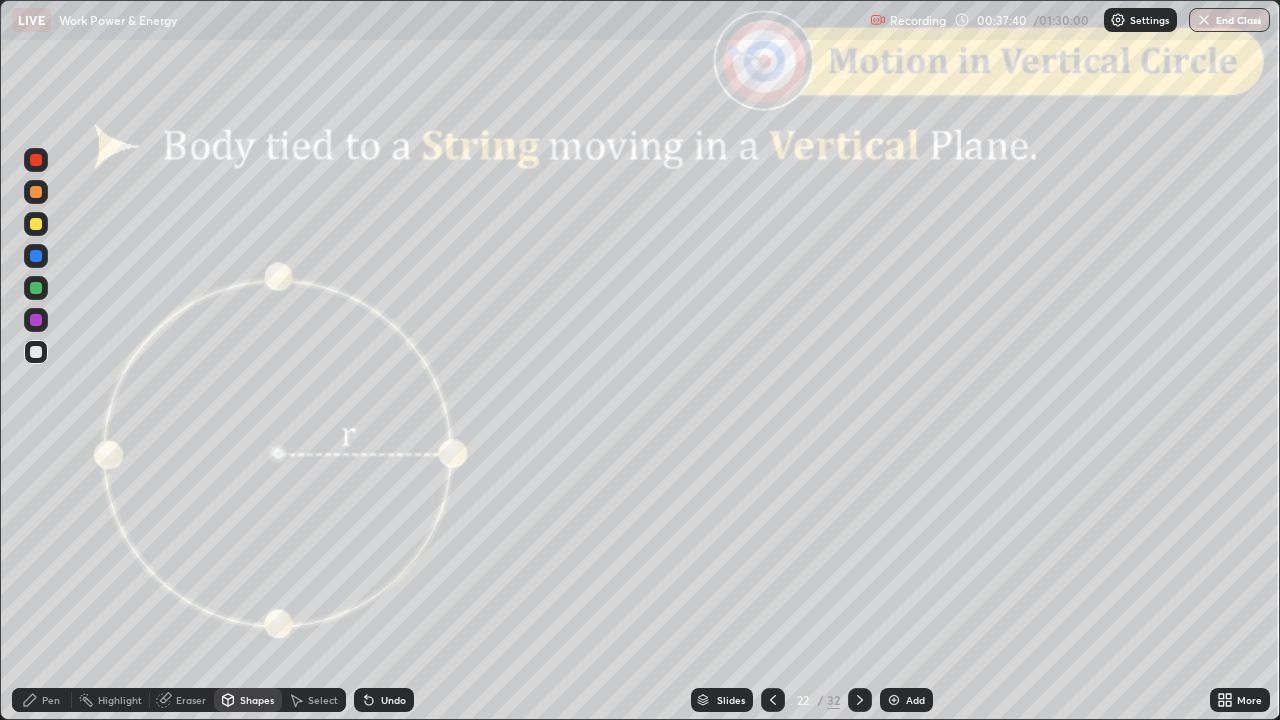 click on "Slides" at bounding box center [731, 700] 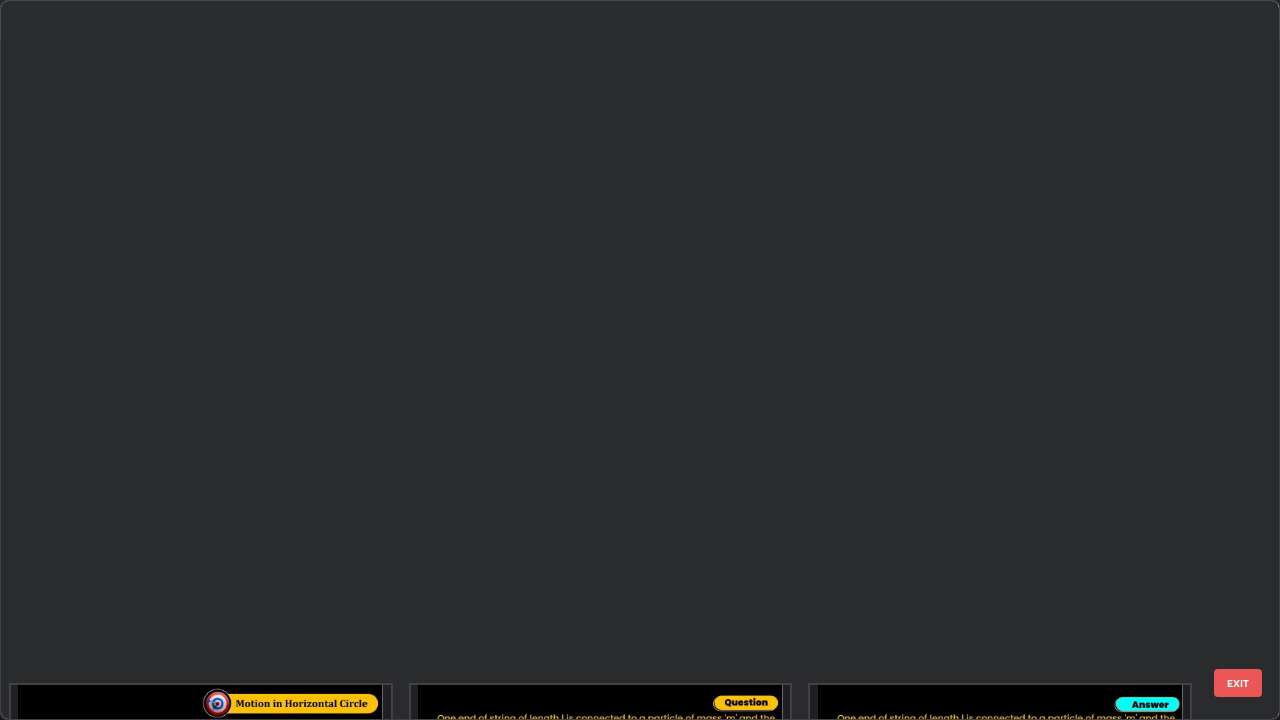 scroll, scrollTop: 1079, scrollLeft: 0, axis: vertical 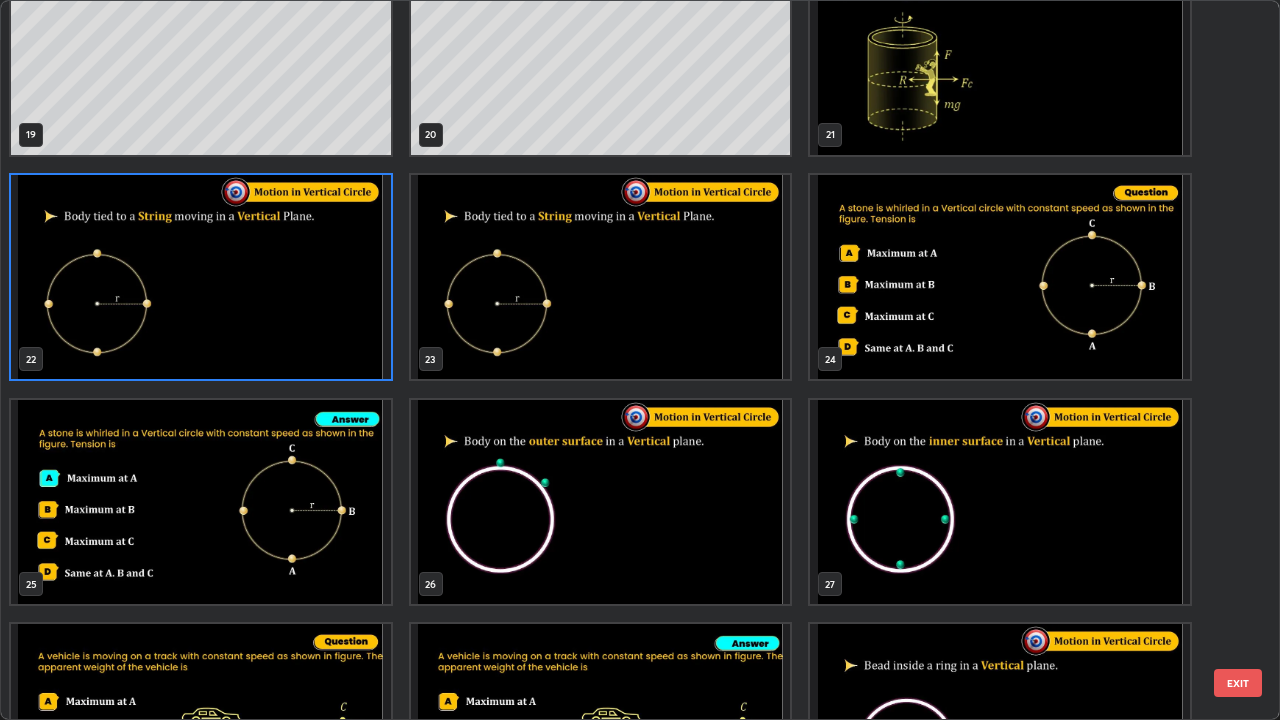 click at bounding box center (1000, 502) 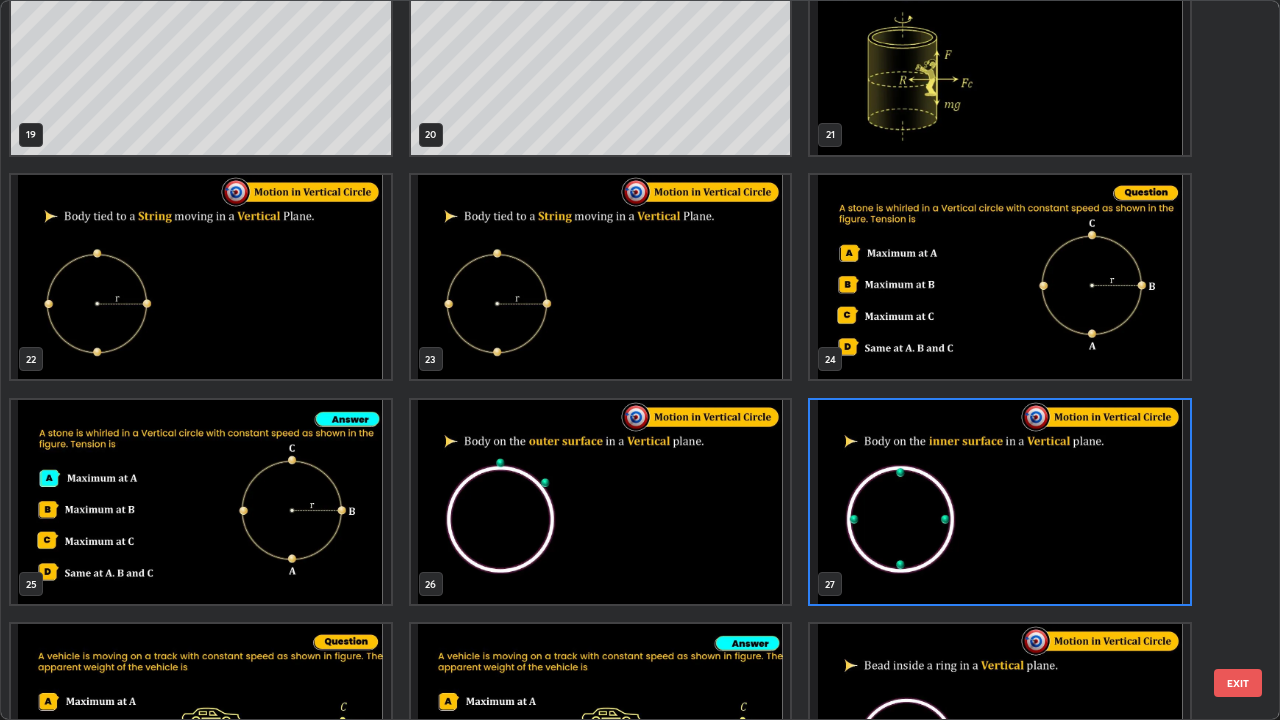 click on "EXIT" at bounding box center (1238, 683) 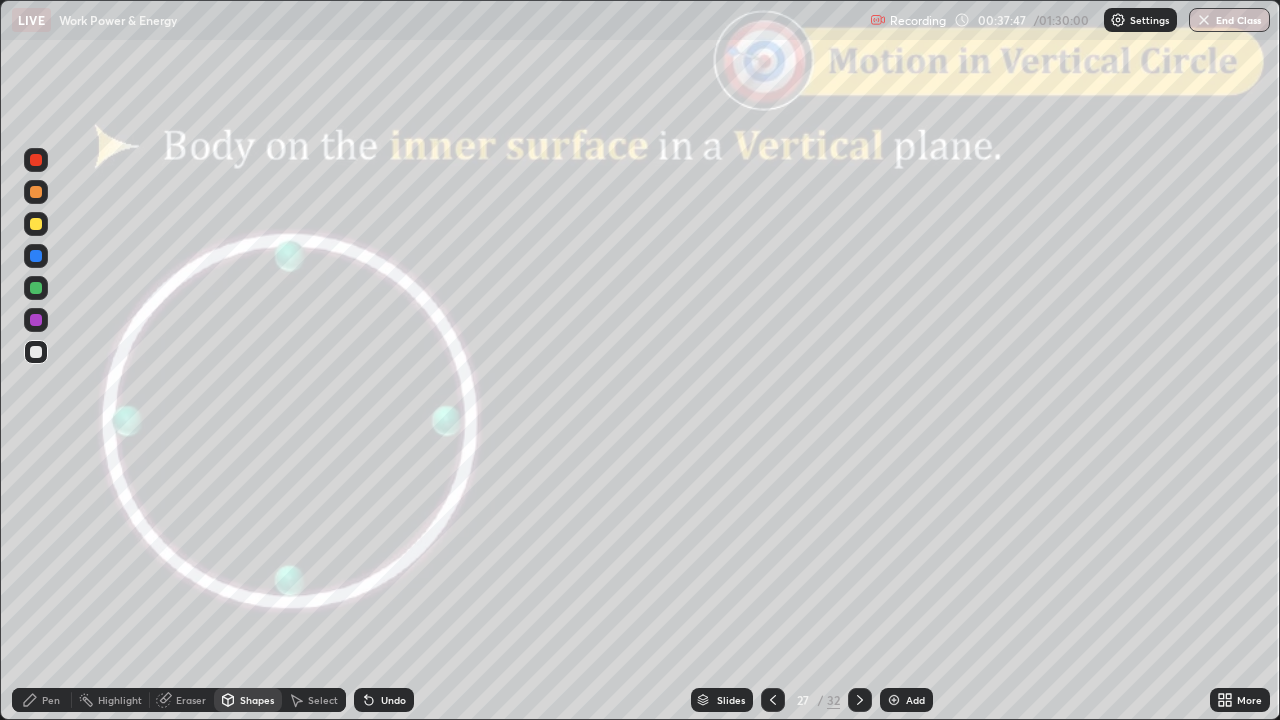 click at bounding box center (36, 160) 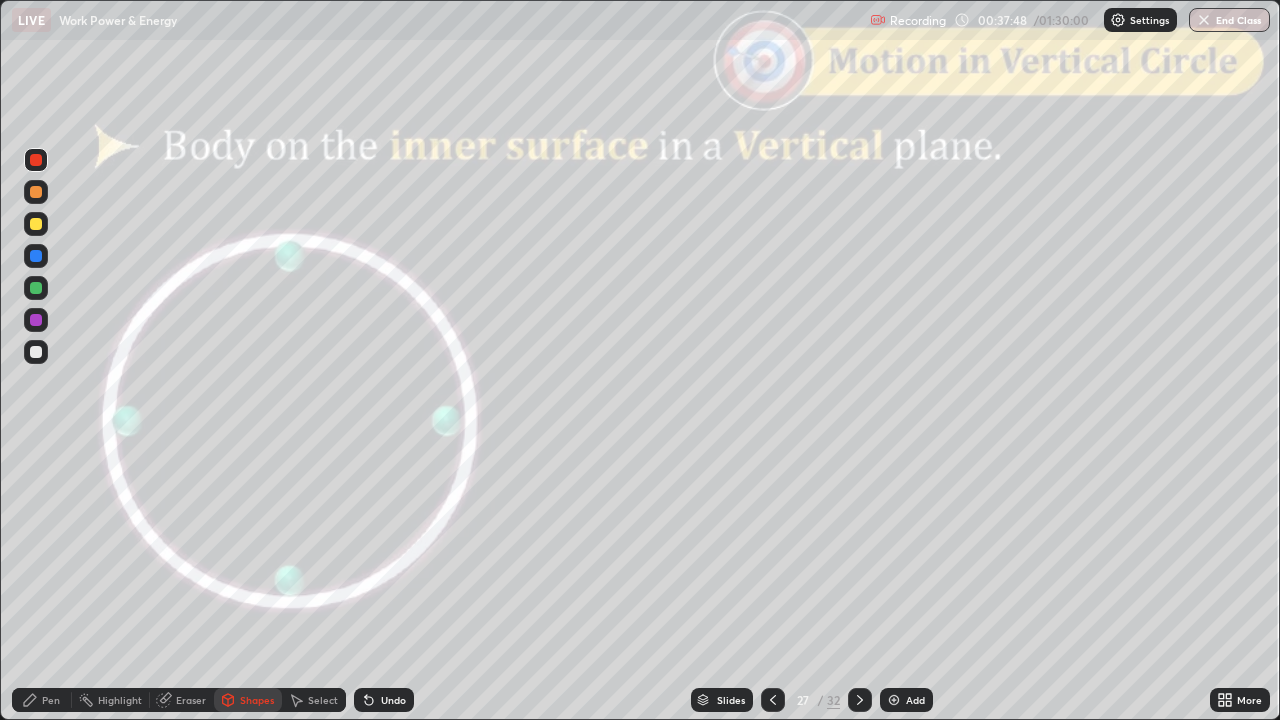 click on "Shapes" at bounding box center [257, 700] 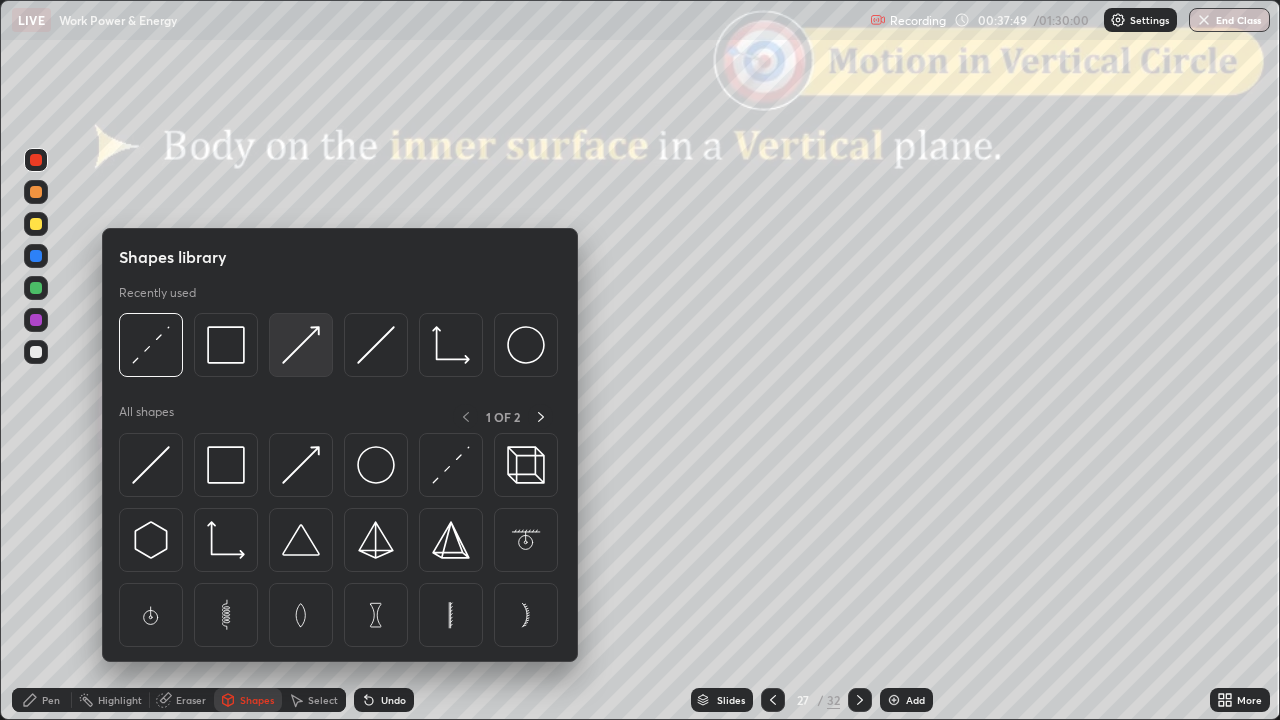 click at bounding box center (301, 345) 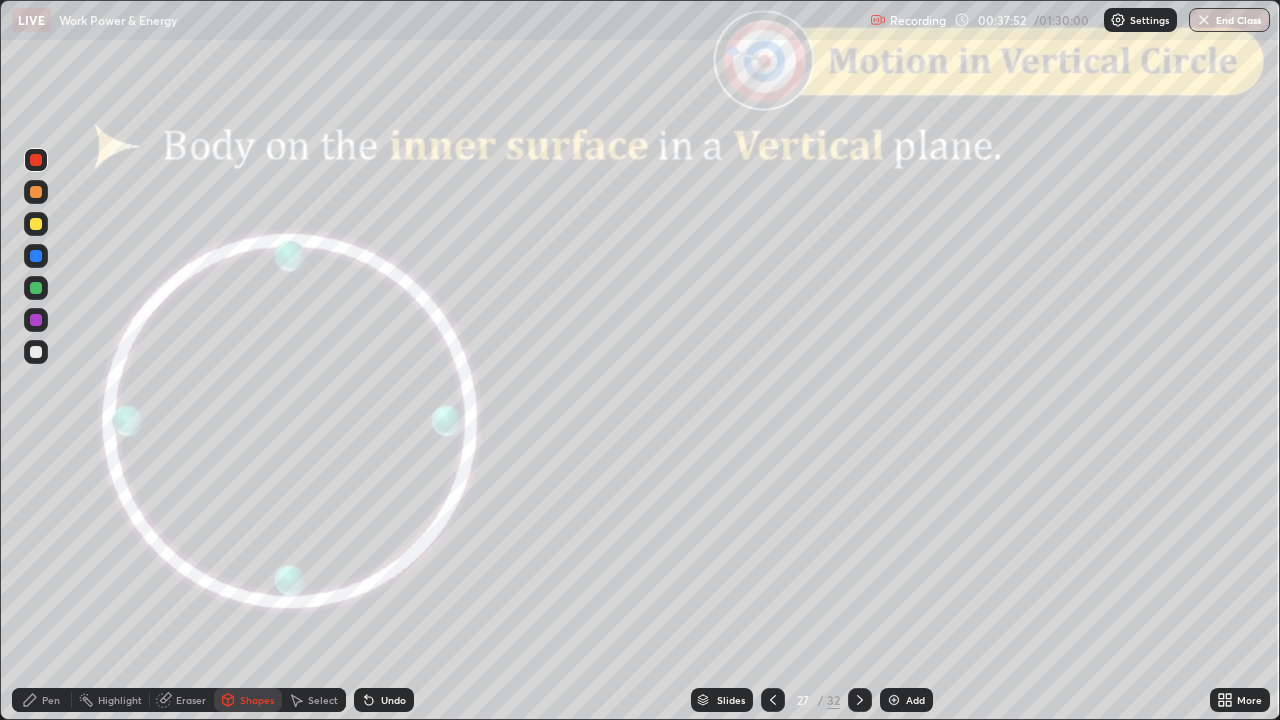 click on "Pen" at bounding box center [42, 700] 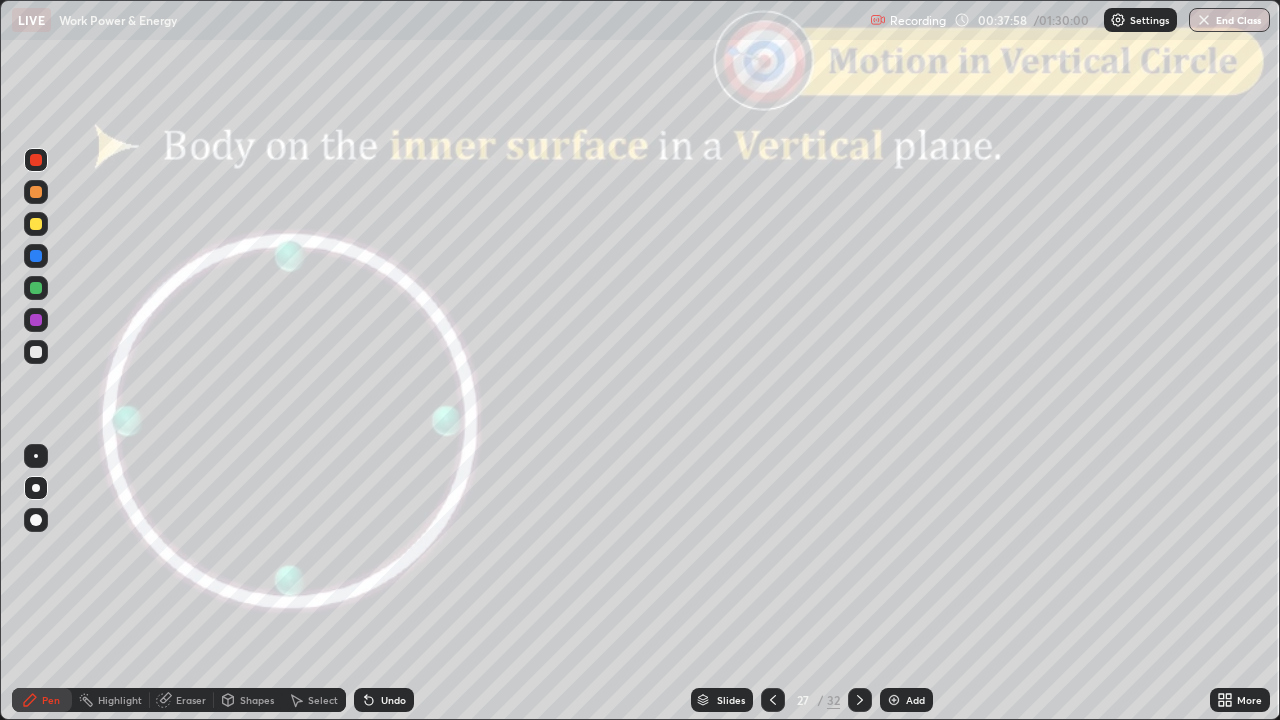 click on "Shapes" at bounding box center [257, 700] 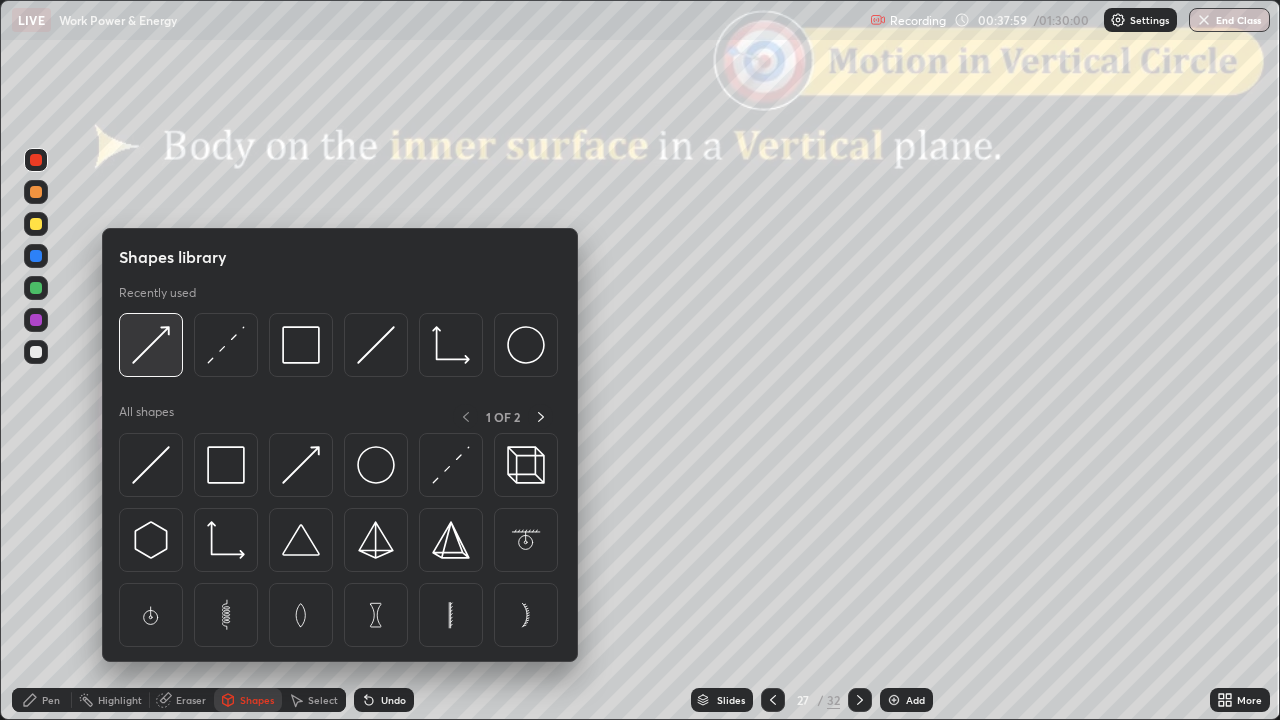 click at bounding box center [151, 345] 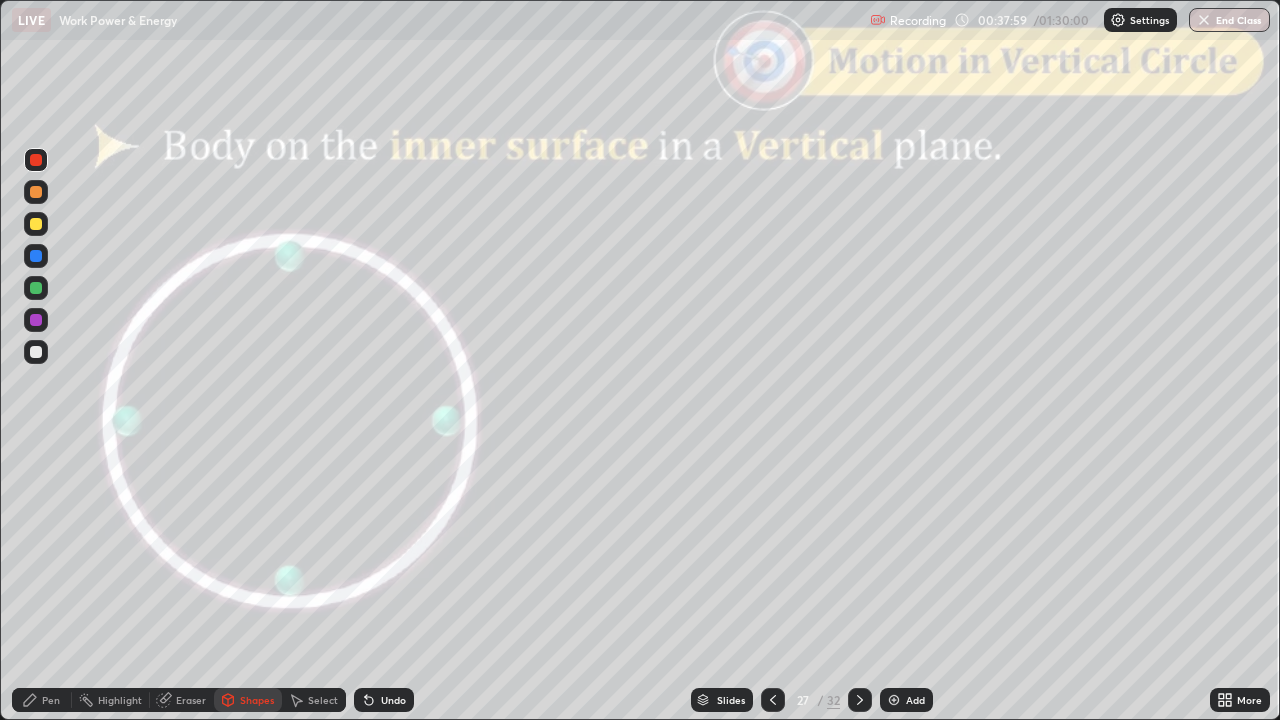 click at bounding box center [36, 192] 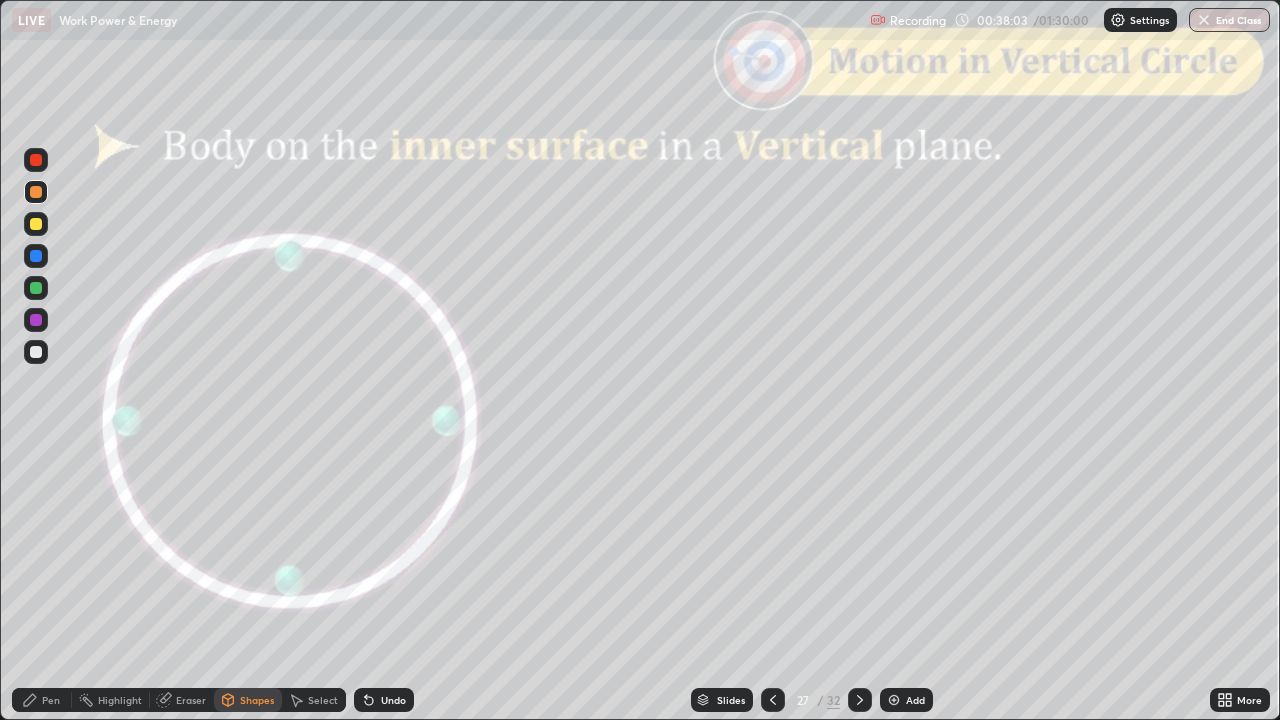 click on "Pen" at bounding box center [42, 700] 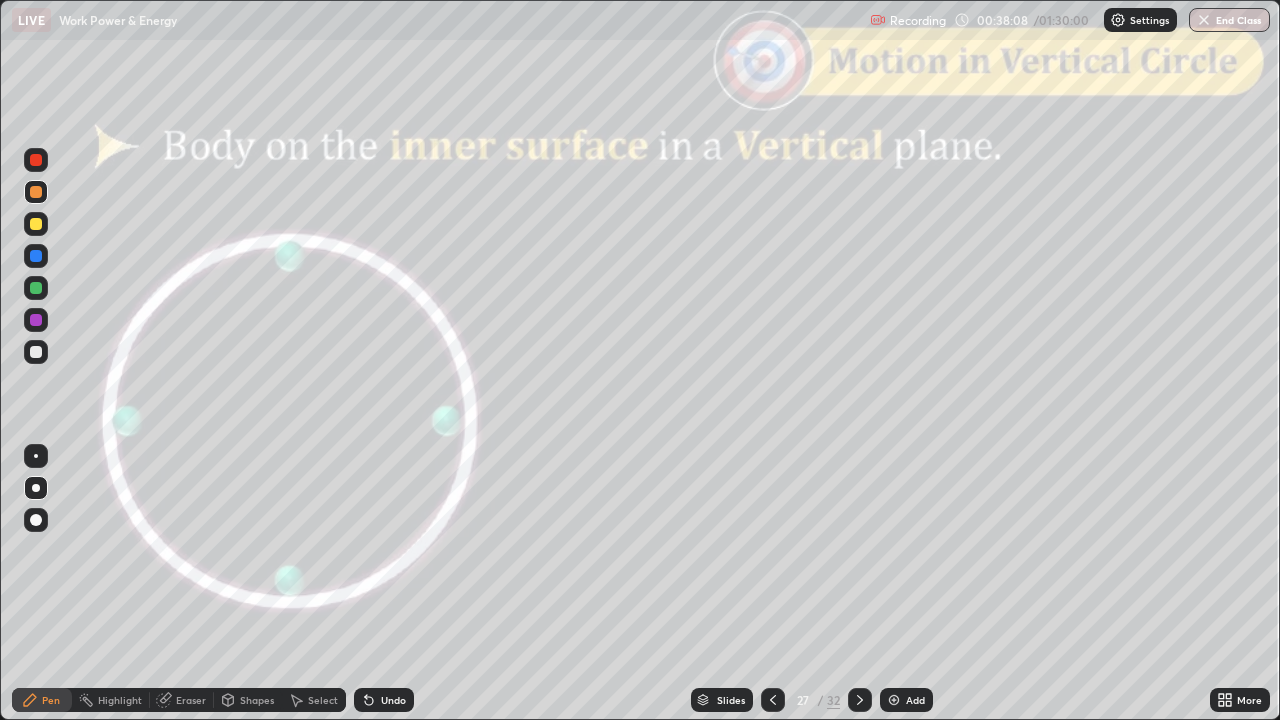 click on "Shapes" at bounding box center [248, 700] 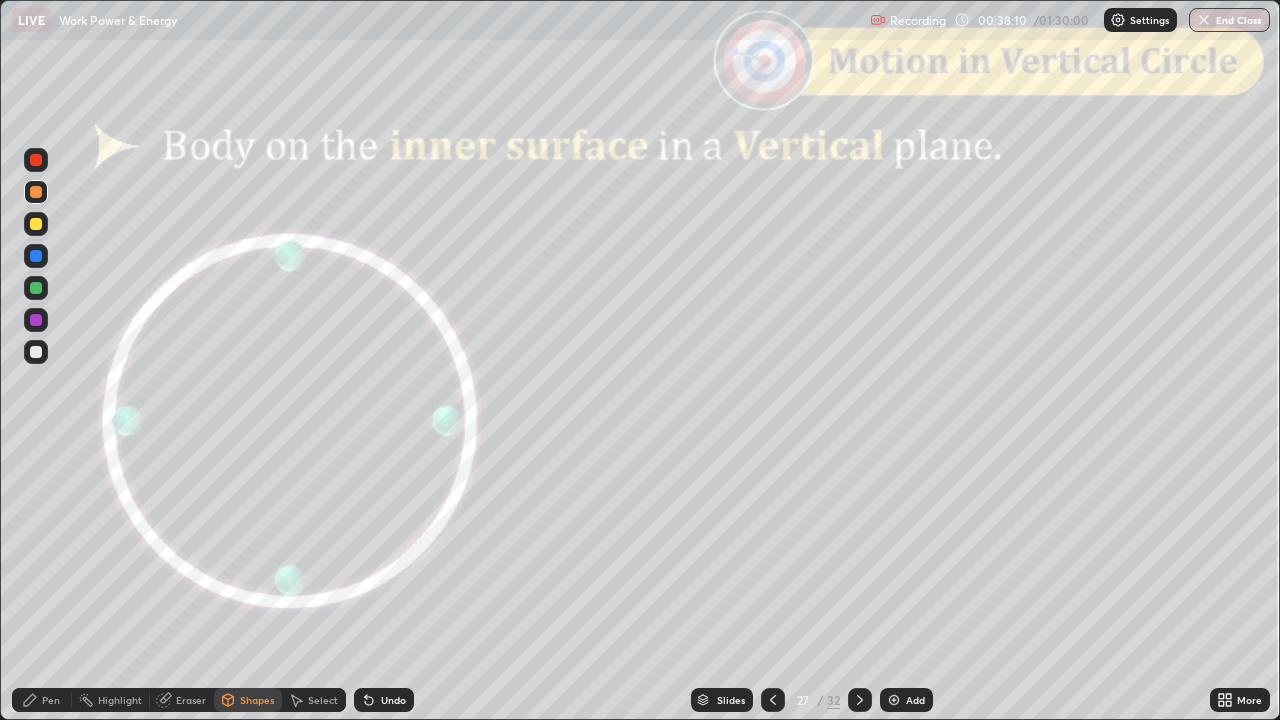 click at bounding box center (36, 288) 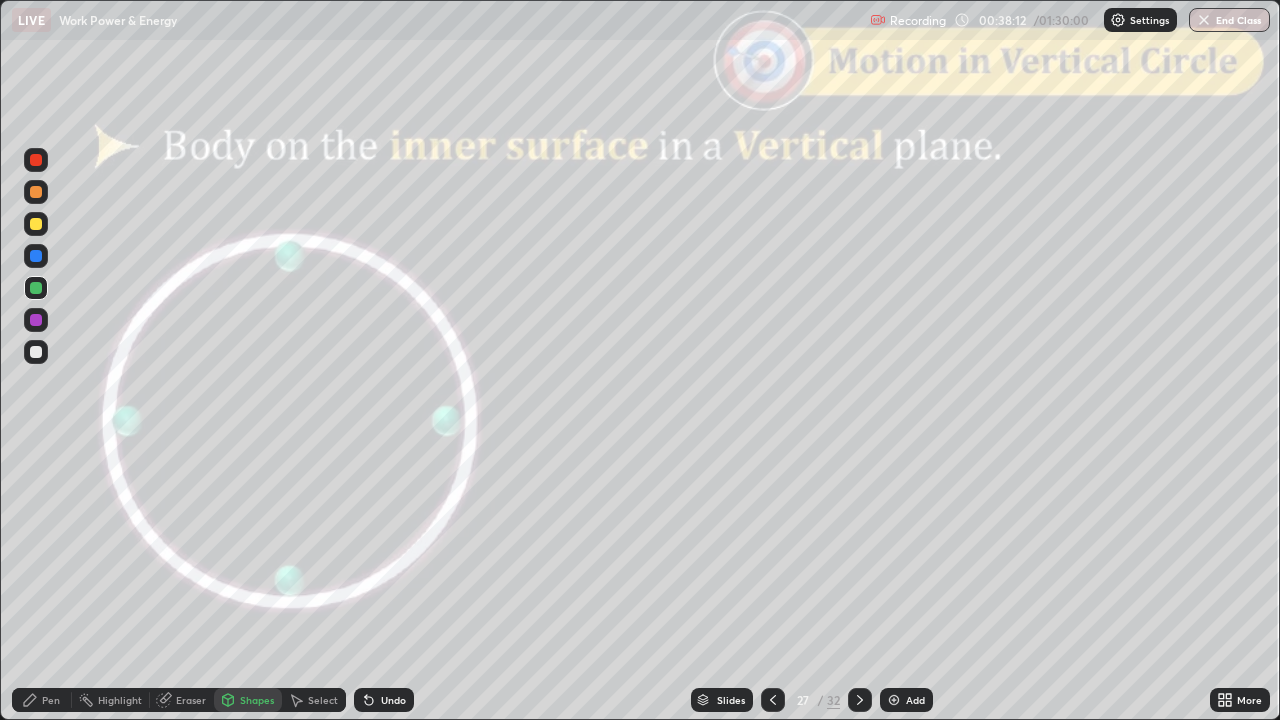 click 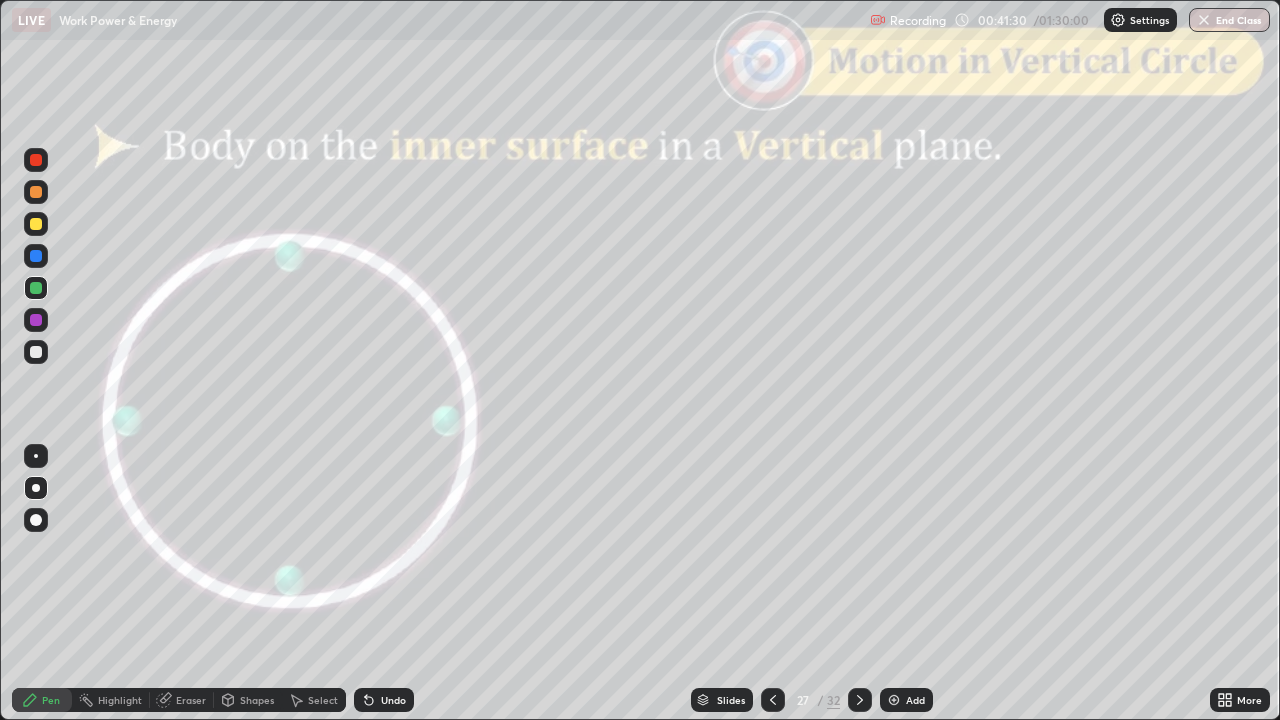 click 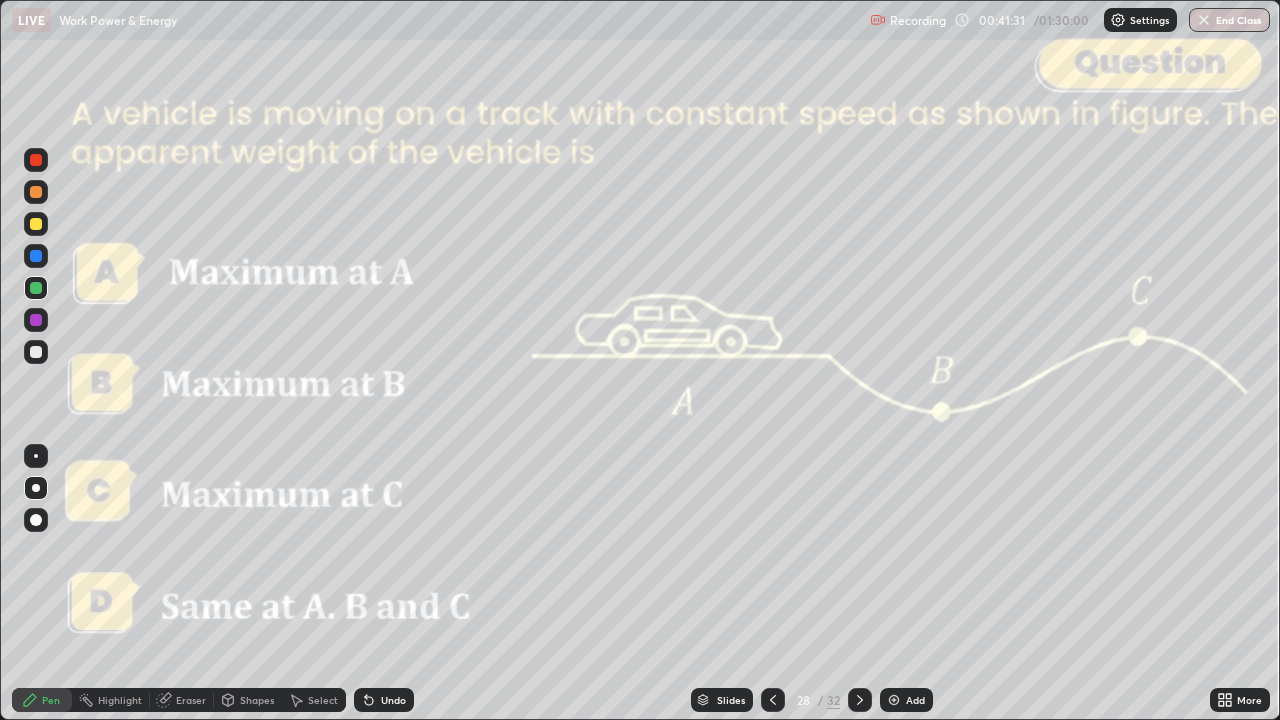 click 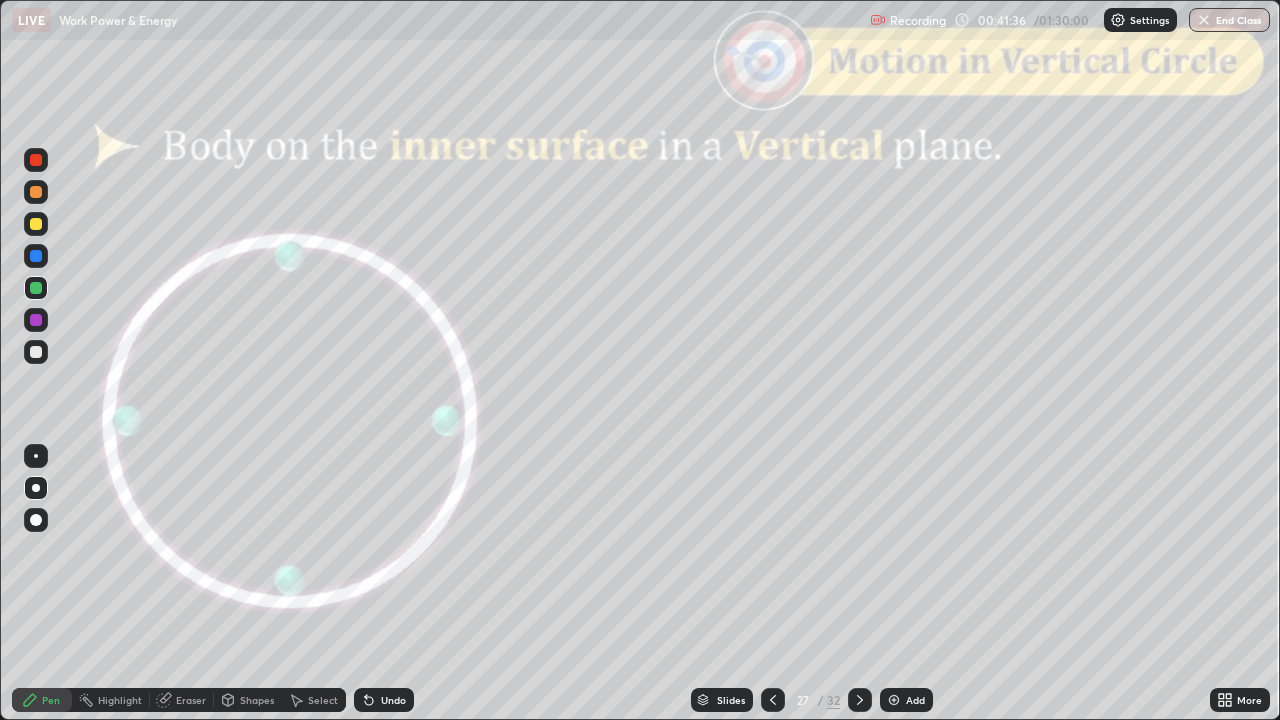 click 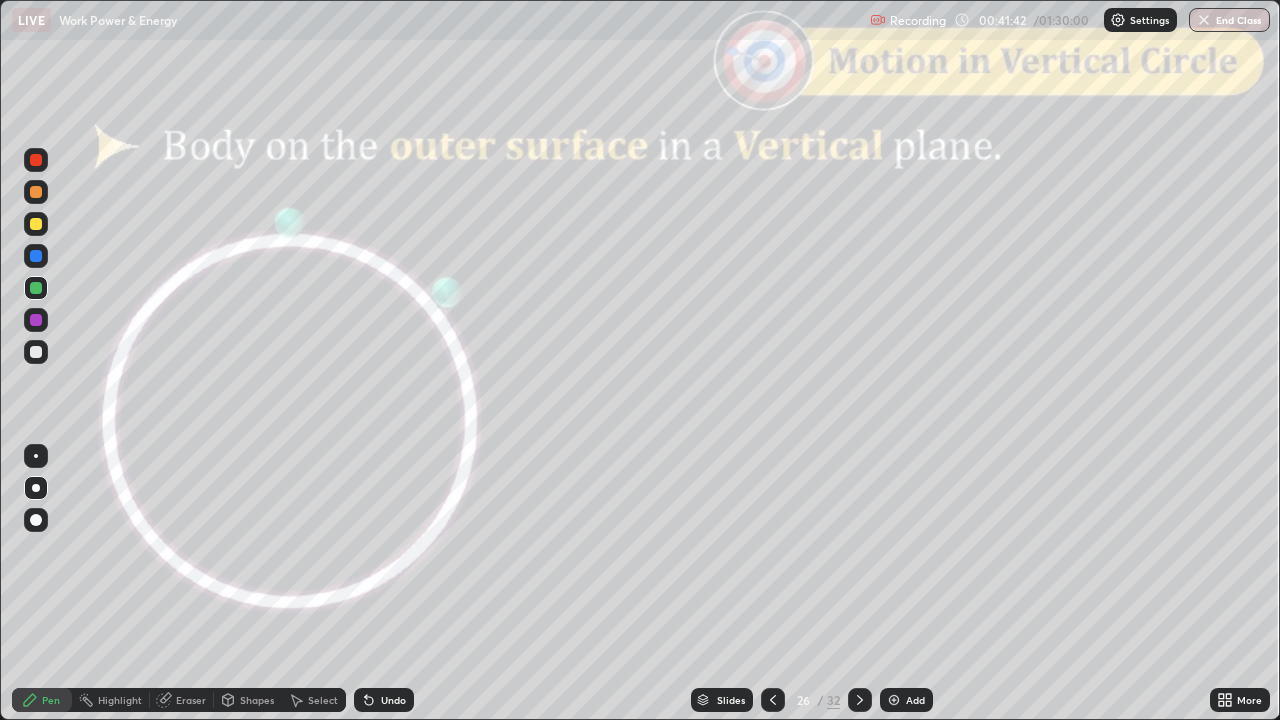 click on "Shapes" at bounding box center (257, 700) 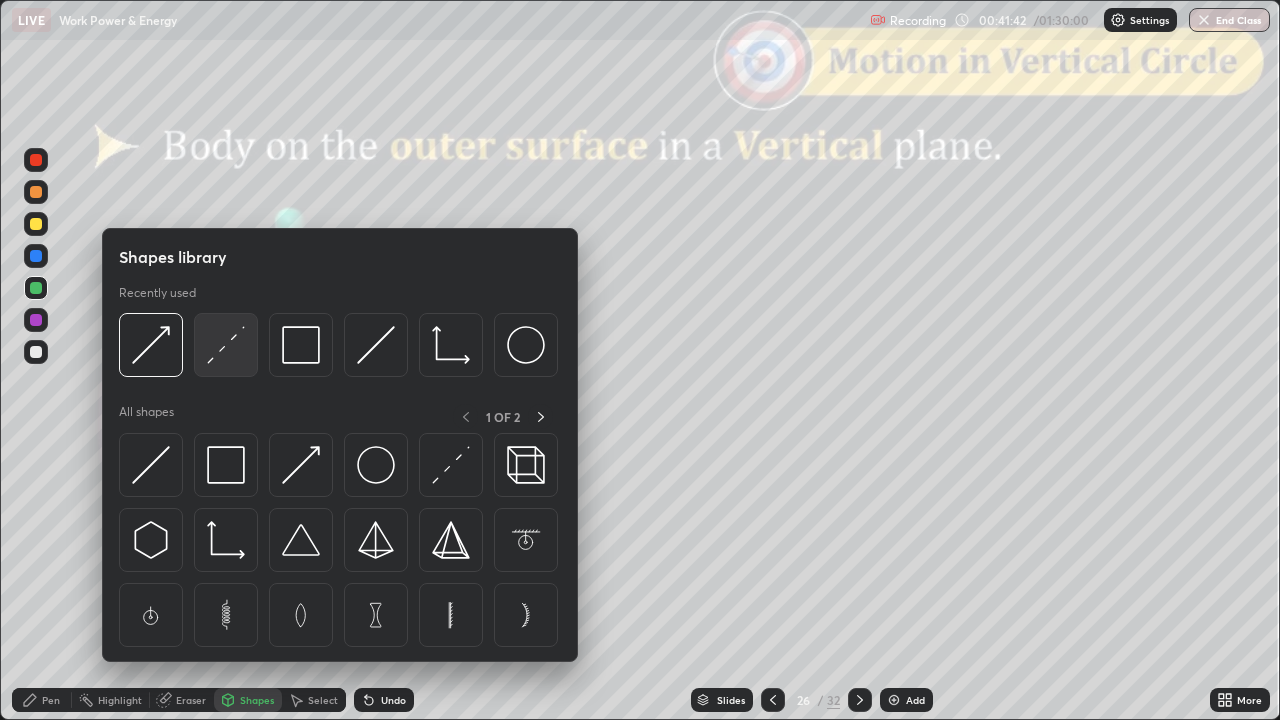 click at bounding box center (226, 345) 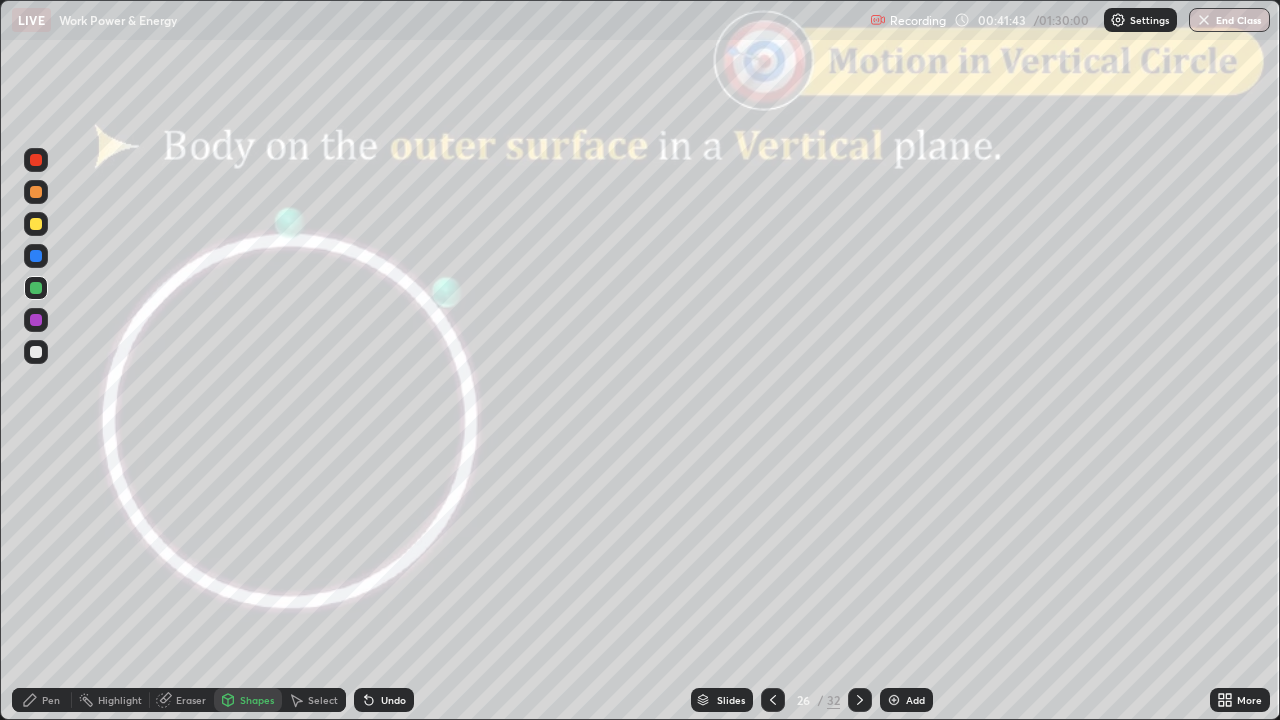 click at bounding box center [36, 352] 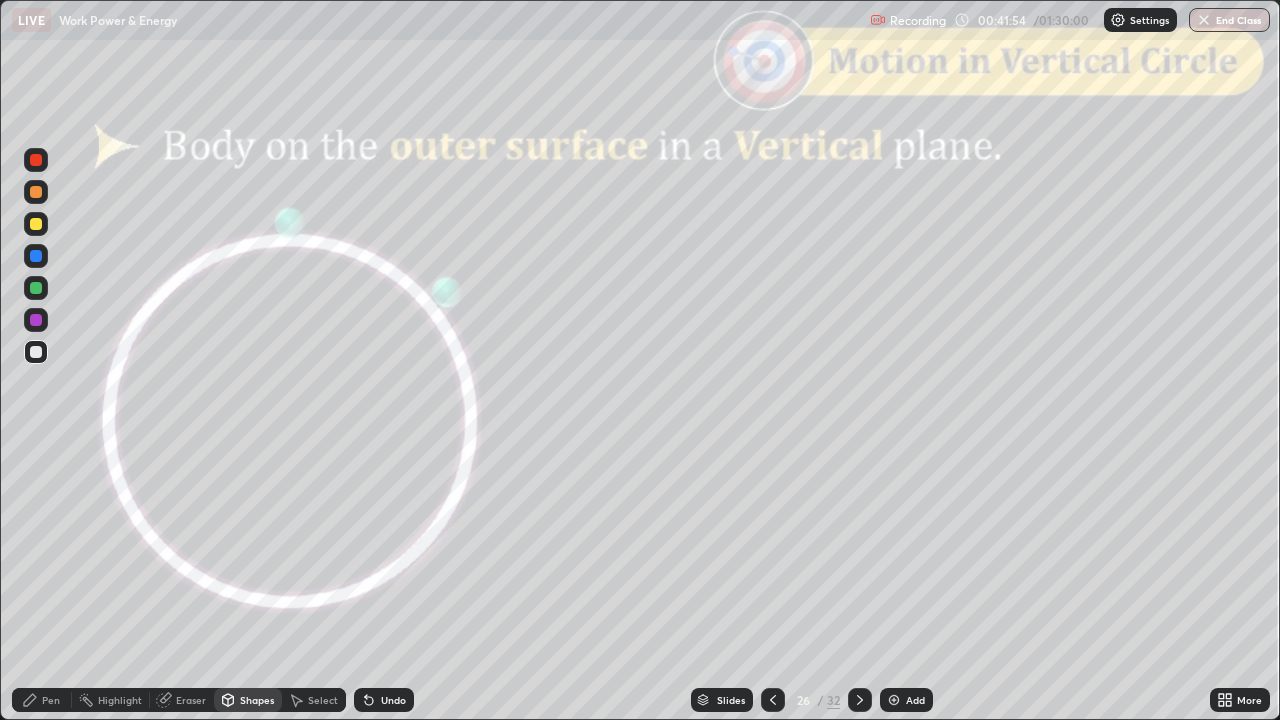 click on "Pen" at bounding box center [51, 700] 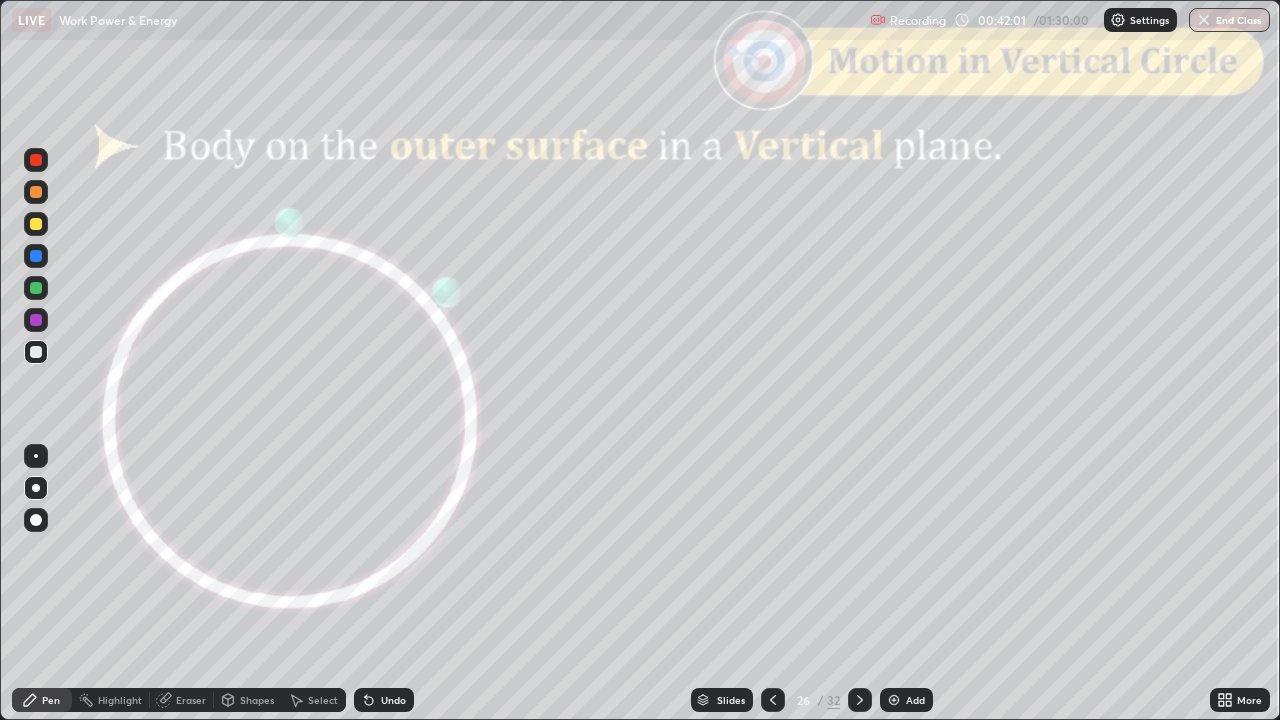 click on "Shapes" at bounding box center (257, 700) 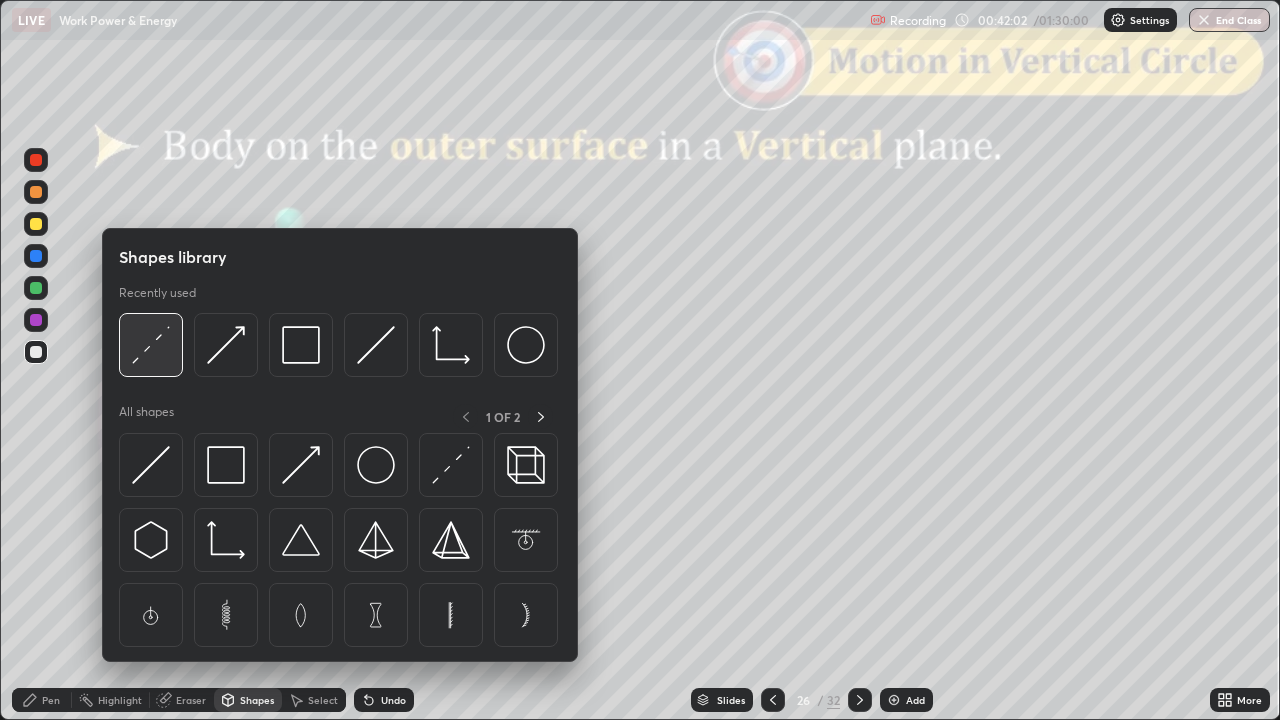 click at bounding box center (151, 345) 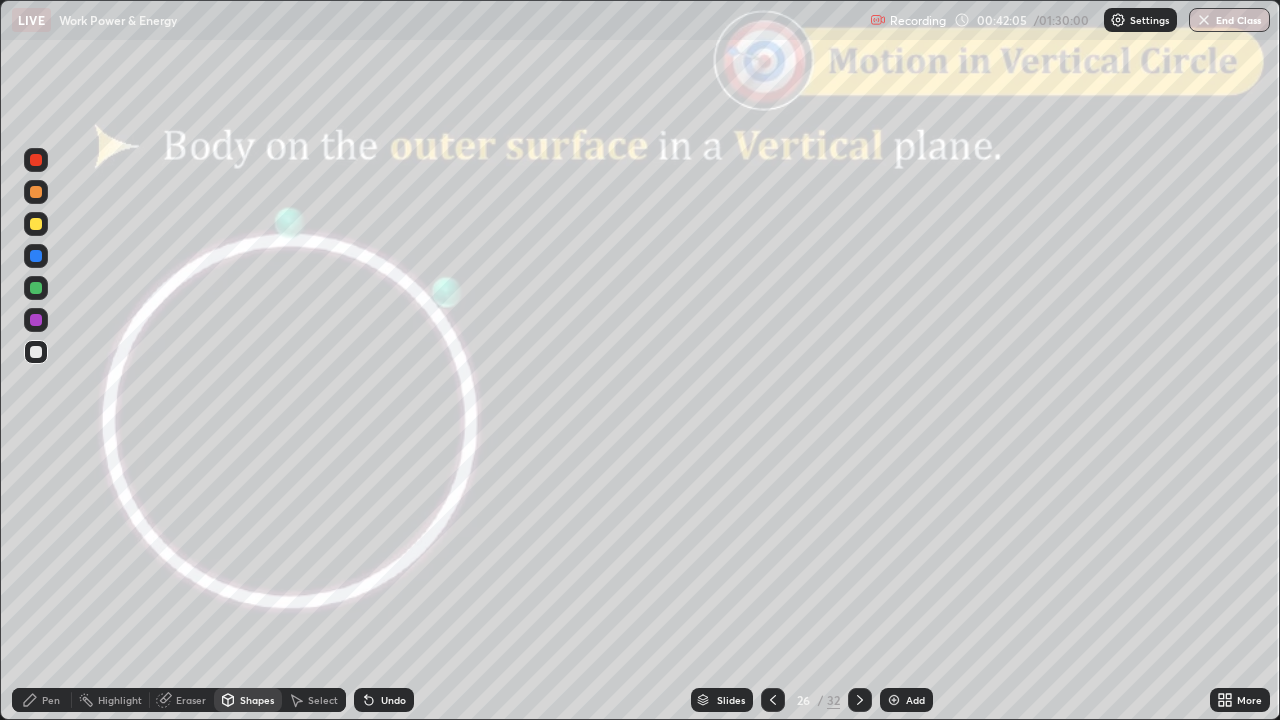 click on "Undo" at bounding box center (393, 700) 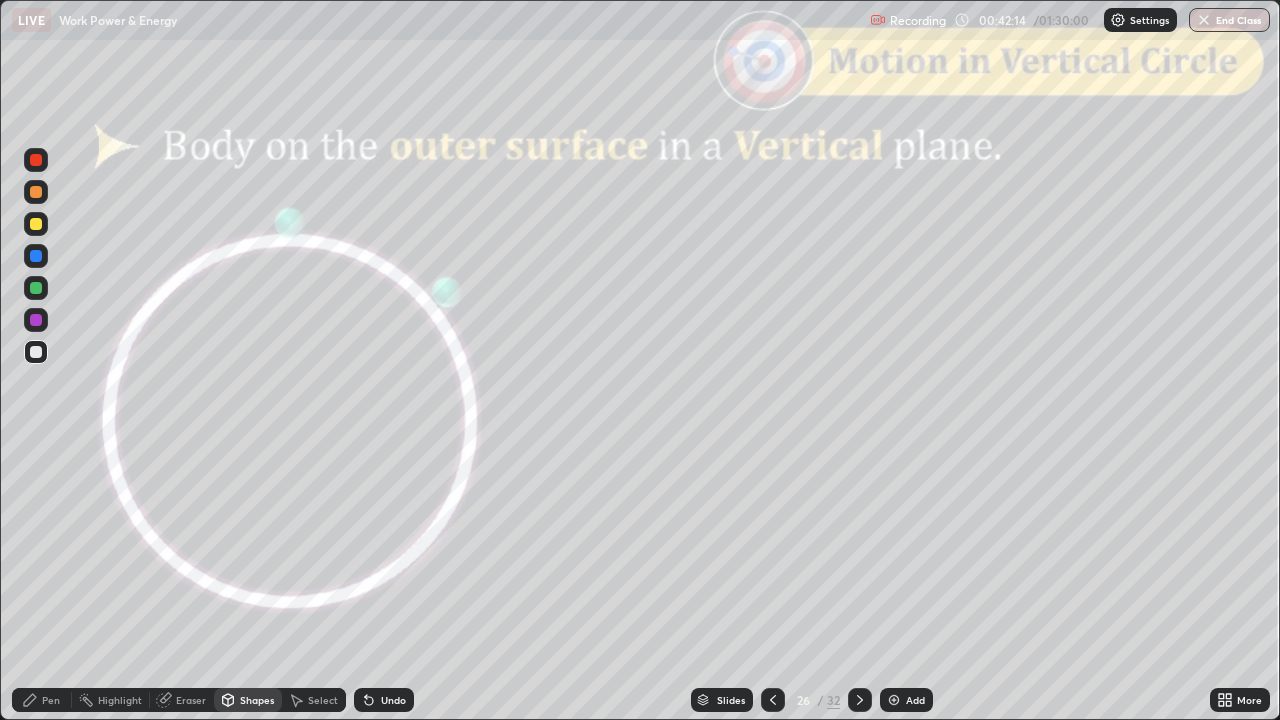 click at bounding box center (36, 288) 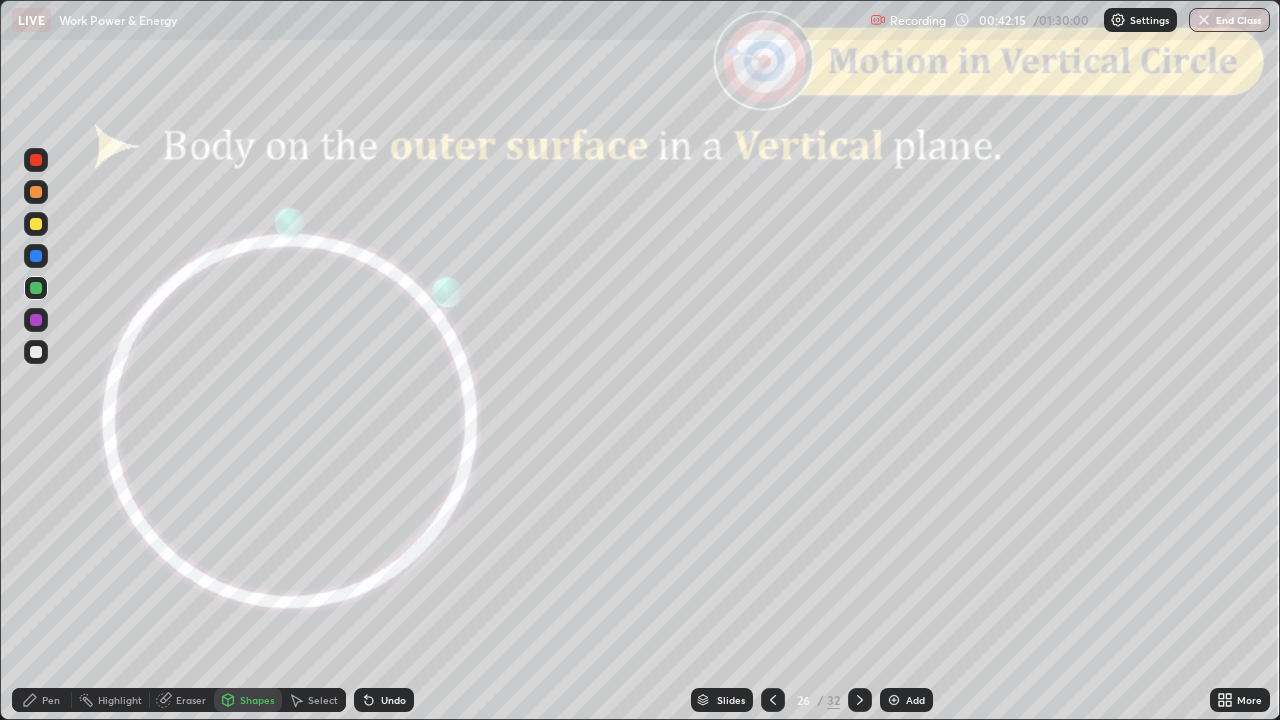 click on "Shapes" at bounding box center (248, 700) 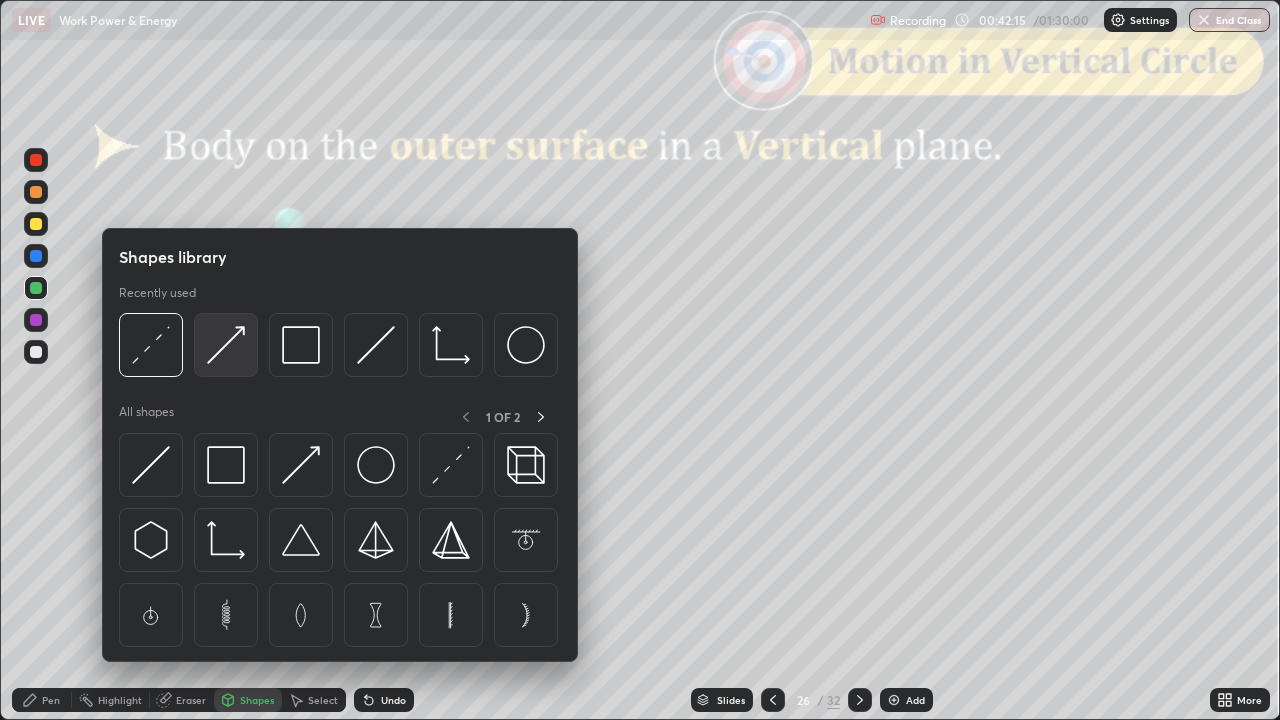 click at bounding box center (226, 345) 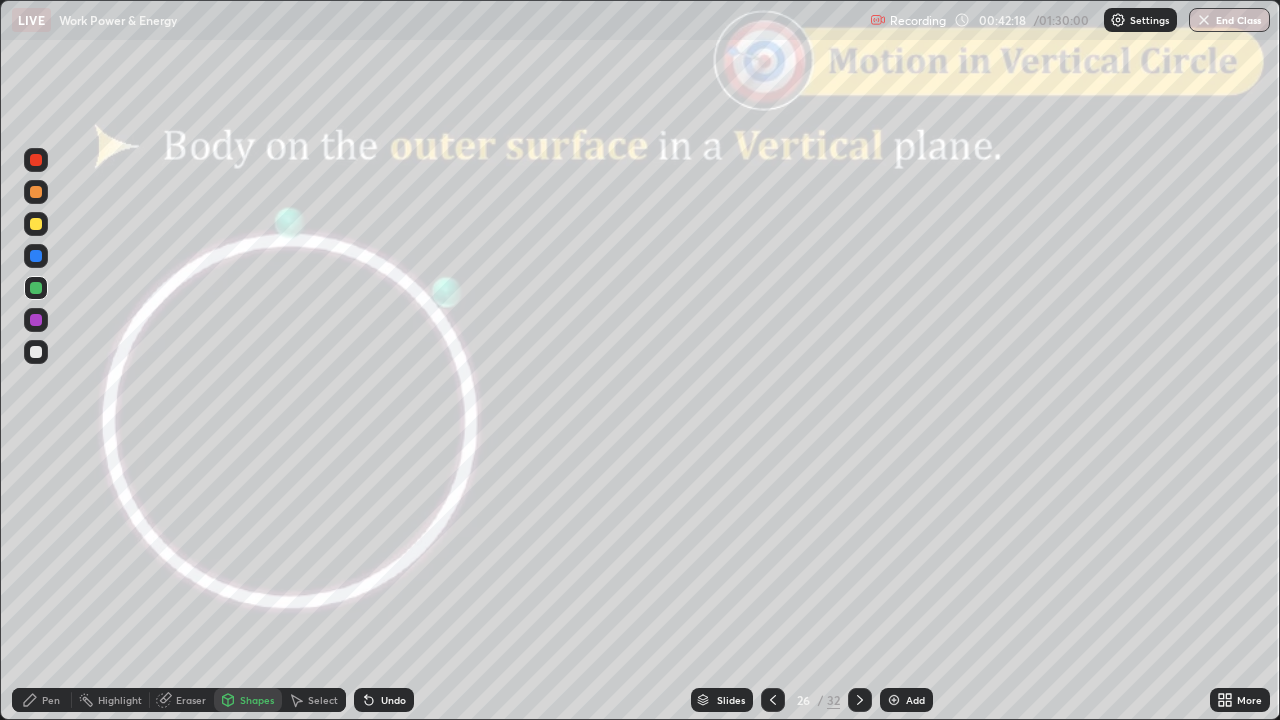 click 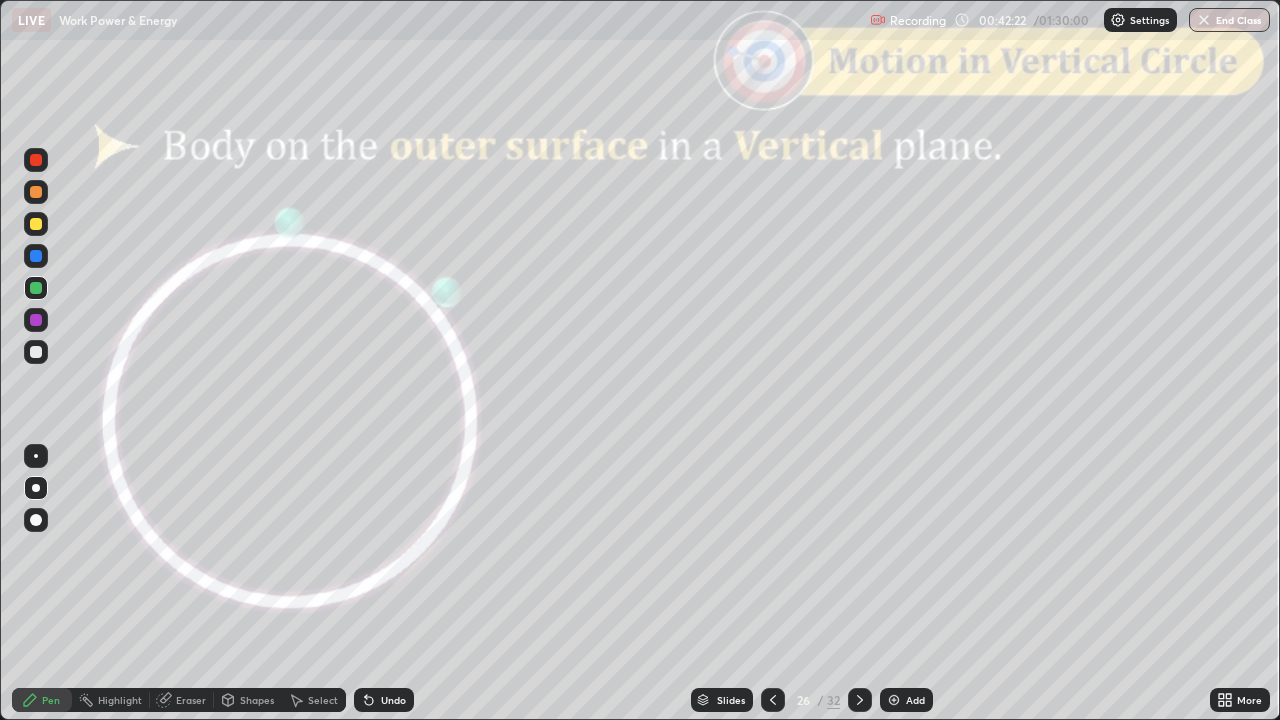 click on "Shapes" at bounding box center [257, 700] 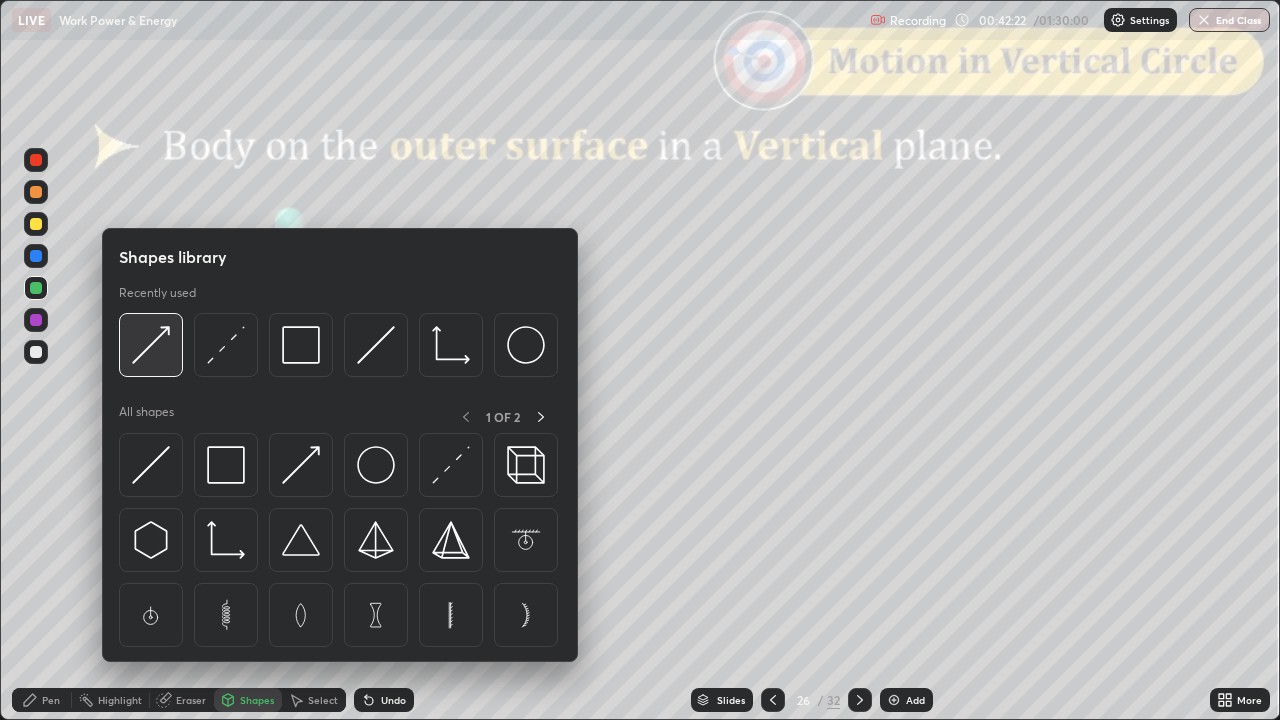 click at bounding box center (151, 345) 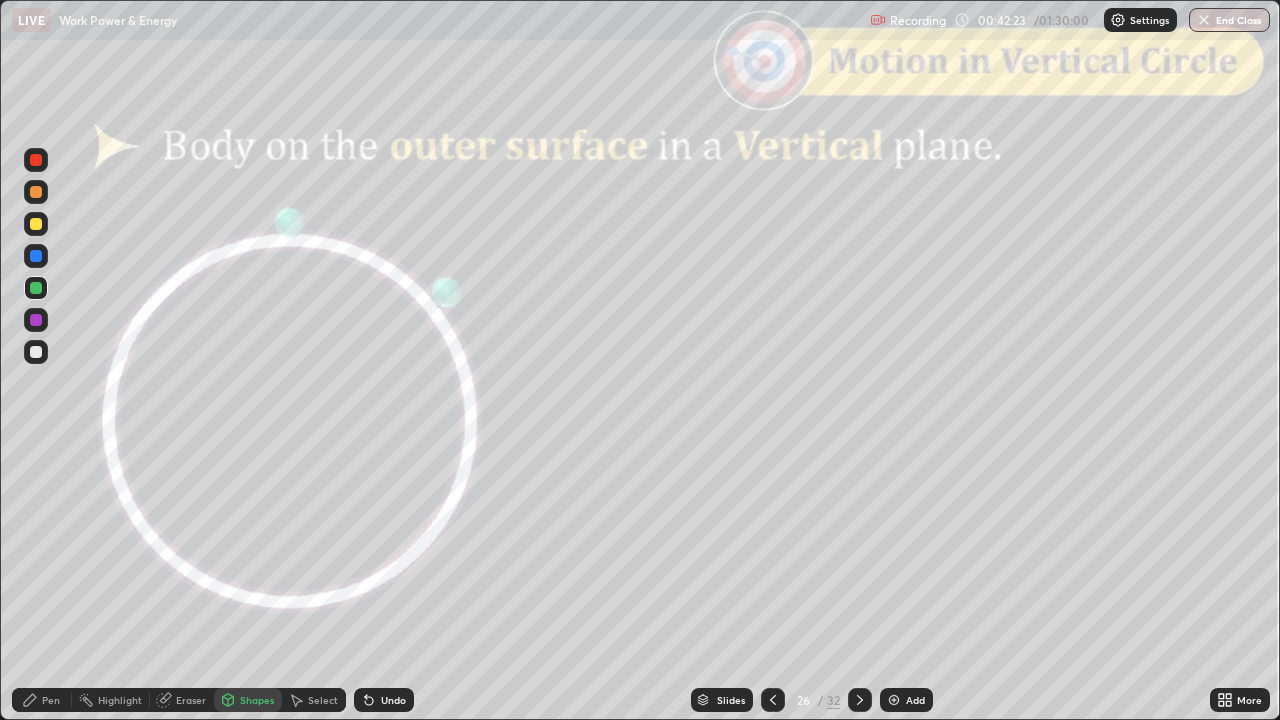 click at bounding box center (36, 160) 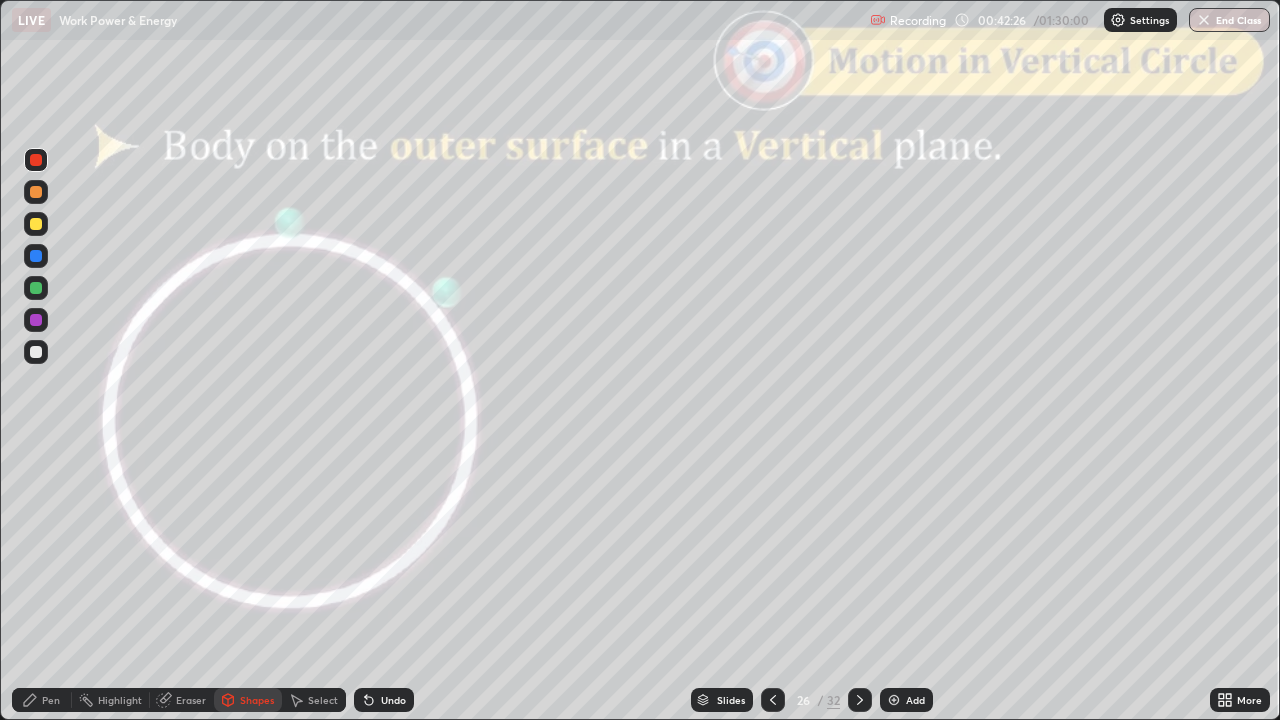 click on "Undo" at bounding box center (384, 700) 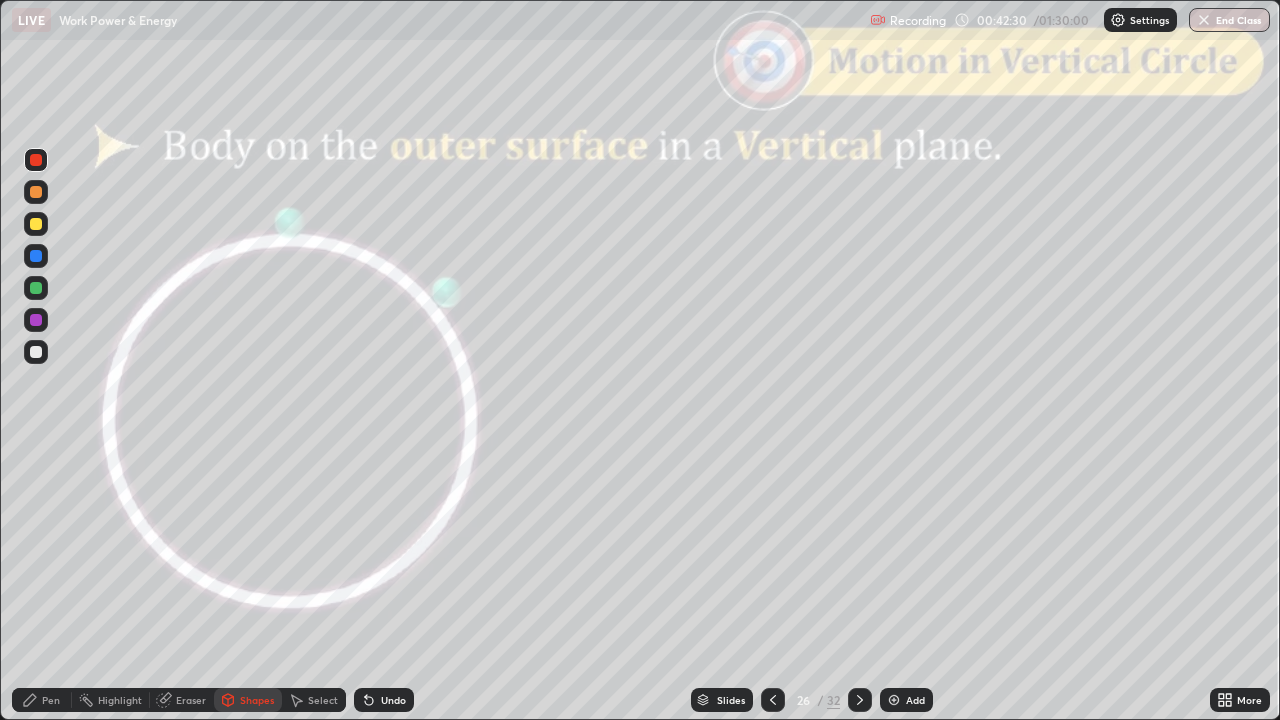 click 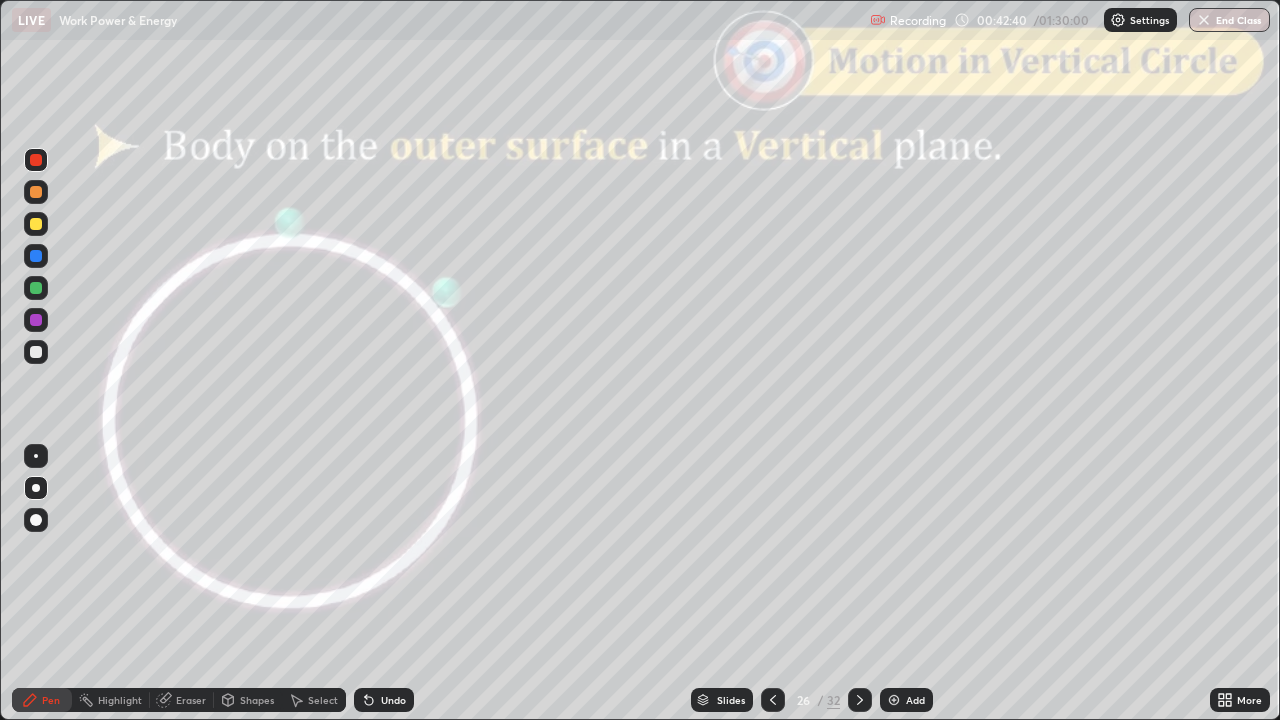 click on "Shapes" at bounding box center [257, 700] 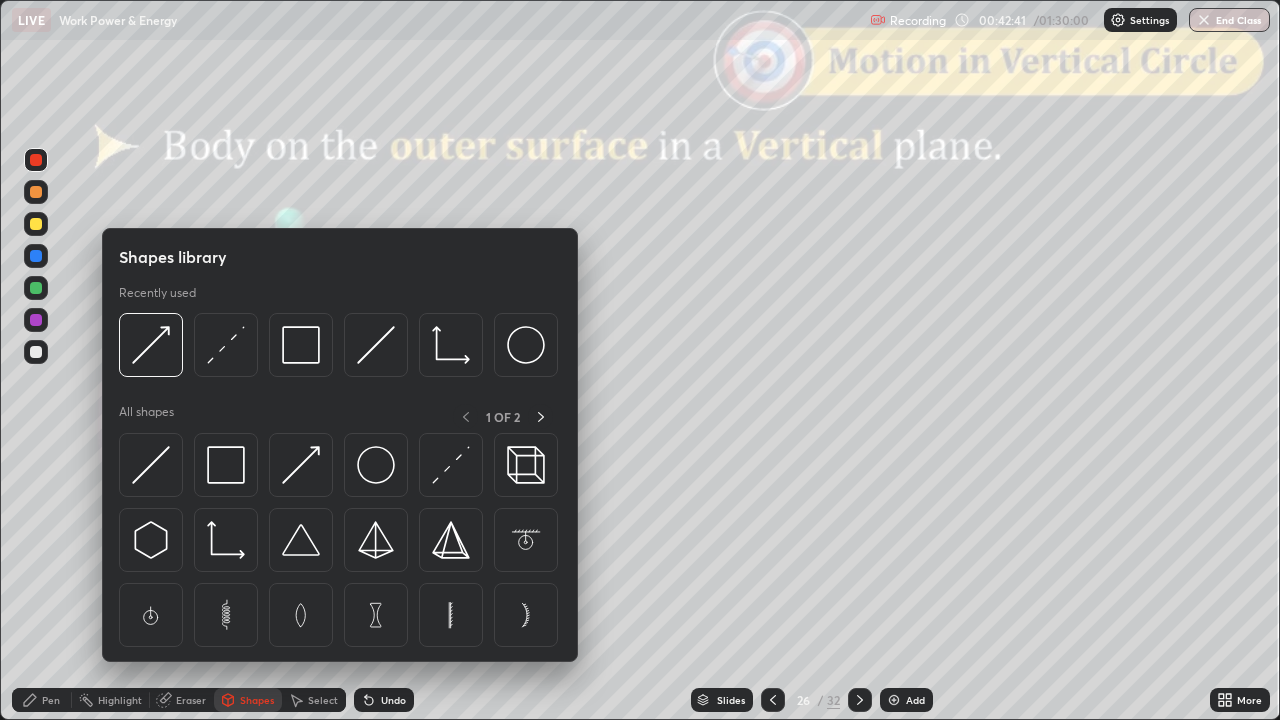 click at bounding box center (36, 192) 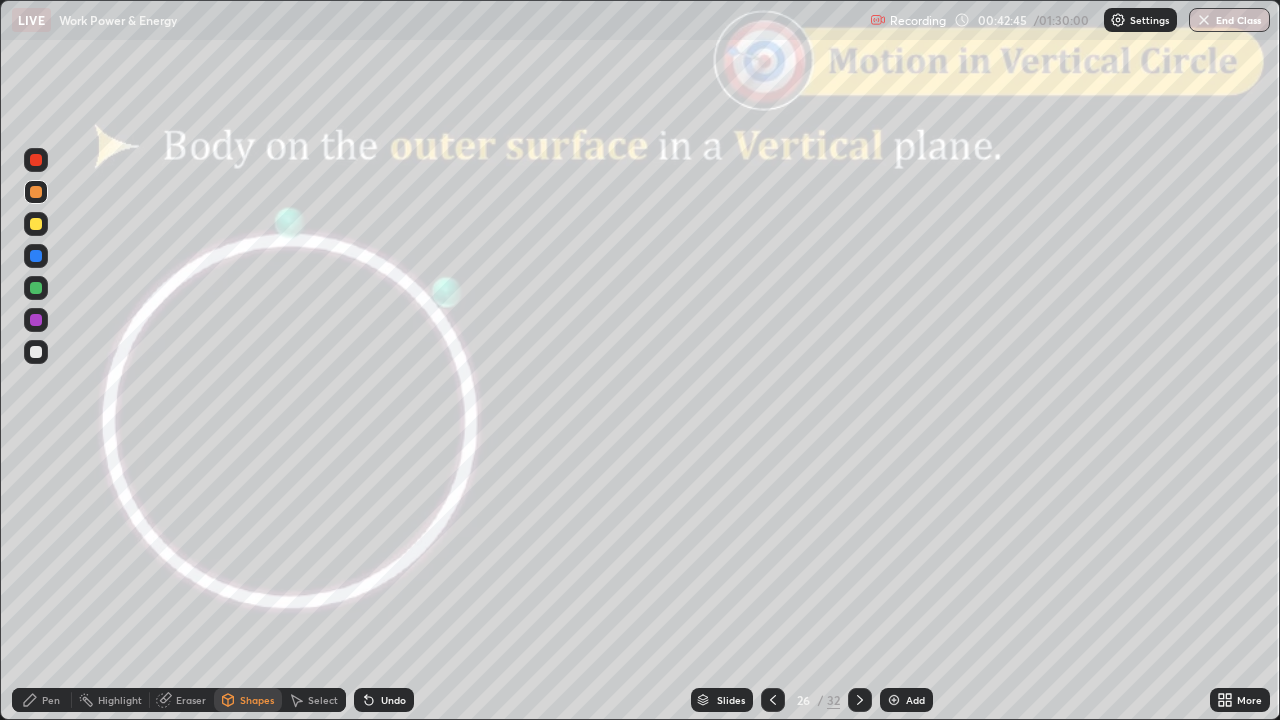 click 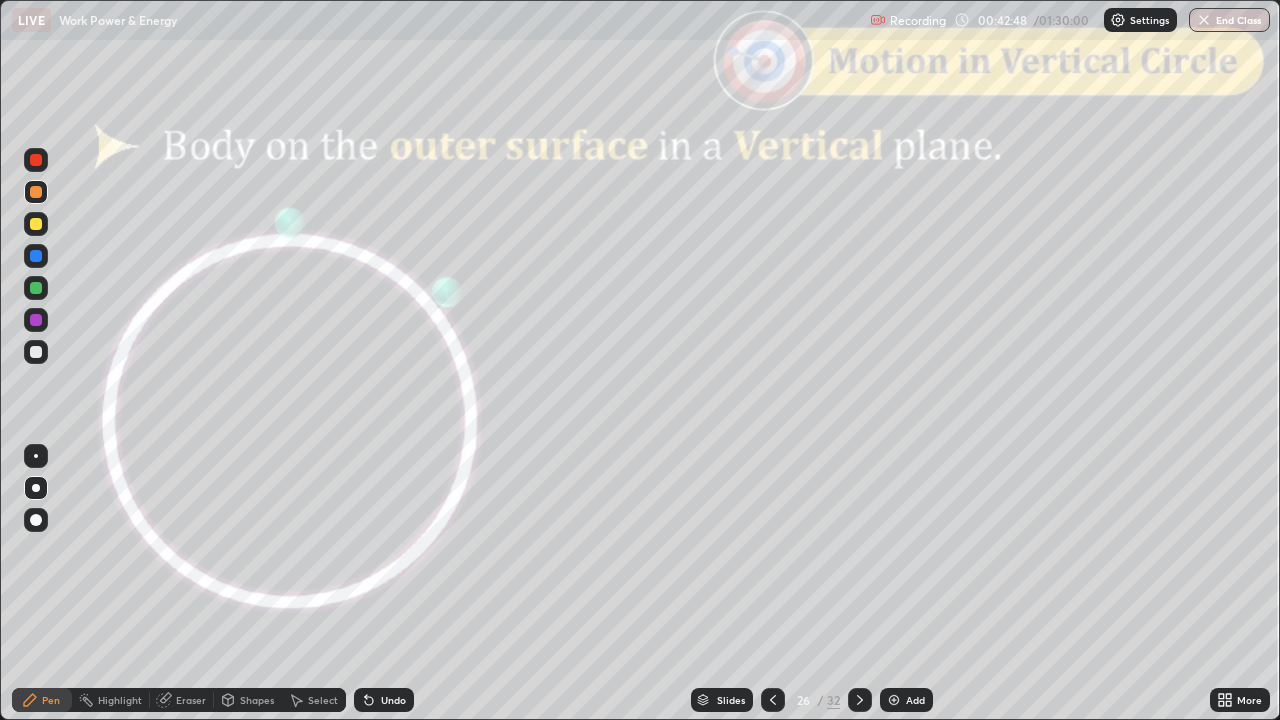 click at bounding box center [36, 352] 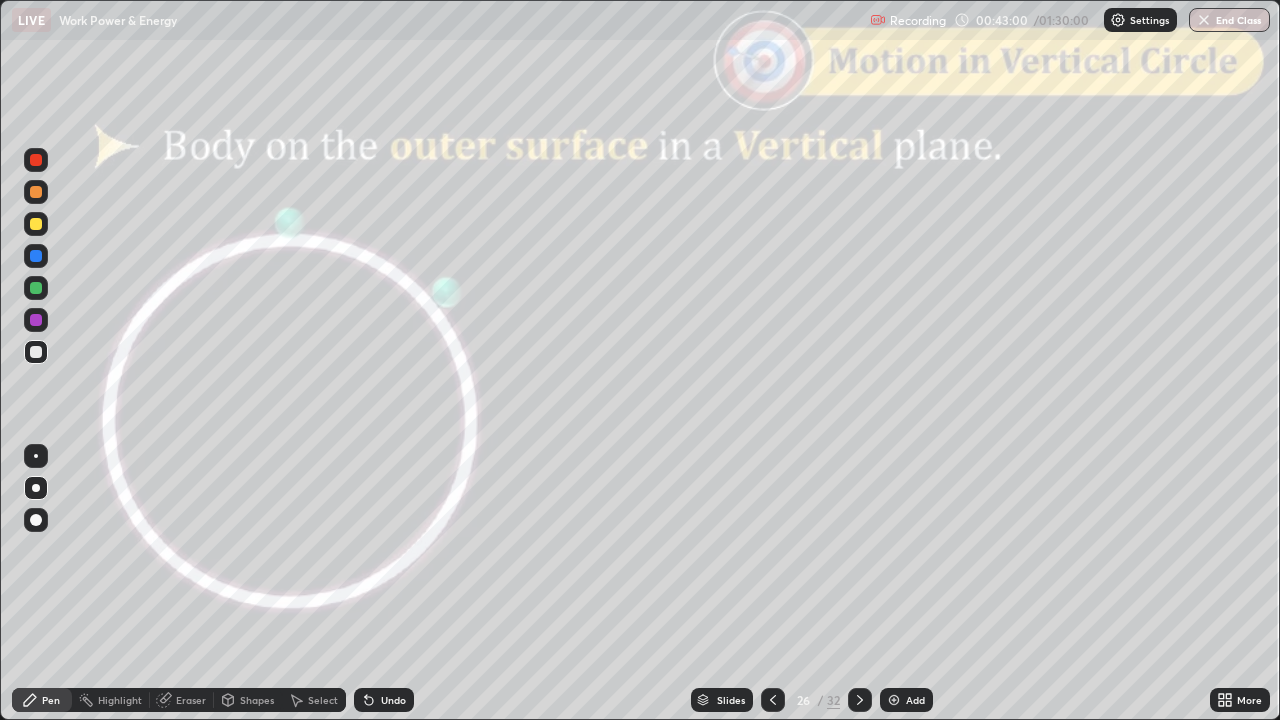 click at bounding box center [36, 192] 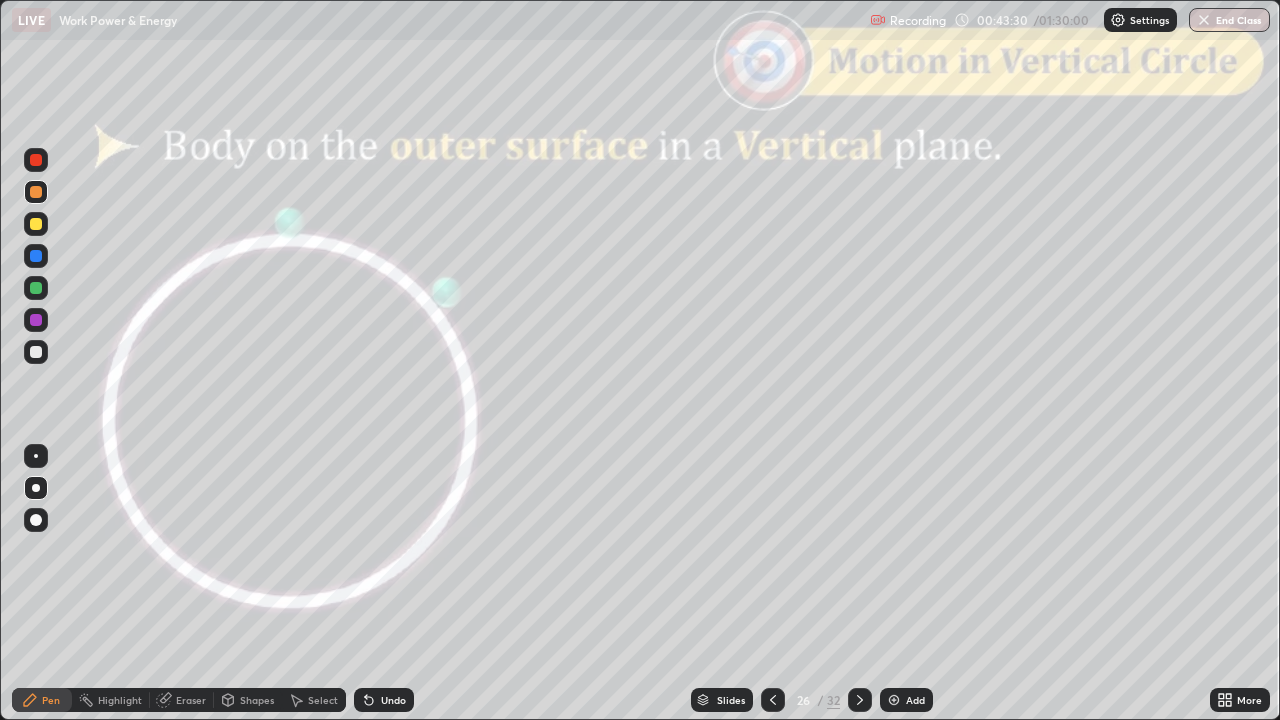 click on "Shapes" at bounding box center [248, 700] 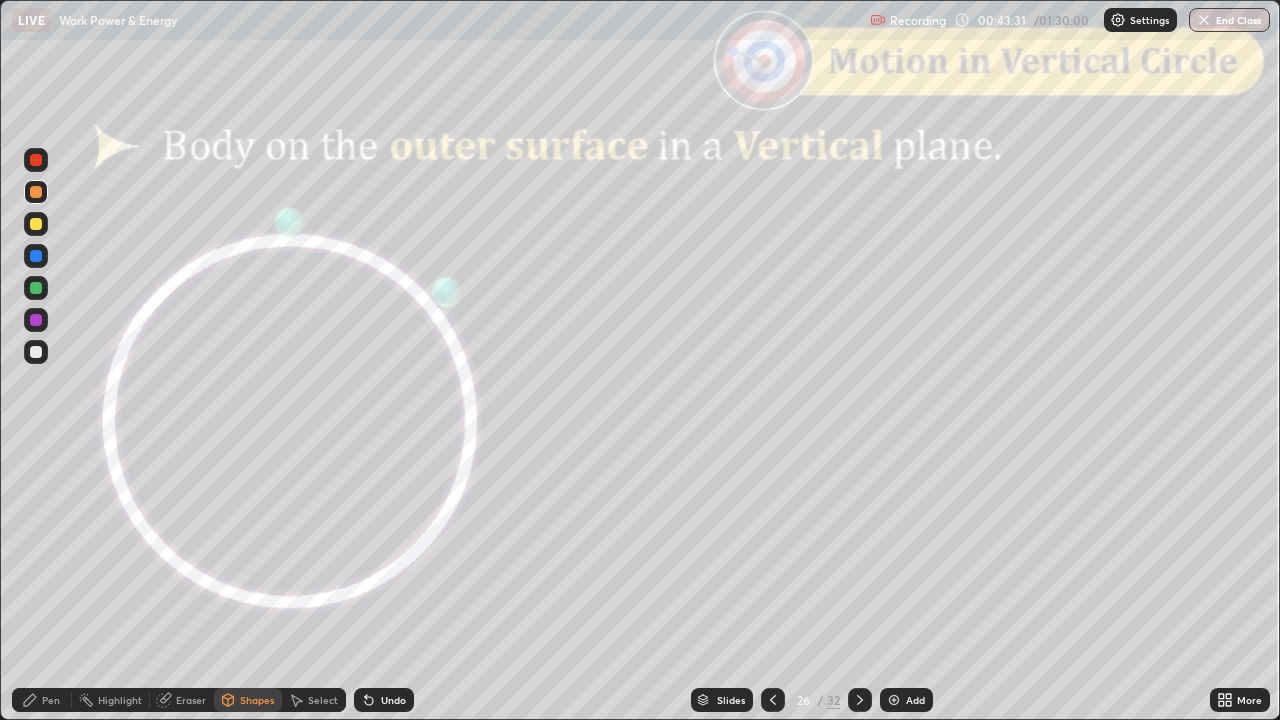 click at bounding box center (36, 160) 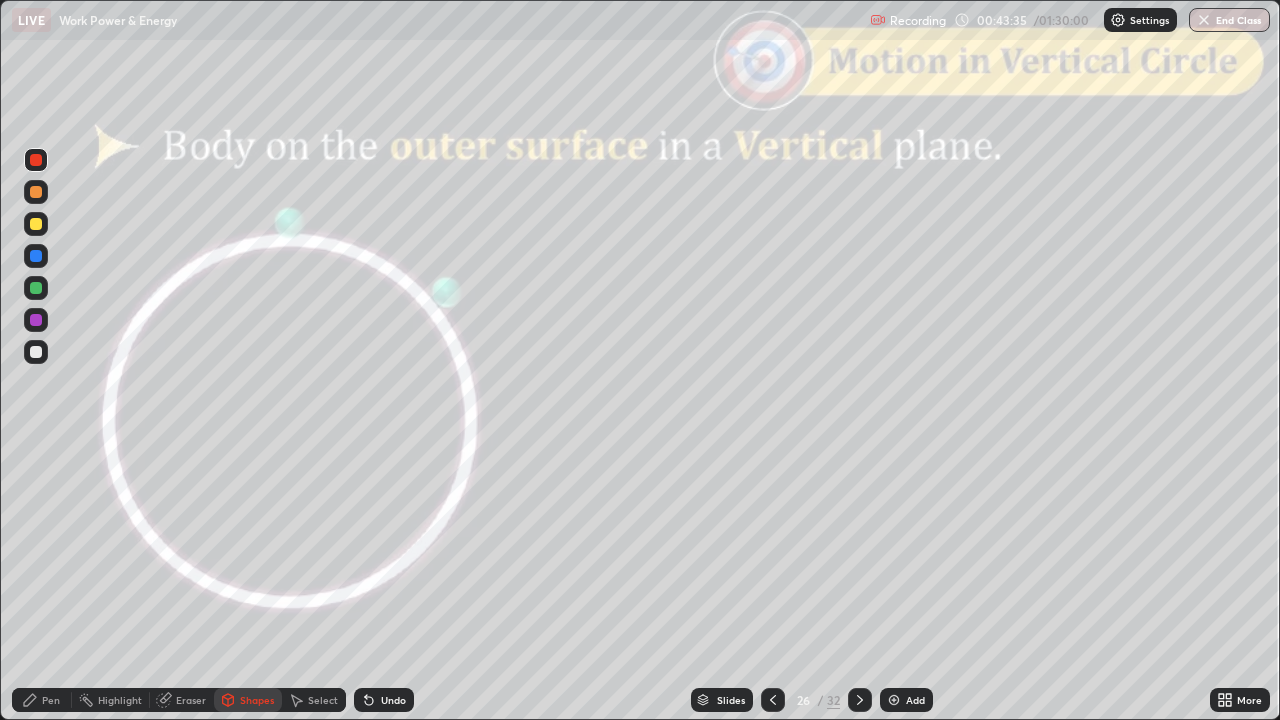 click on "Undo" at bounding box center (393, 700) 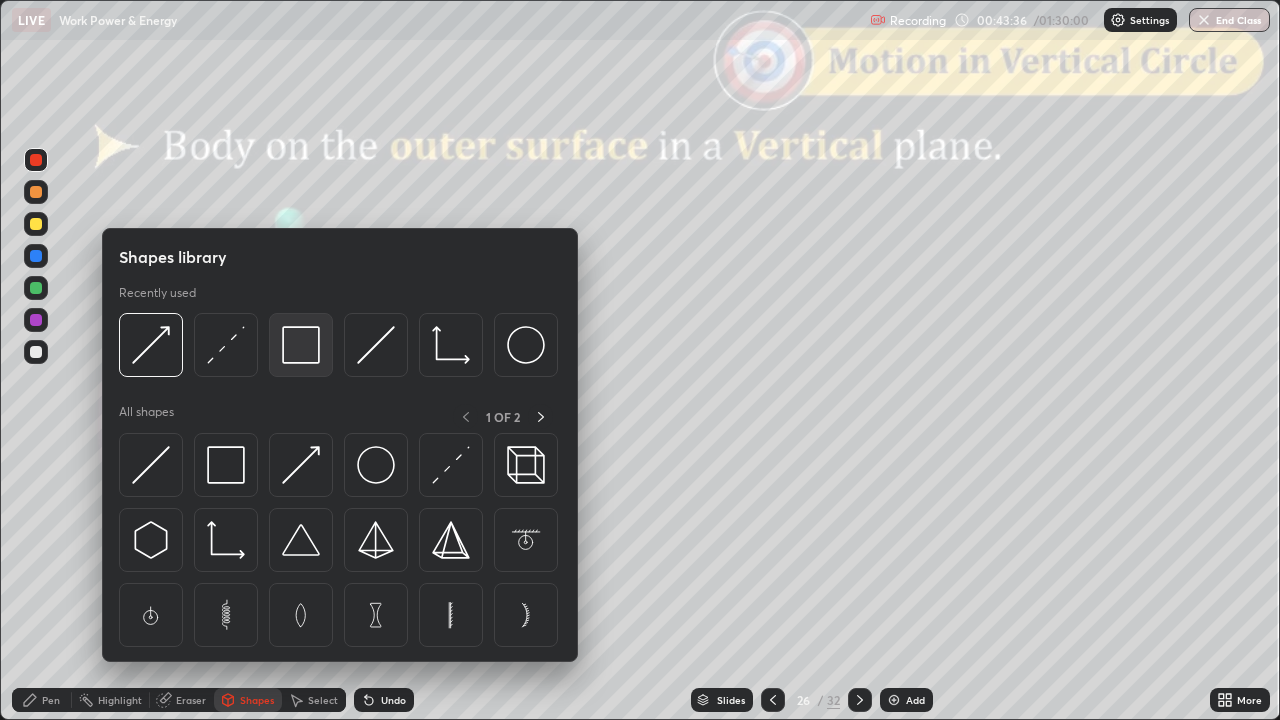 click at bounding box center (301, 345) 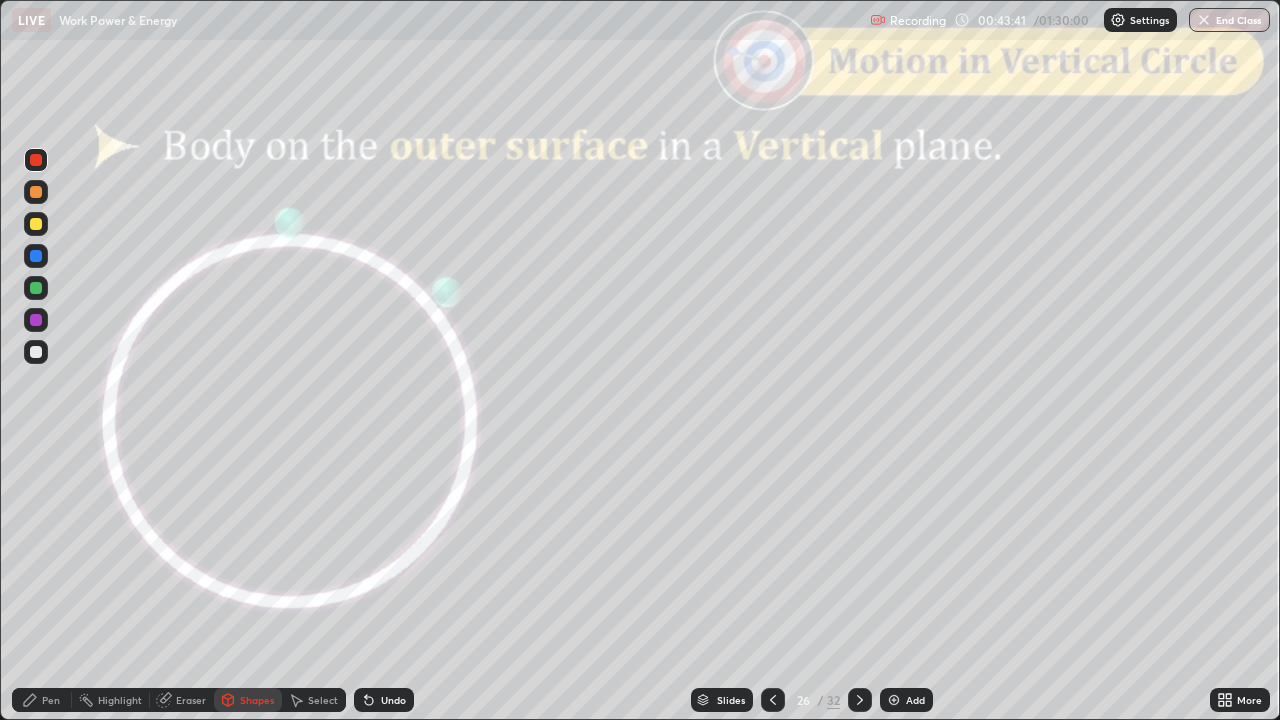 click on "Shapes" at bounding box center (248, 700) 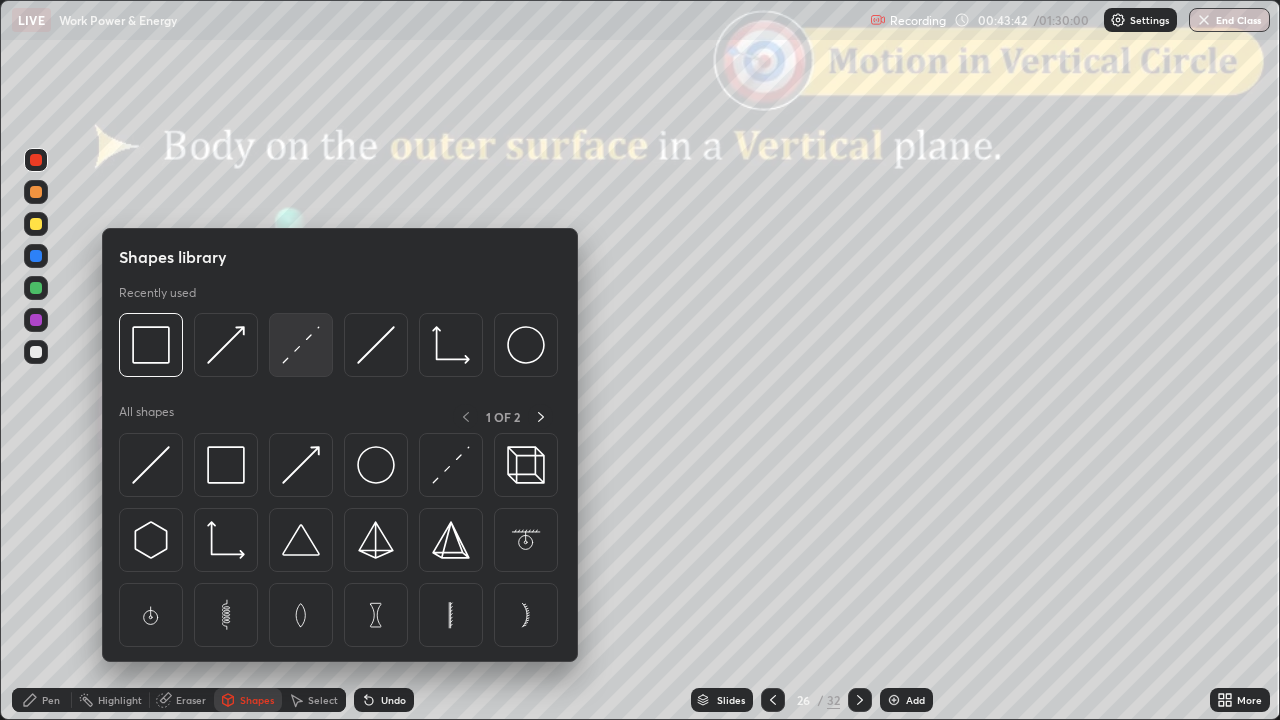 click at bounding box center [301, 345] 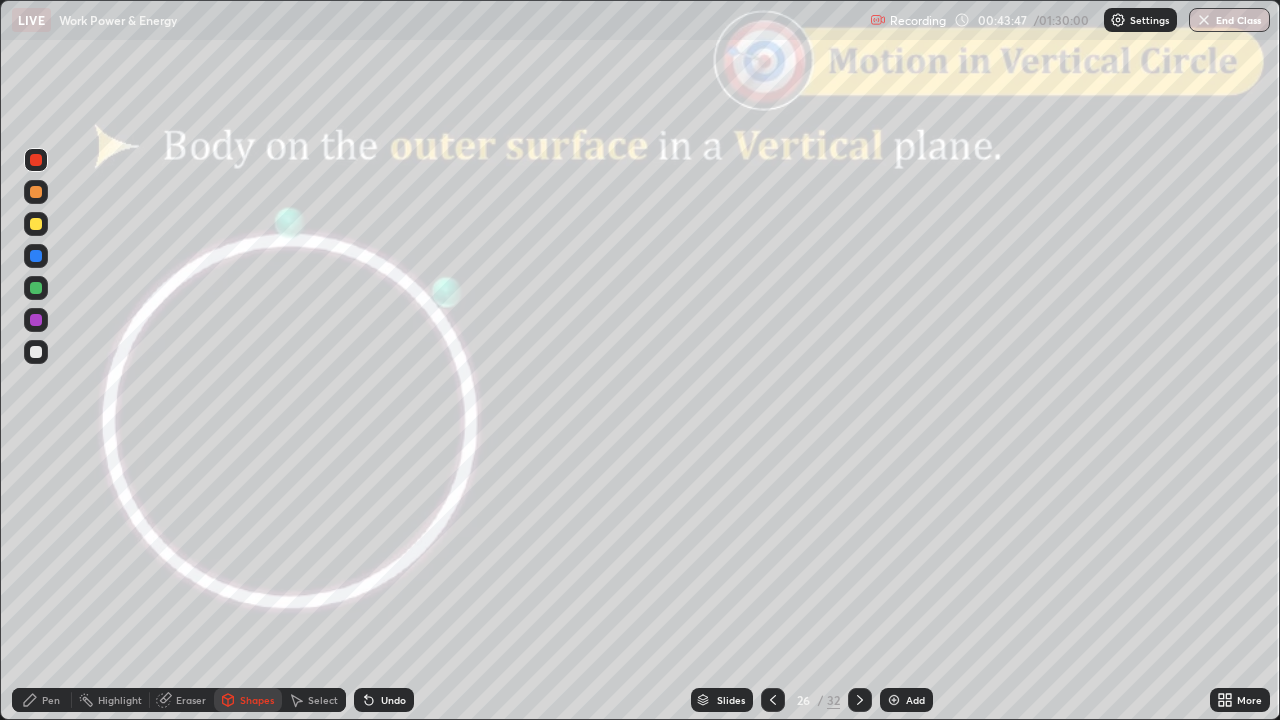 click on "Pen" at bounding box center [42, 700] 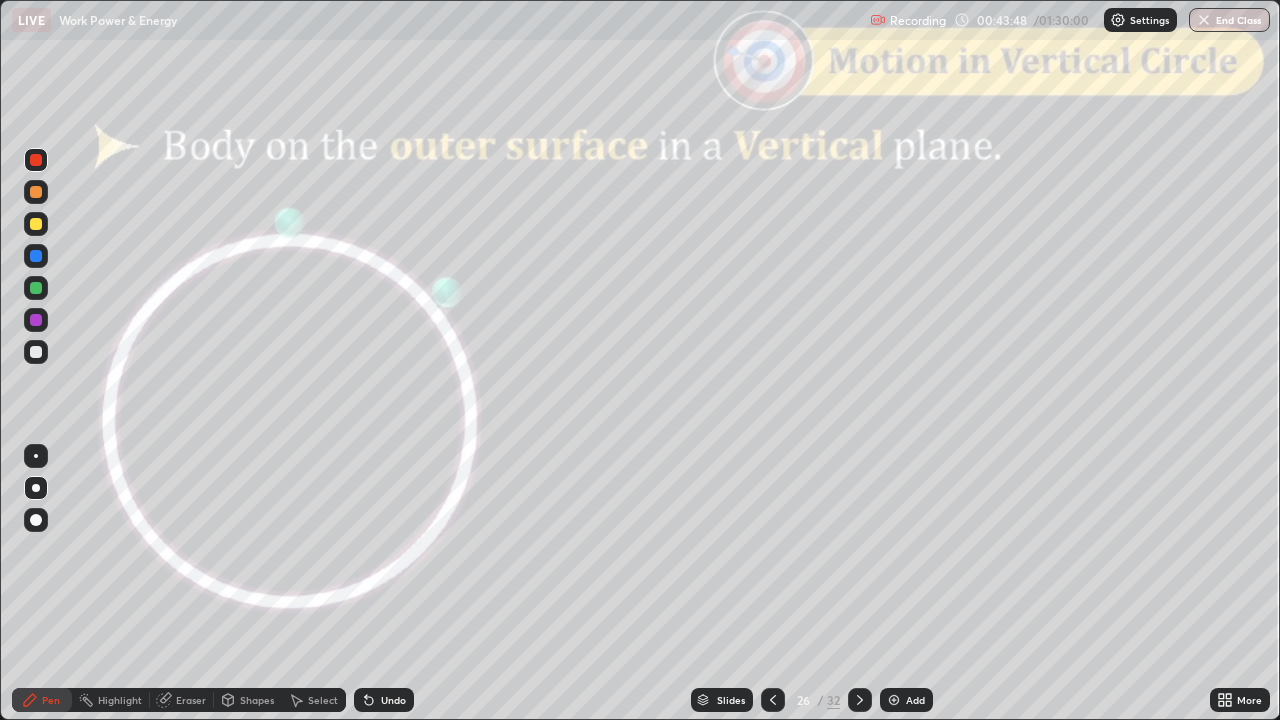 click at bounding box center [36, 352] 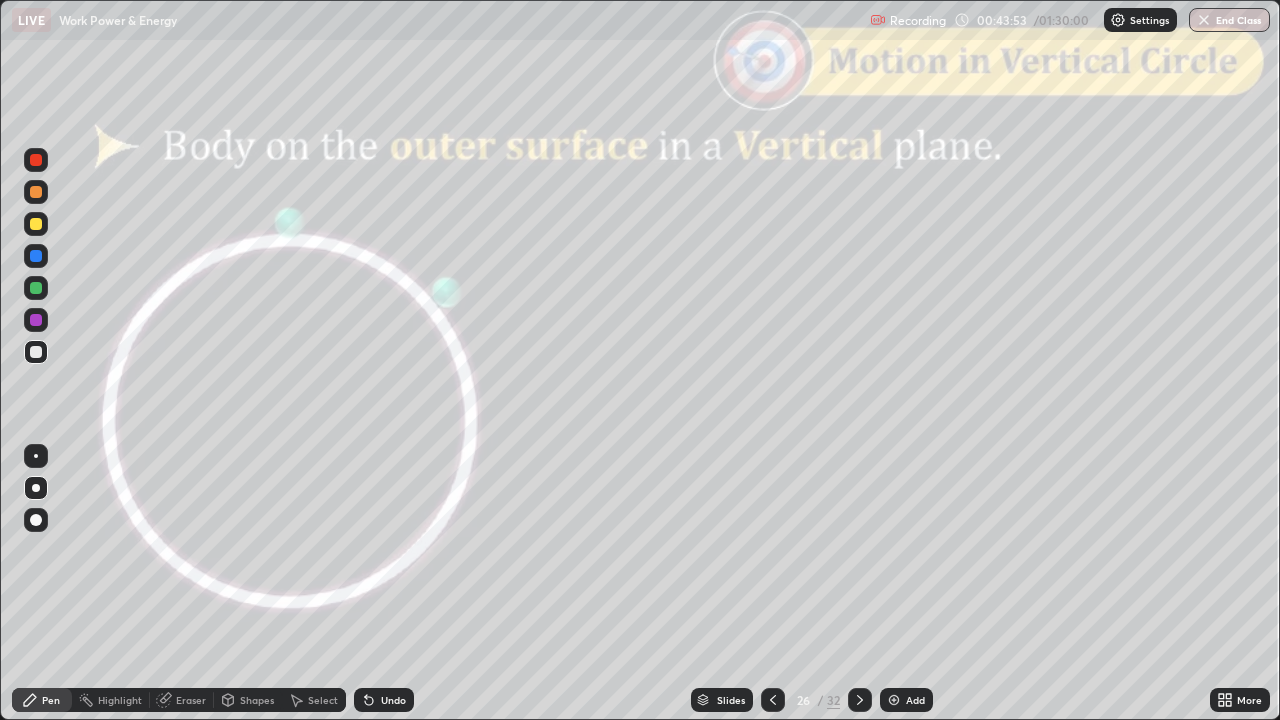 click on "Shapes" at bounding box center [248, 700] 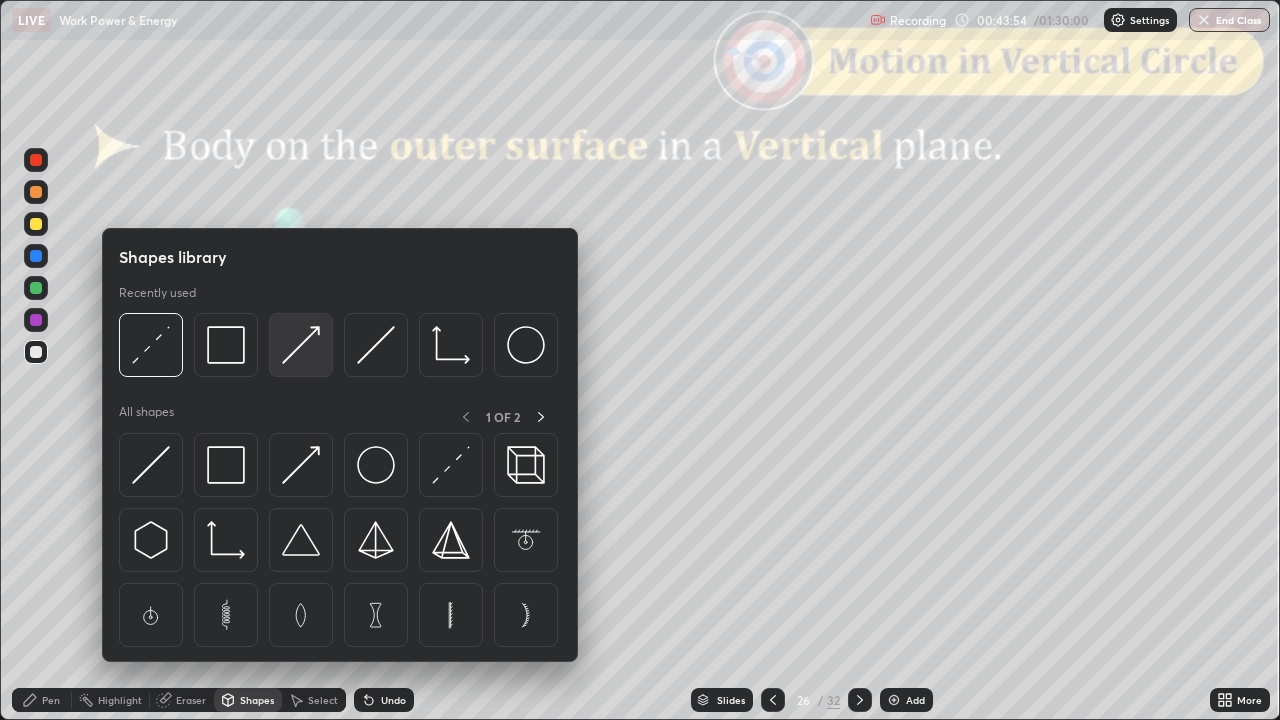 click at bounding box center [301, 345] 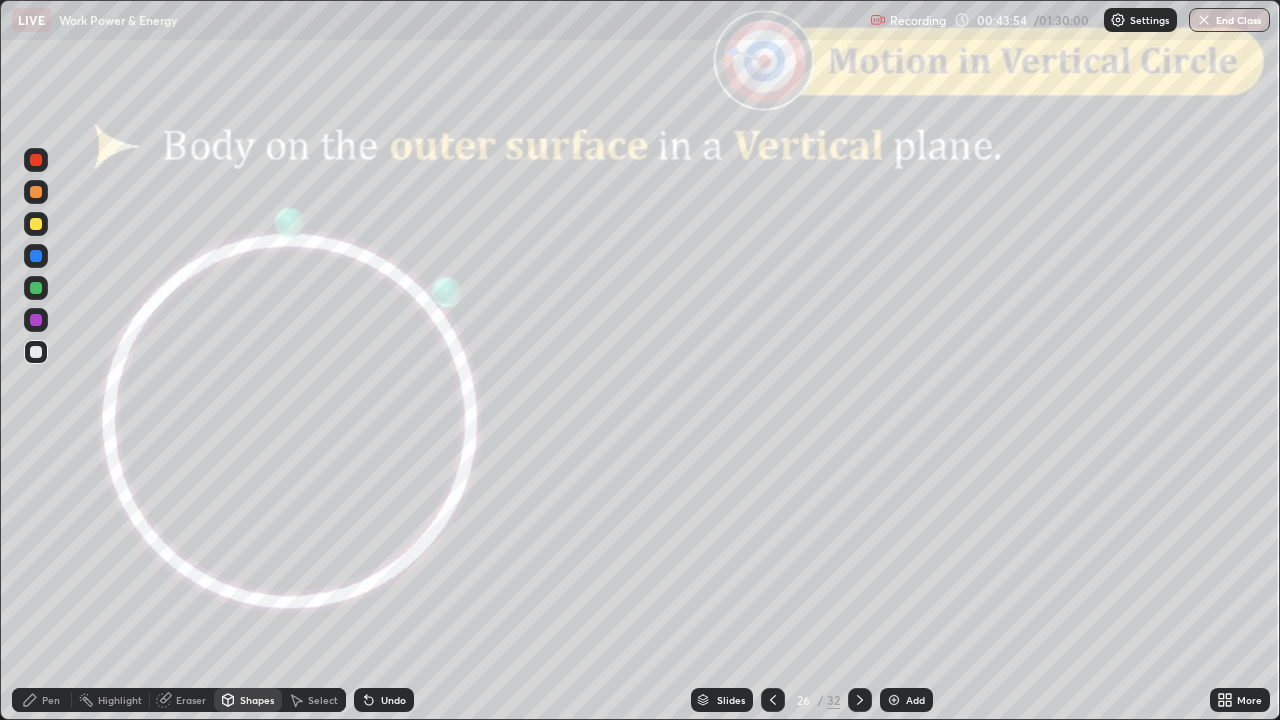 click at bounding box center (36, 160) 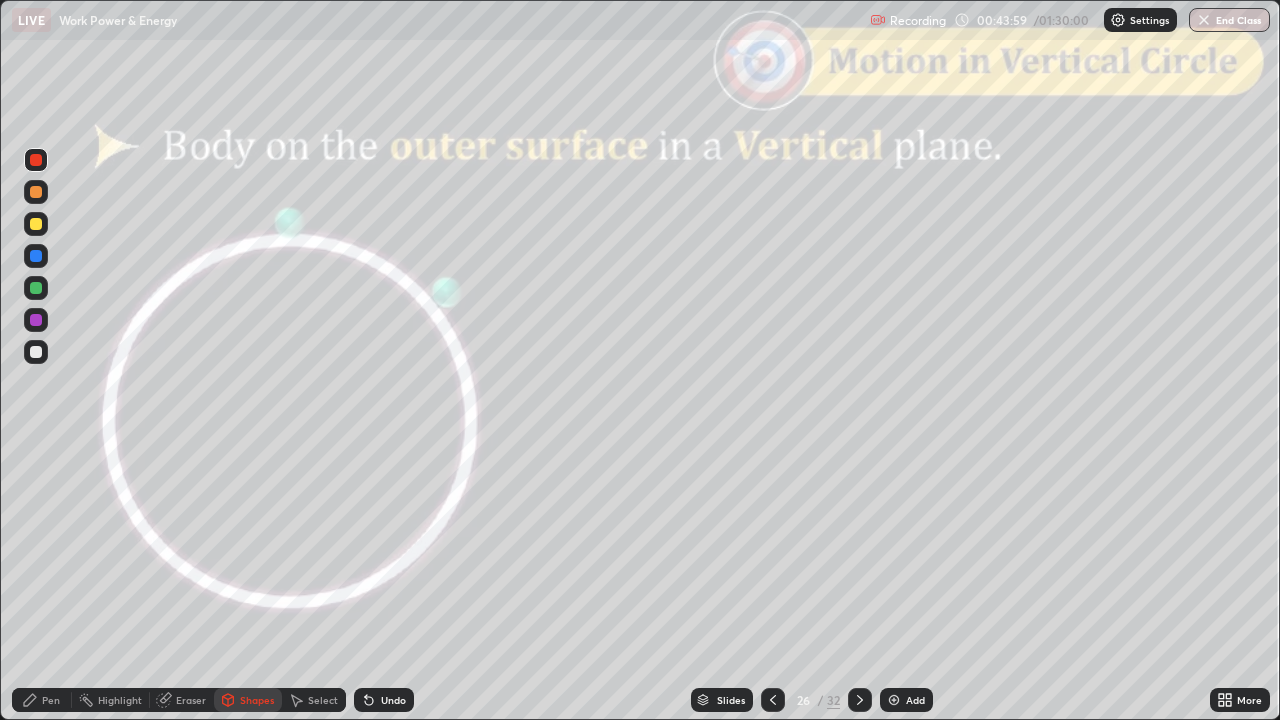 click on "Pen" at bounding box center [42, 700] 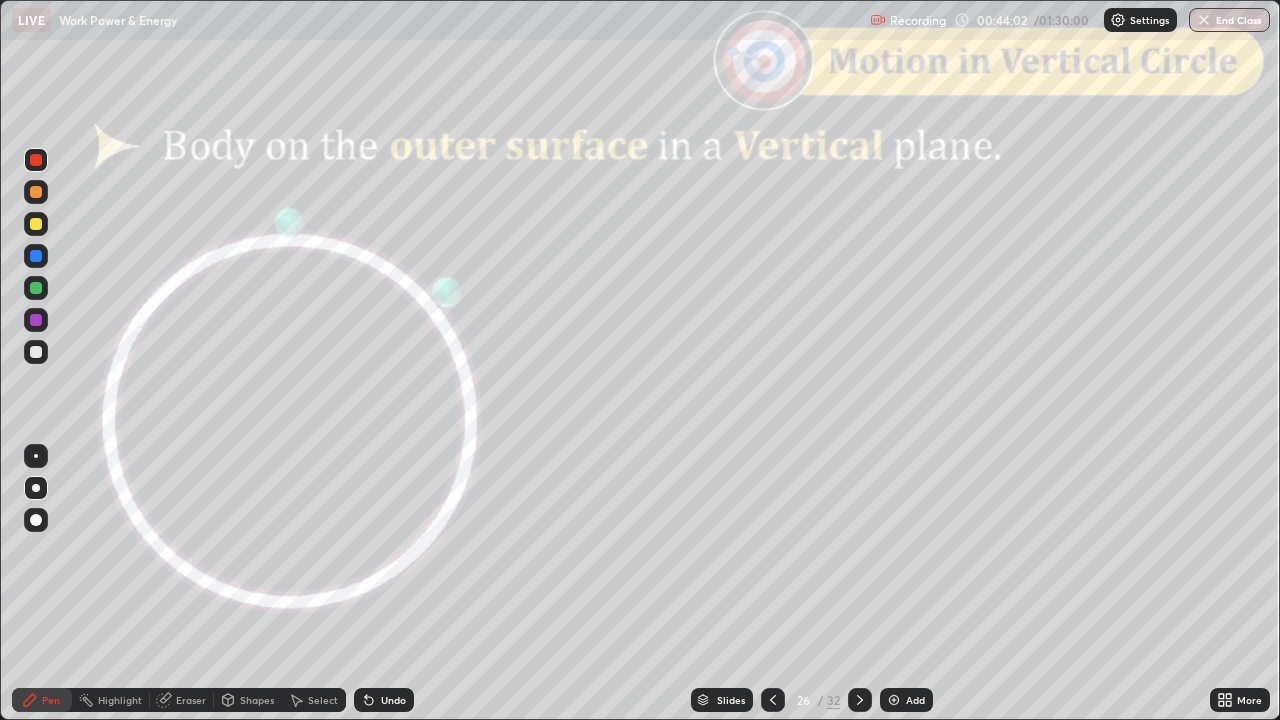 click on "Shapes" at bounding box center (248, 700) 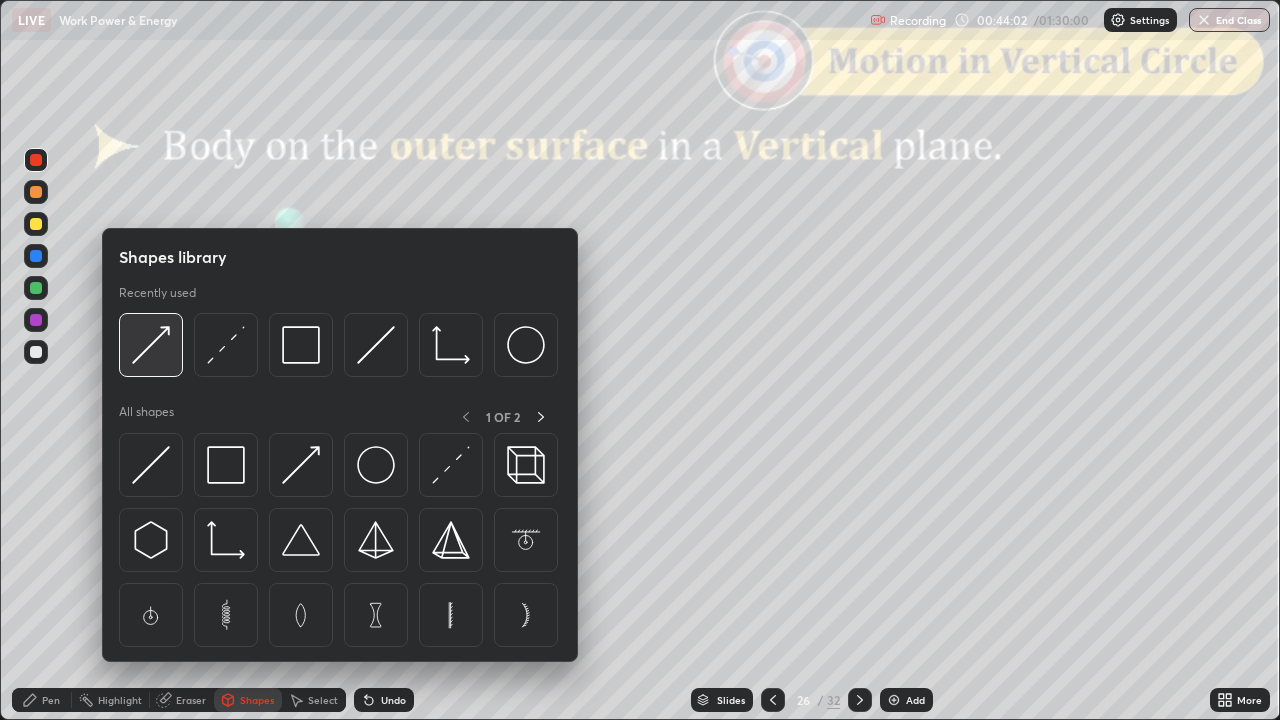 click at bounding box center [151, 345] 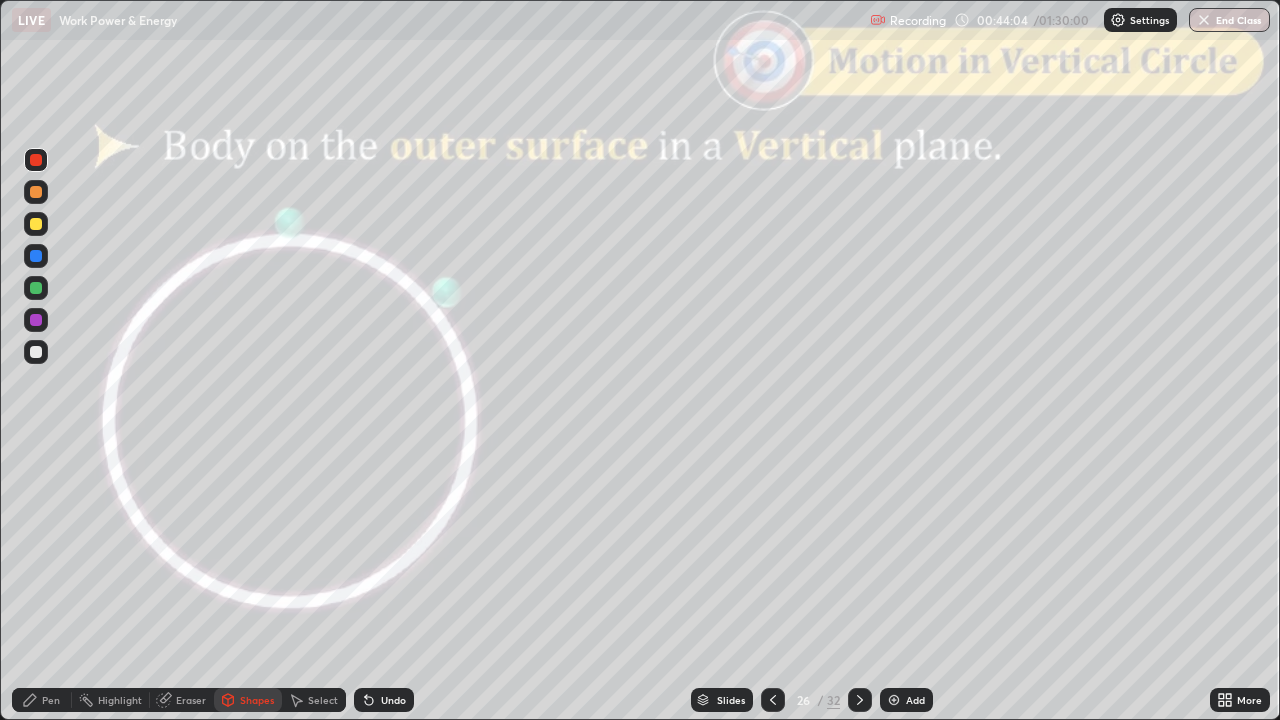 click at bounding box center [36, 192] 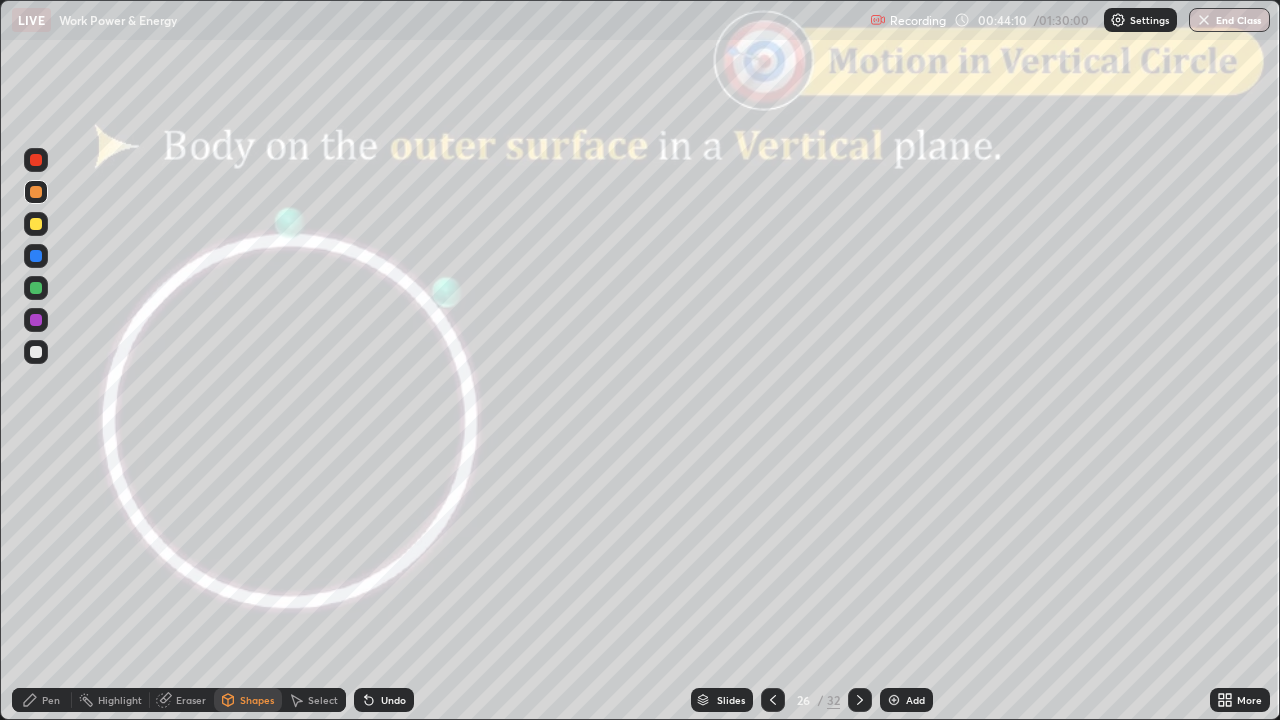 click on "Pen" at bounding box center (42, 700) 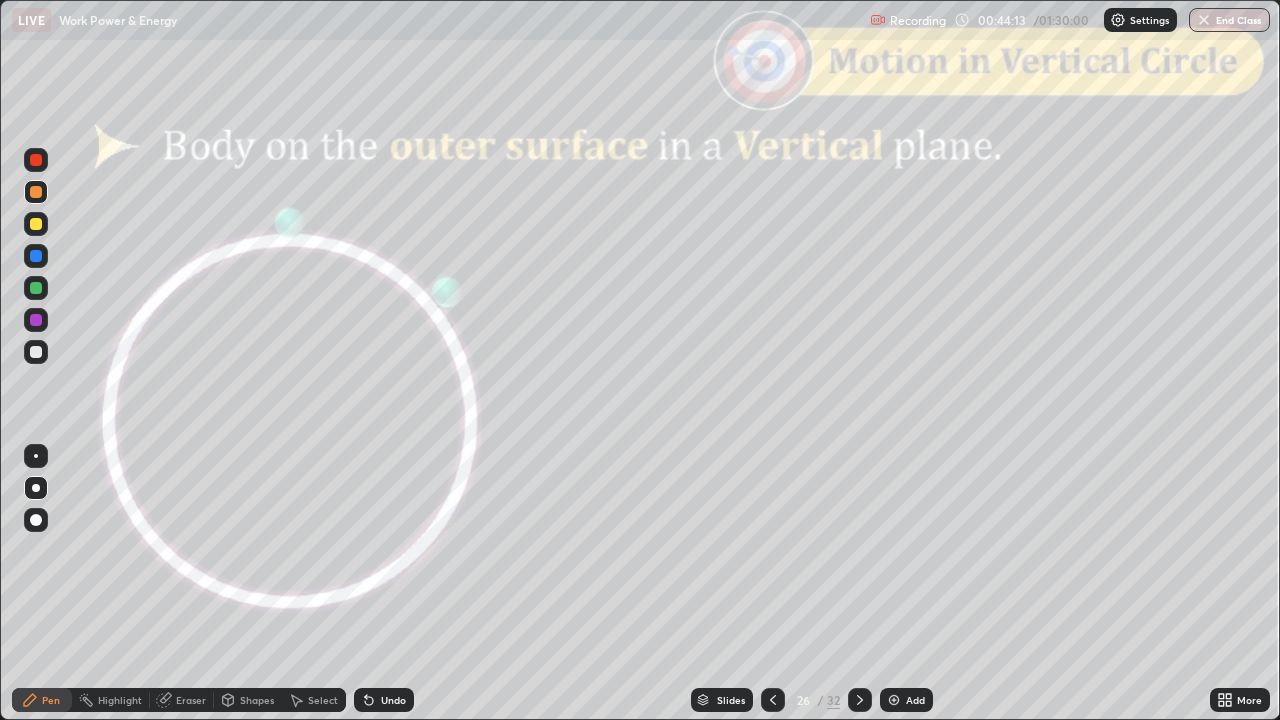 click at bounding box center [36, 288] 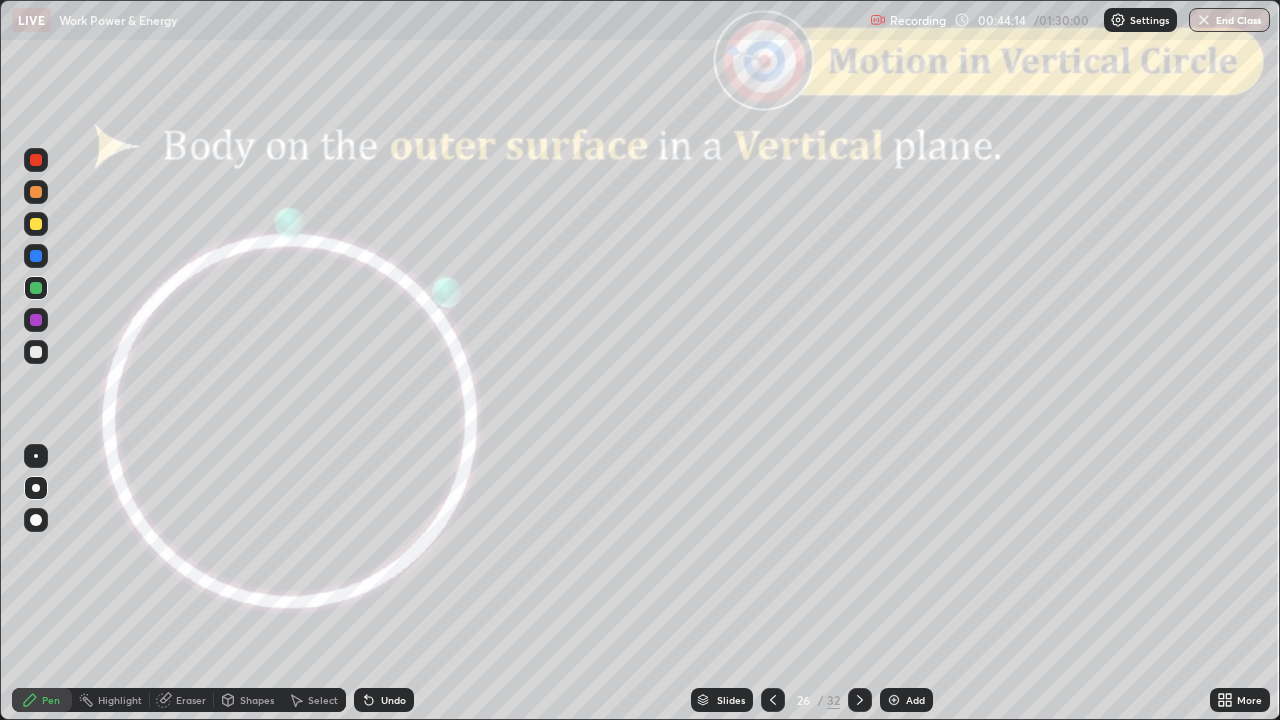 click on "Shapes" at bounding box center (257, 700) 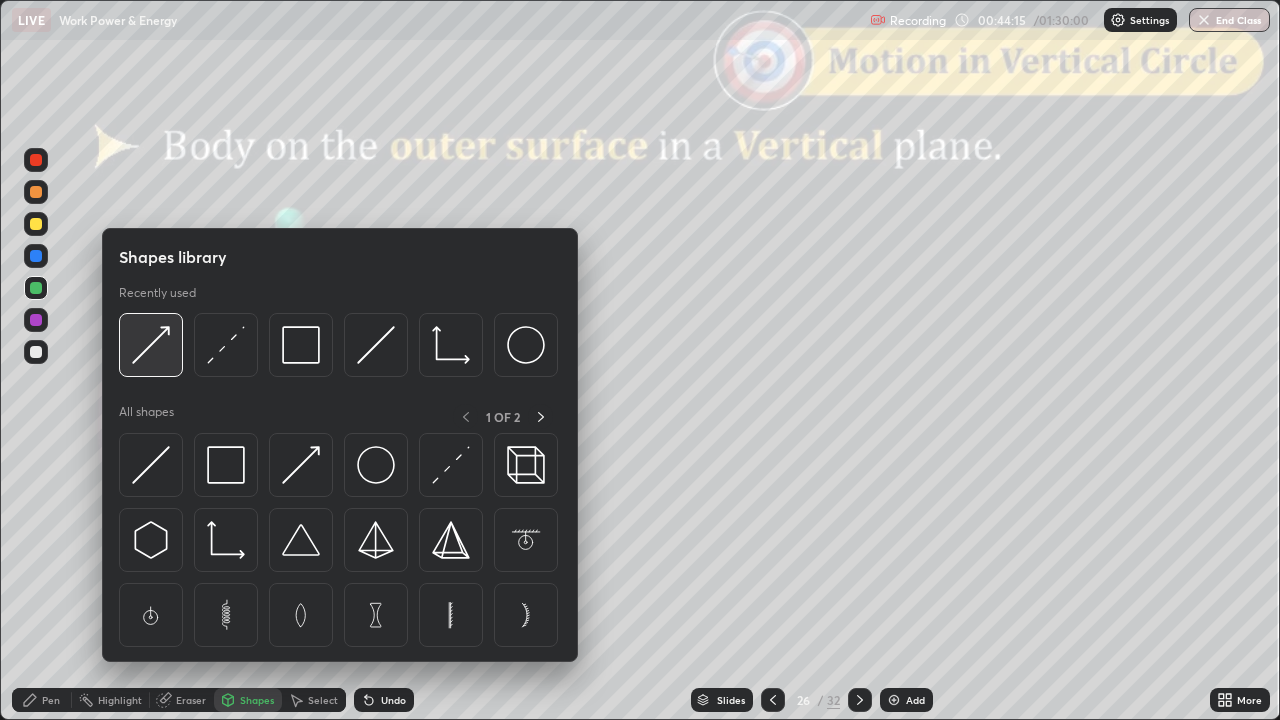 click at bounding box center [151, 345] 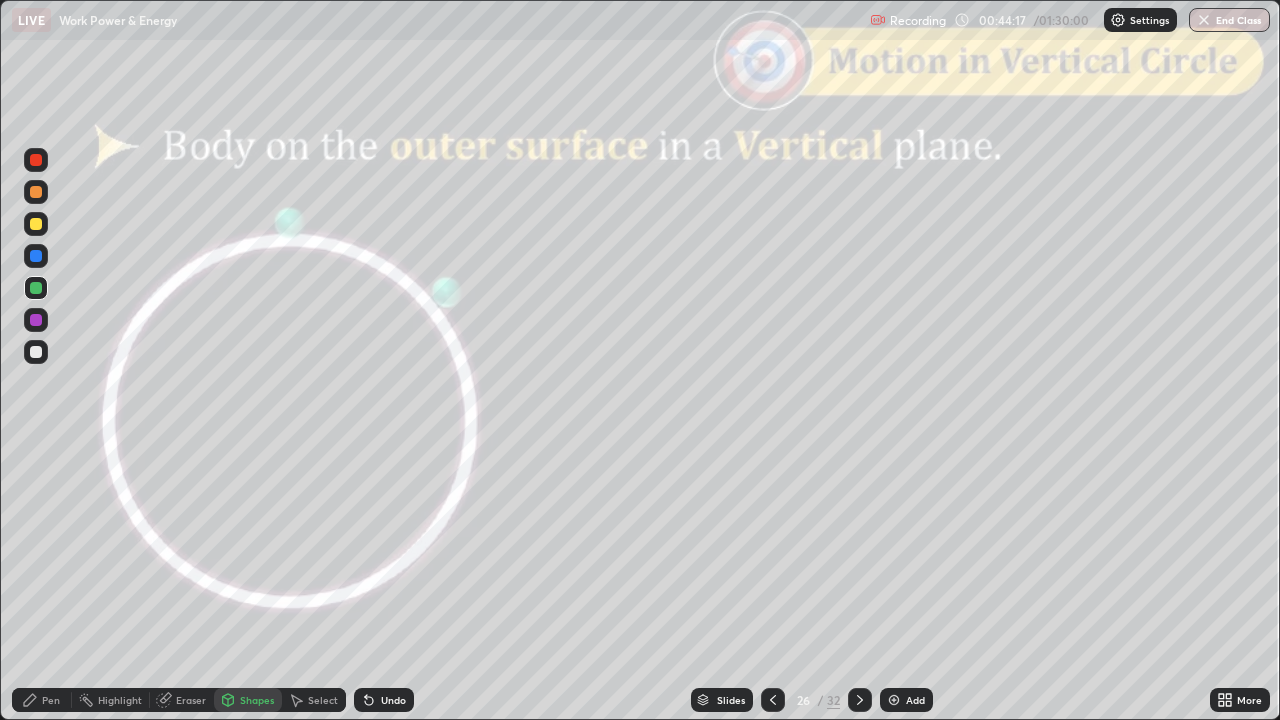 click on "Pen" at bounding box center (42, 700) 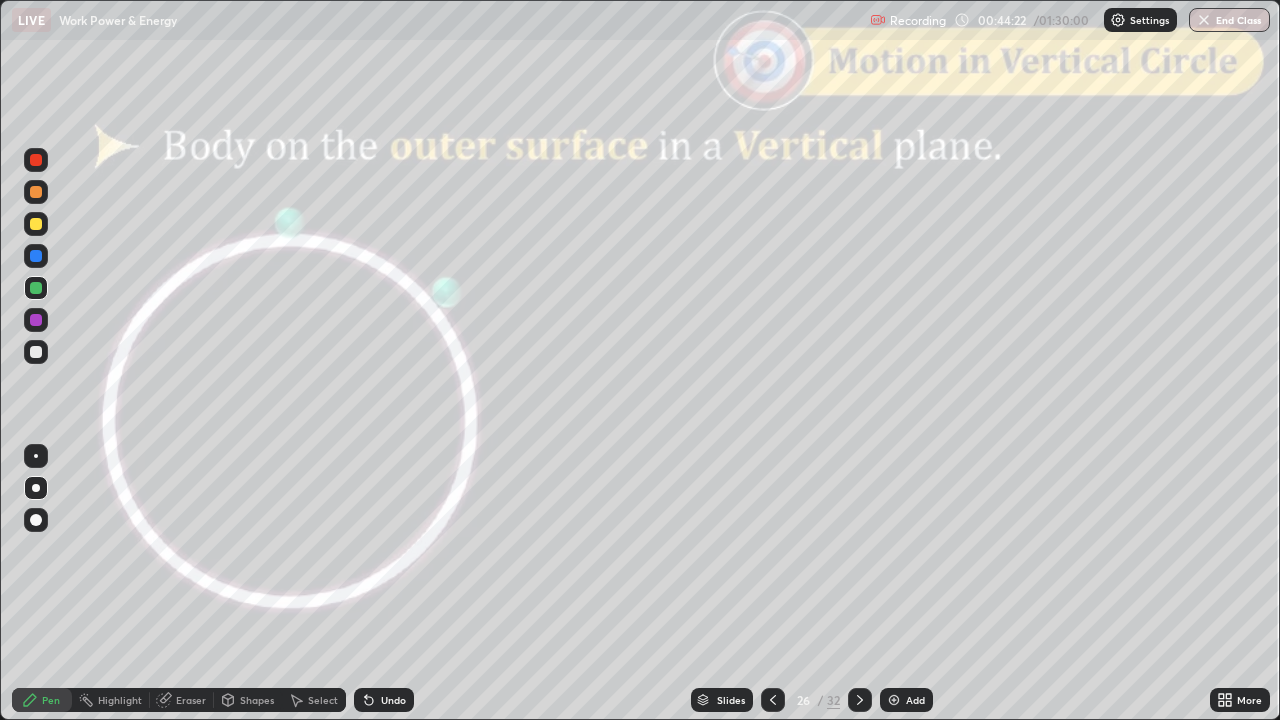 click at bounding box center [36, 352] 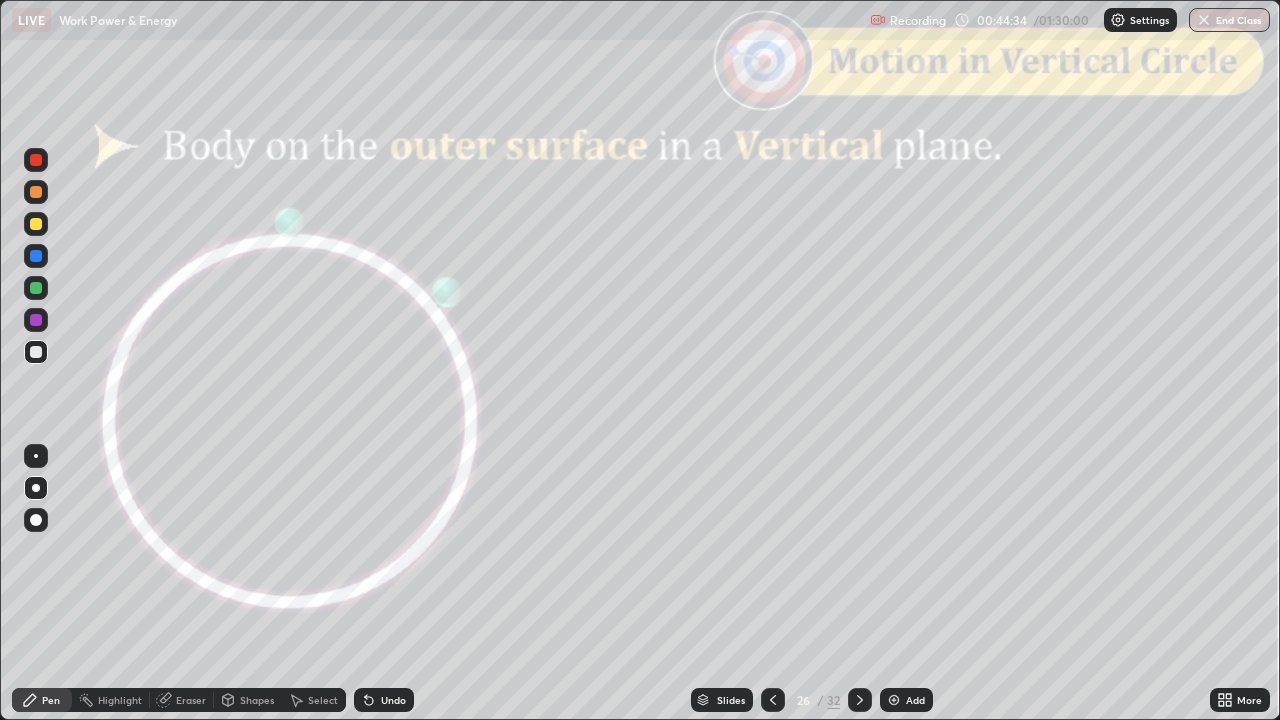 click at bounding box center (36, 192) 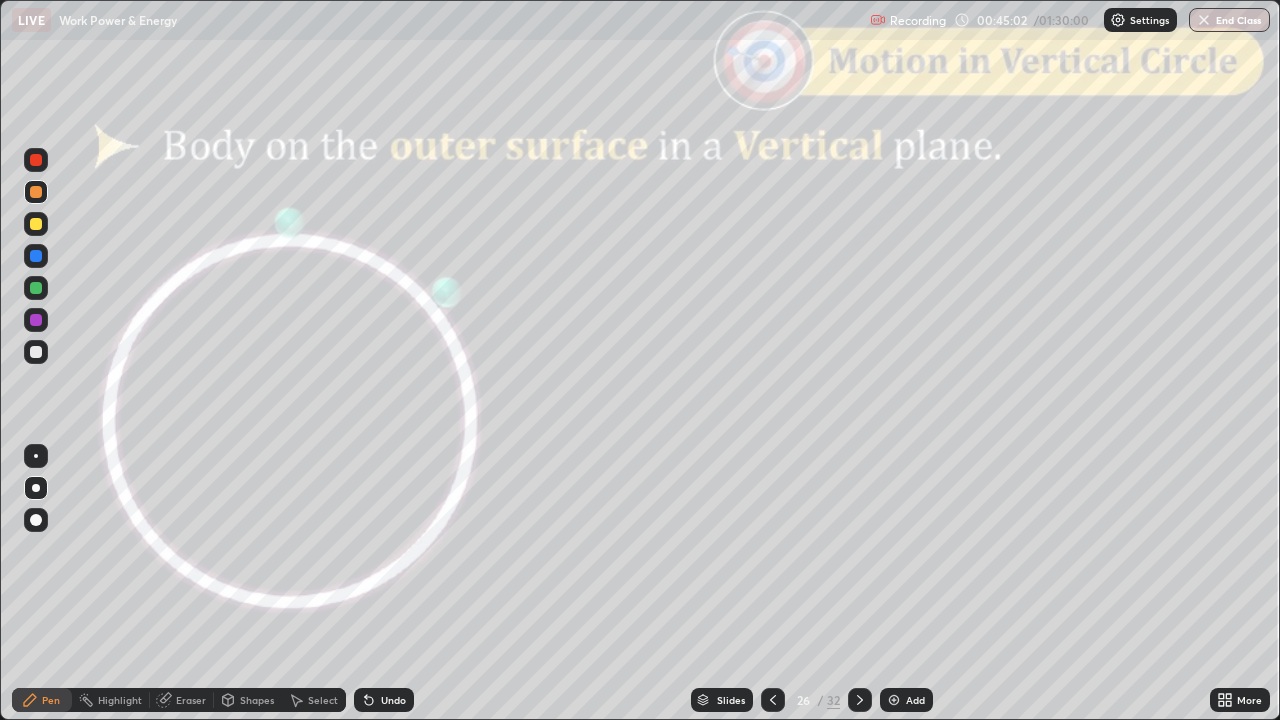 click on "Shapes" at bounding box center [257, 700] 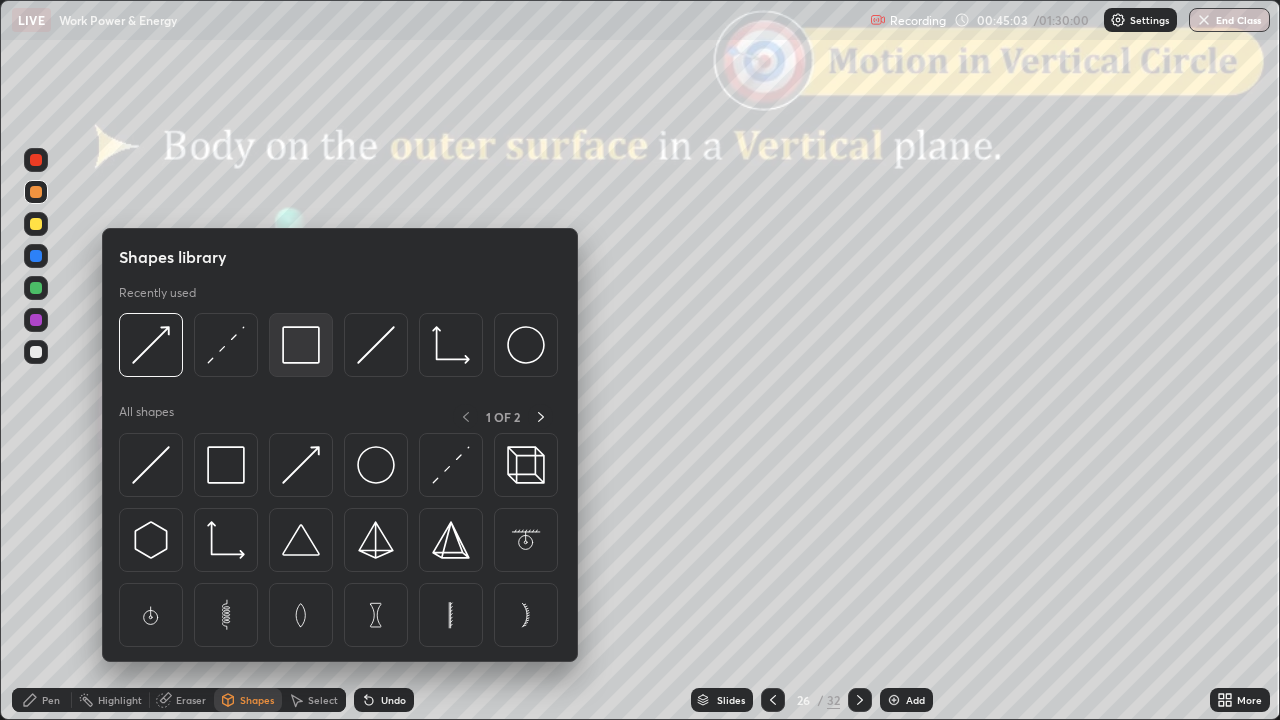 click at bounding box center [301, 345] 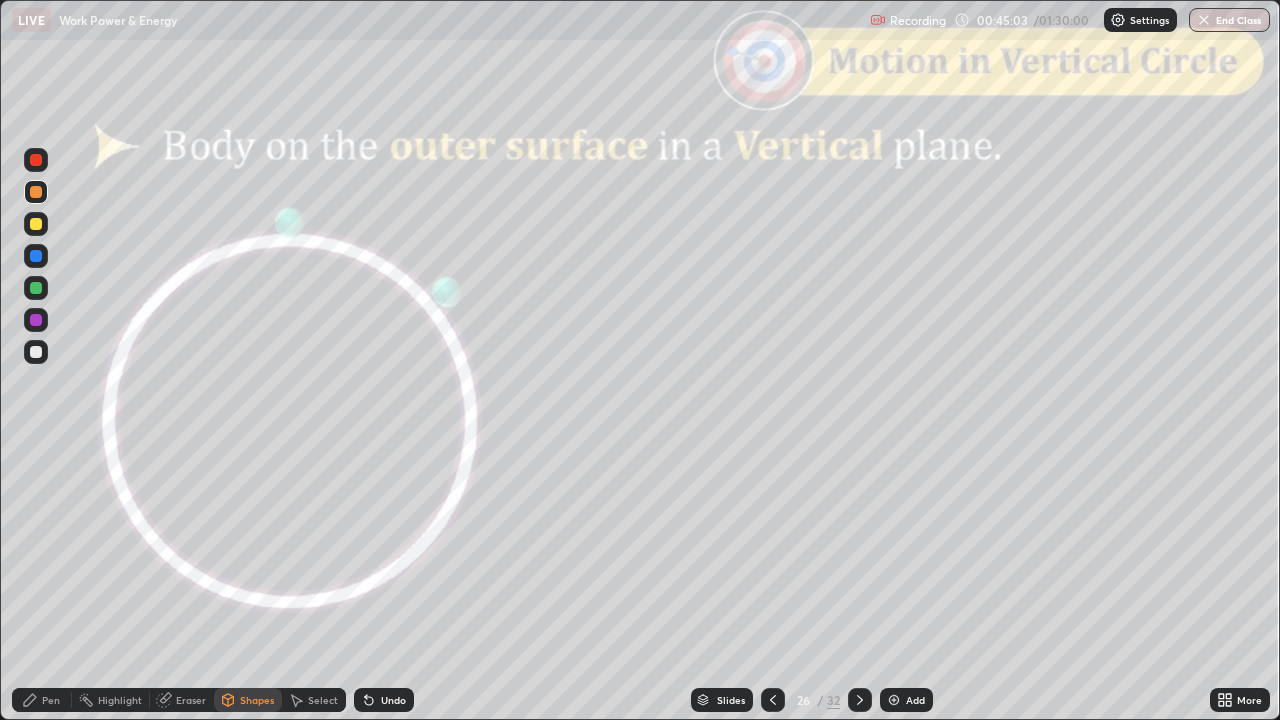 click at bounding box center (36, 160) 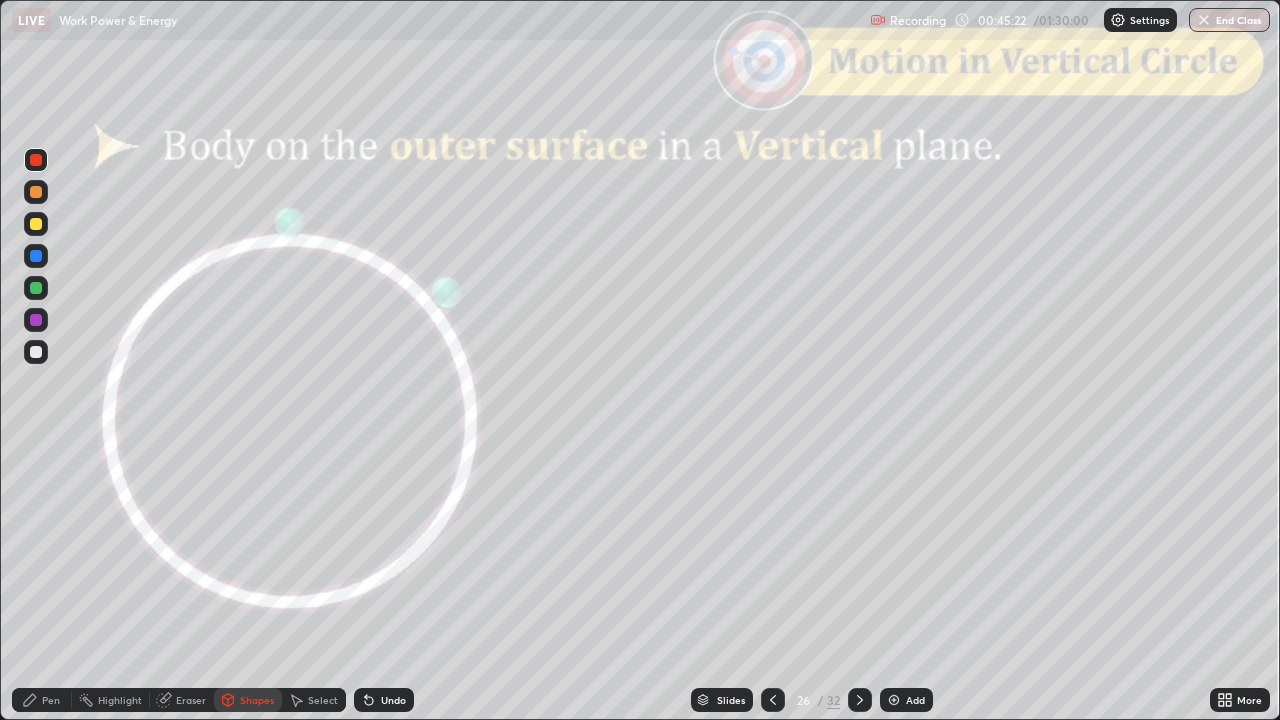 click on "Pen" at bounding box center (51, 700) 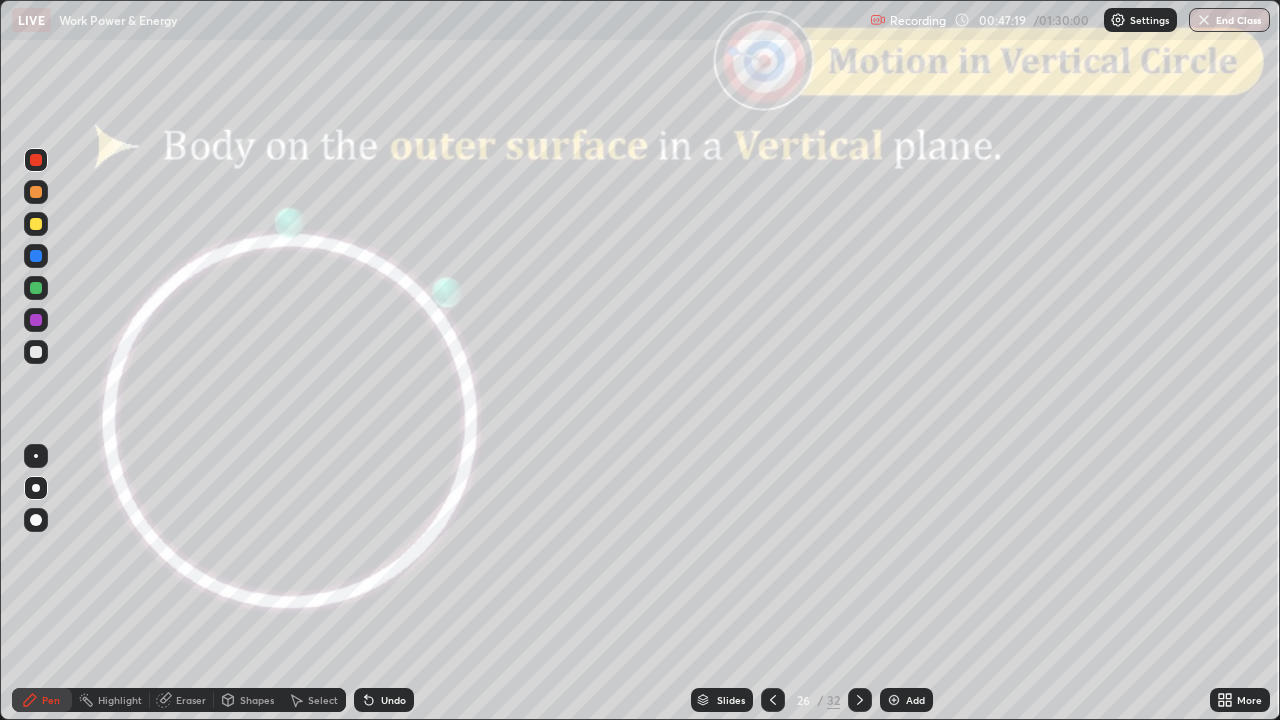 click 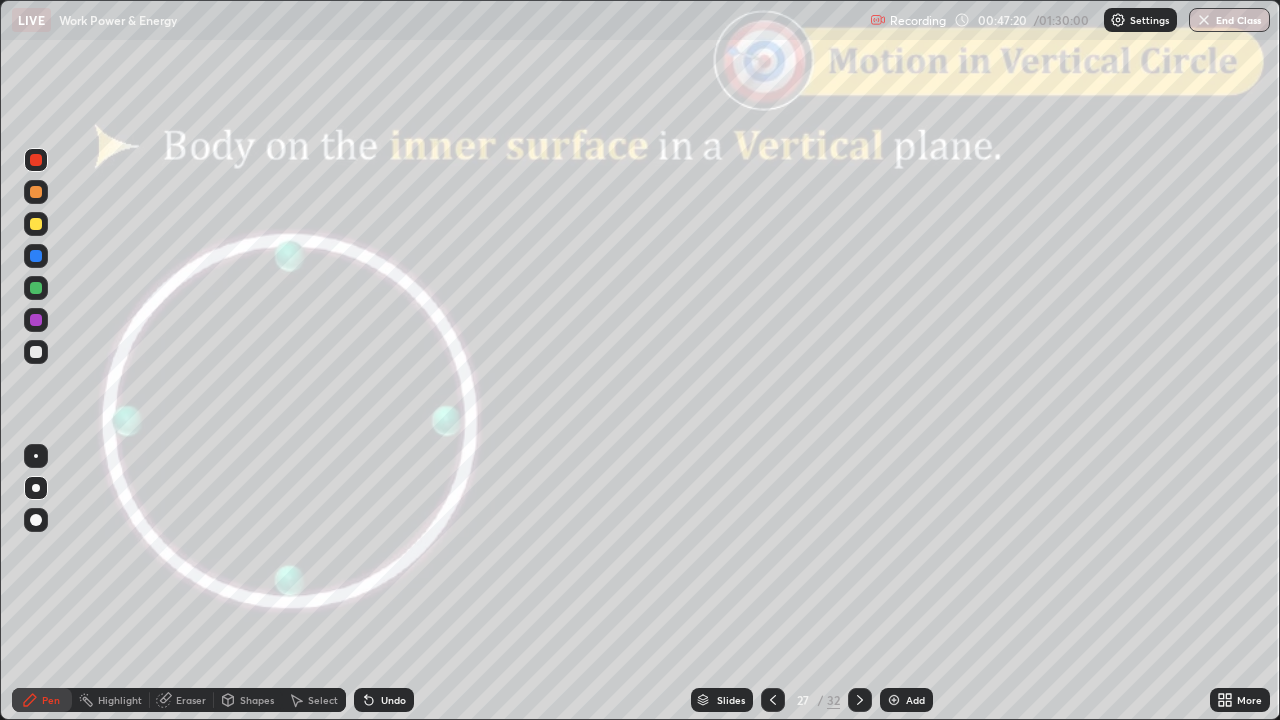 click 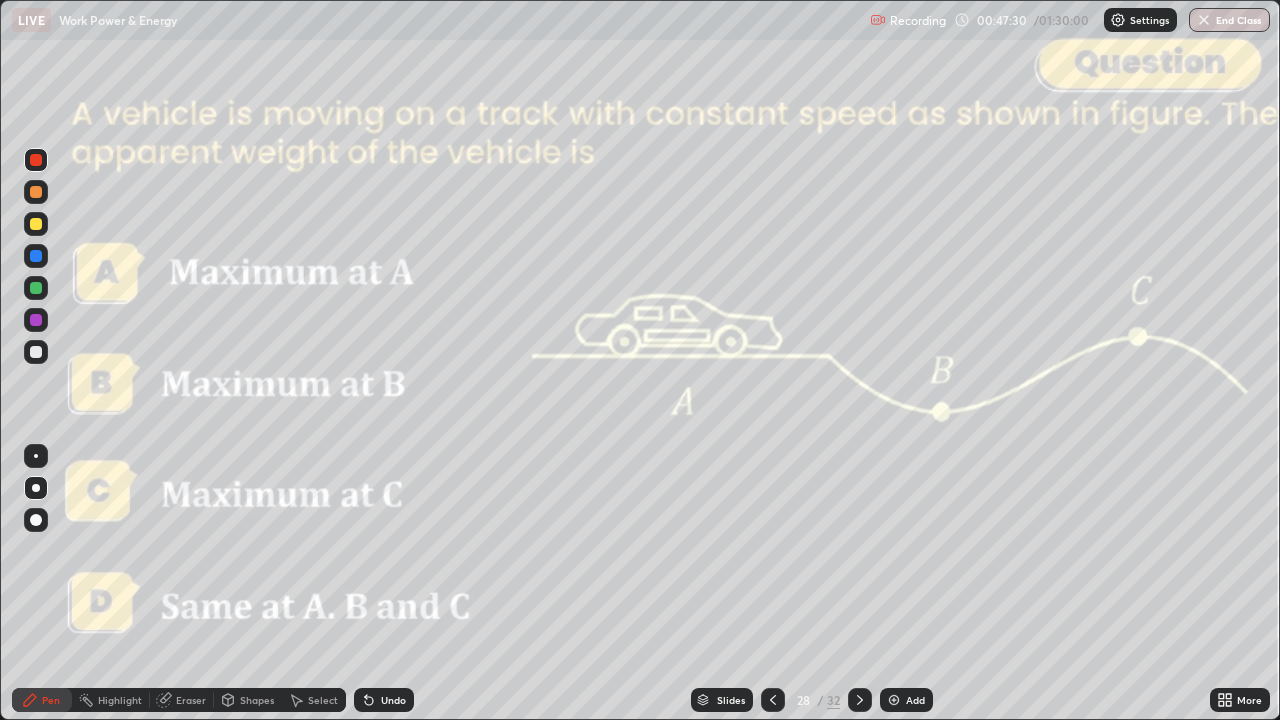 click on "Shapes" at bounding box center [257, 700] 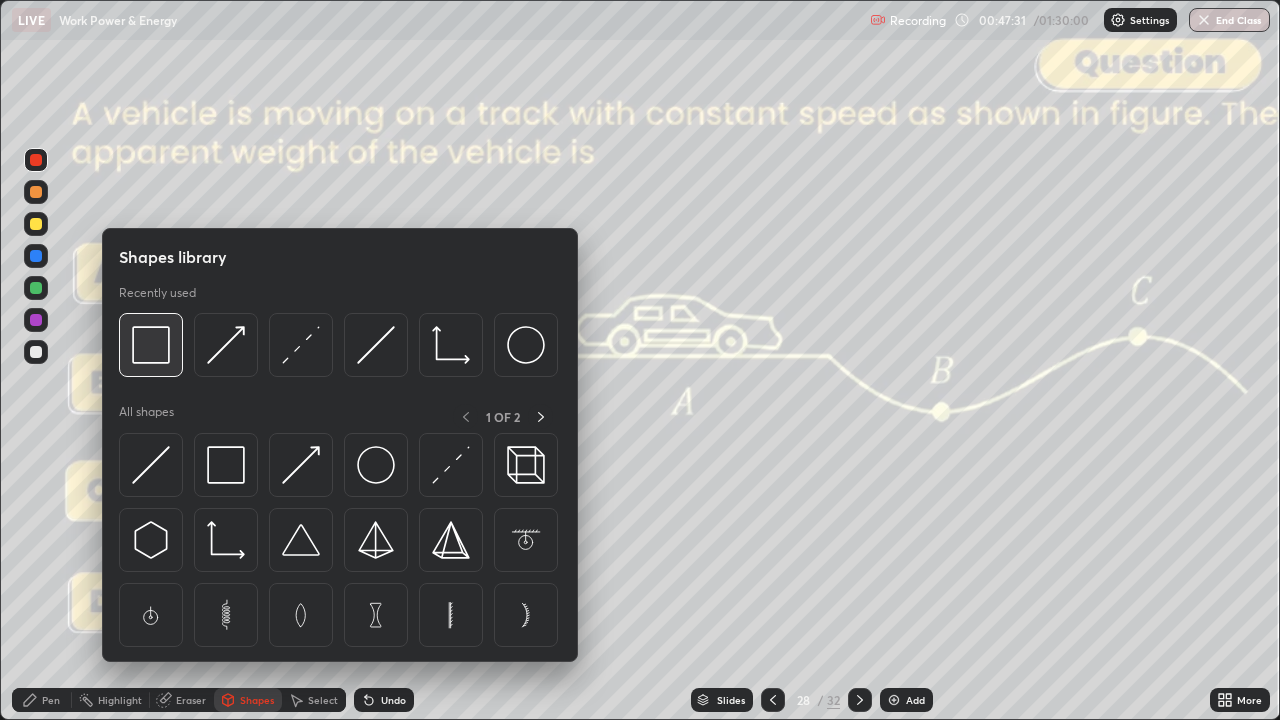 click at bounding box center [151, 345] 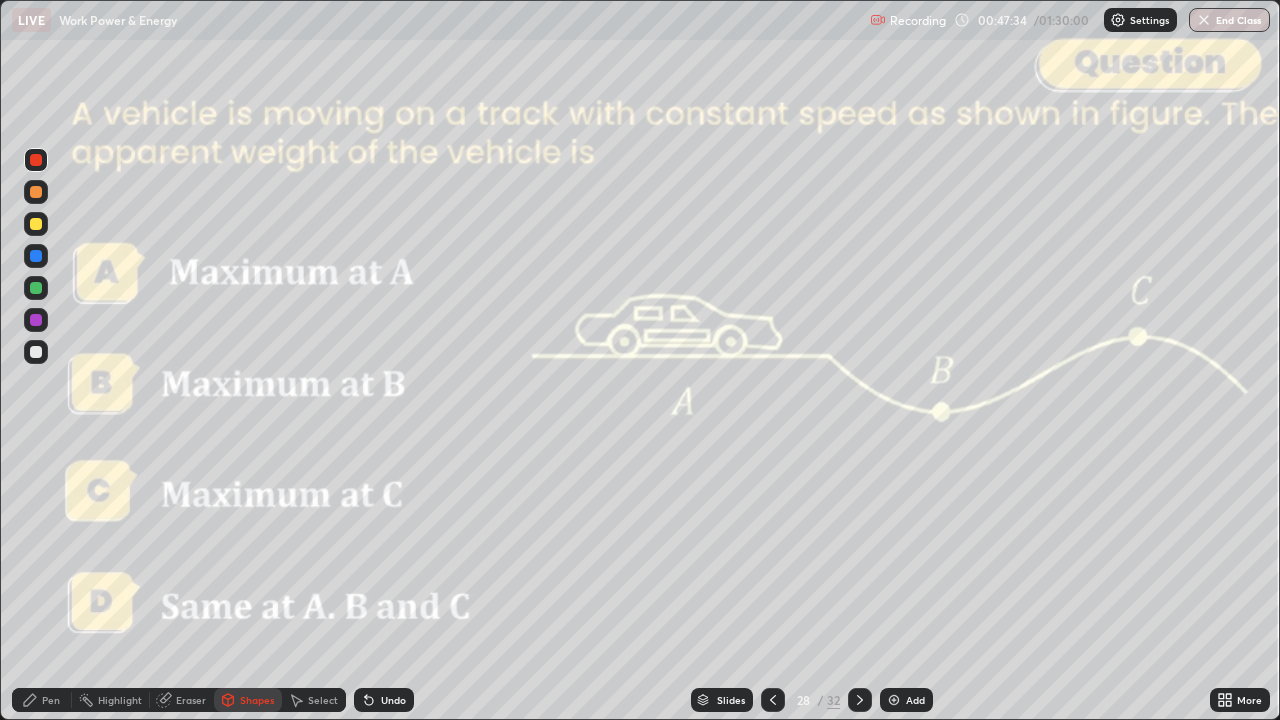 click on "Pen" at bounding box center [51, 700] 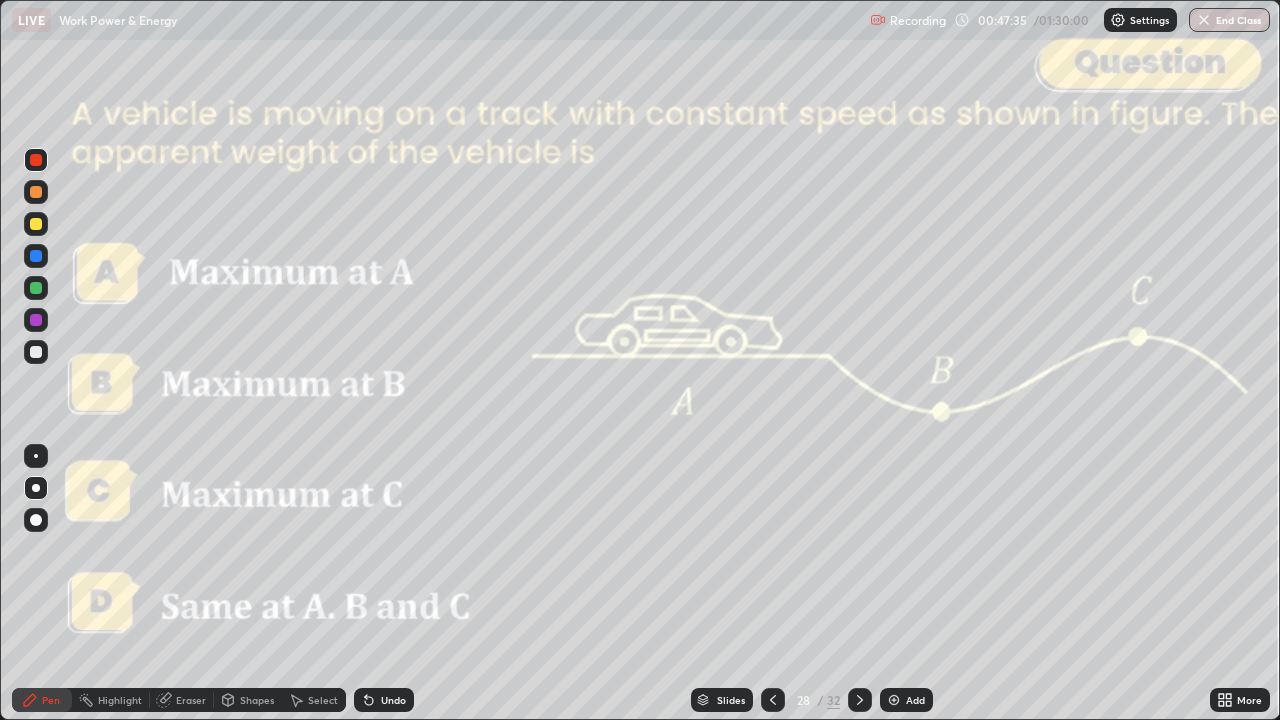 click at bounding box center [36, 224] 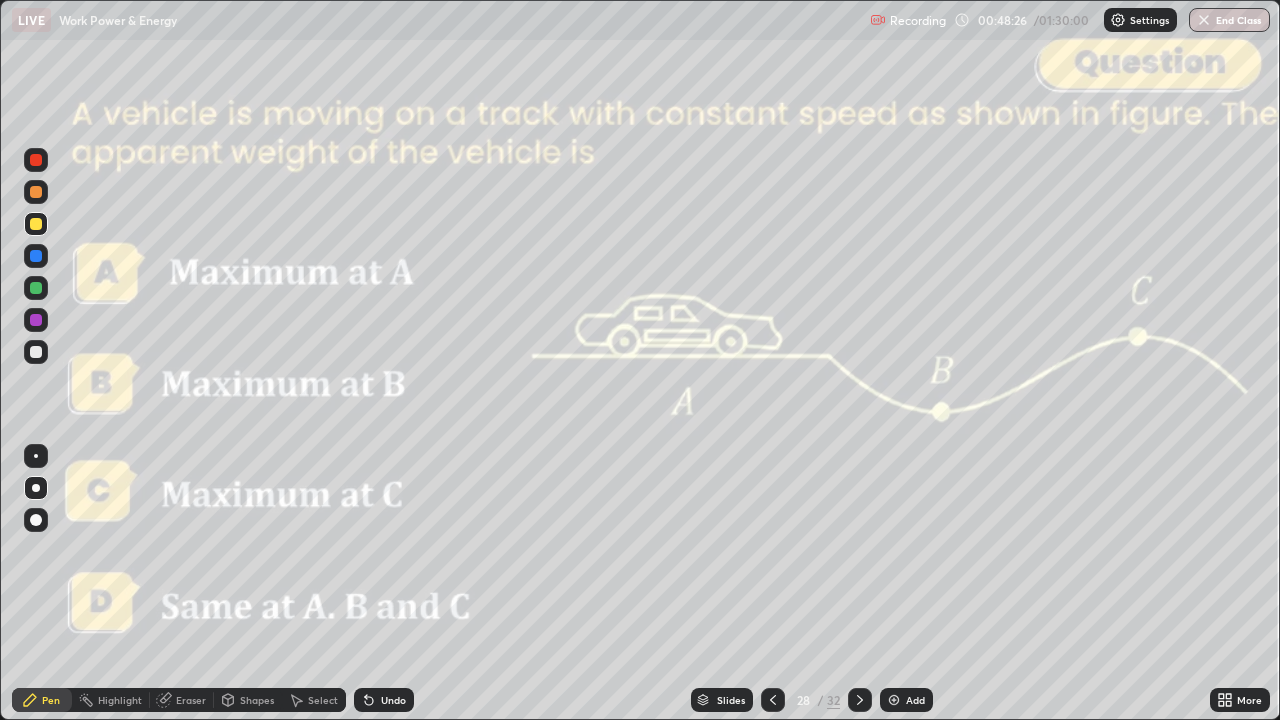 click on "Slides" at bounding box center [722, 700] 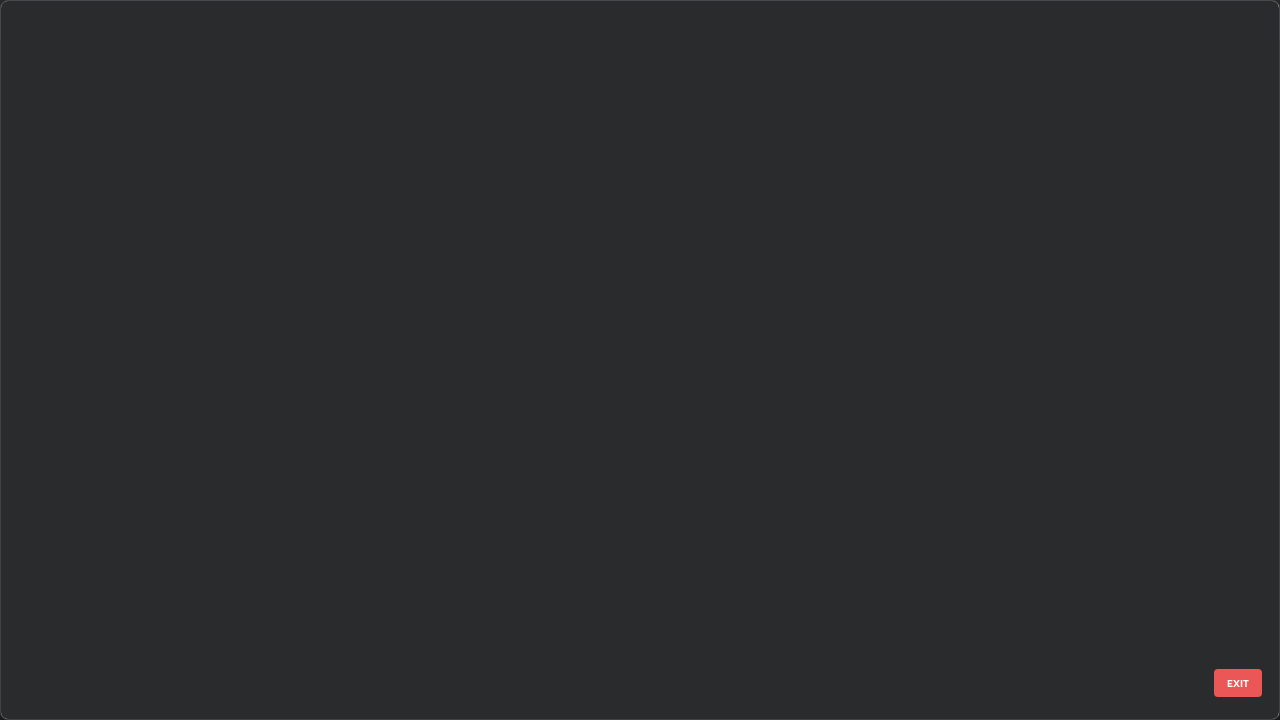 scroll, scrollTop: 1529, scrollLeft: 0, axis: vertical 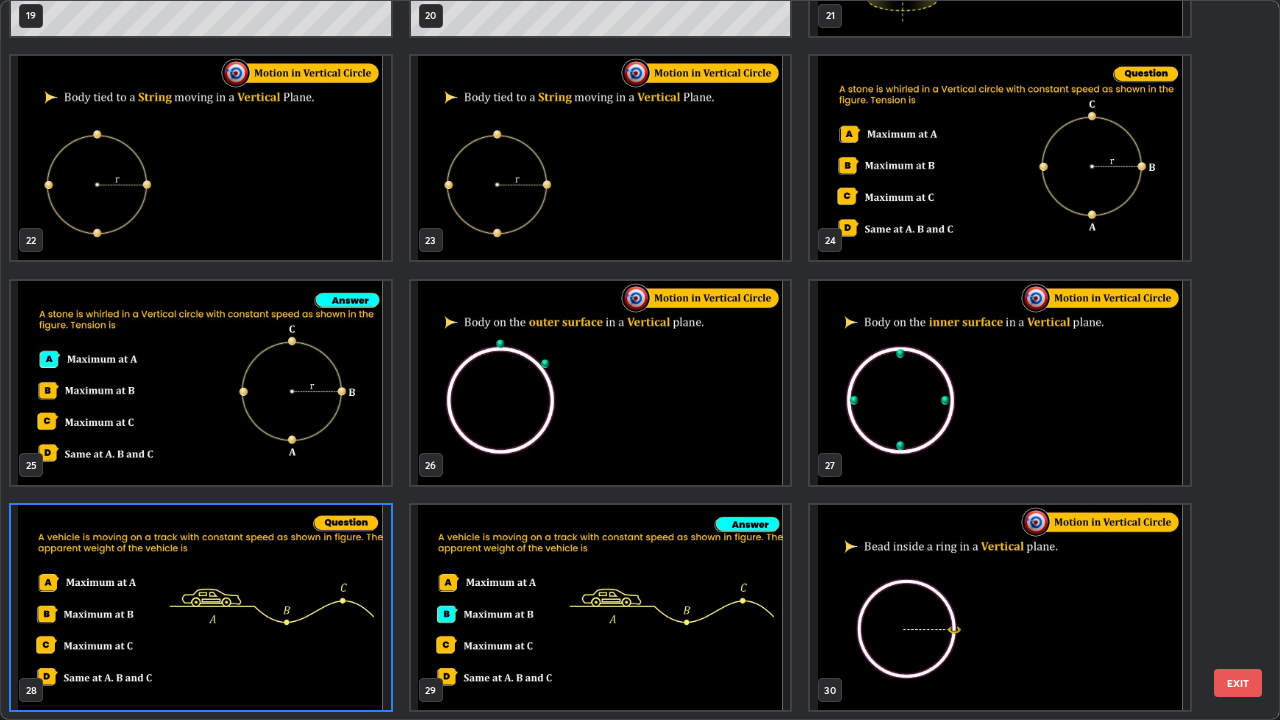 click at bounding box center [601, 383] 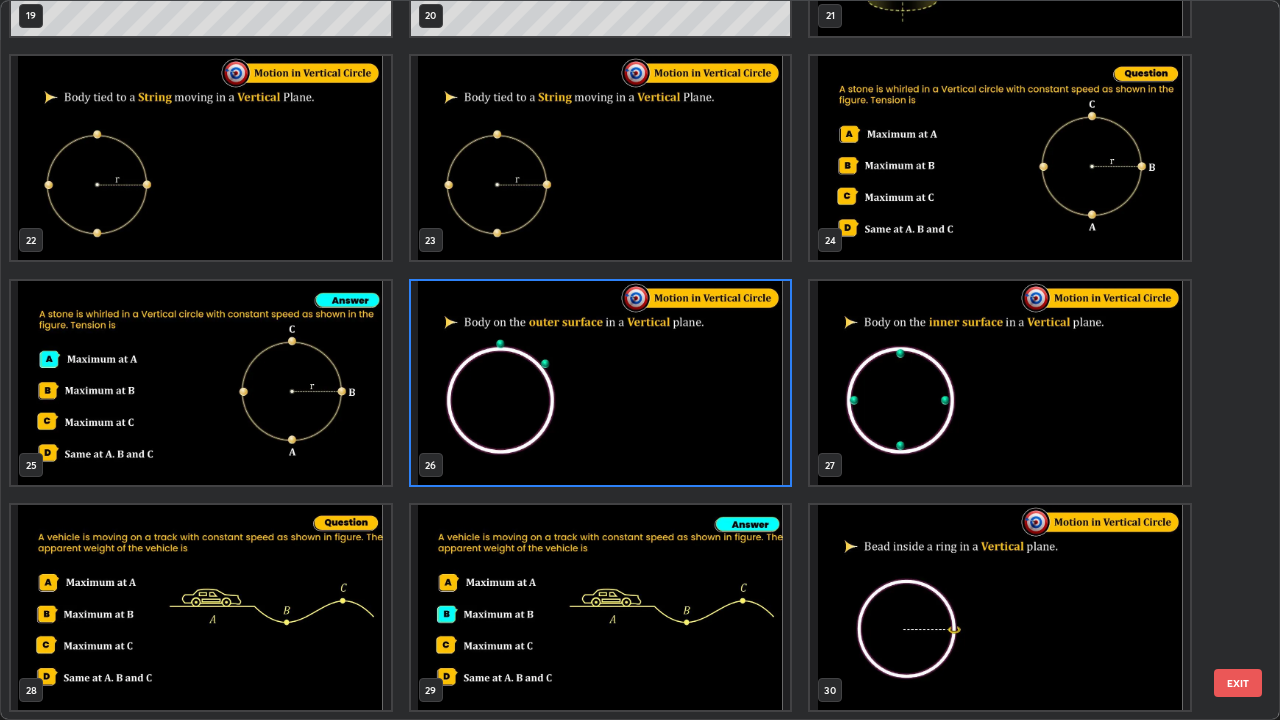 click at bounding box center (1000, 383) 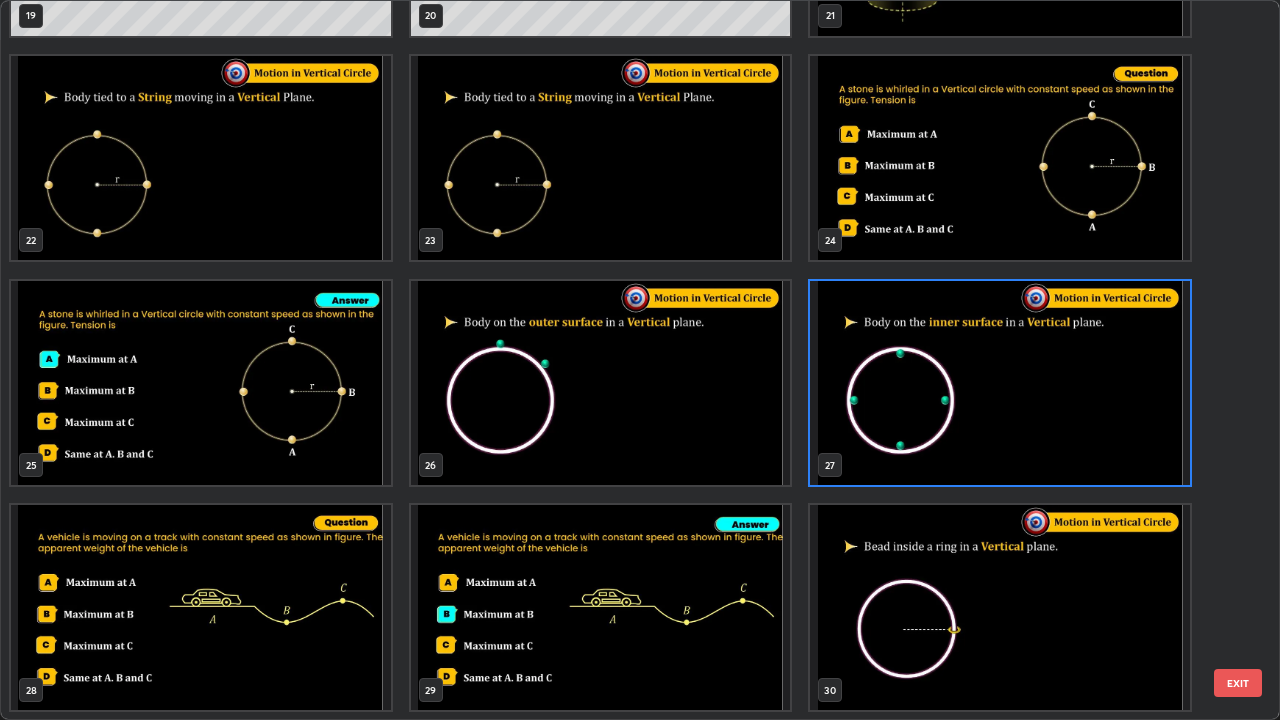 click on "EXIT" at bounding box center [1238, 683] 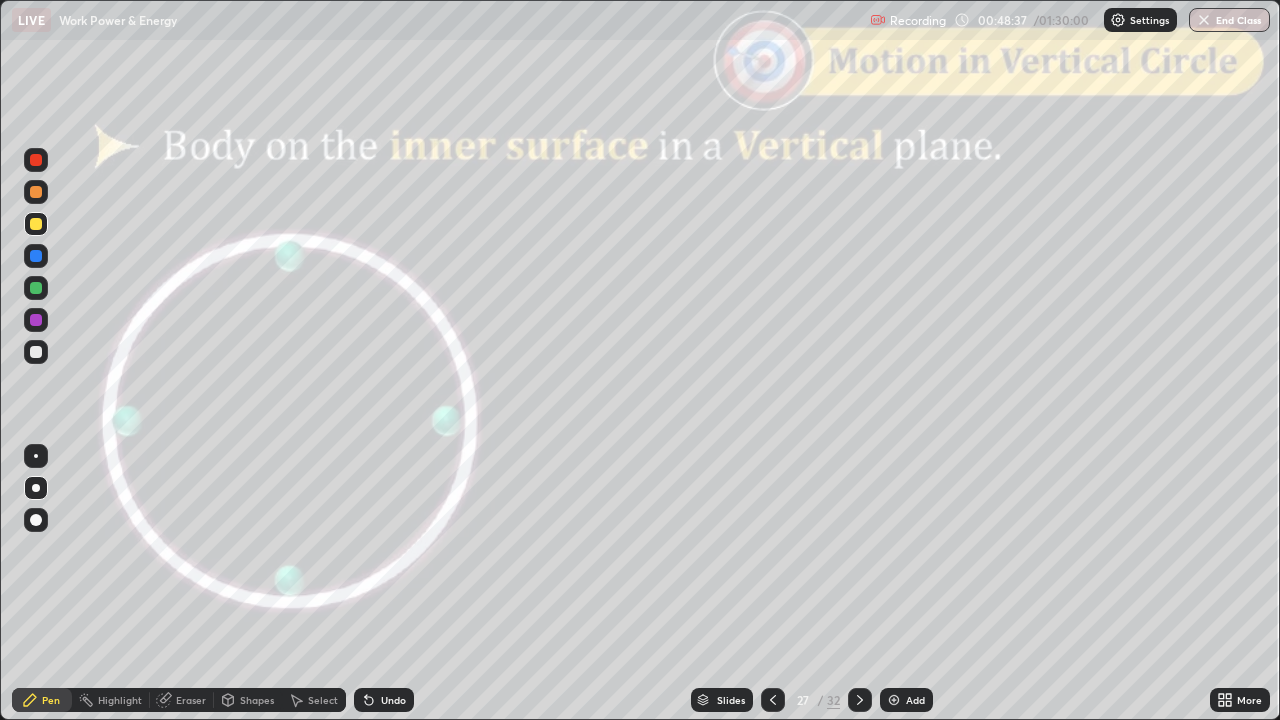click 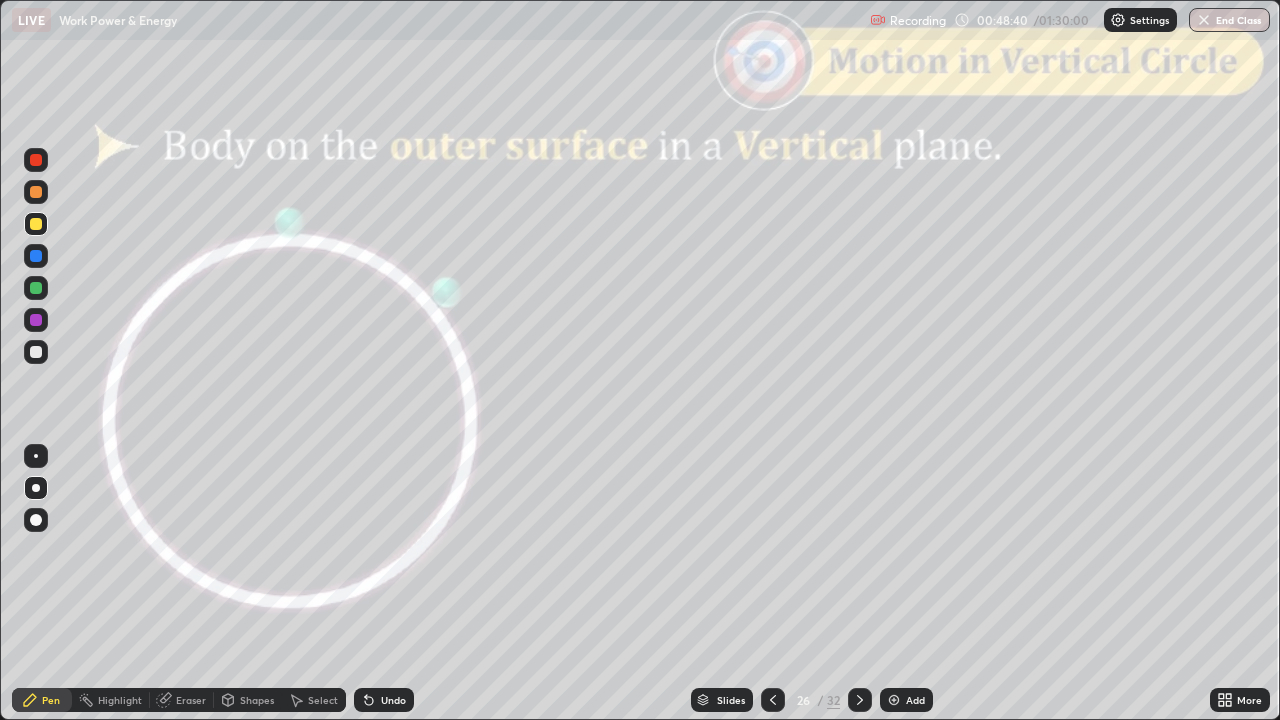 click 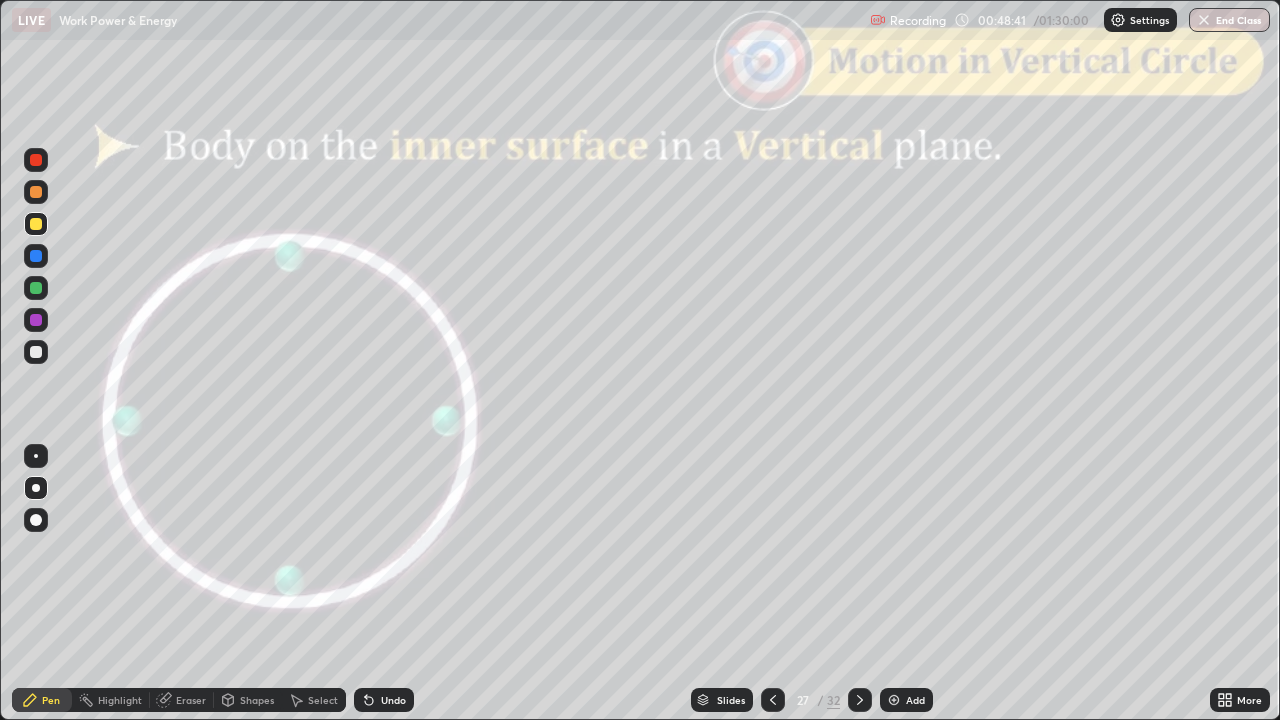 click 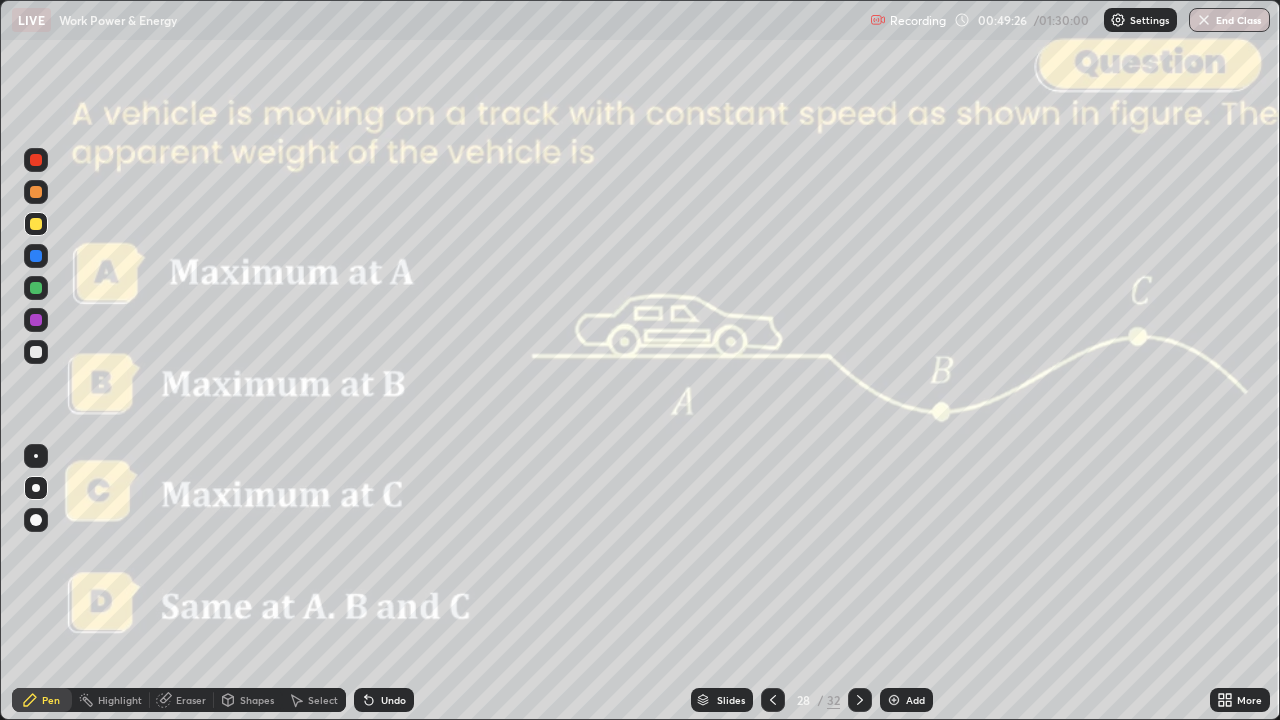 click 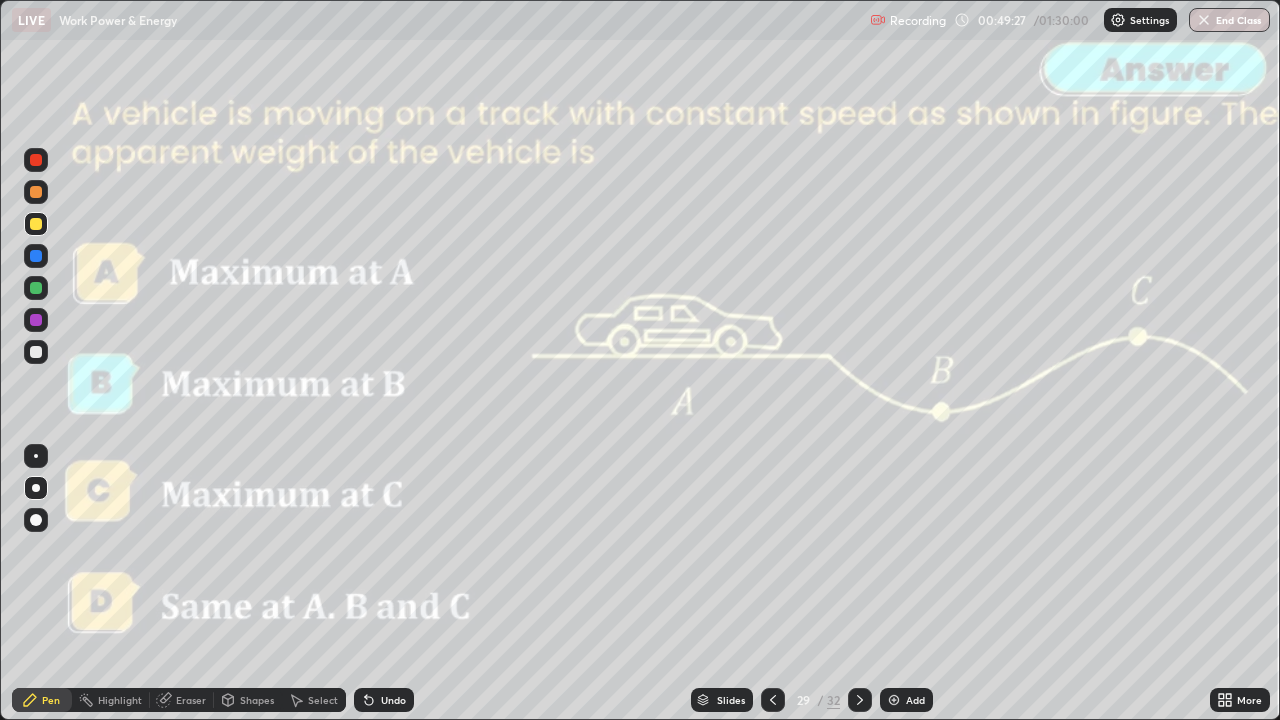click at bounding box center [860, 700] 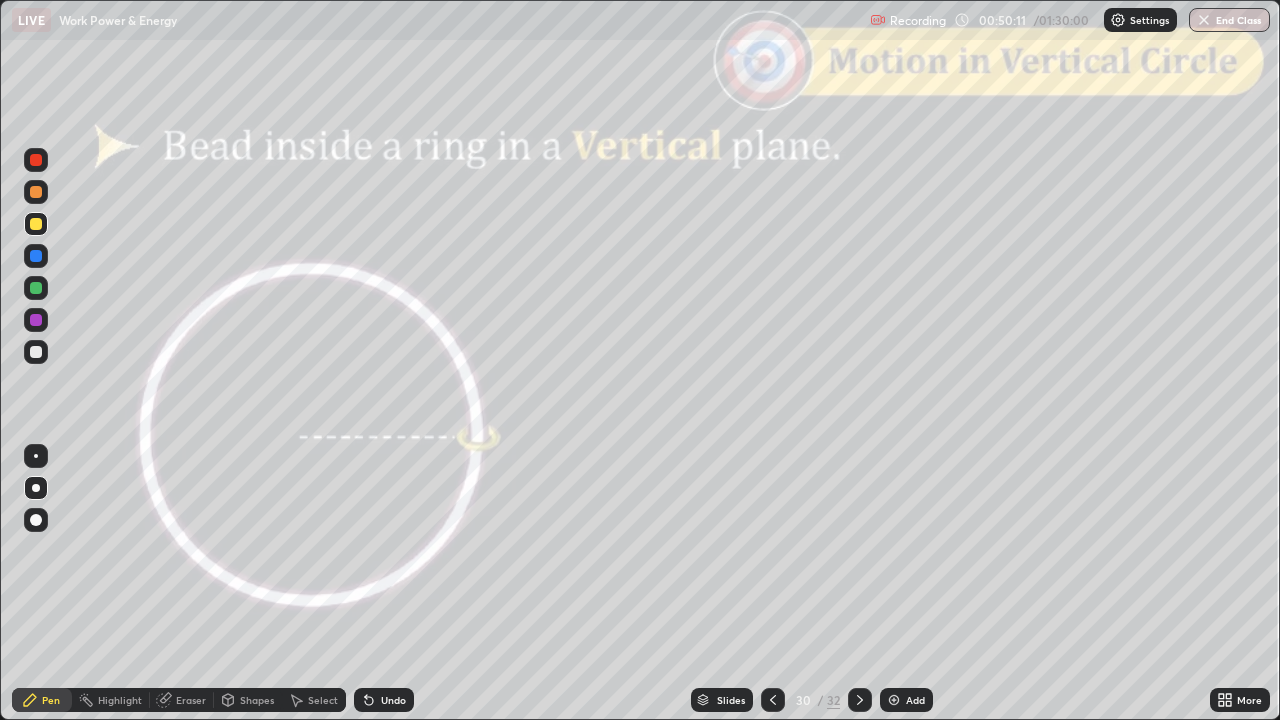 click 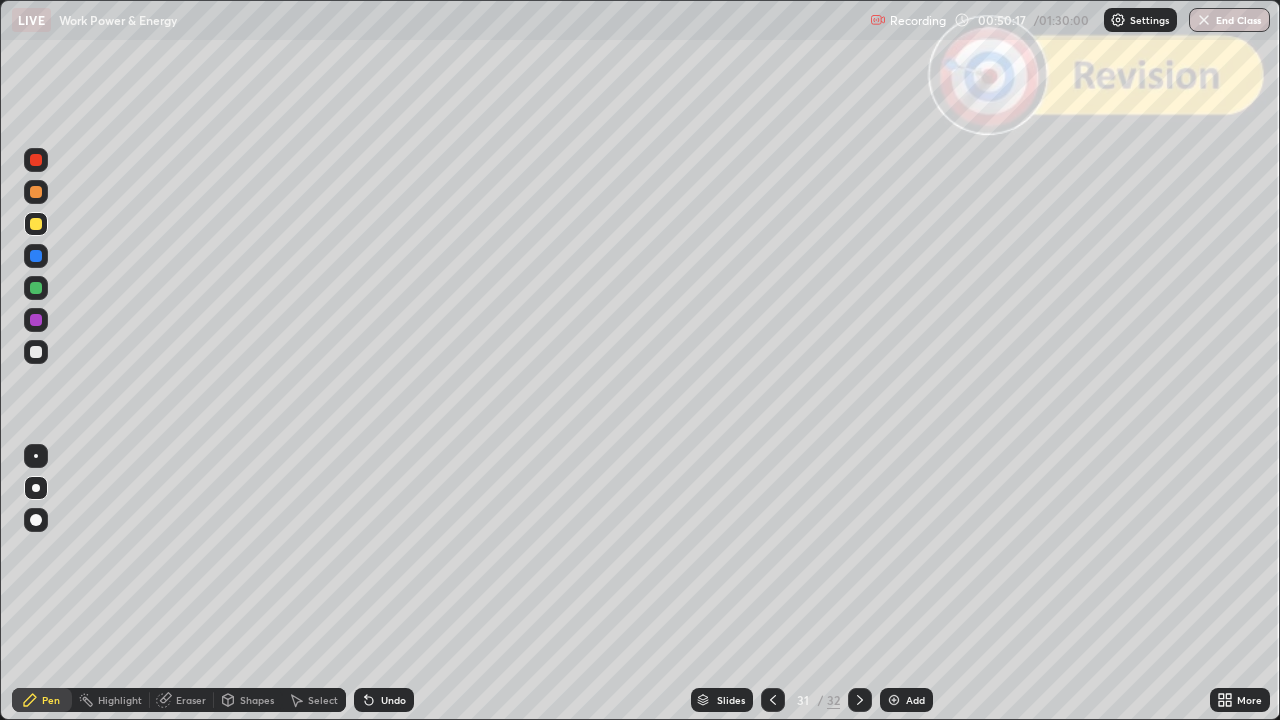 click at bounding box center (36, 352) 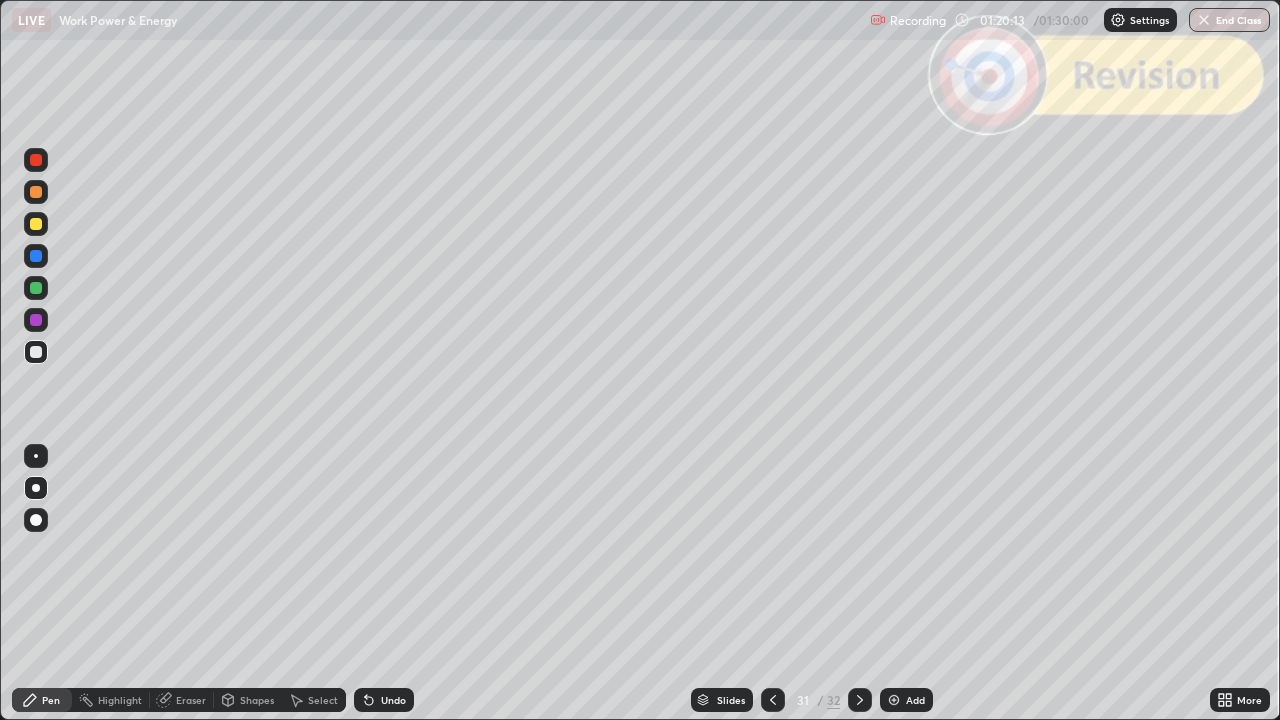 click 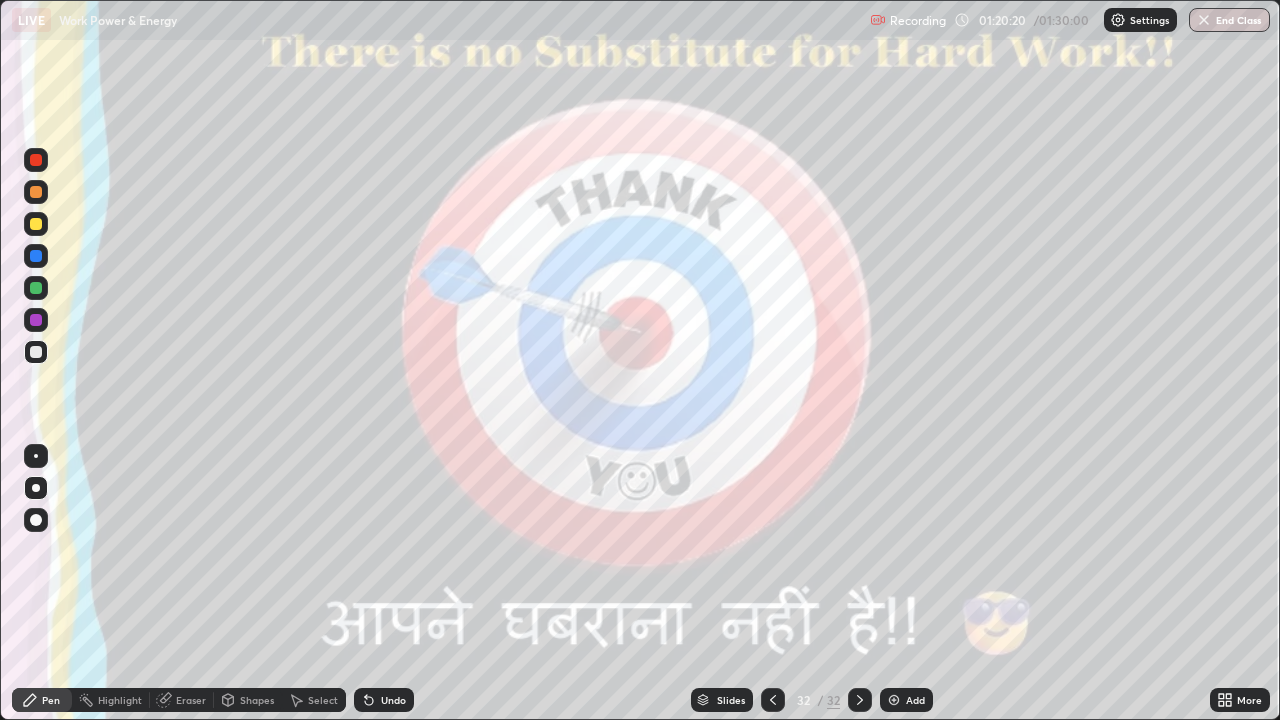 click on "End Class" at bounding box center (1229, 20) 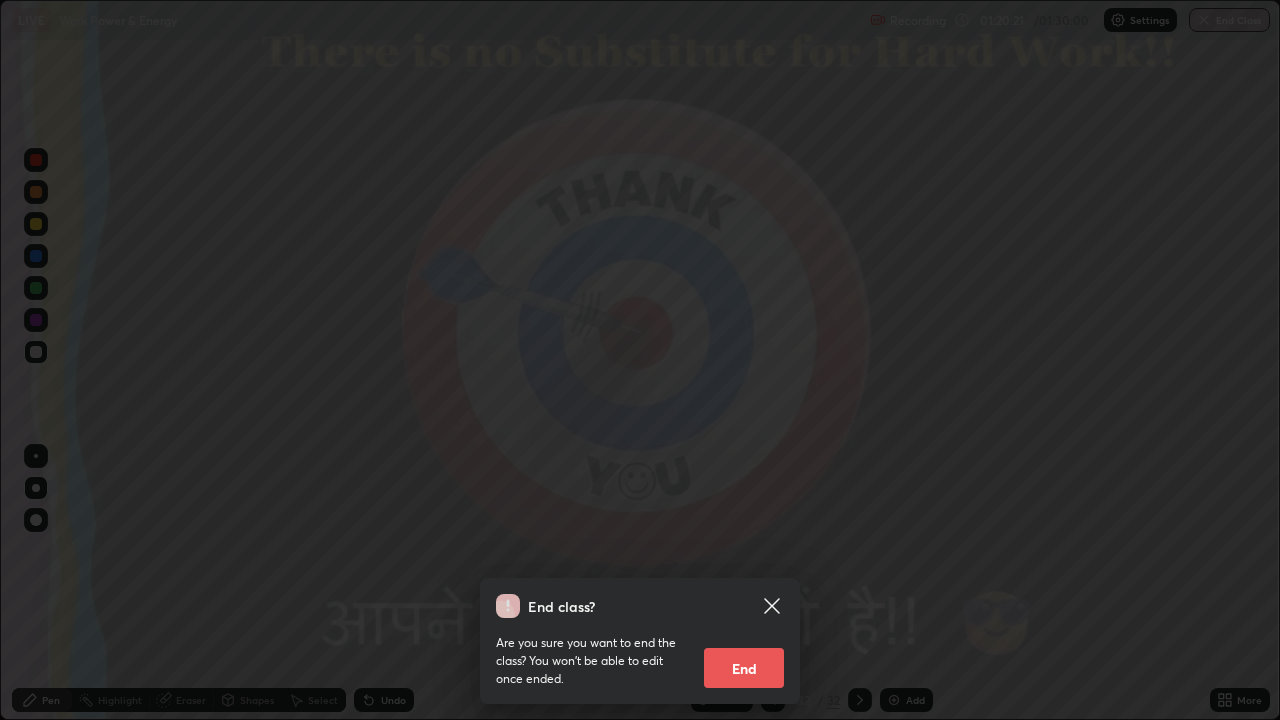 click on "End" at bounding box center (744, 668) 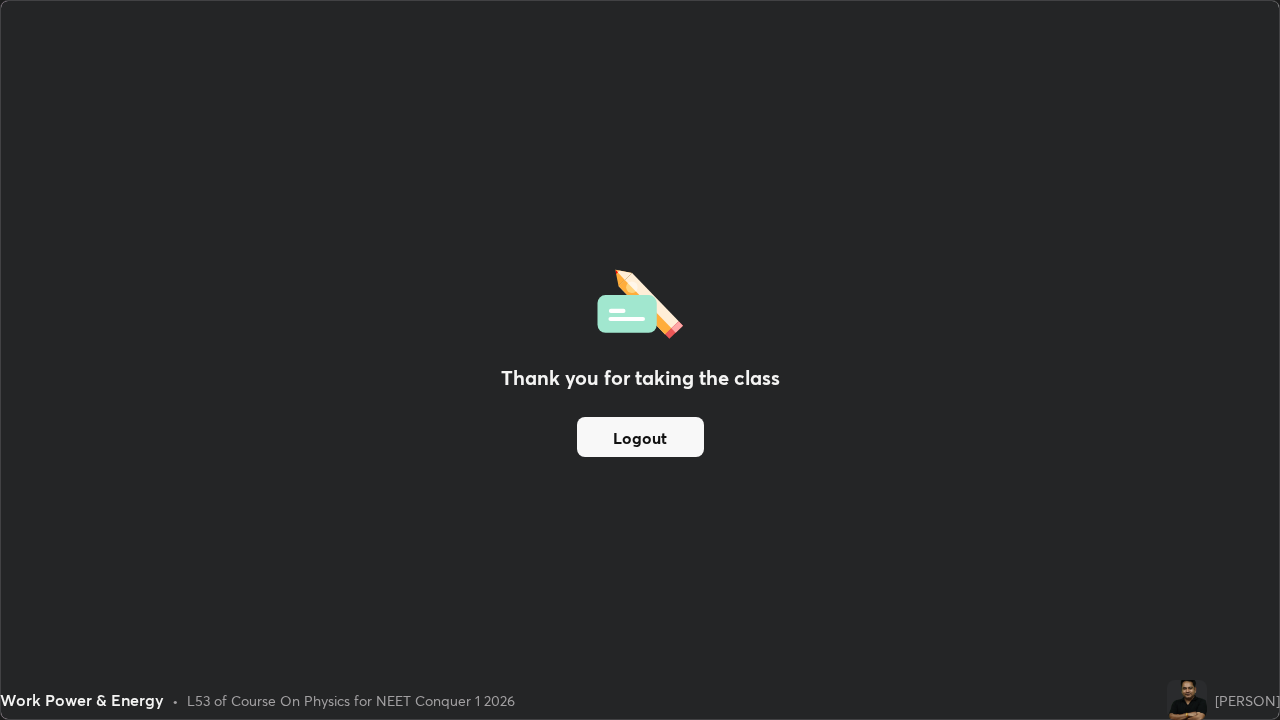 click on "Logout" at bounding box center [640, 437] 